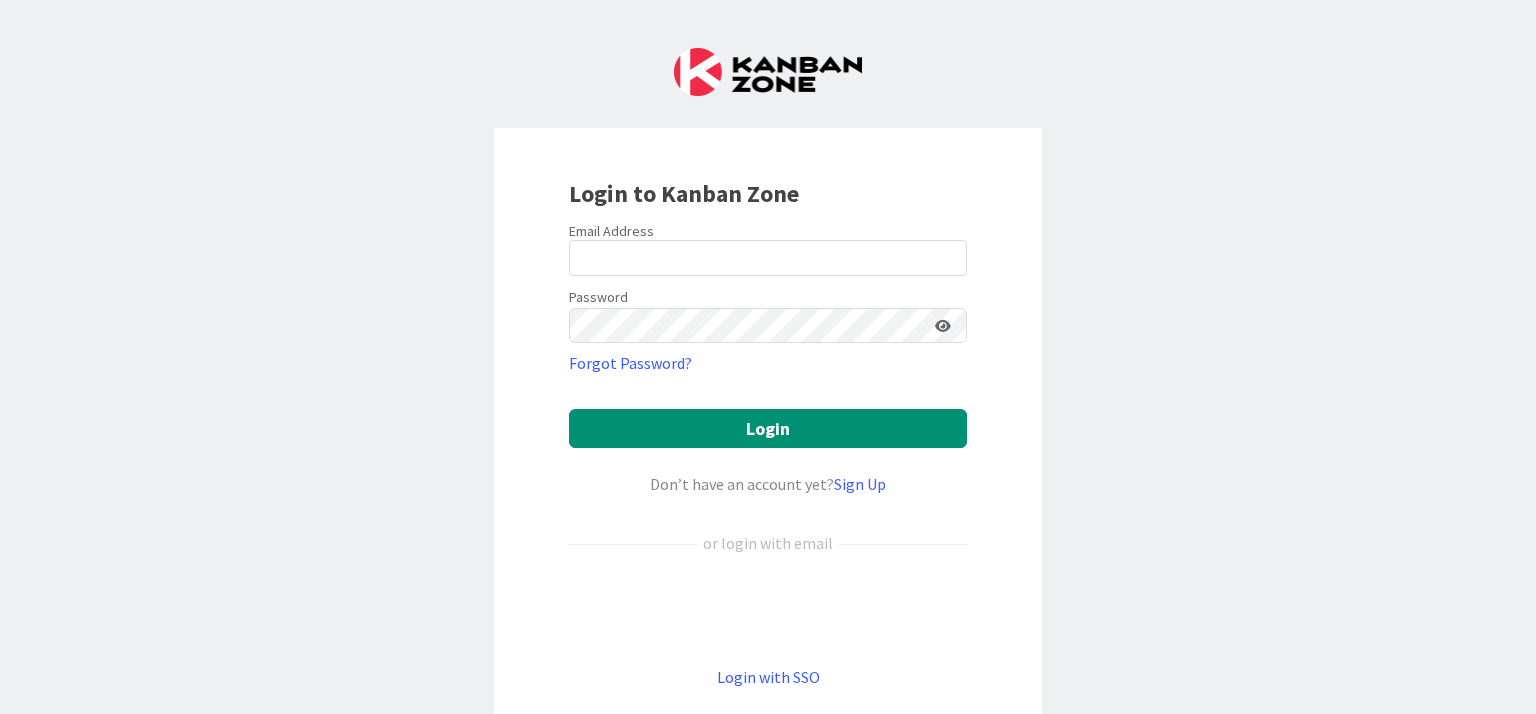 scroll, scrollTop: 0, scrollLeft: 0, axis: both 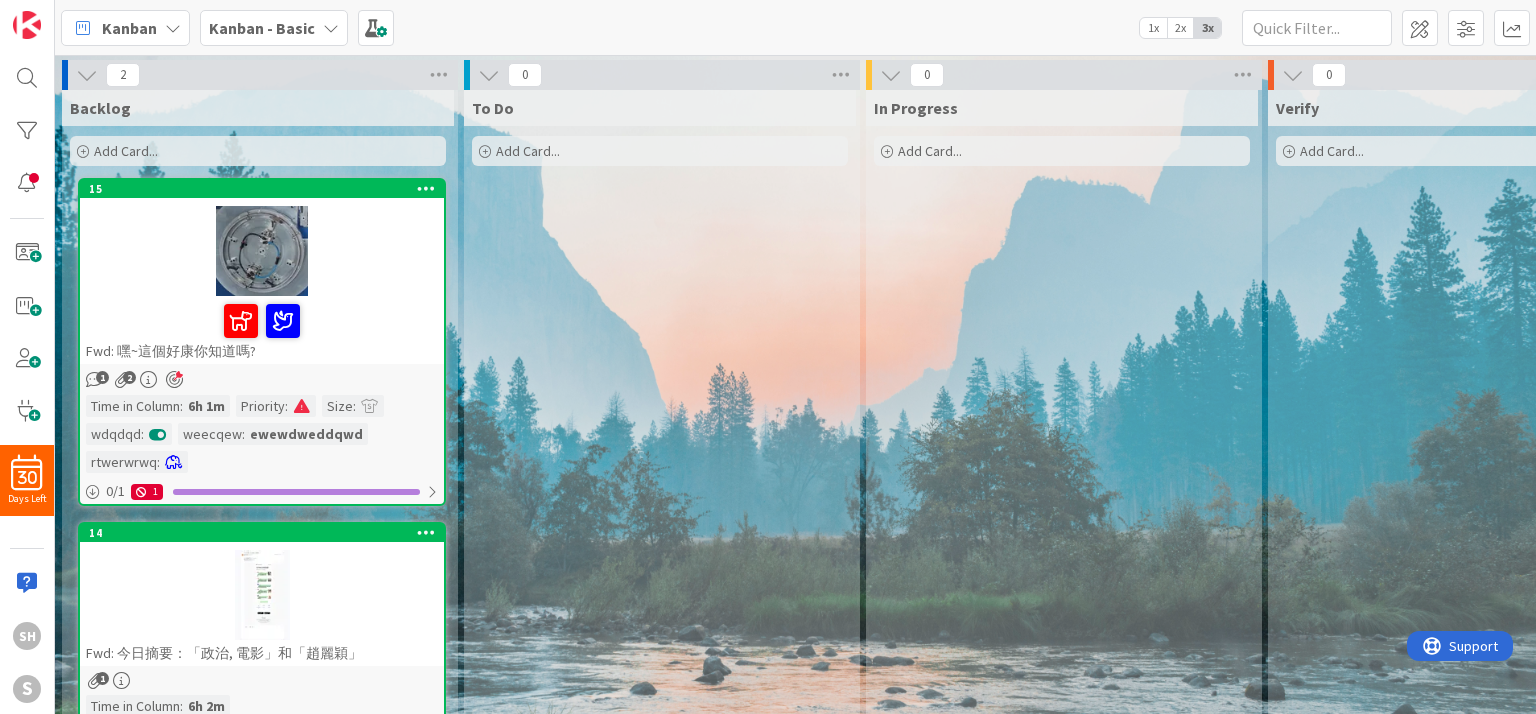 click on "Kanban" at bounding box center (125, 28) 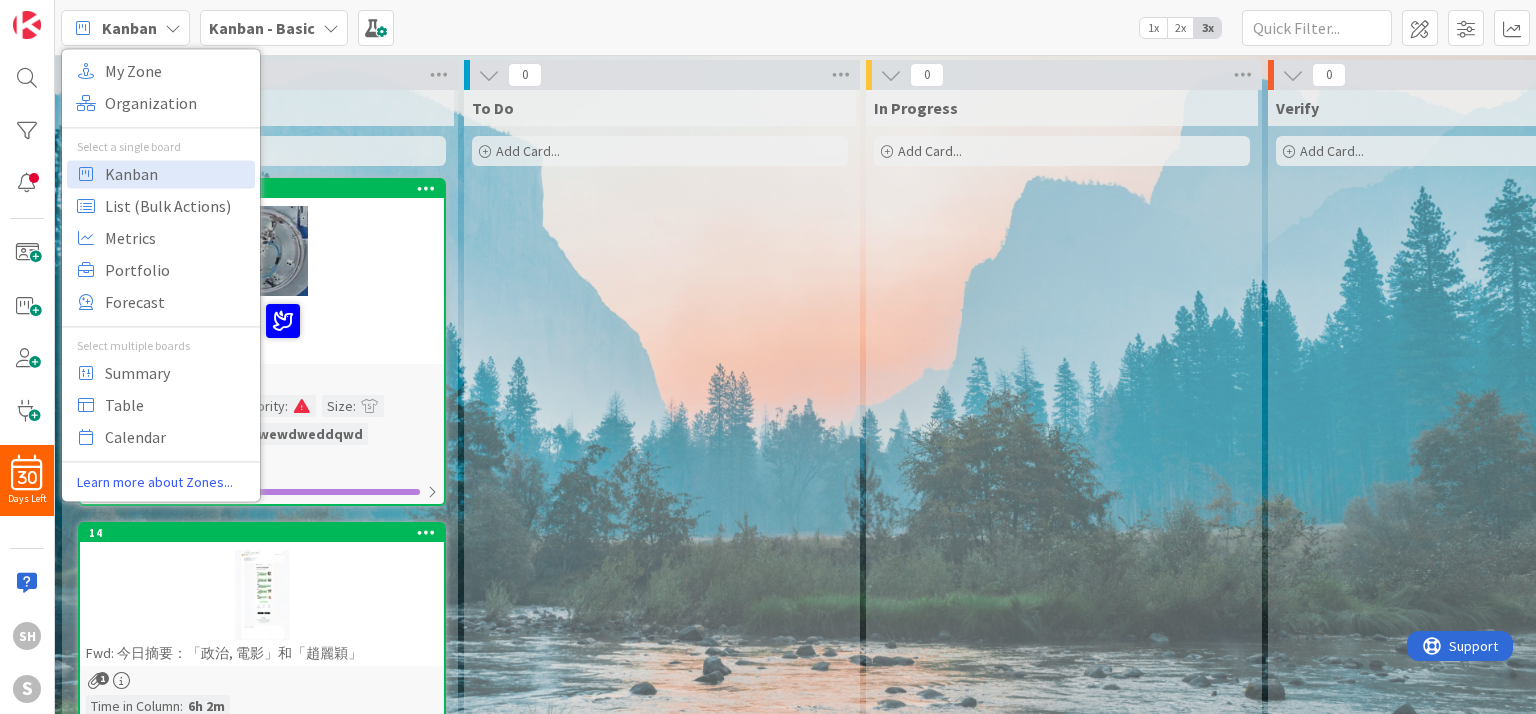 click on "Kanban - Basic" at bounding box center [262, 28] 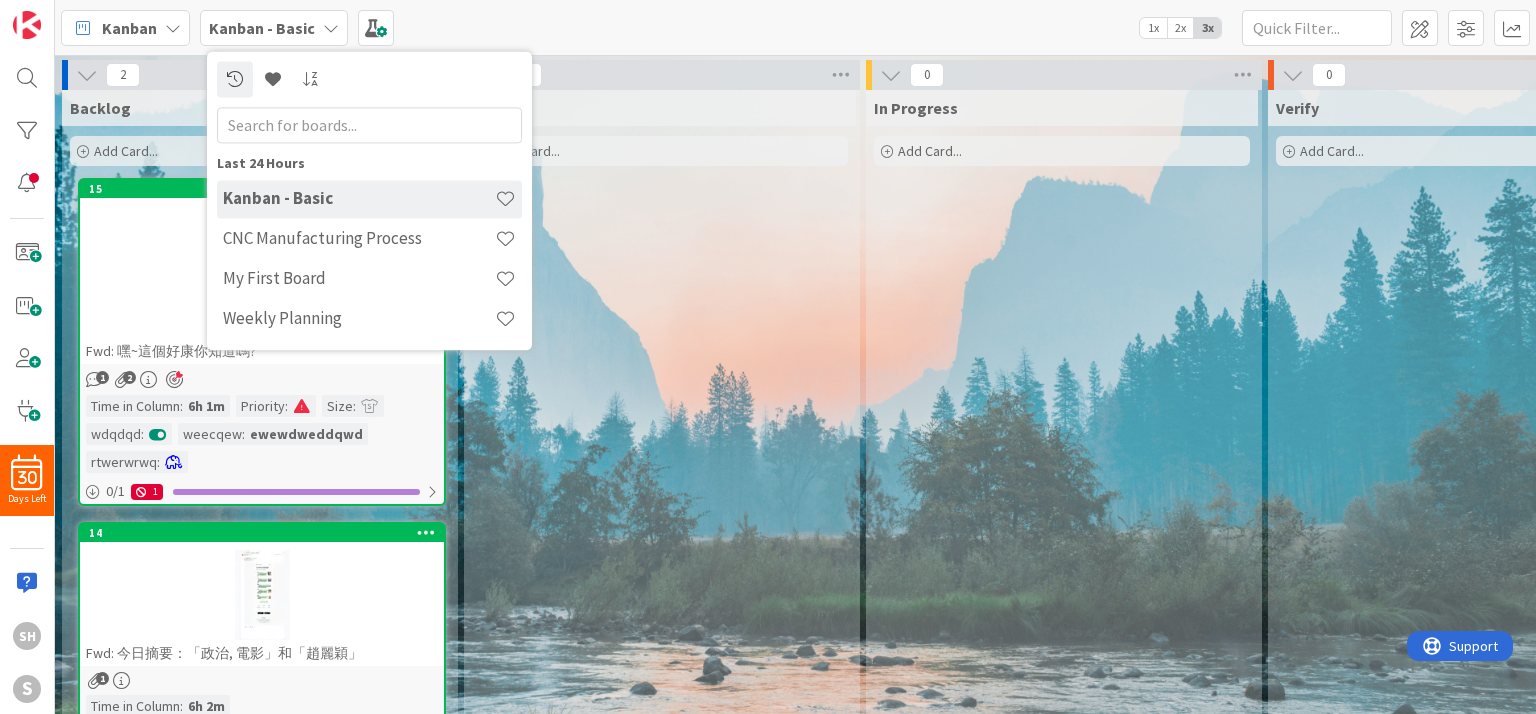 click on "To Do Add Card..." at bounding box center (660, 415) 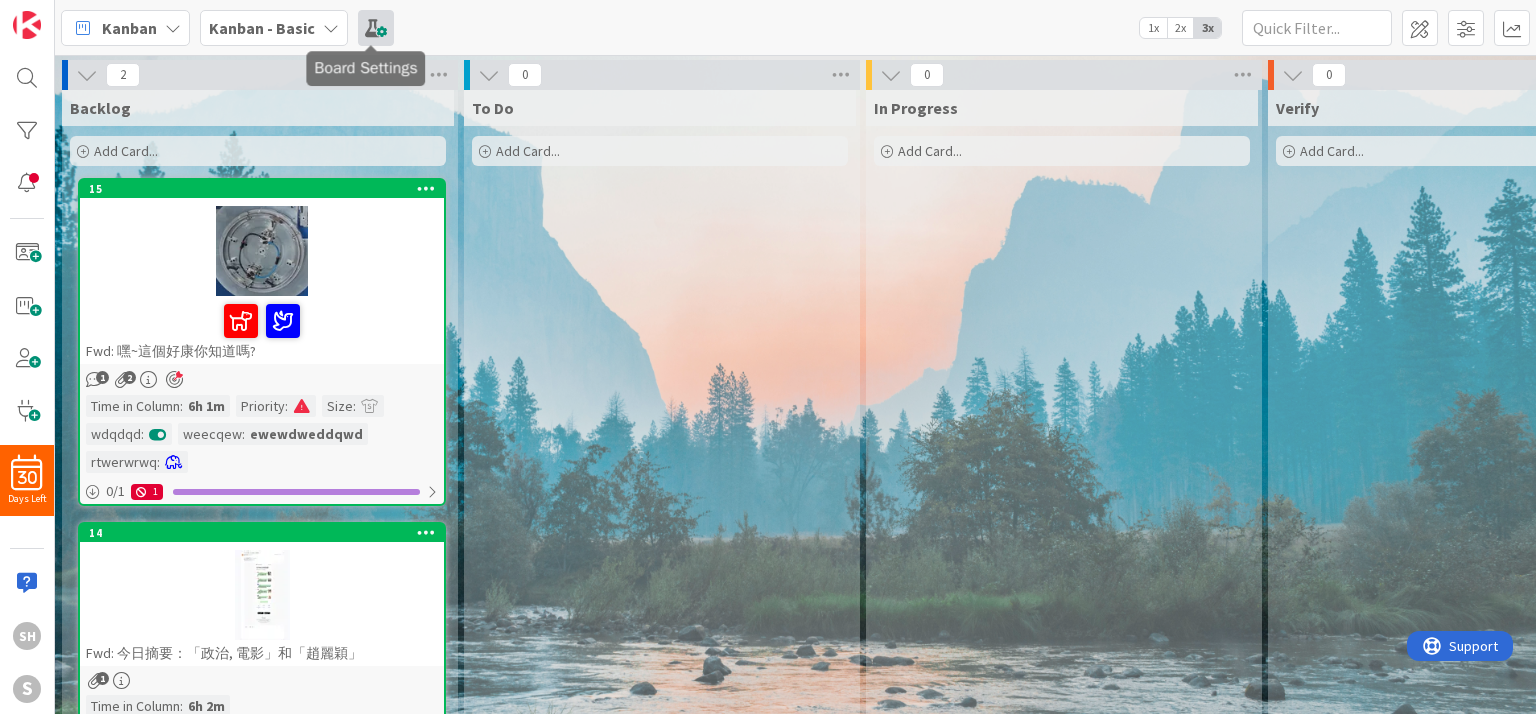 click at bounding box center [376, 28] 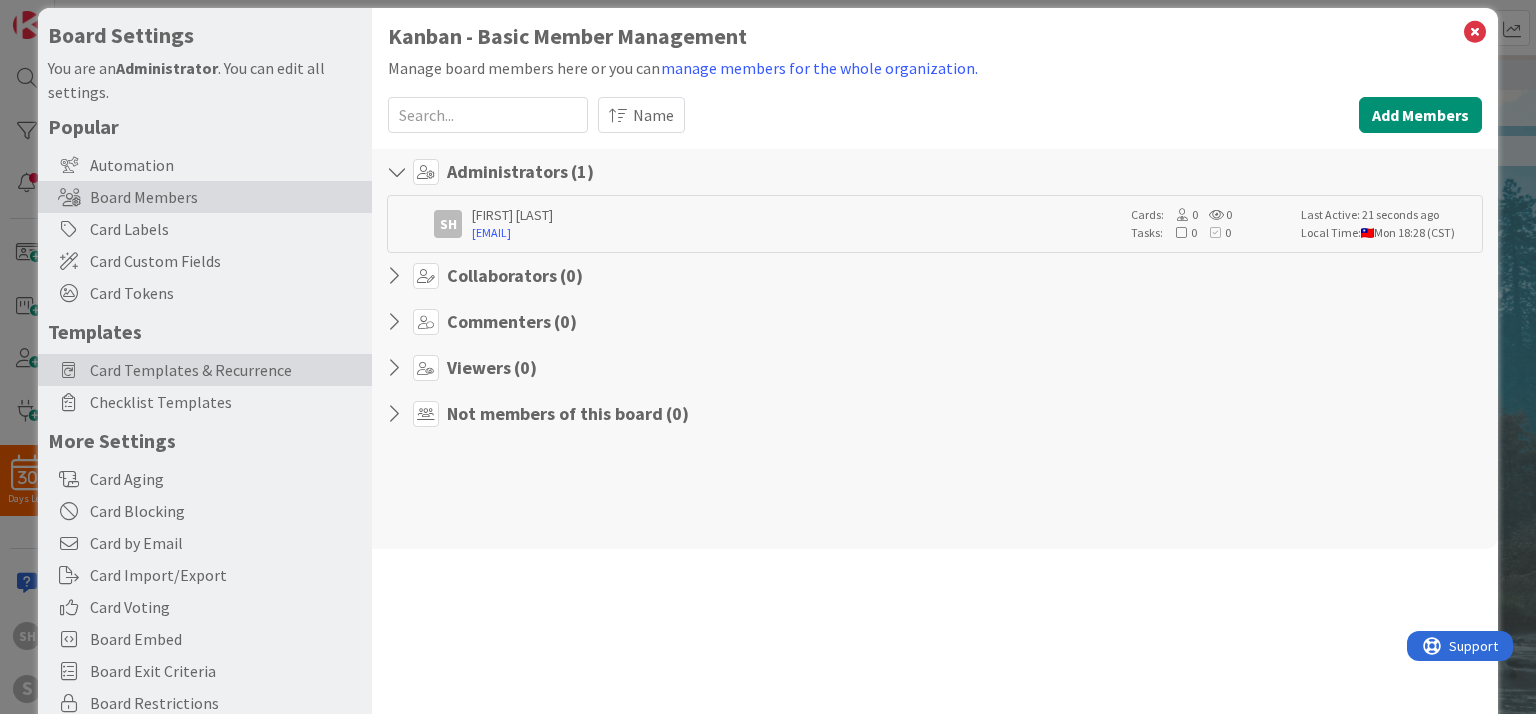 scroll, scrollTop: 0, scrollLeft: 0, axis: both 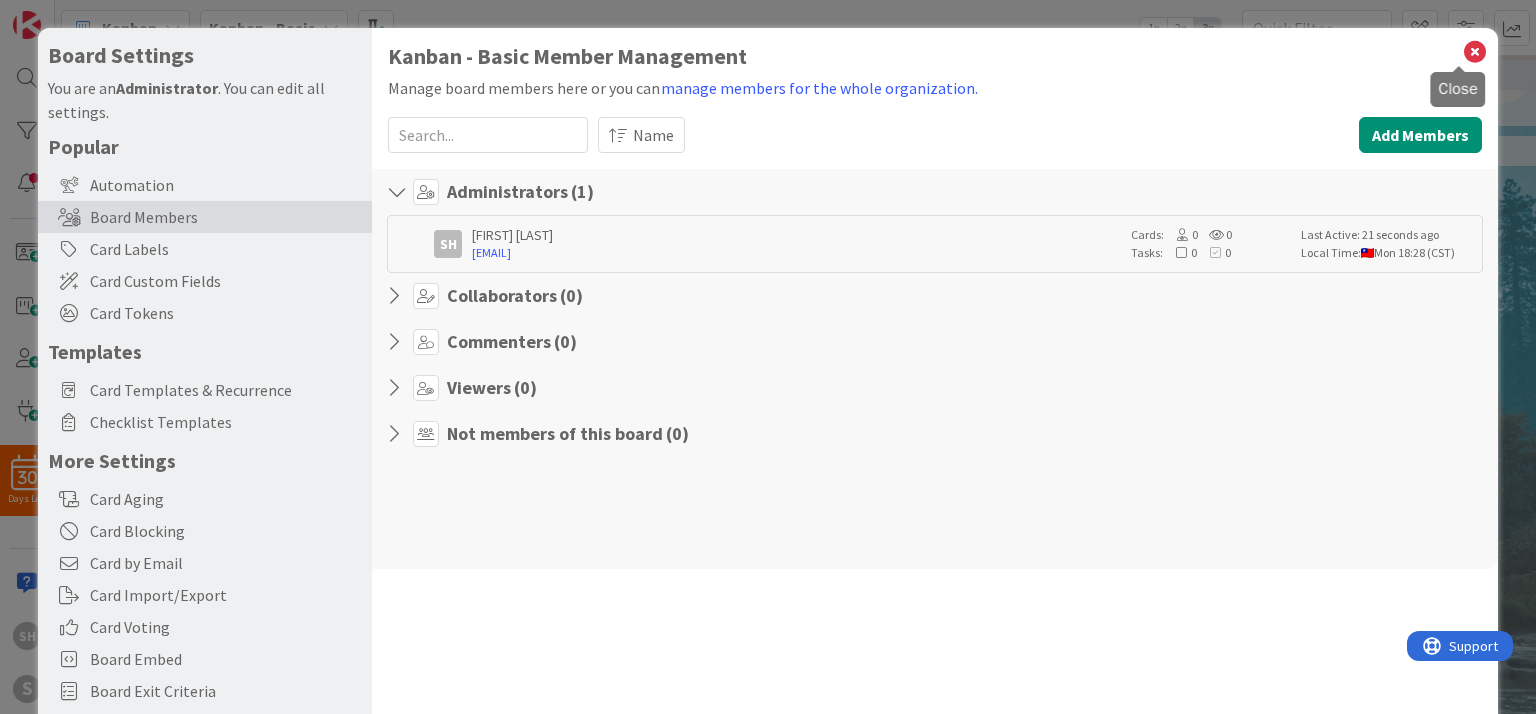 click at bounding box center [1475, 52] 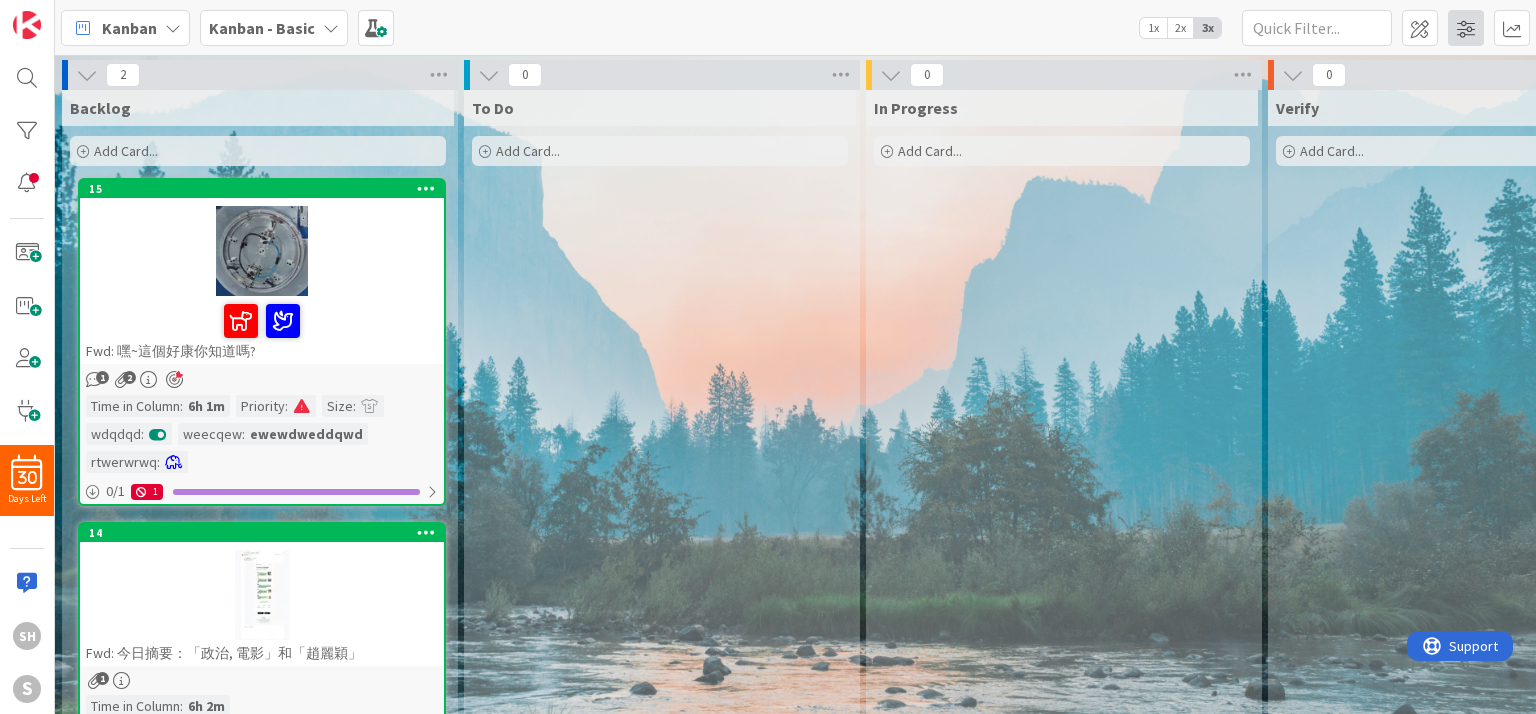 click at bounding box center [1466, 28] 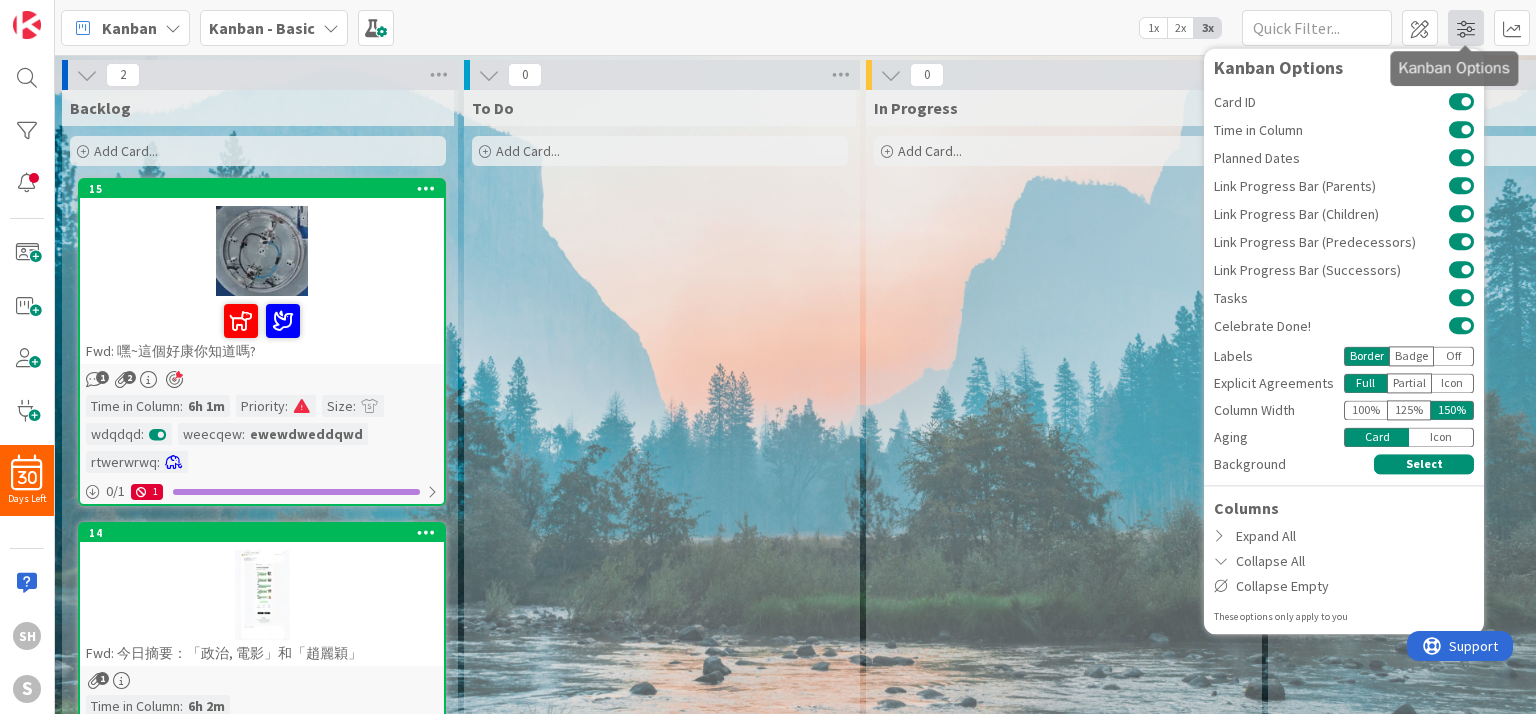 click at bounding box center (1466, 28) 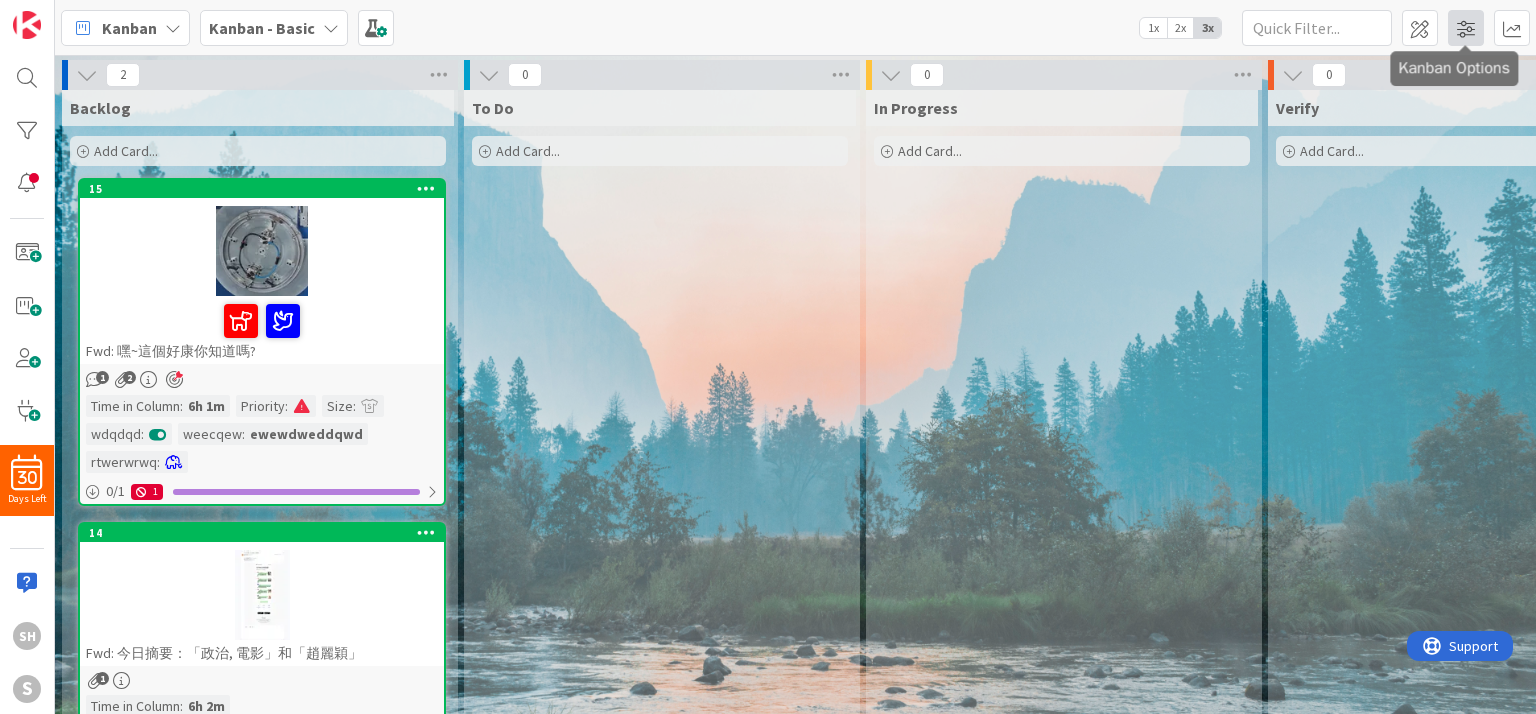 click at bounding box center (1466, 28) 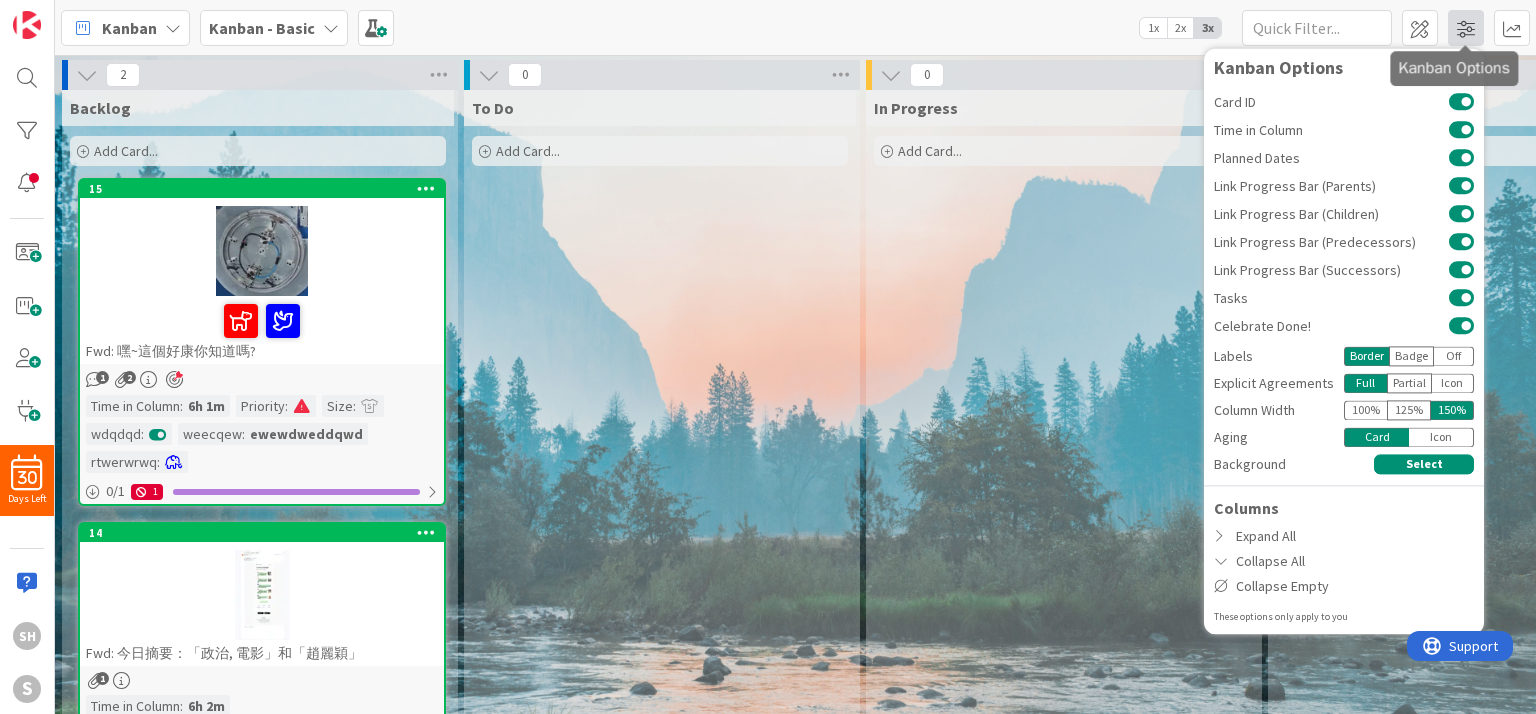click at bounding box center [1466, 28] 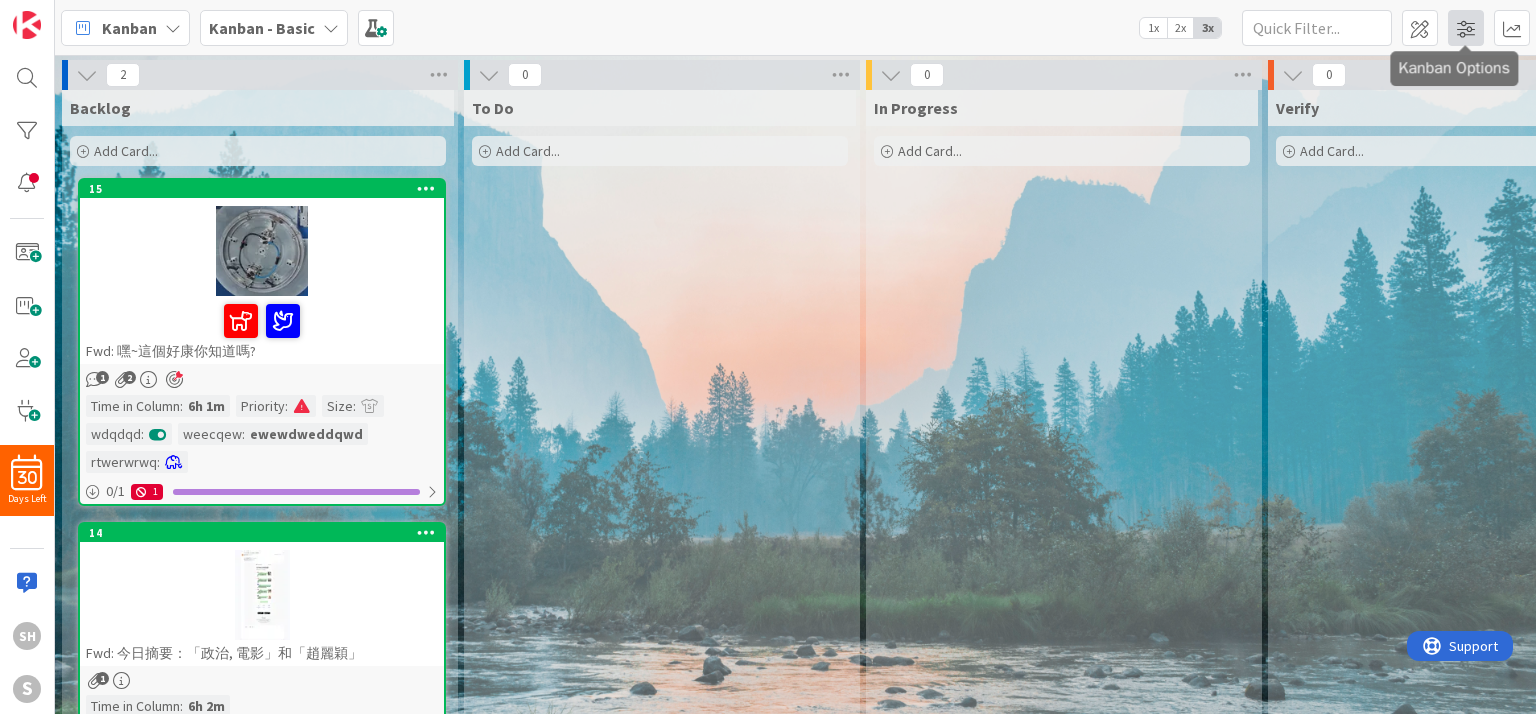 click at bounding box center (1466, 28) 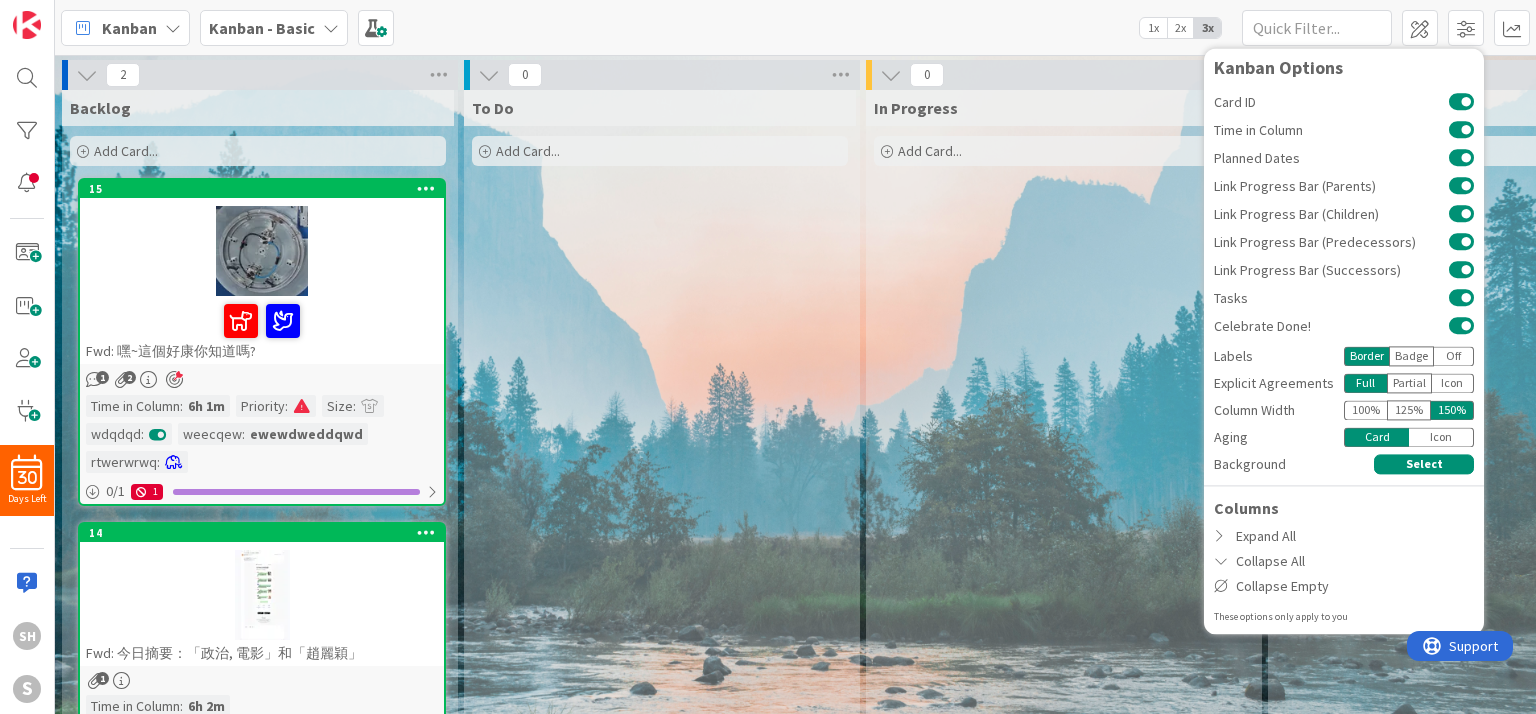 click on "Kanban My Zone Organization Select a single board Kanban List (Bulk Actions) Metrics Portfolio Forecast Select multiple boards Summary Table Calendar Learn more about Zones... Kanban - Basic 1x 2x 3x Kanban Options Card ID Time in Column Planned Dates Link Progress Bar (Parents) Link Progress Bar (Children) Link Progress Bar (Predecessors) Link Progress Bar (Successors) Tasks Celebrate Done! Labels Border Badge Off Explicit Agreements Full Partial Icon Column Width 100 % 125 % 150 % Aging Card Icon Background Select Columns Expand All Collapse All Collapse Empty These options only apply to you" at bounding box center [795, 27] 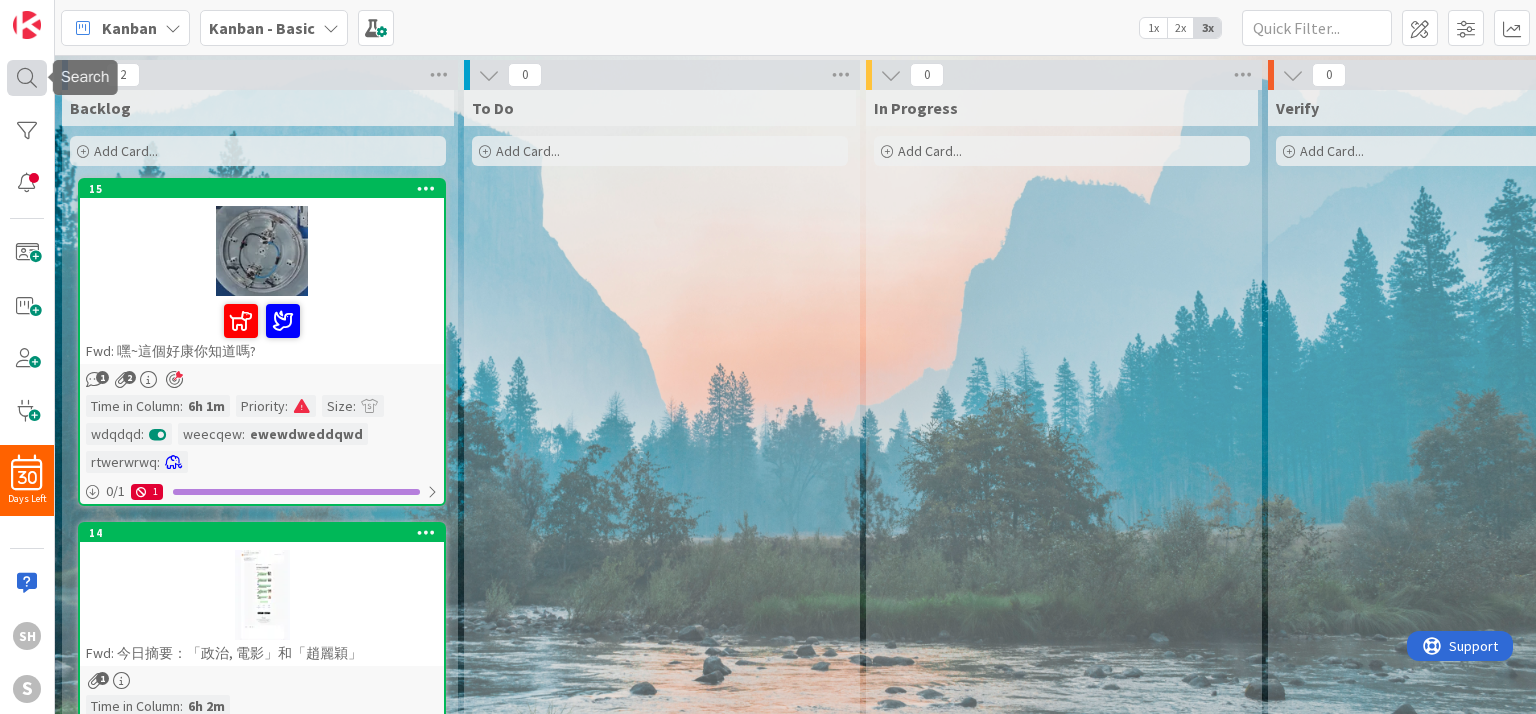 click at bounding box center (27, 78) 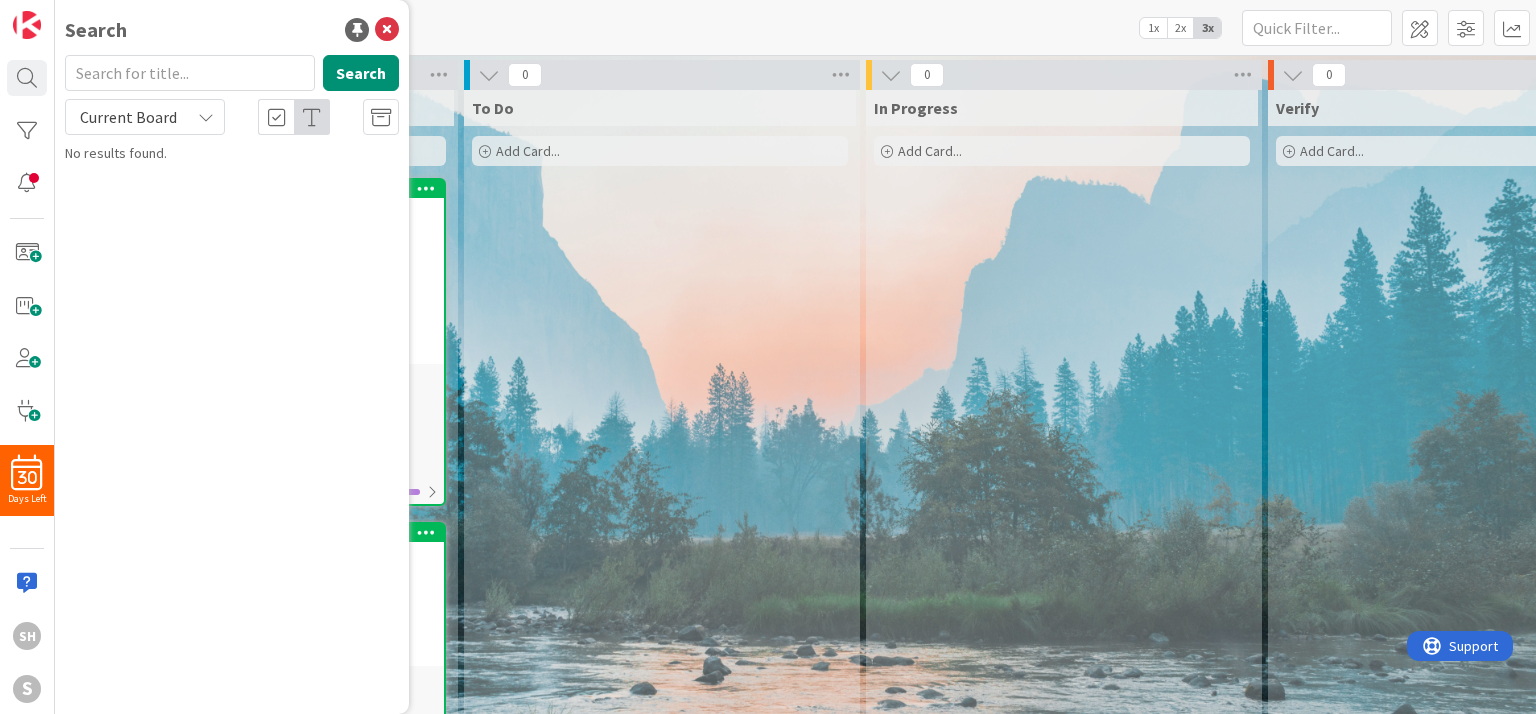 click on "Current Board" at bounding box center [145, 117] 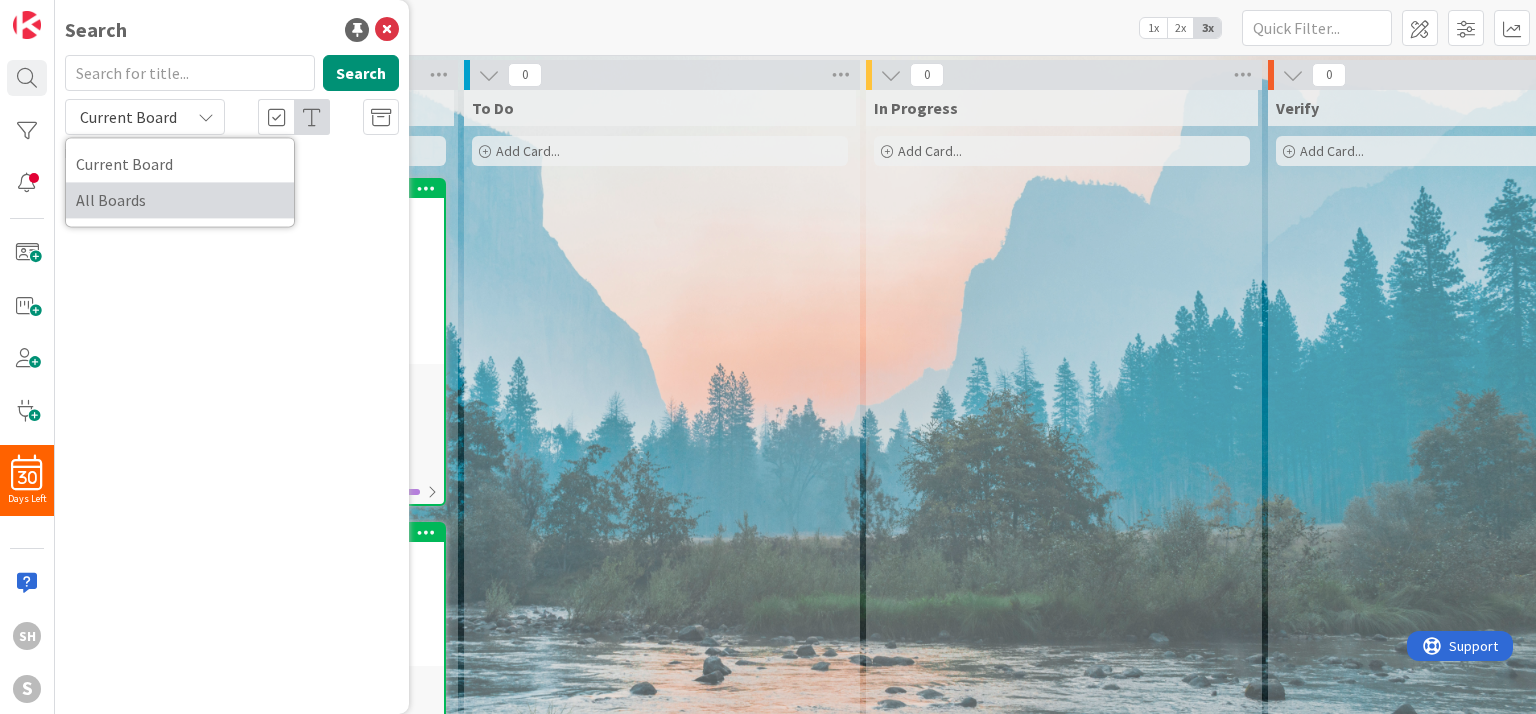 click on "All Boards" at bounding box center [180, 200] 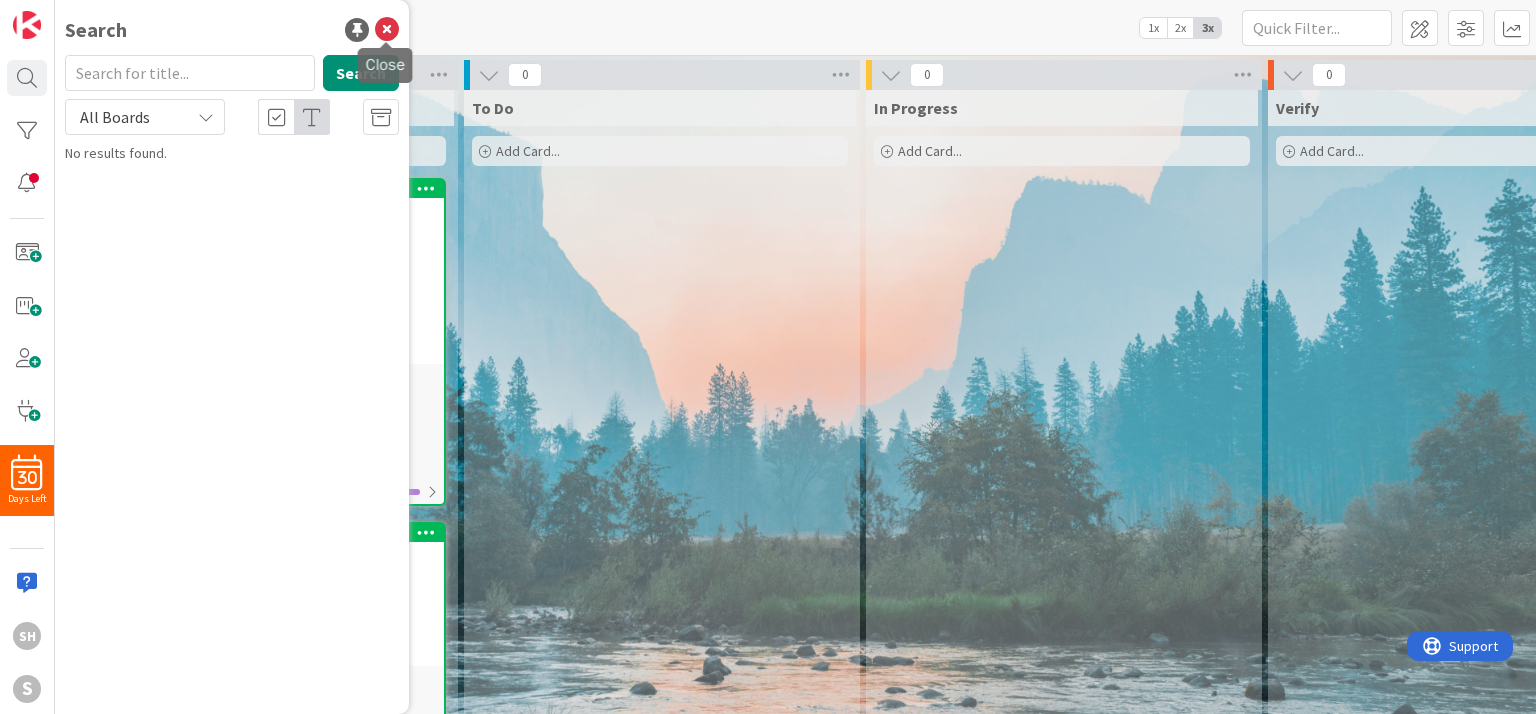 click at bounding box center [387, 30] 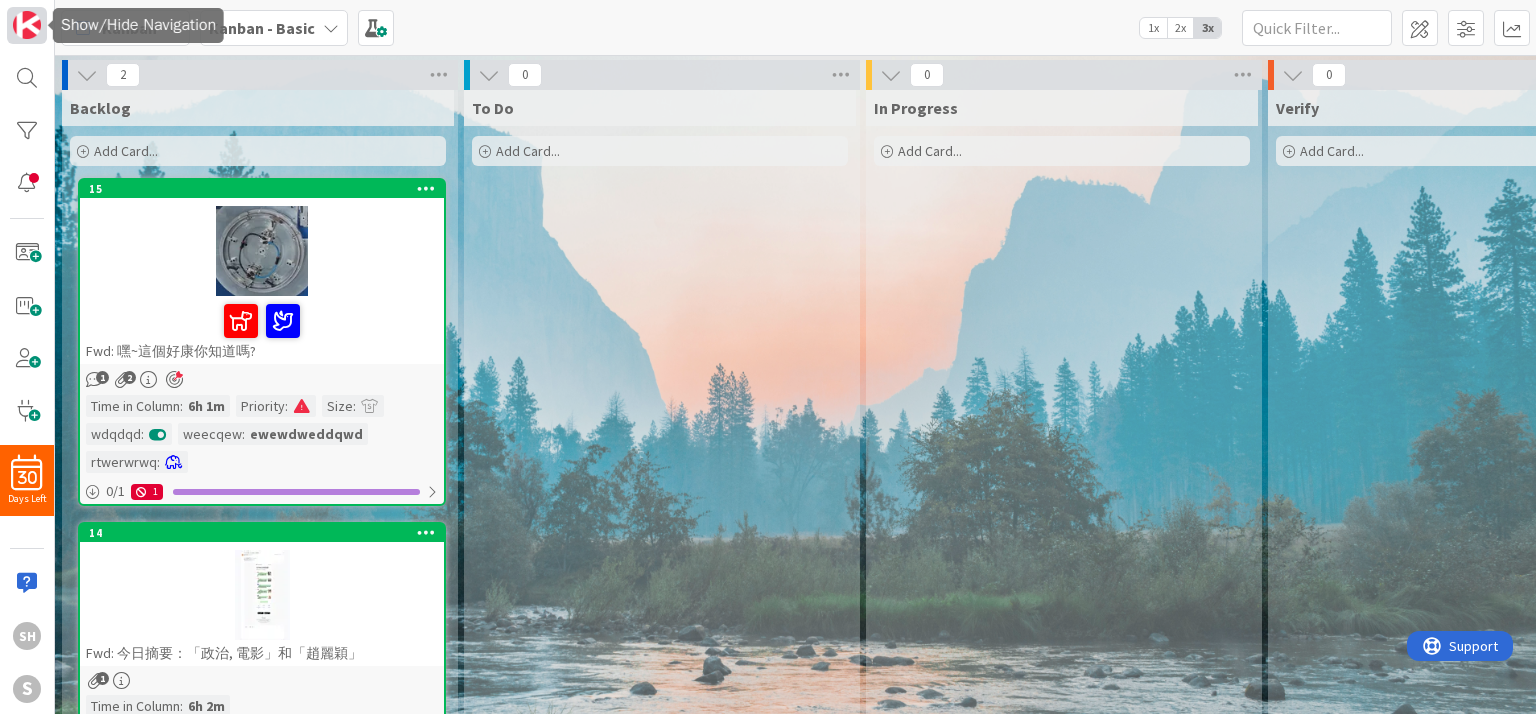 click at bounding box center (27, 25) 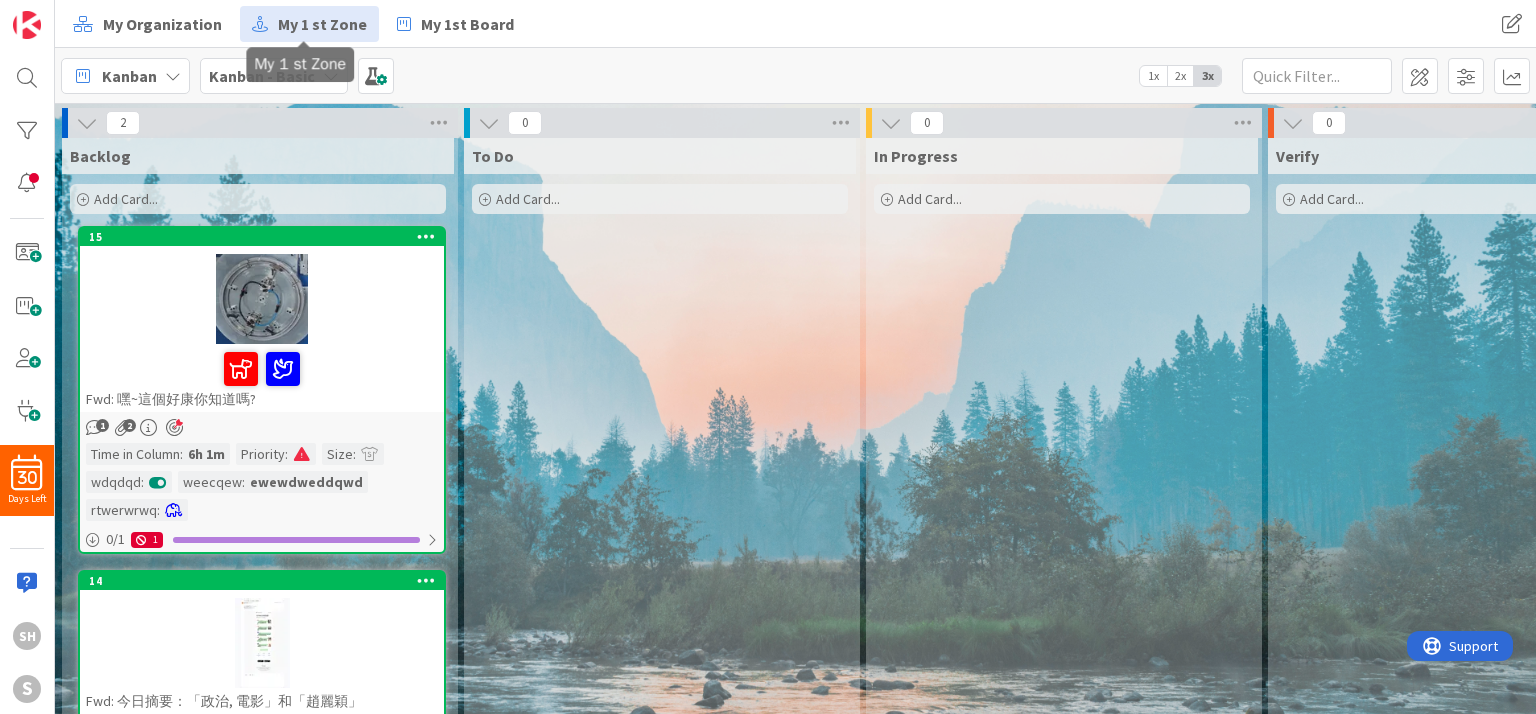 click on "My 1 st Zone" at bounding box center (309, 24) 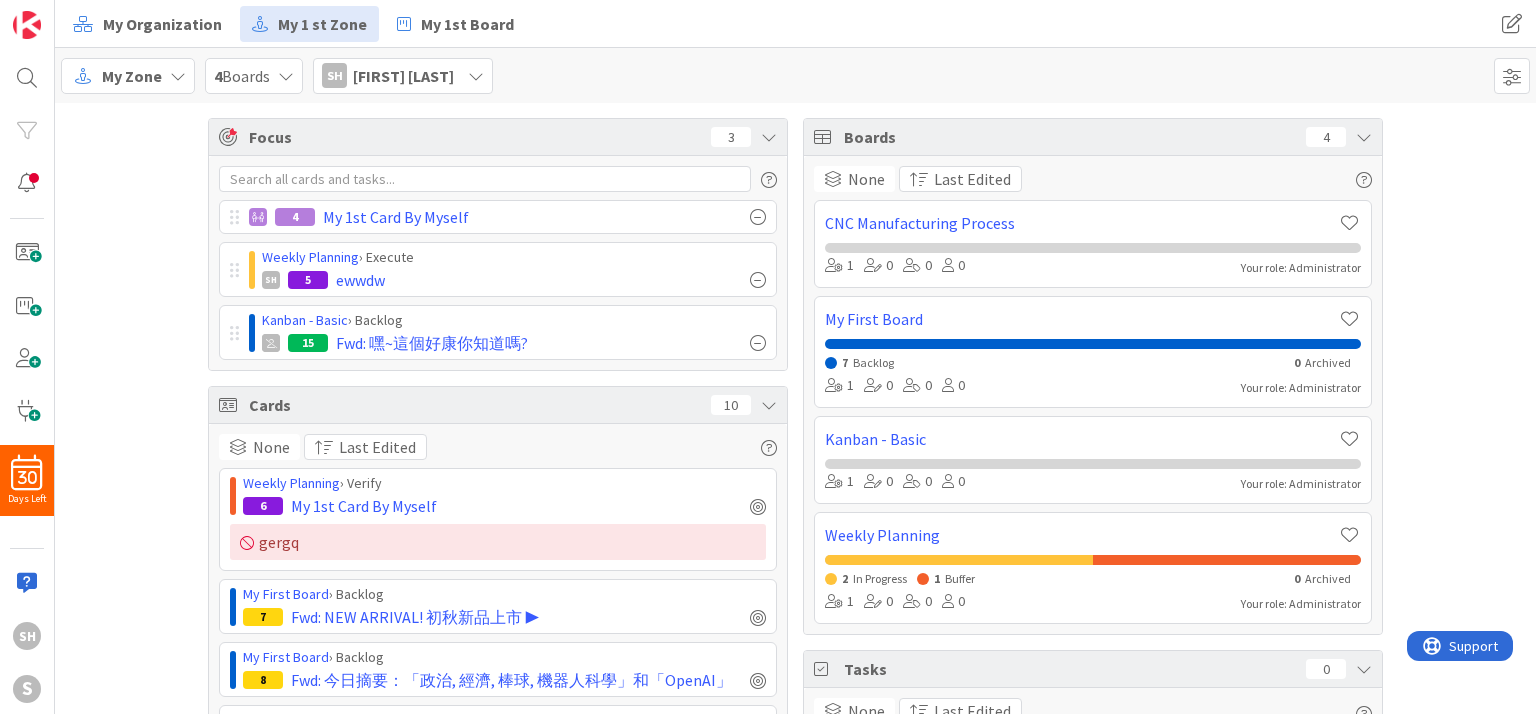 scroll, scrollTop: 0, scrollLeft: 0, axis: both 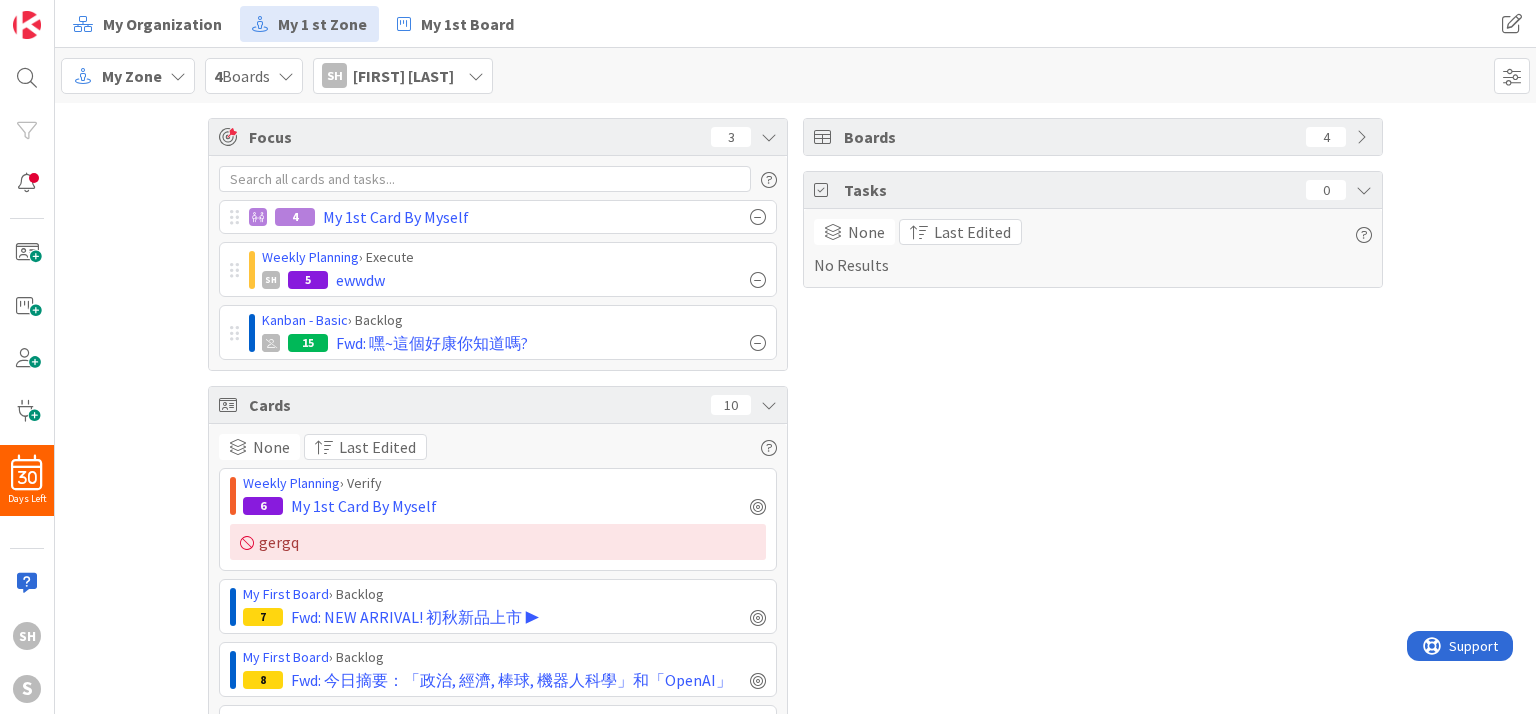 click at bounding box center [1364, 137] 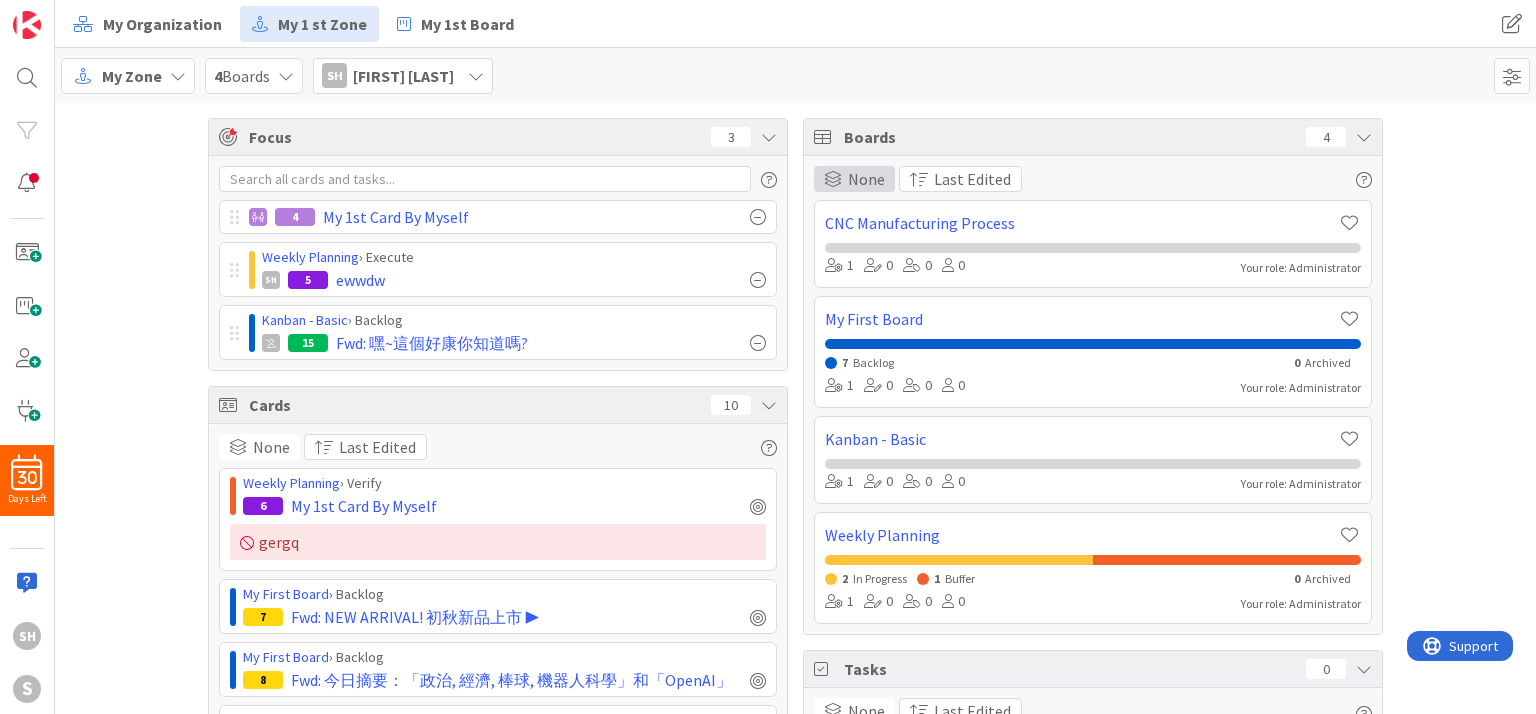 click on "None" at bounding box center [866, 179] 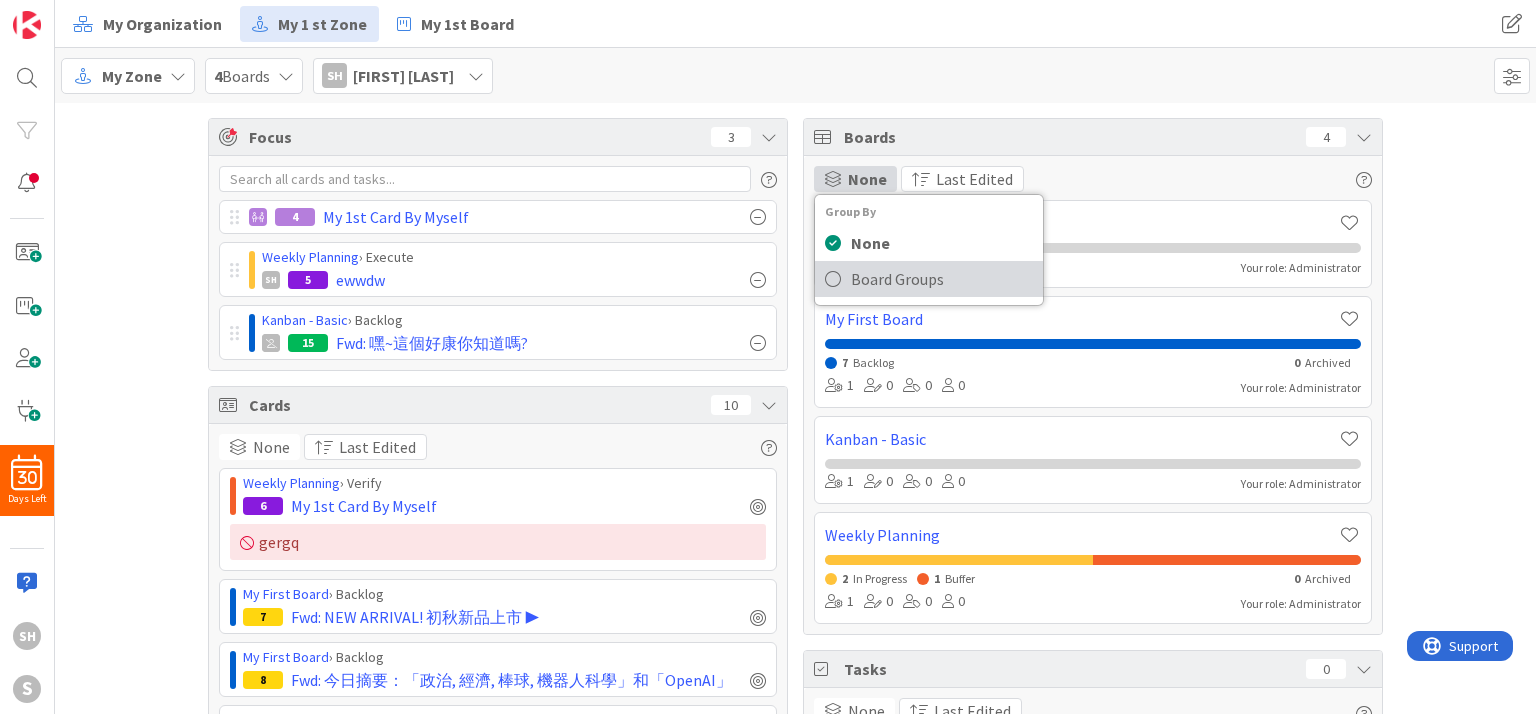 click on "Board Groups" at bounding box center [942, 279] 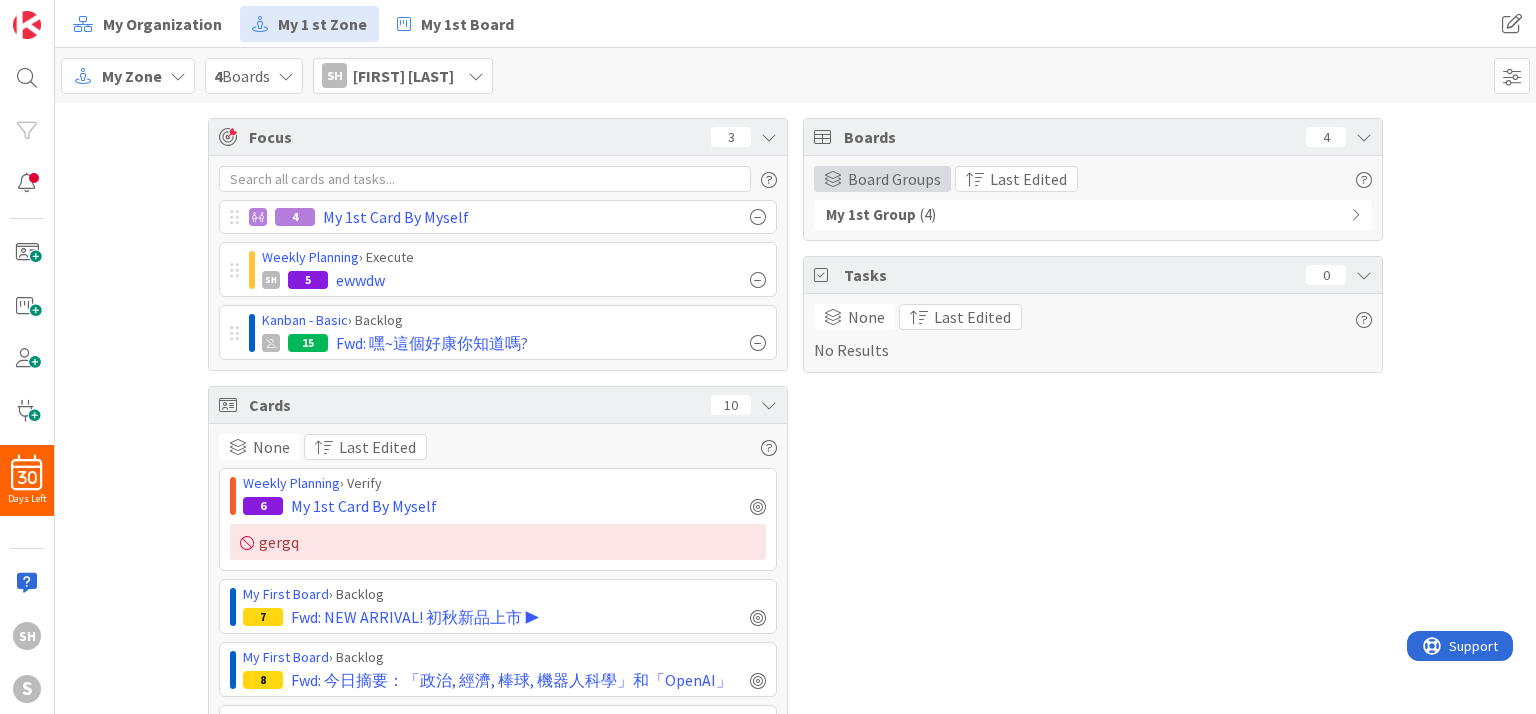 click on "Board Groups" at bounding box center [894, 179] 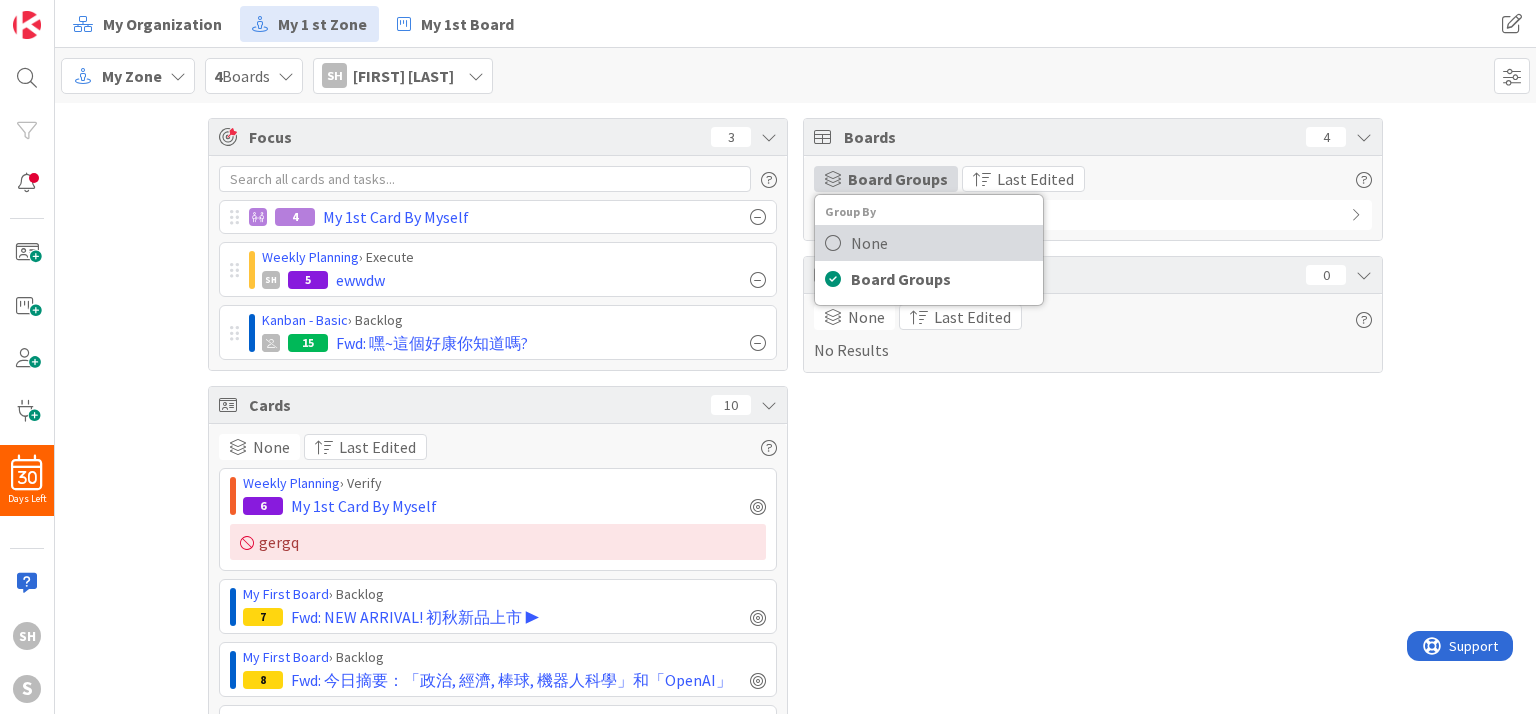 click on "None" at bounding box center (942, 243) 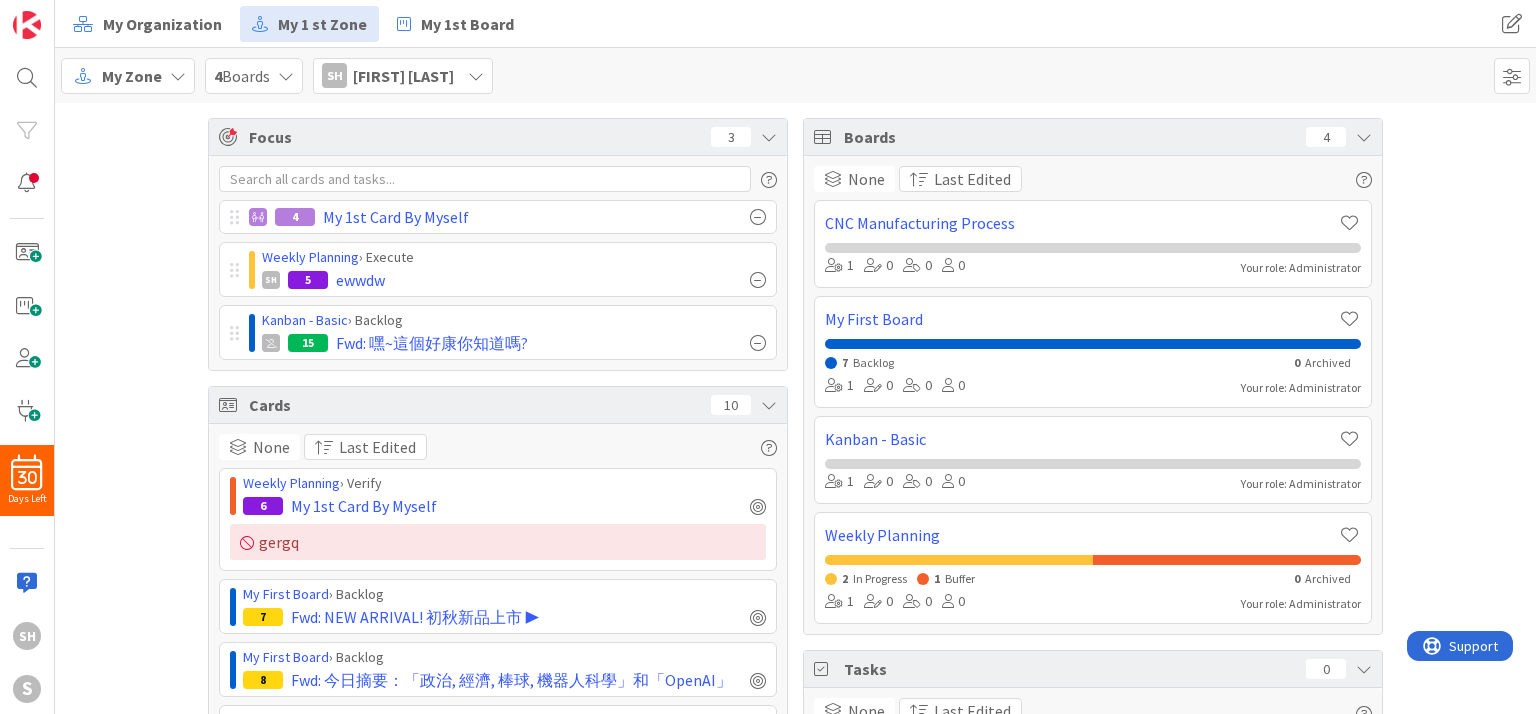 click on "Focus 3 4 My 1st Card By Myself Weekly Planning  › Execute SH 5 ewwdw Kanban - Basic  › Backlog 15 Fwd: 嘿~這個好康你知道嗎? Cards 10 None Last Edited Weekly Planning  › Verify 6 My 1st Card By Myself gergq My First Board  › Backlog 7 Fwd: NEW ARRIVAL! 初秋新品上市 ▶ My First Board  › Backlog 8 Fwd: 今日摘要：「政治, 經濟, 棒球, 機器人科學」和「OpenAI」 My First Board  › Backlog 11 Fwd: TechNews Explorer》川普對台課 20% 關稅高於日韓！談判條件怎麼走？232 條款成關鍵 My First Board  › Backlog 9 Fwd: 08/03 理財寶最新熱門講座內容►►【付費直播】元股先生- 找到關鍵K 我獨自升級：看懂主力控價，用策略精準套利 My First Board  › Backlog 10 Fwd: Miro 🤝 your favorite work apps My First Board  › Backlog 12 Fwd: Last chance: Ashampoo UnInstaller 16 - Preorder & Save My First Board  › Backlog 13 Fwd: 跟著買不會錯！限時優惠與特價優惠商品排行榜大公開！ Weekly Planning 5 4" at bounding box center [795, 728] 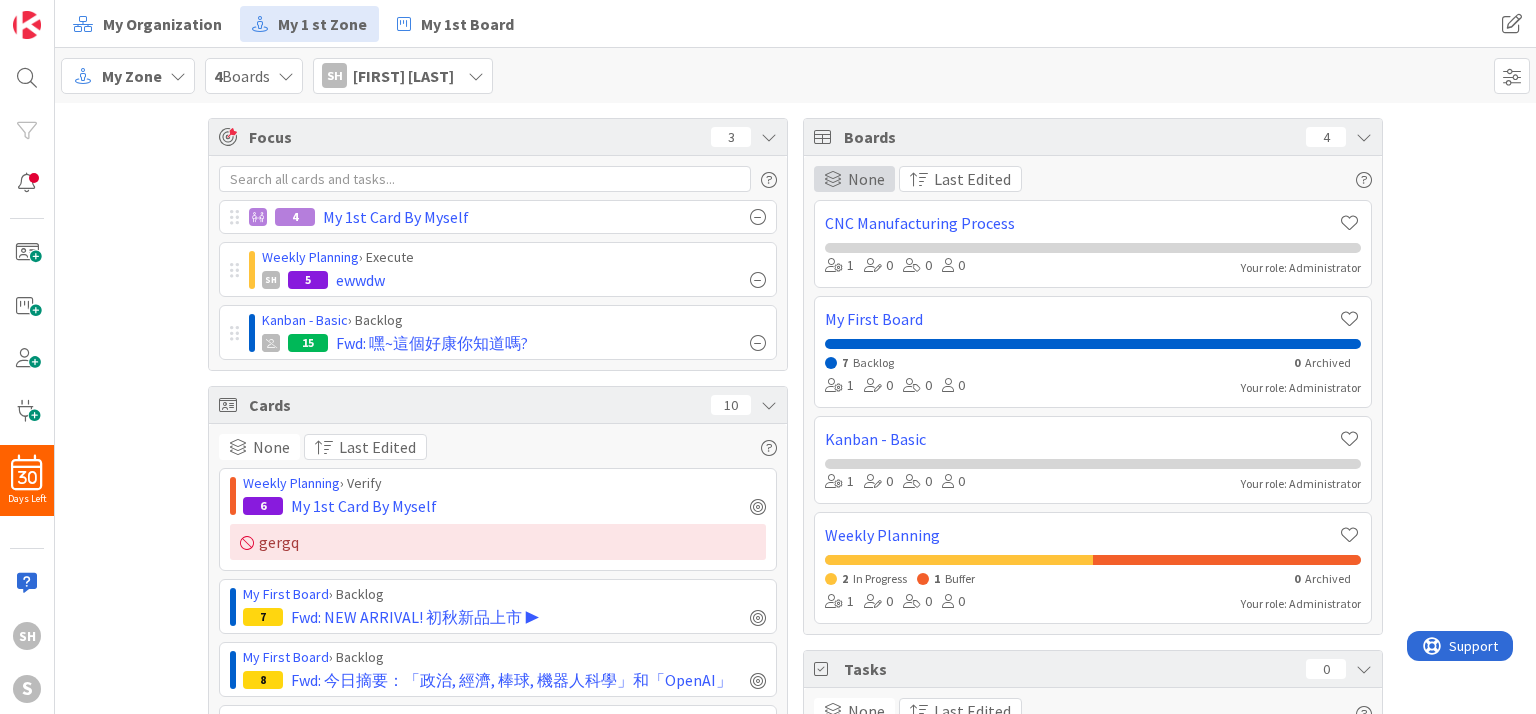 click on "None" at bounding box center [866, 179] 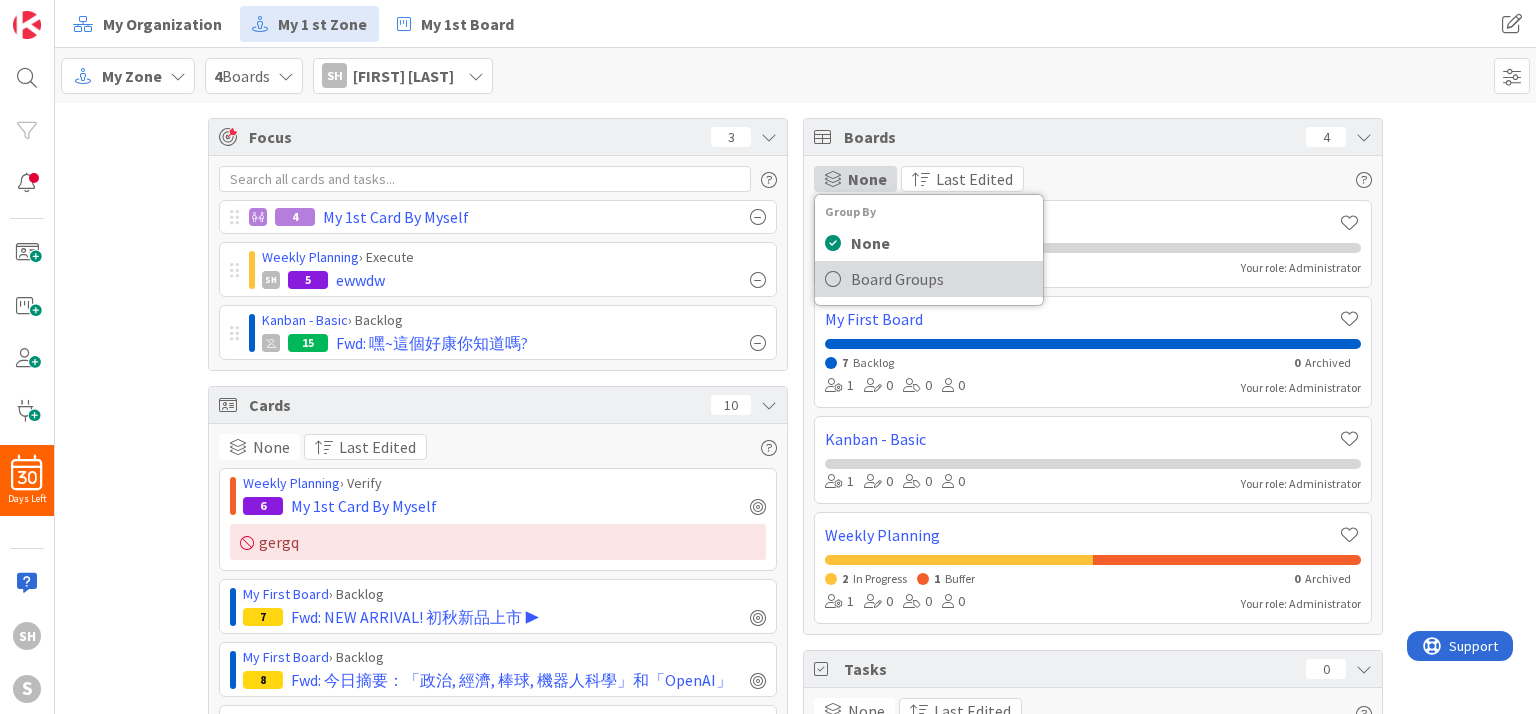 click on "Board Groups" at bounding box center [942, 279] 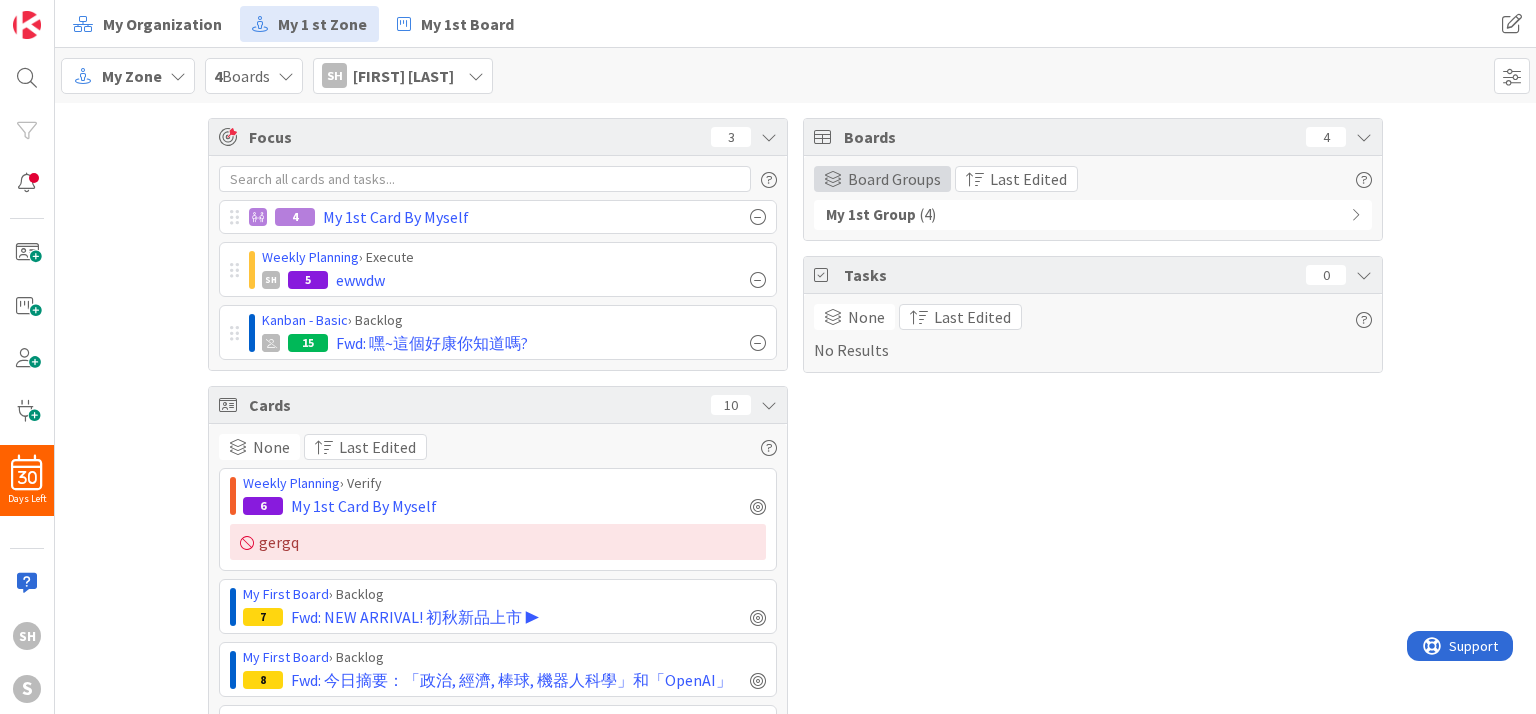 click on "Board Groups" at bounding box center (894, 179) 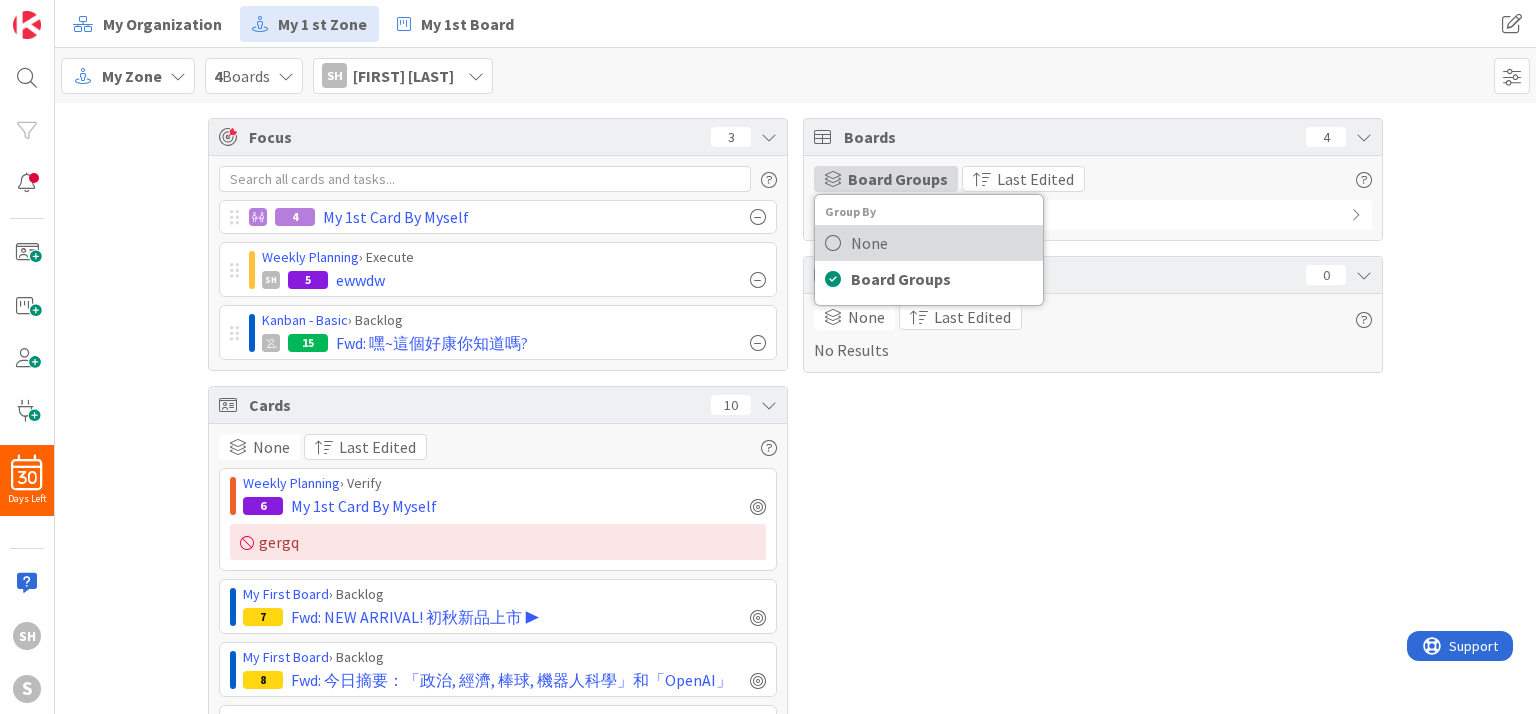 click on "None" at bounding box center [942, 243] 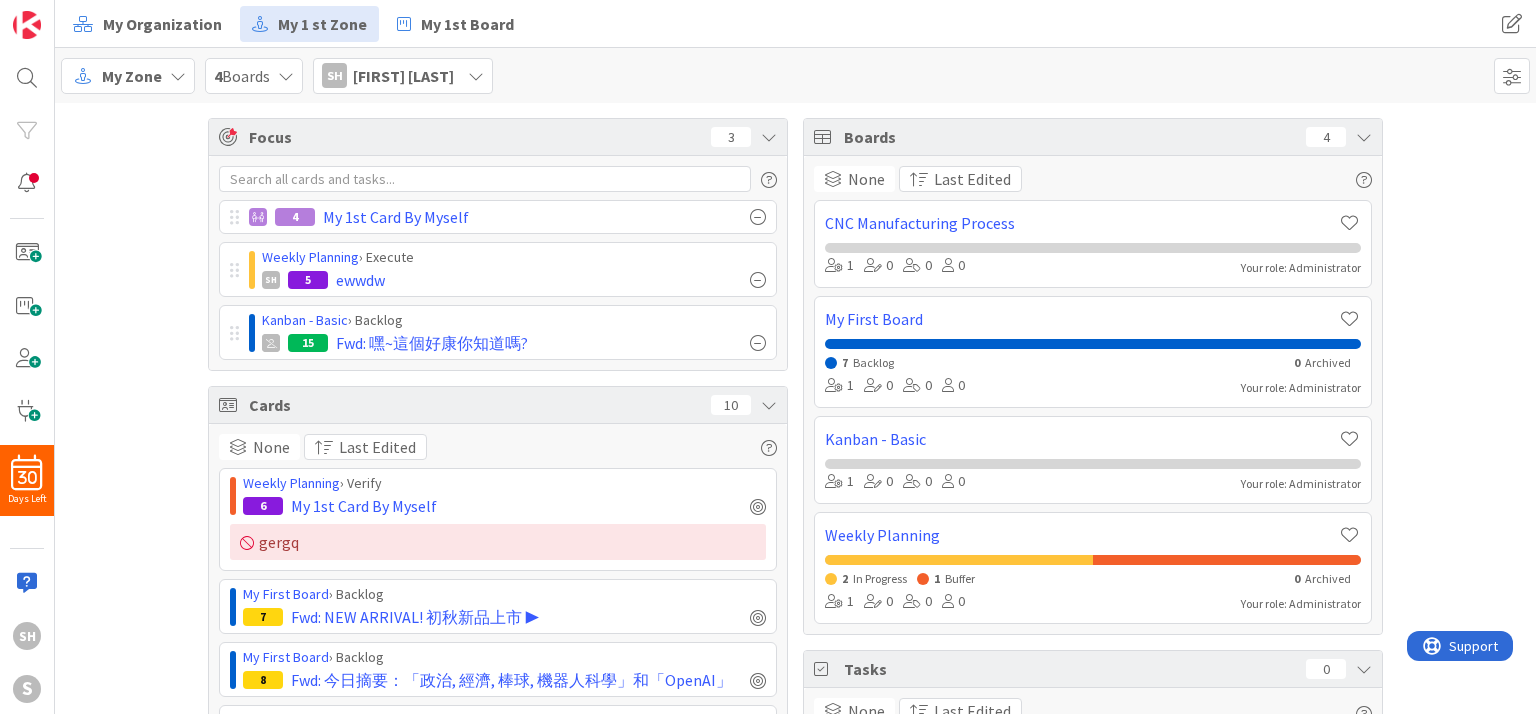click on "Focus 3 4 My 1st Card By Myself Weekly Planning  › Execute SH 5 ewwdw Kanban - Basic  › Backlog 15 Fwd: 嘿~這個好康你知道嗎? Cards 10 None Last Edited Weekly Planning  › Verify 6 My 1st Card By Myself gergq My First Board  › Backlog 7 Fwd: NEW ARRIVAL! 初秋新品上市 ▶ My First Board  › Backlog 8 Fwd: 今日摘要：「政治, 經濟, 棒球, 機器人科學」和「OpenAI」 My First Board  › Backlog 11 Fwd: TechNews Explorer》川普對台課 20% 關稅高於日韓！談判條件怎麼走？232 條款成關鍵 My First Board  › Backlog 9 Fwd: 08/03 理財寶最新熱門講座內容►►【付費直播】元股先生- 找到關鍵K 我獨自升級：看懂主力控價，用策略精準套利 My First Board  › Backlog 10 Fwd: Miro 🤝 your favorite work apps My First Board  › Backlog 12 Fwd: Last chance: Ashampoo UnInstaller 16 - Preorder & Save My First Board  › Backlog 13 Fwd: 跟著買不會錯！限時優惠與特價優惠商品排行榜大公開！ Weekly Planning 5 4" at bounding box center [795, 728] 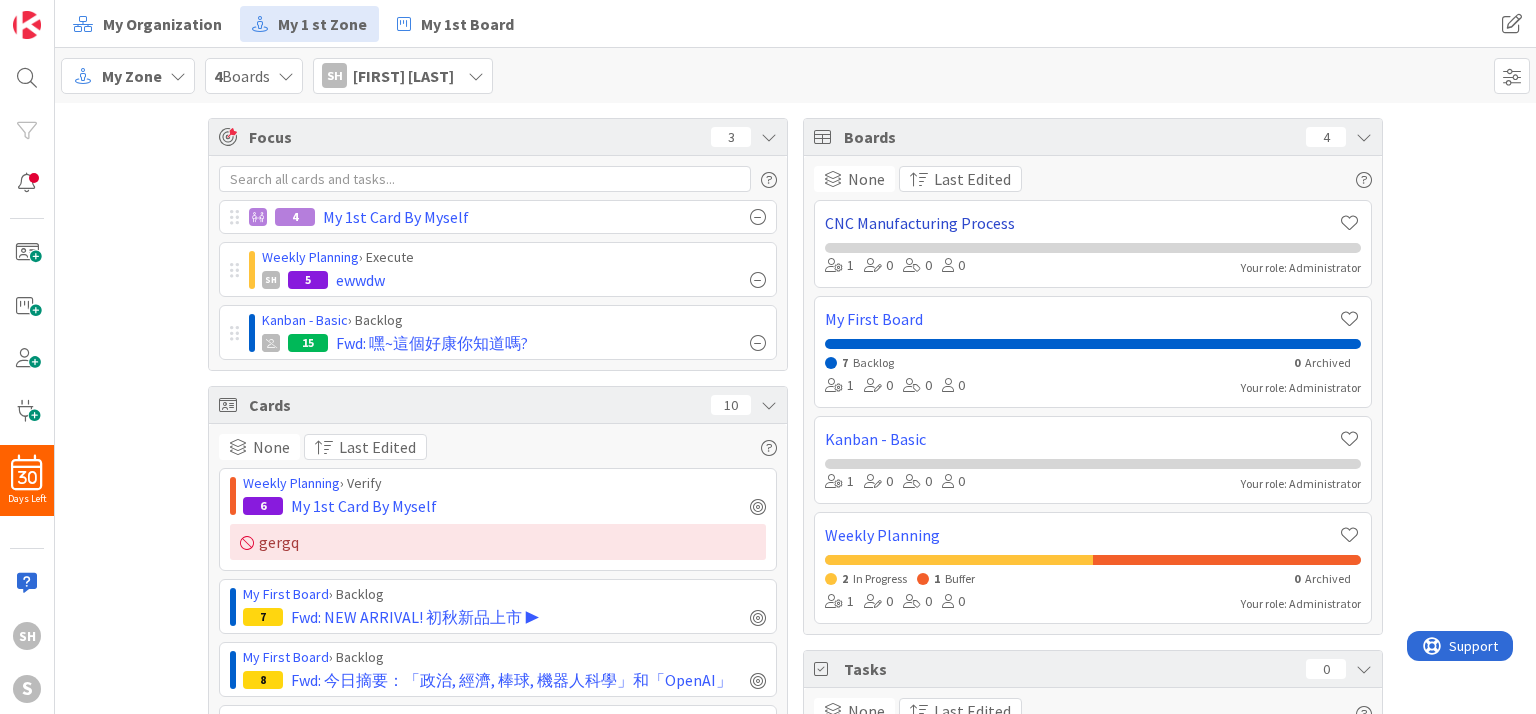 click on "CNC Manufacturing Process" at bounding box center [1081, 223] 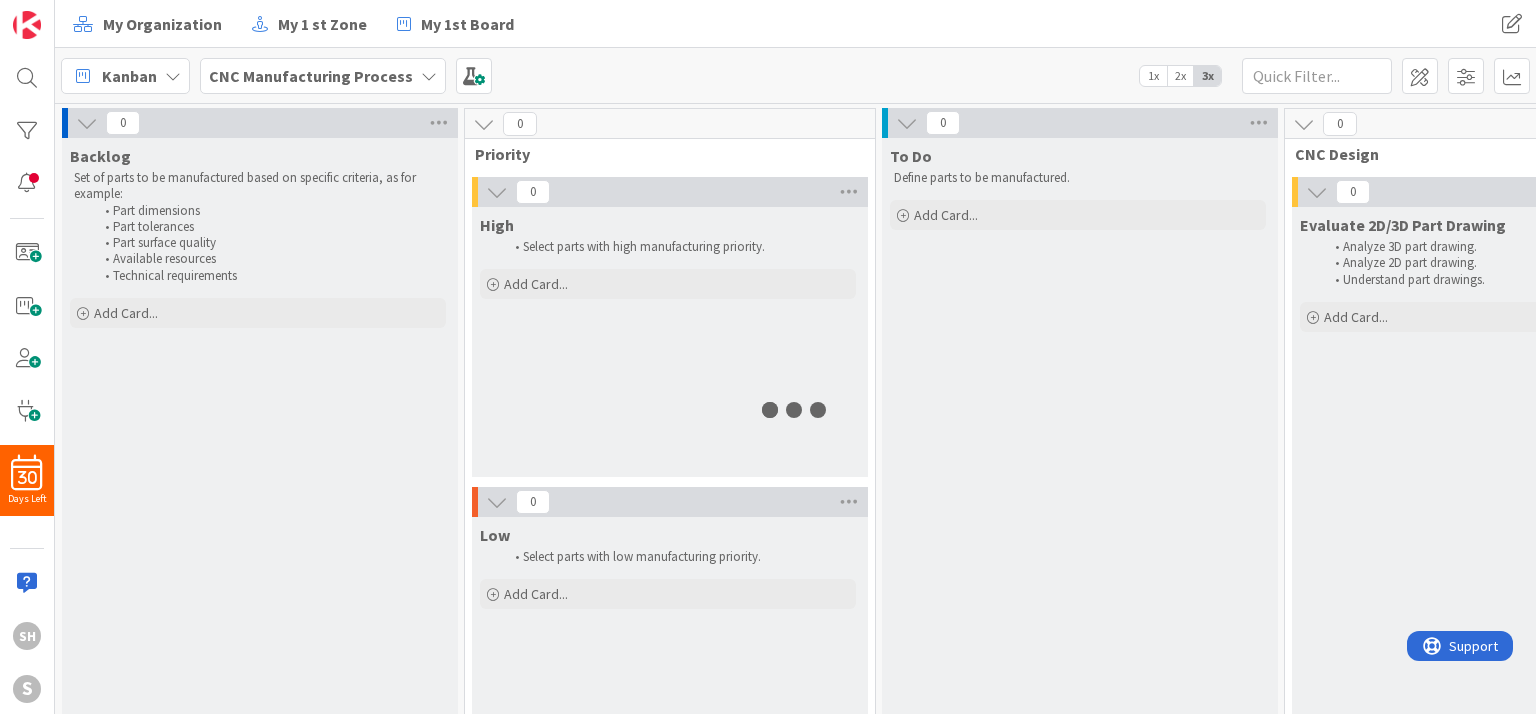 scroll, scrollTop: 0, scrollLeft: 0, axis: both 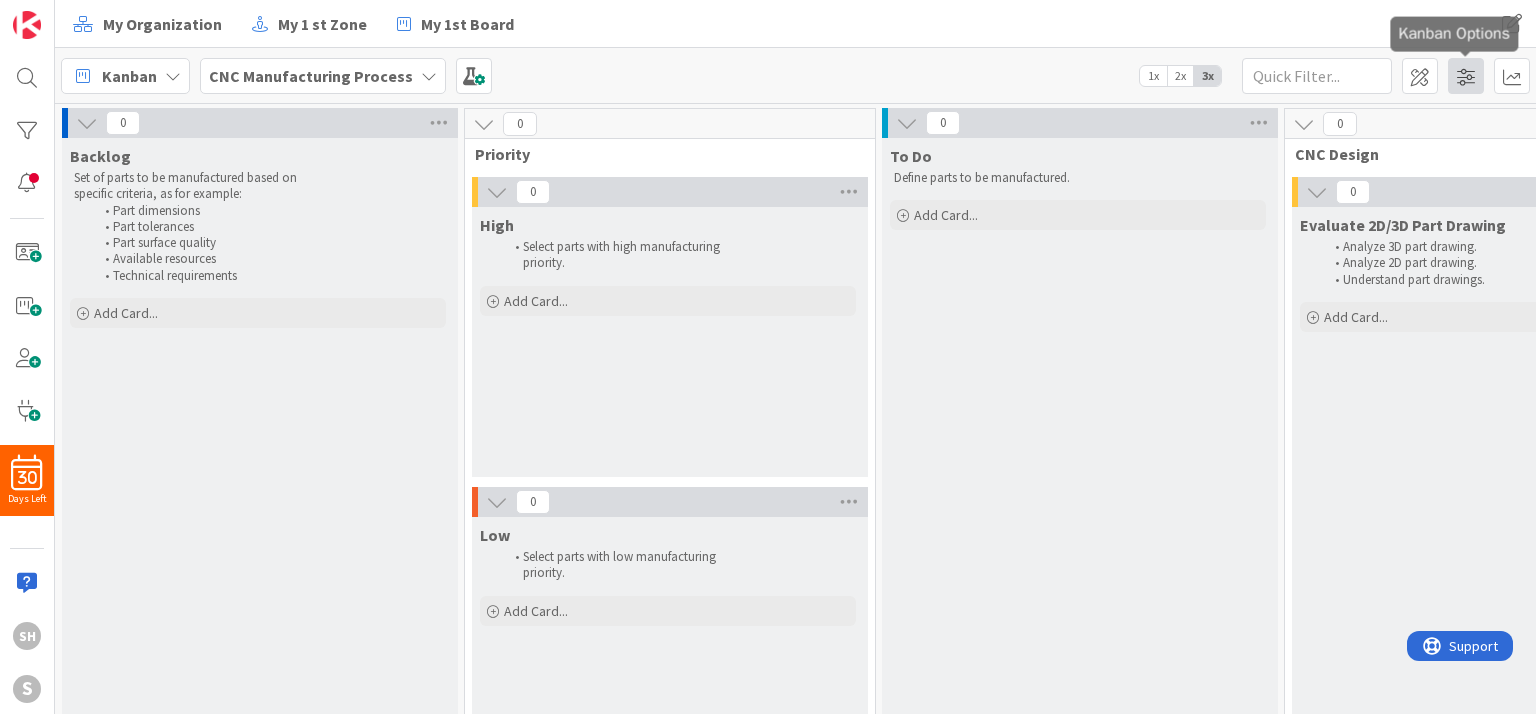 click at bounding box center [1466, 76] 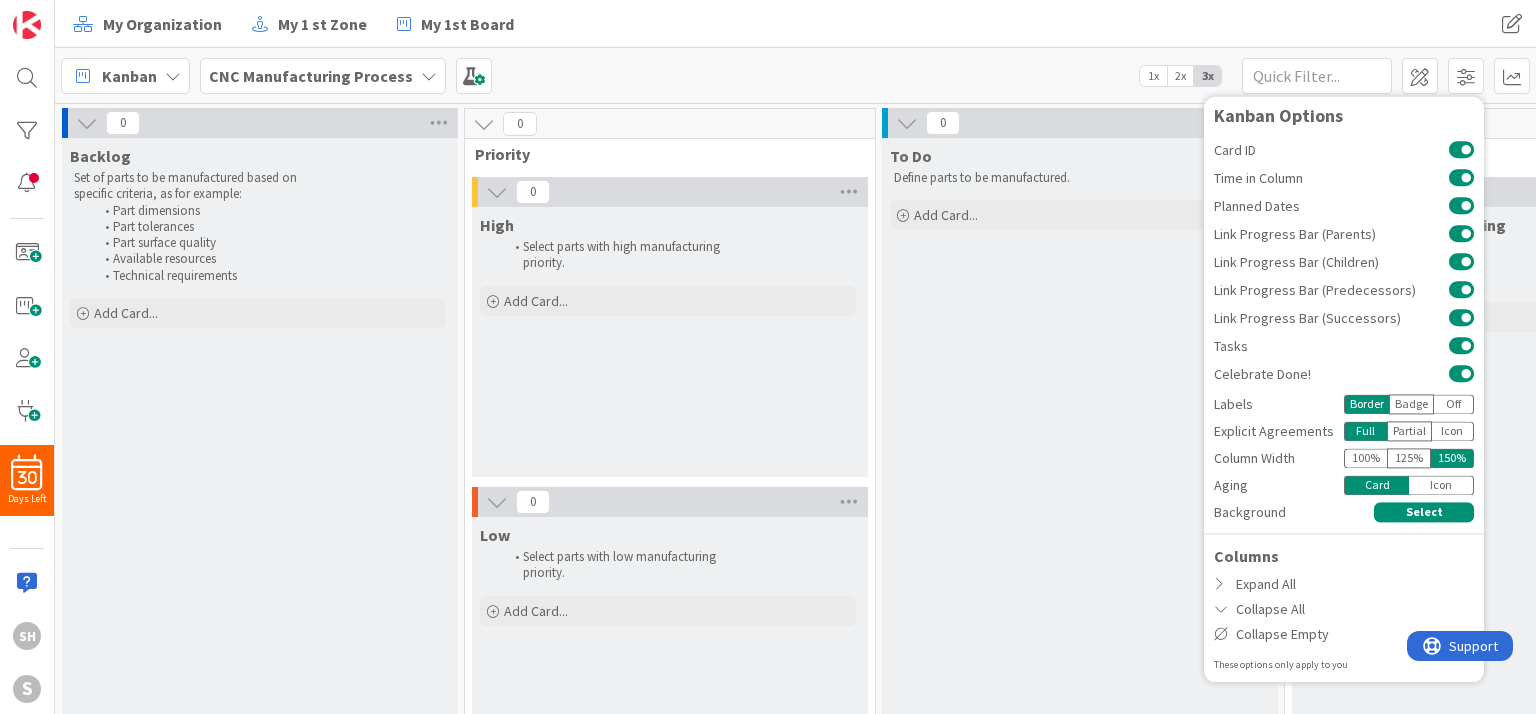click on "Kanban CNC Manufacturing Process 1x 2x 3x Kanban Options Card ID Time in Column Planned Dates Link Progress Bar (Parents) Link Progress Bar (Children) Link Progress Bar (Predecessors) Link Progress Bar (Successors) Tasks Celebrate Done! Labels Border Badge Off Explicit Agreements Full Partial Icon Column Width 100 % 125 % 150 % Aging Card Icon Background Select Columns Expand All Collapse All Collapse Empty These options only apply to you" at bounding box center (795, 75) 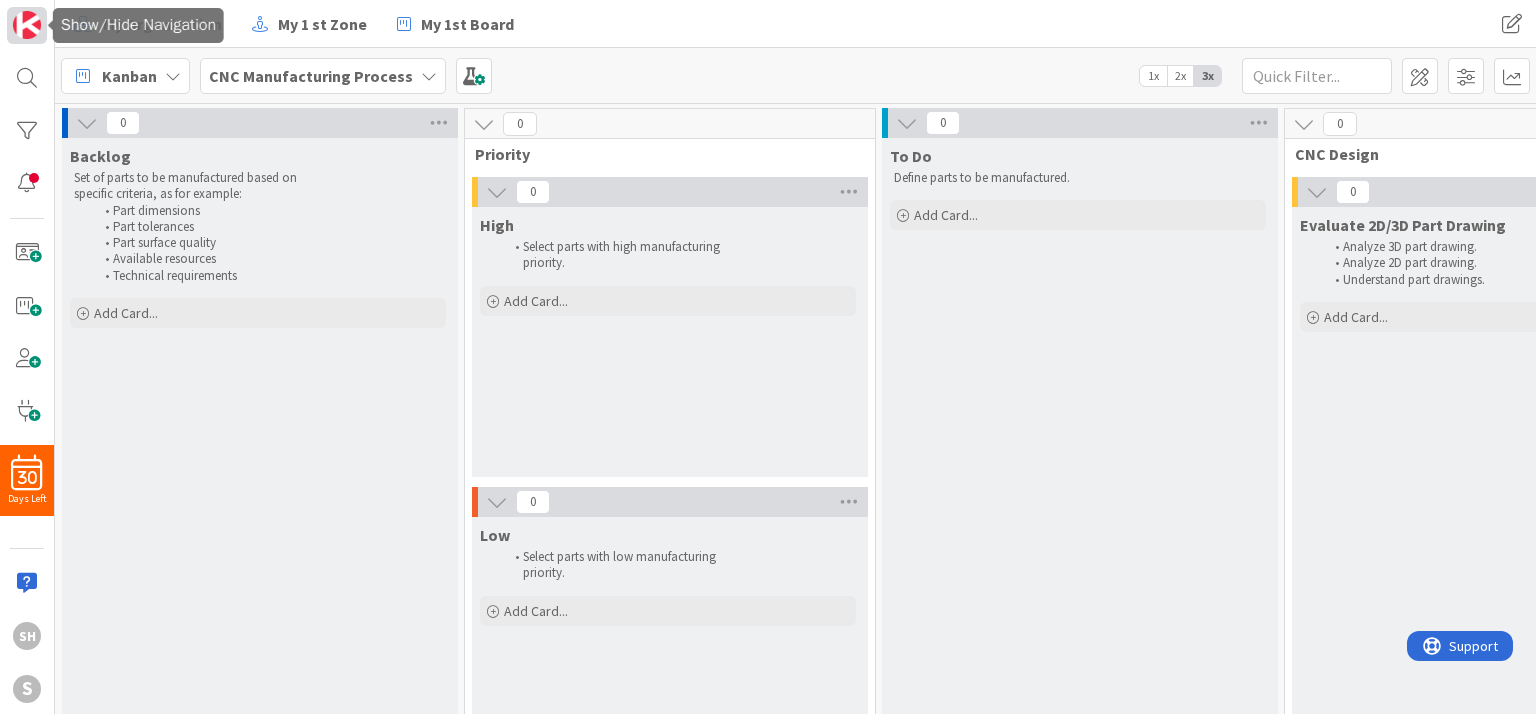 click at bounding box center (27, 25) 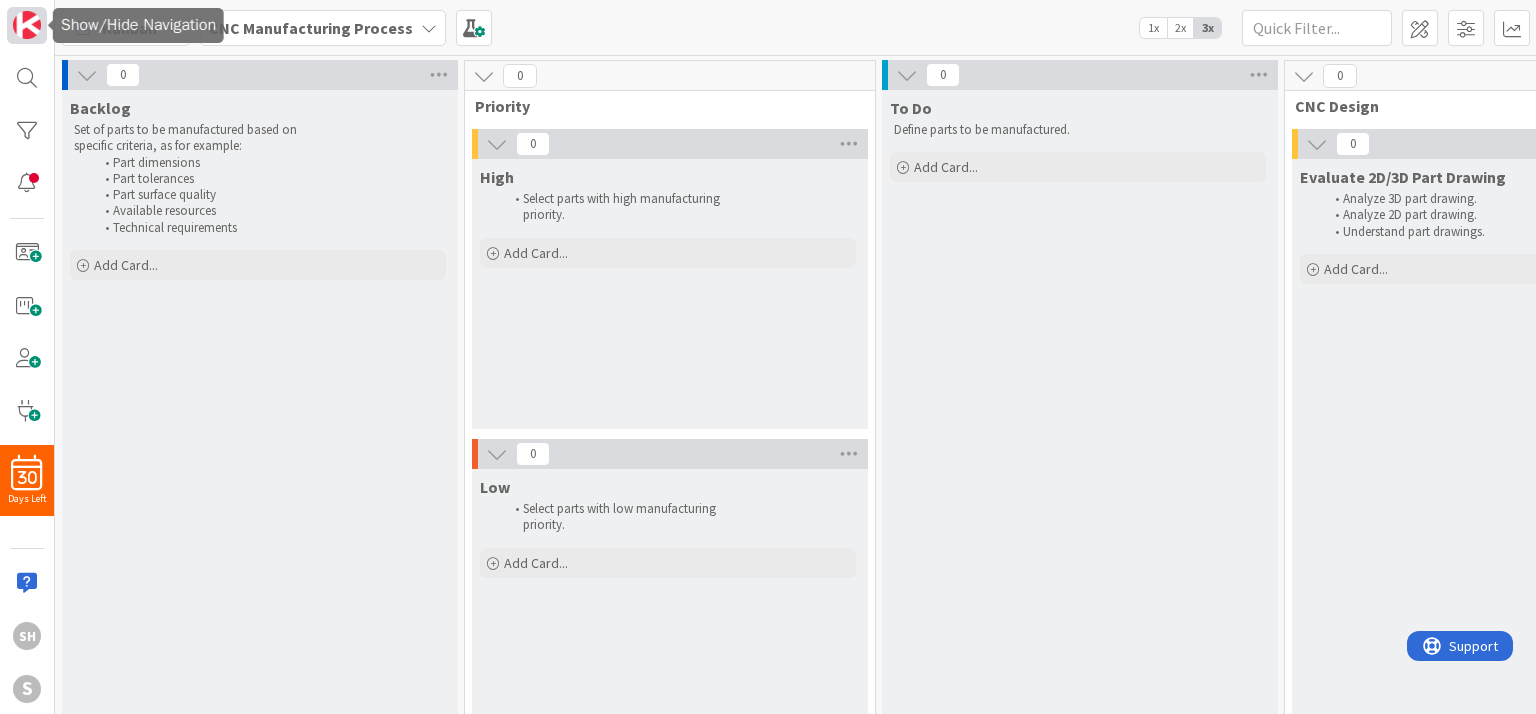 click at bounding box center [27, 25] 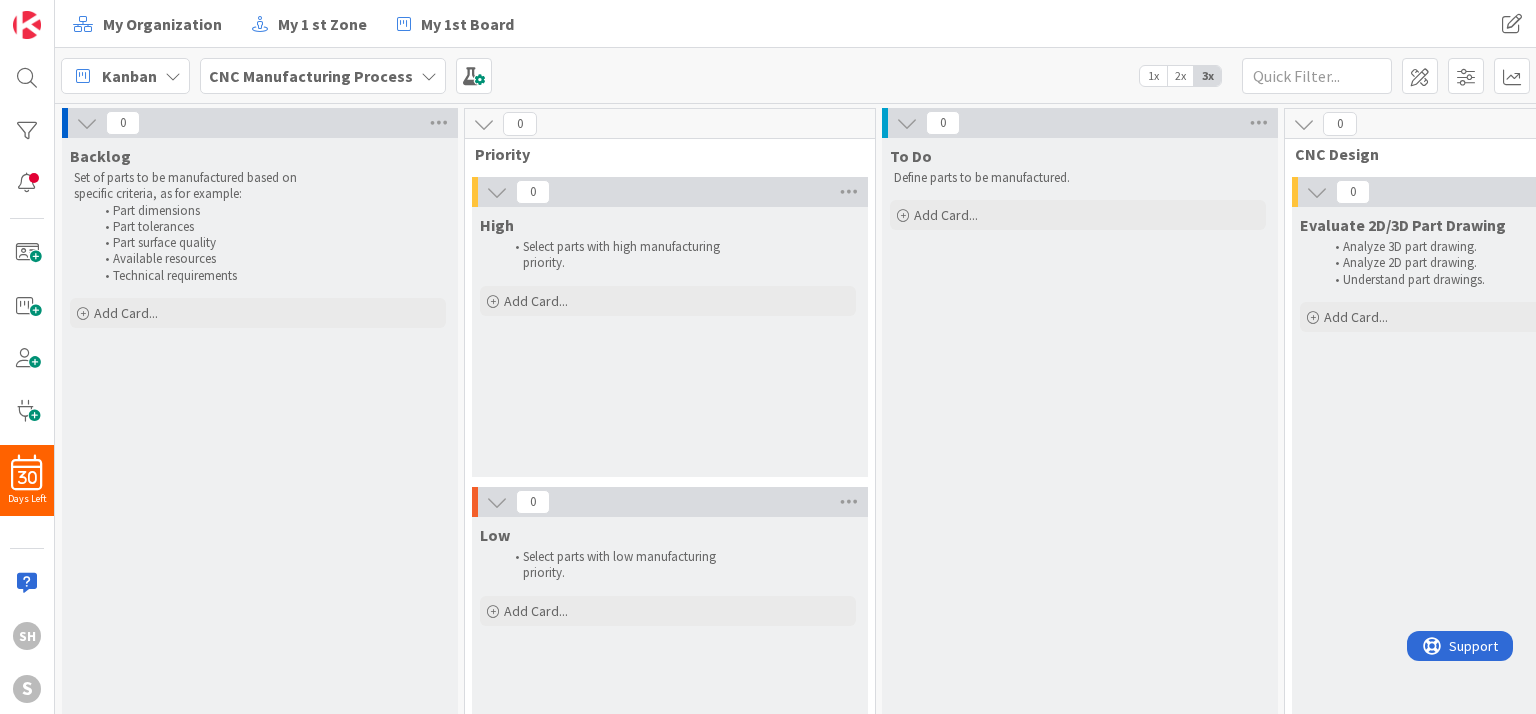 click on "Kanban" at bounding box center [125, 76] 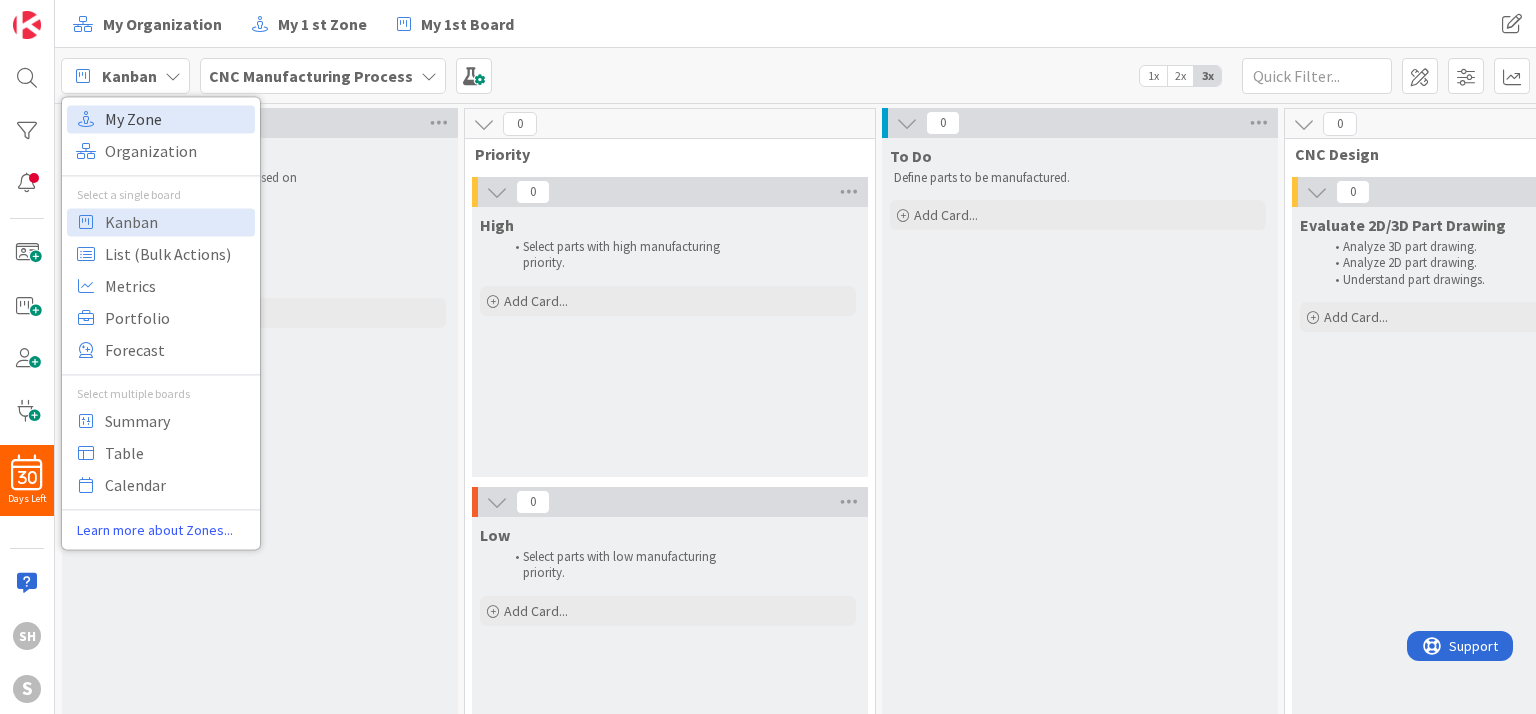 click on "My Zone" at bounding box center [177, 119] 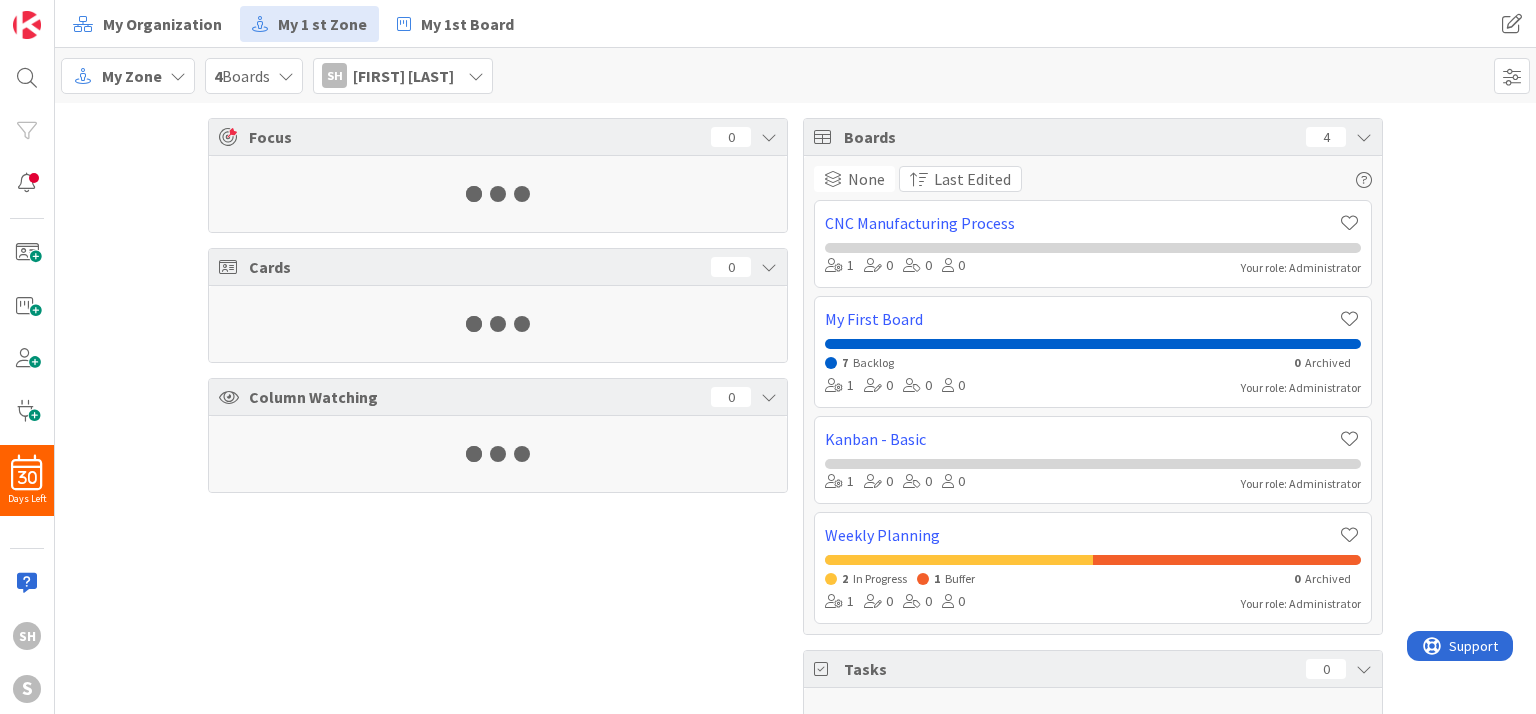 scroll, scrollTop: 0, scrollLeft: 0, axis: both 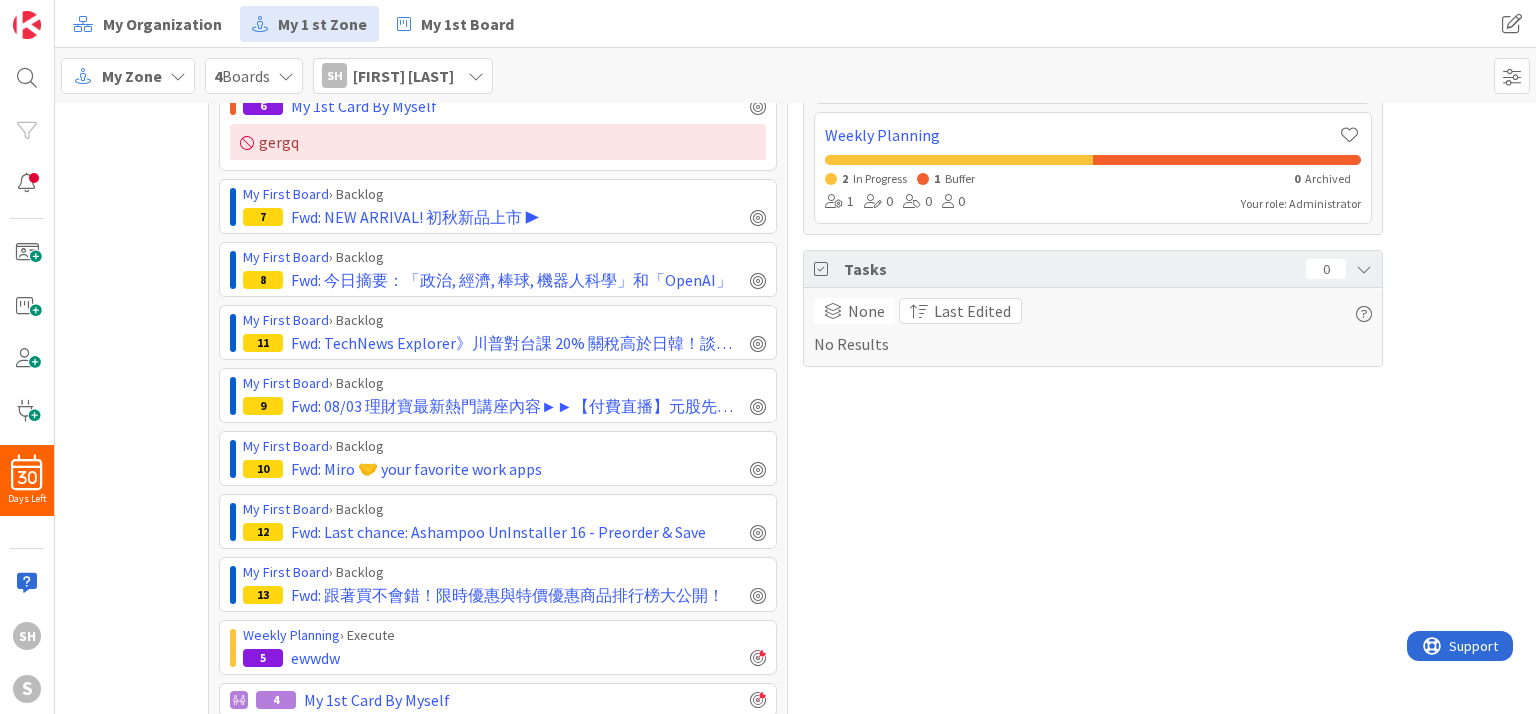 click at bounding box center (1364, 269) 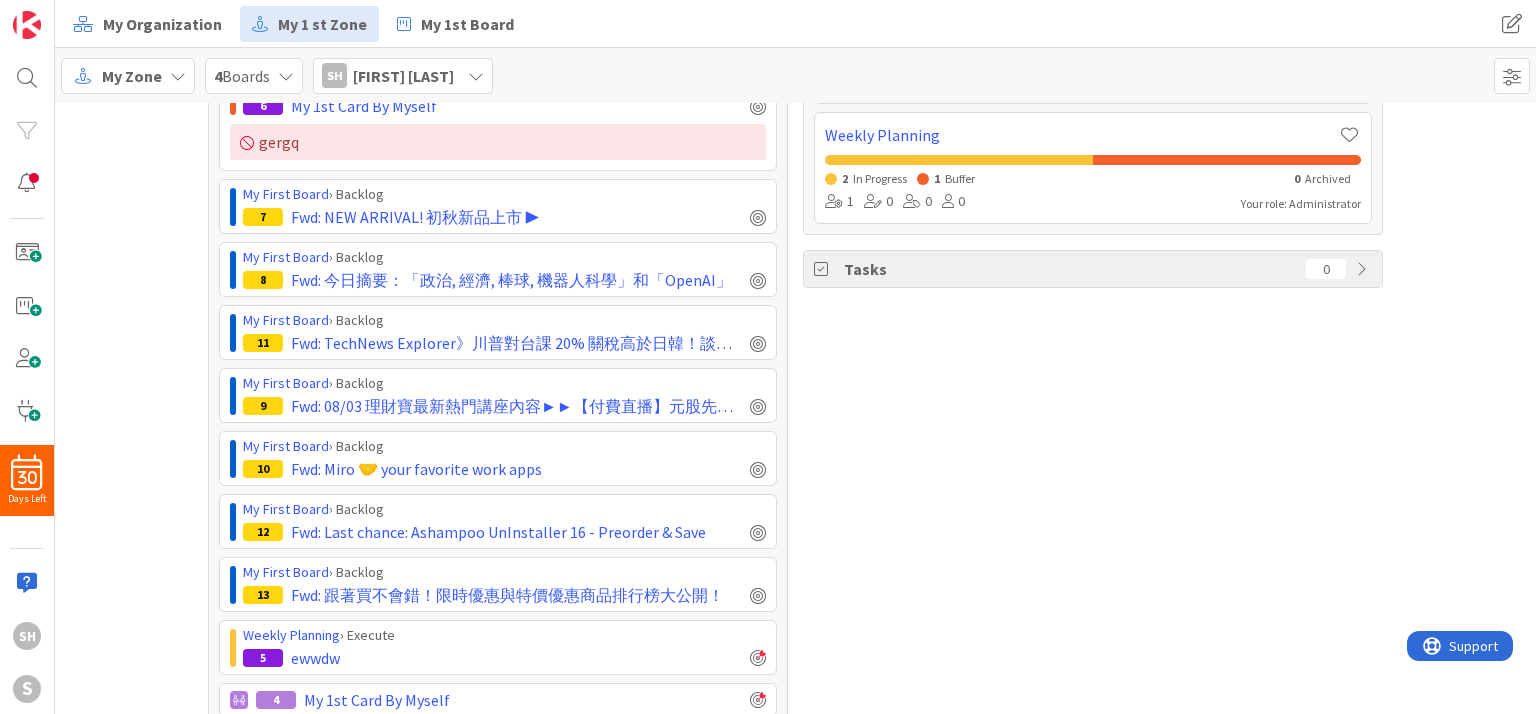 click at bounding box center (1364, 269) 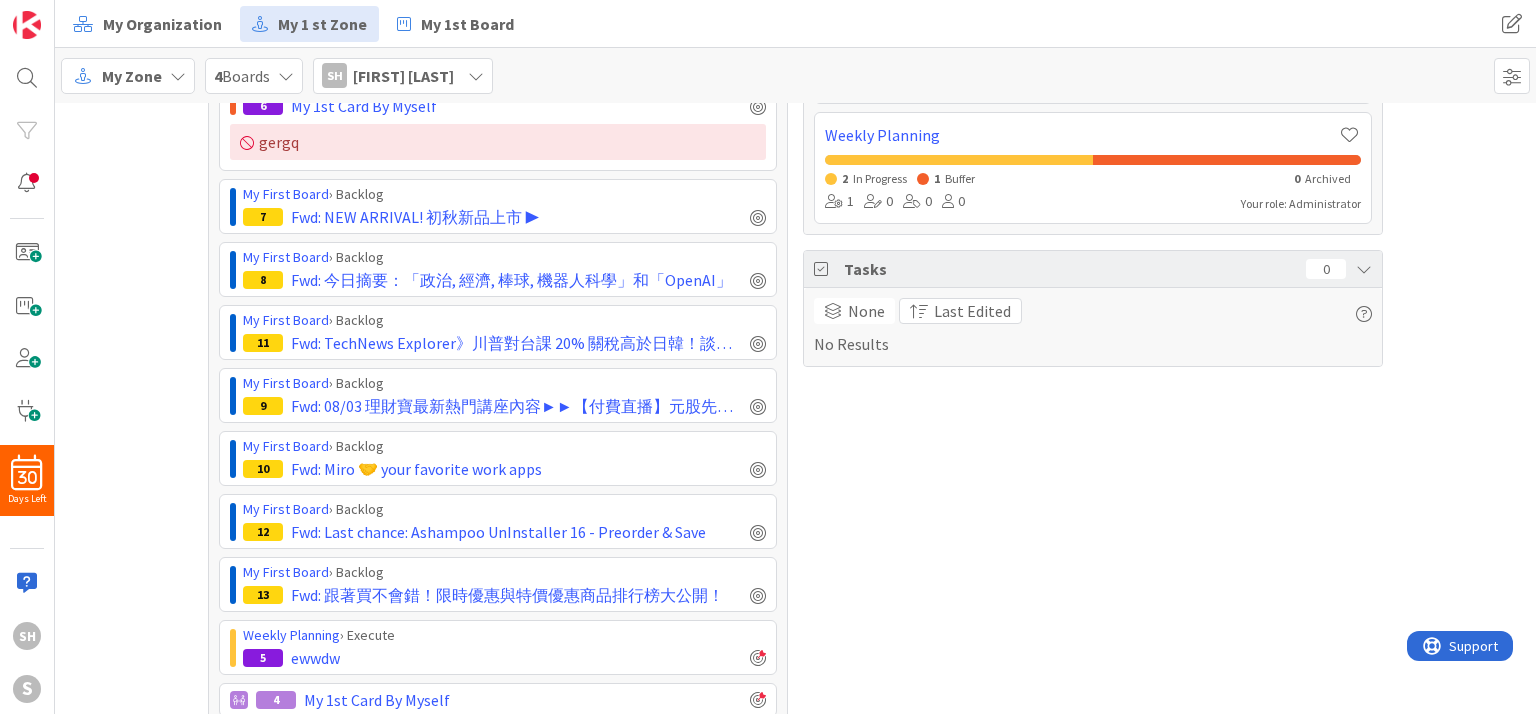 click at bounding box center (824, 269) 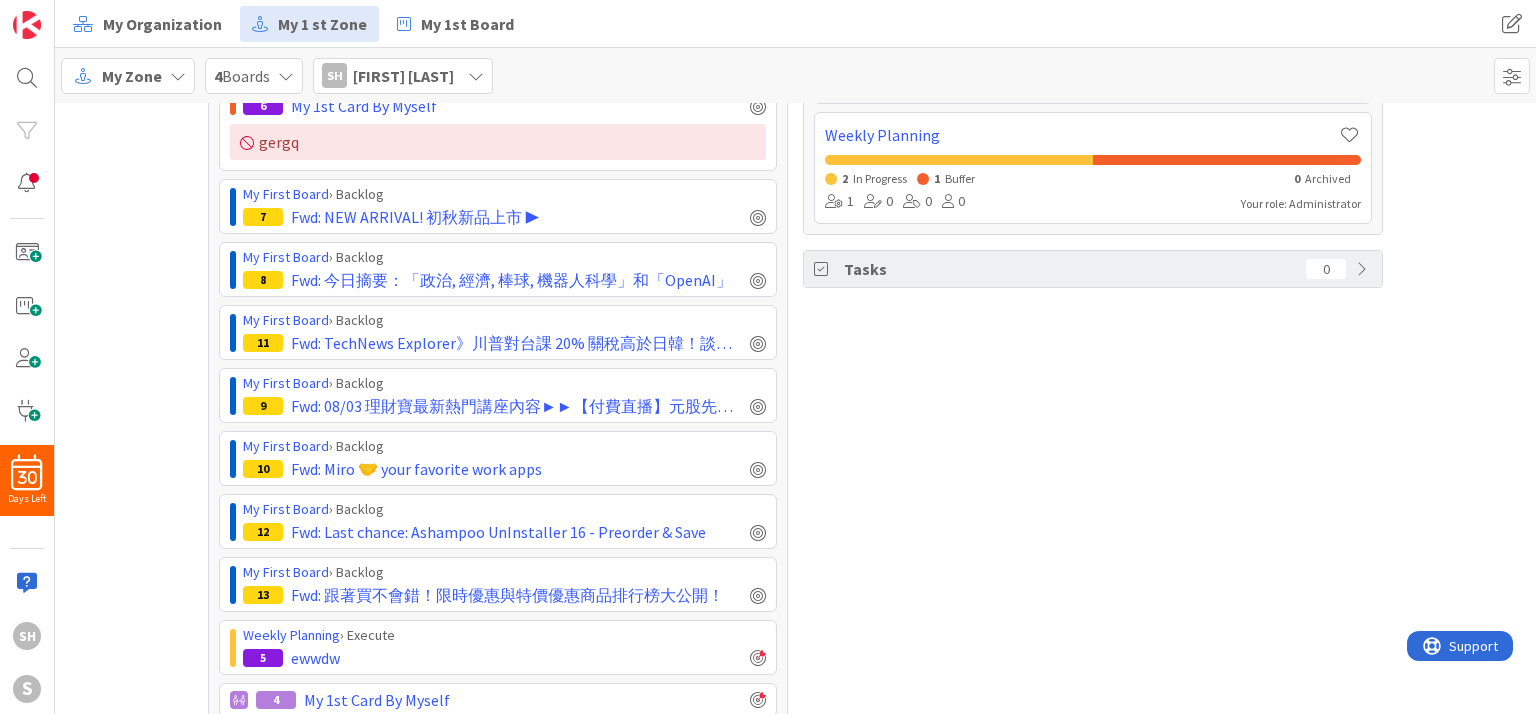 click at bounding box center (824, 269) 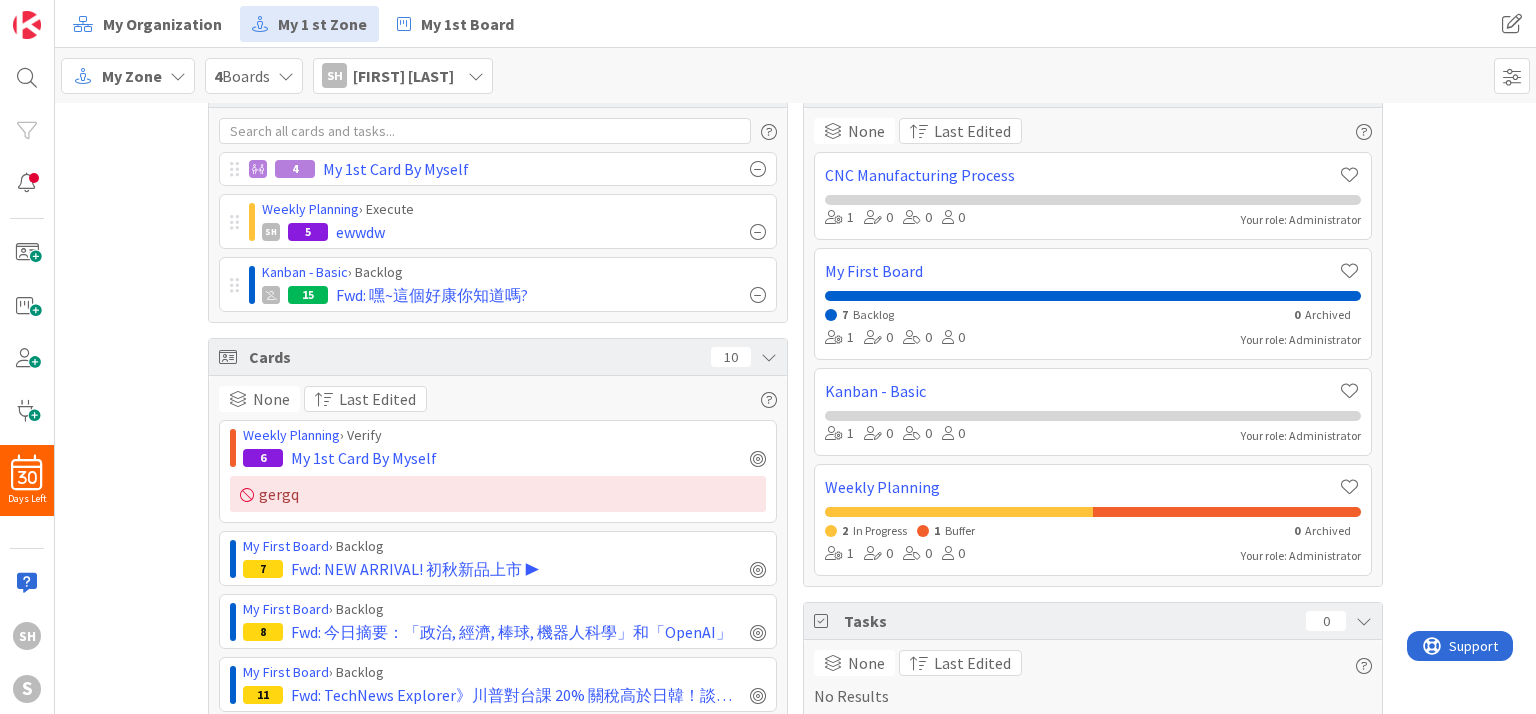 scroll, scrollTop: 0, scrollLeft: 0, axis: both 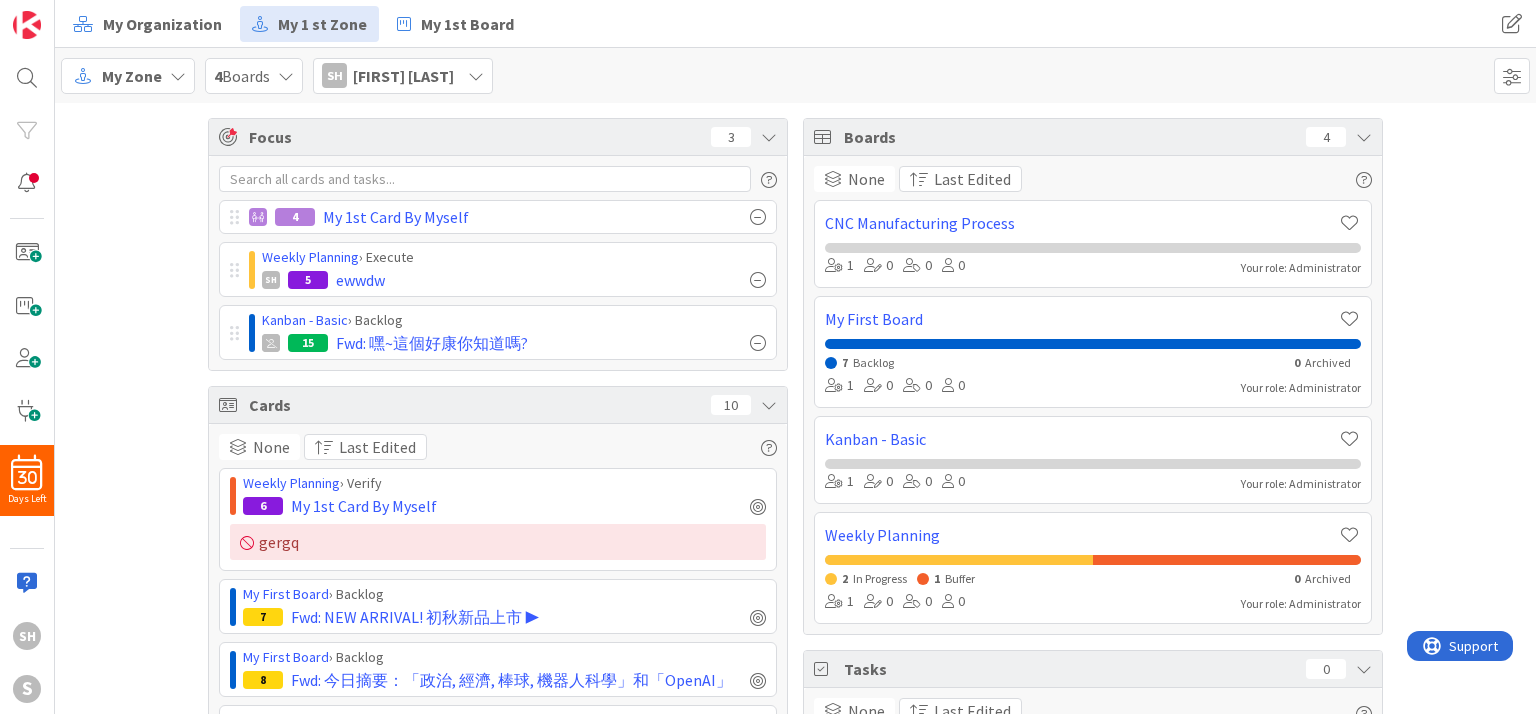 drag, startPoint x: 1128, startPoint y: 219, endPoint x: 1460, endPoint y: 320, distance: 347.02304 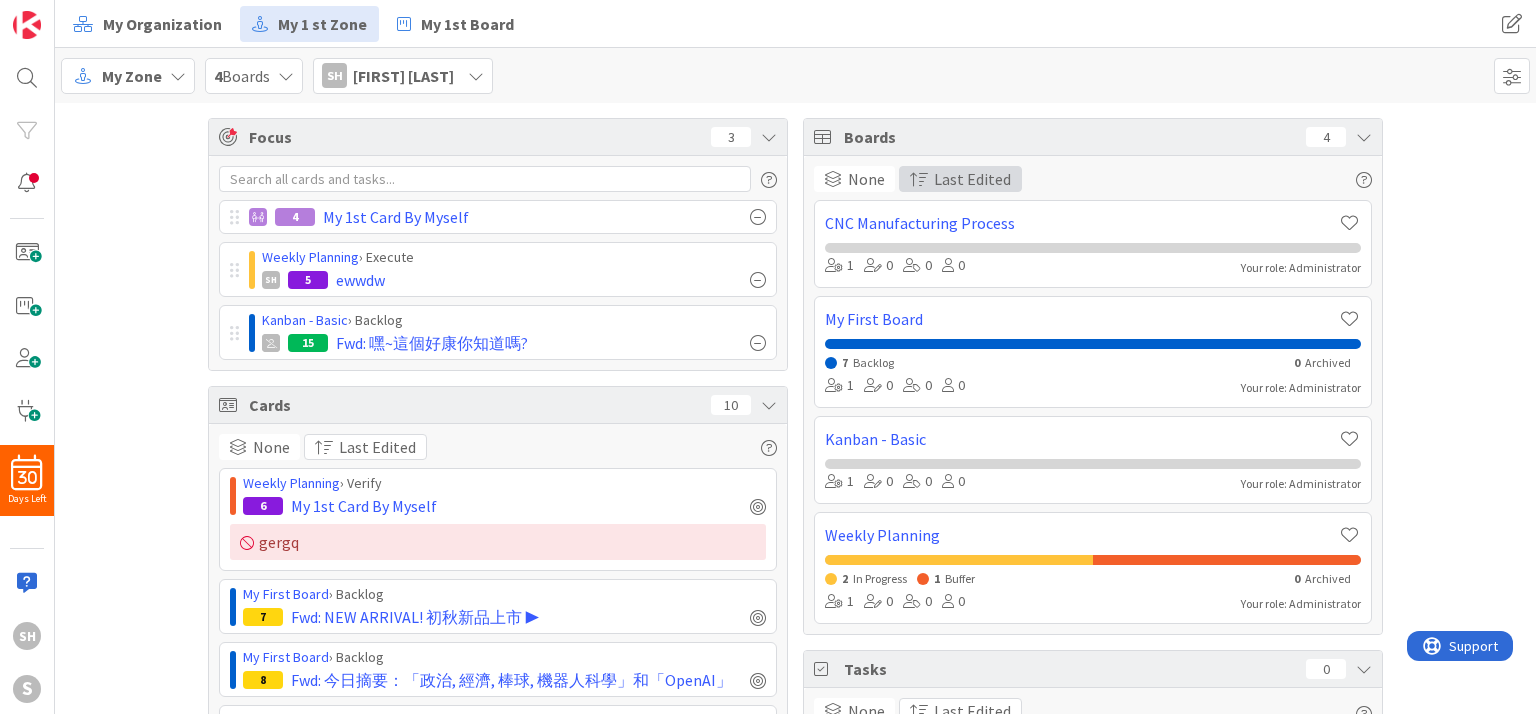 click on "Last Edited" at bounding box center (972, 179) 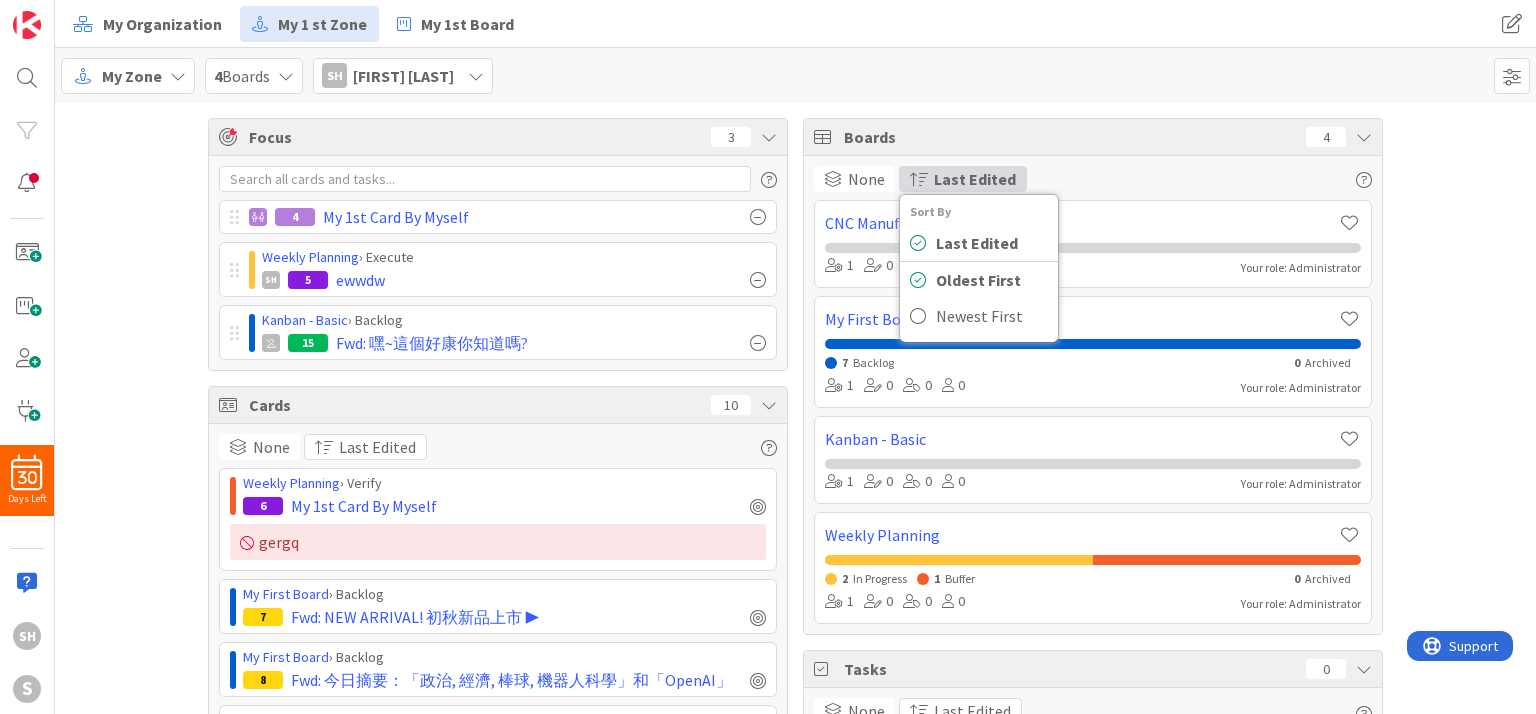 click on "Last Edited" at bounding box center (975, 179) 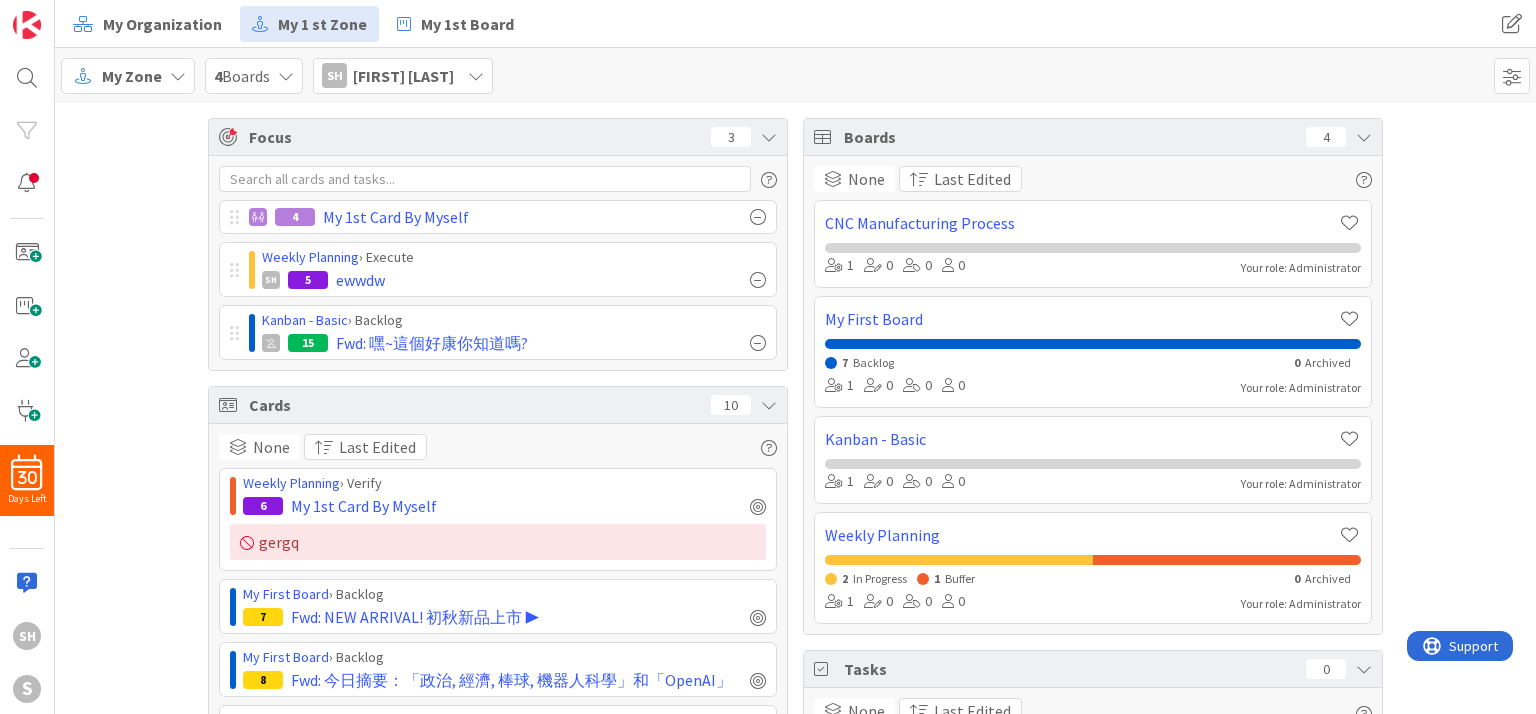 drag, startPoint x: 1414, startPoint y: 300, endPoint x: 1403, endPoint y: 303, distance: 11.401754 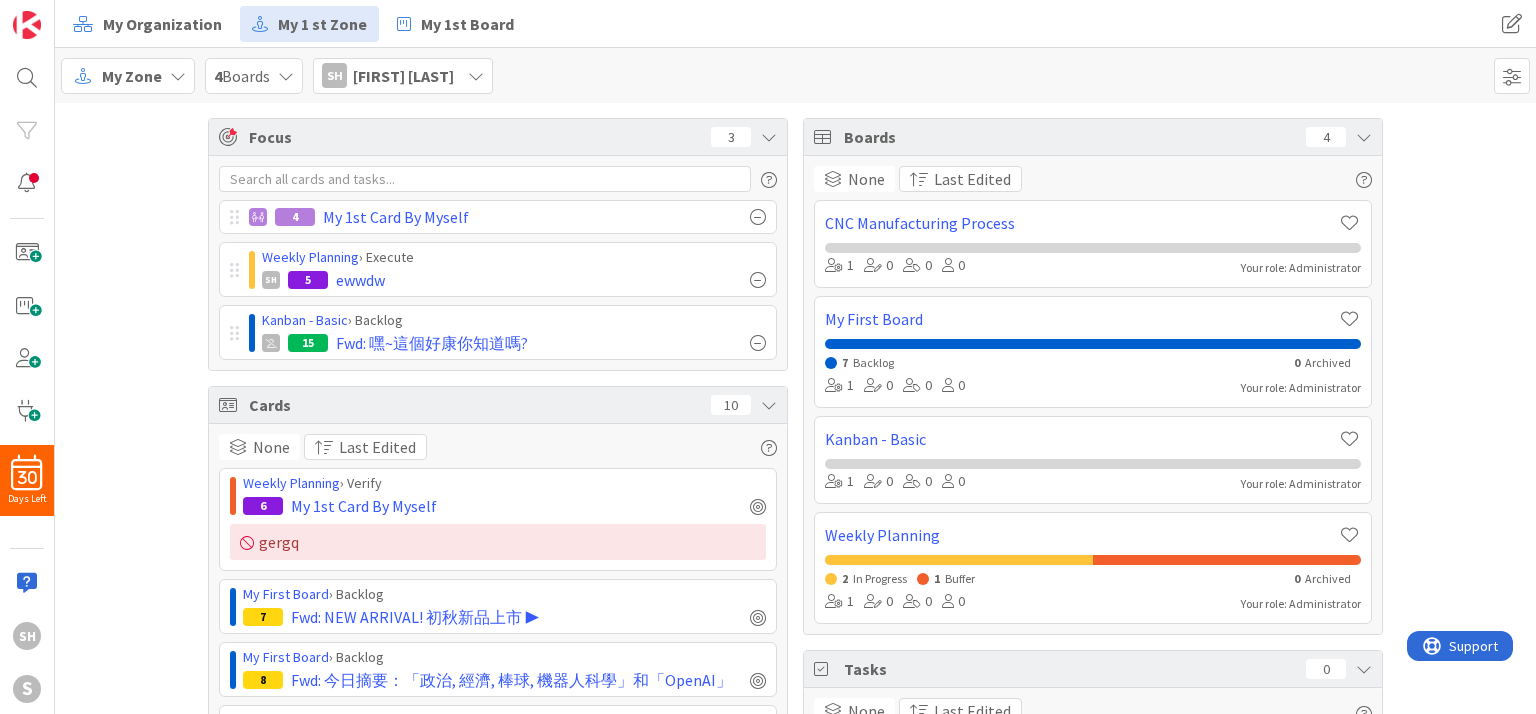 click on "4" at bounding box center [1326, 137] 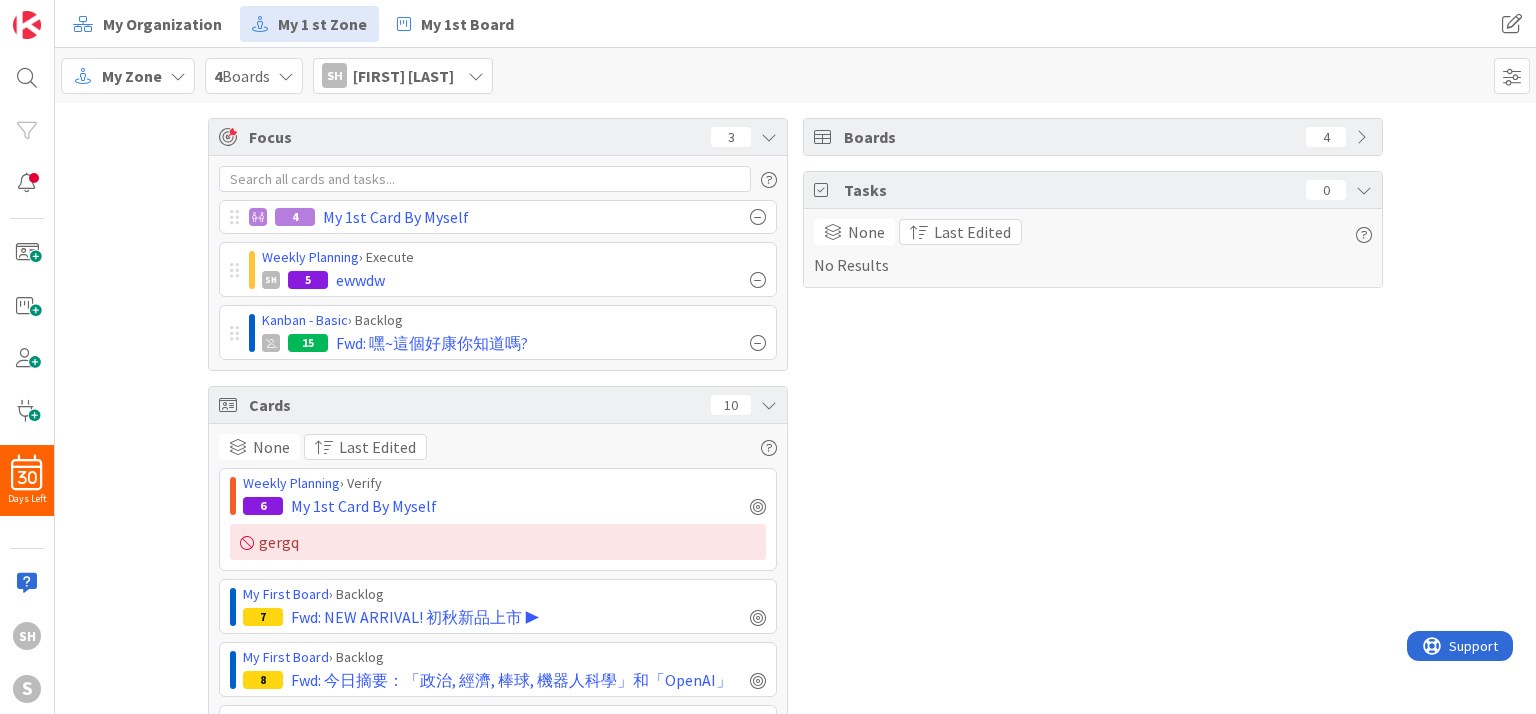 click on "4" at bounding box center [1326, 137] 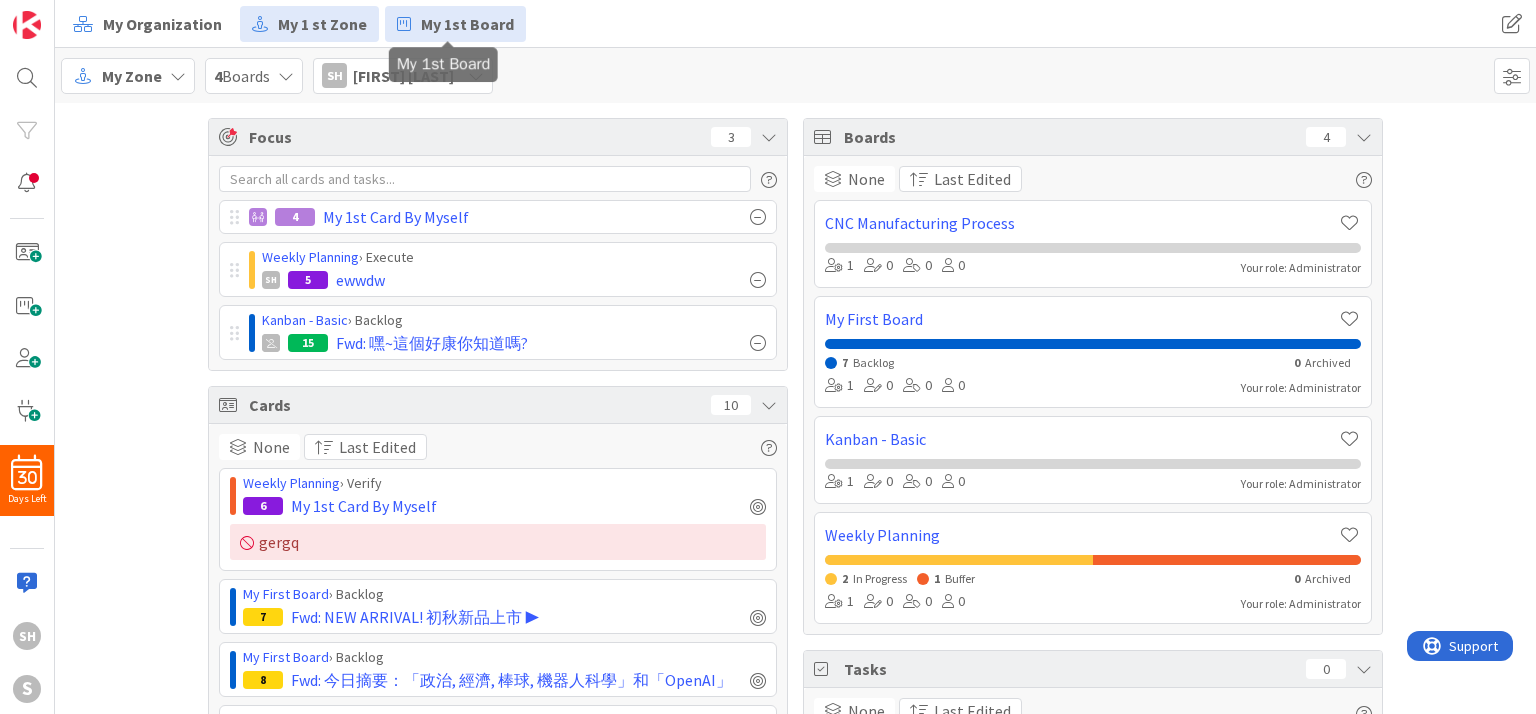 click on "My 1st Board" at bounding box center (467, 24) 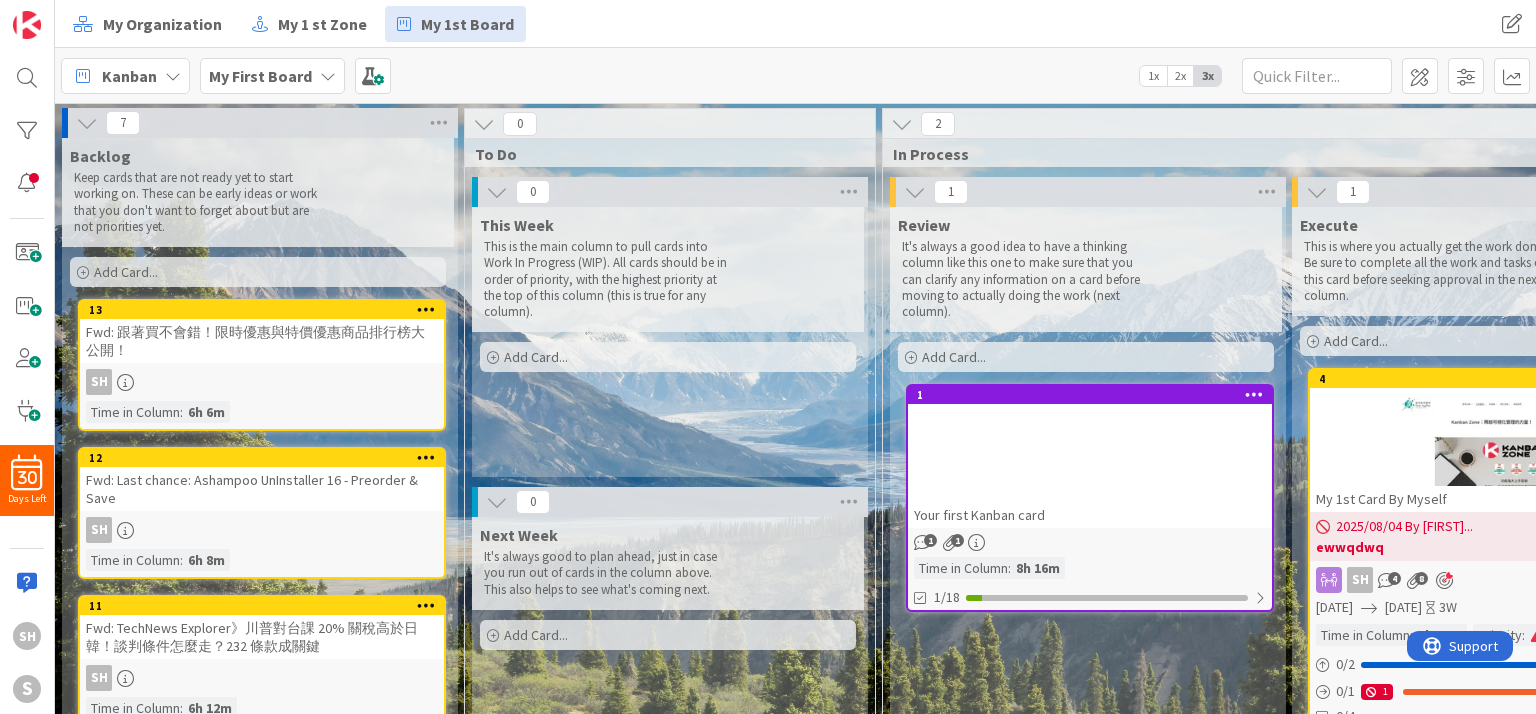 scroll, scrollTop: 0, scrollLeft: 0, axis: both 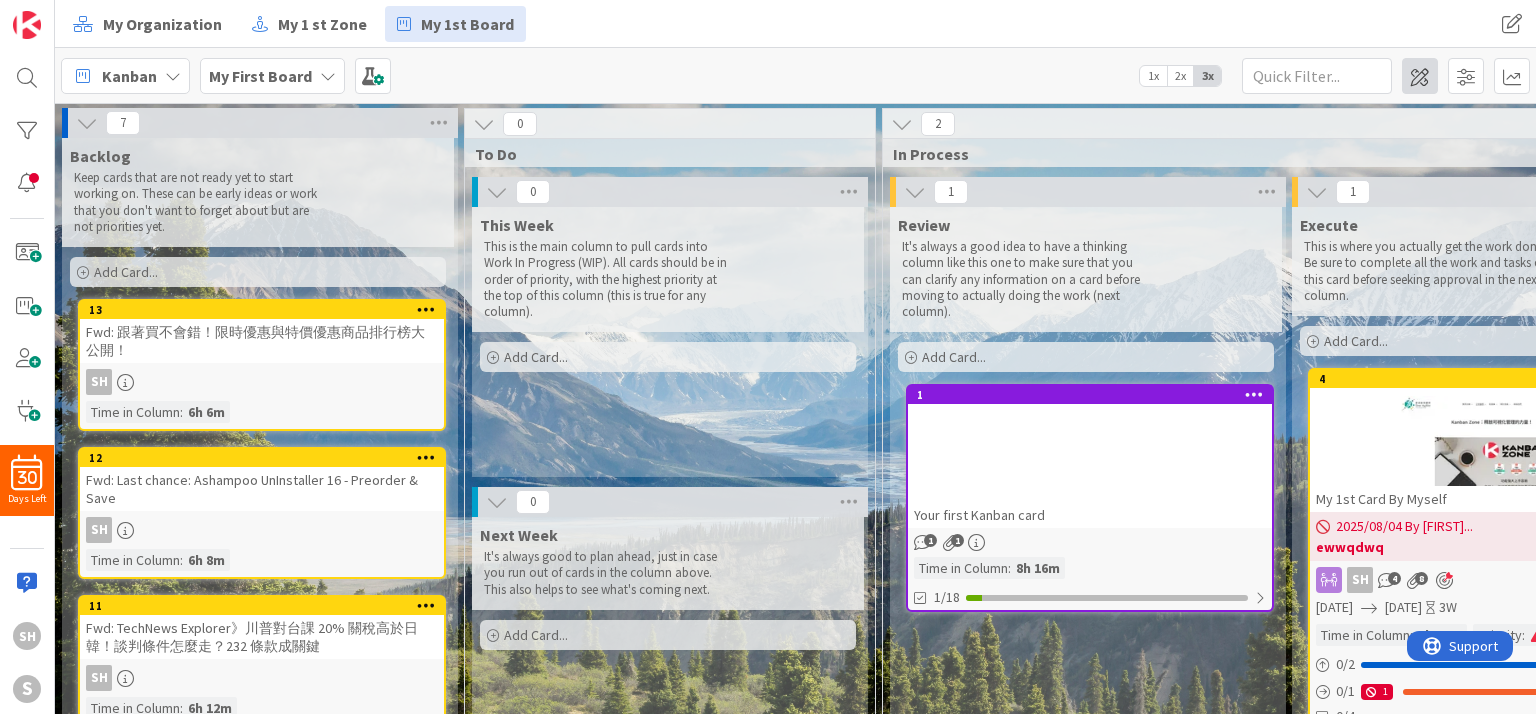 click at bounding box center [1420, 76] 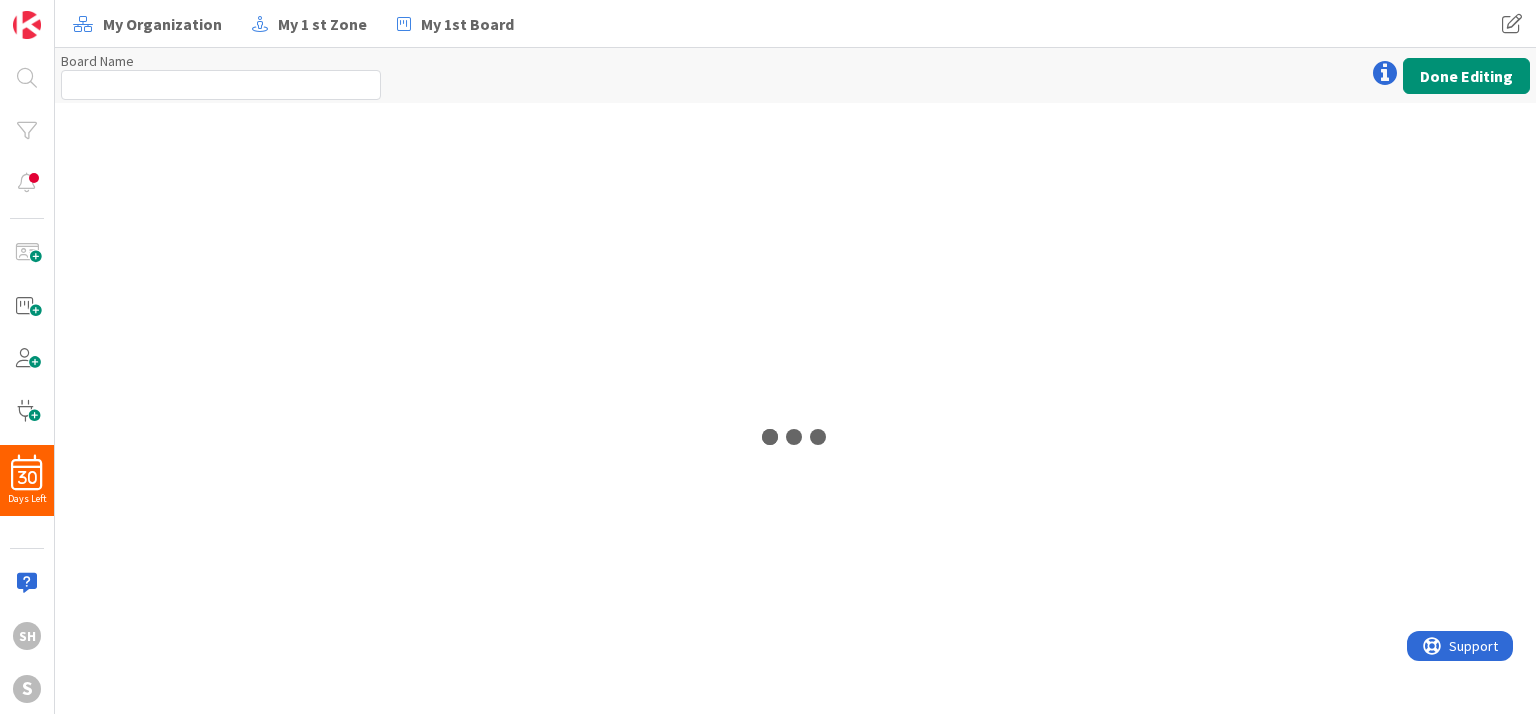 scroll, scrollTop: 0, scrollLeft: 0, axis: both 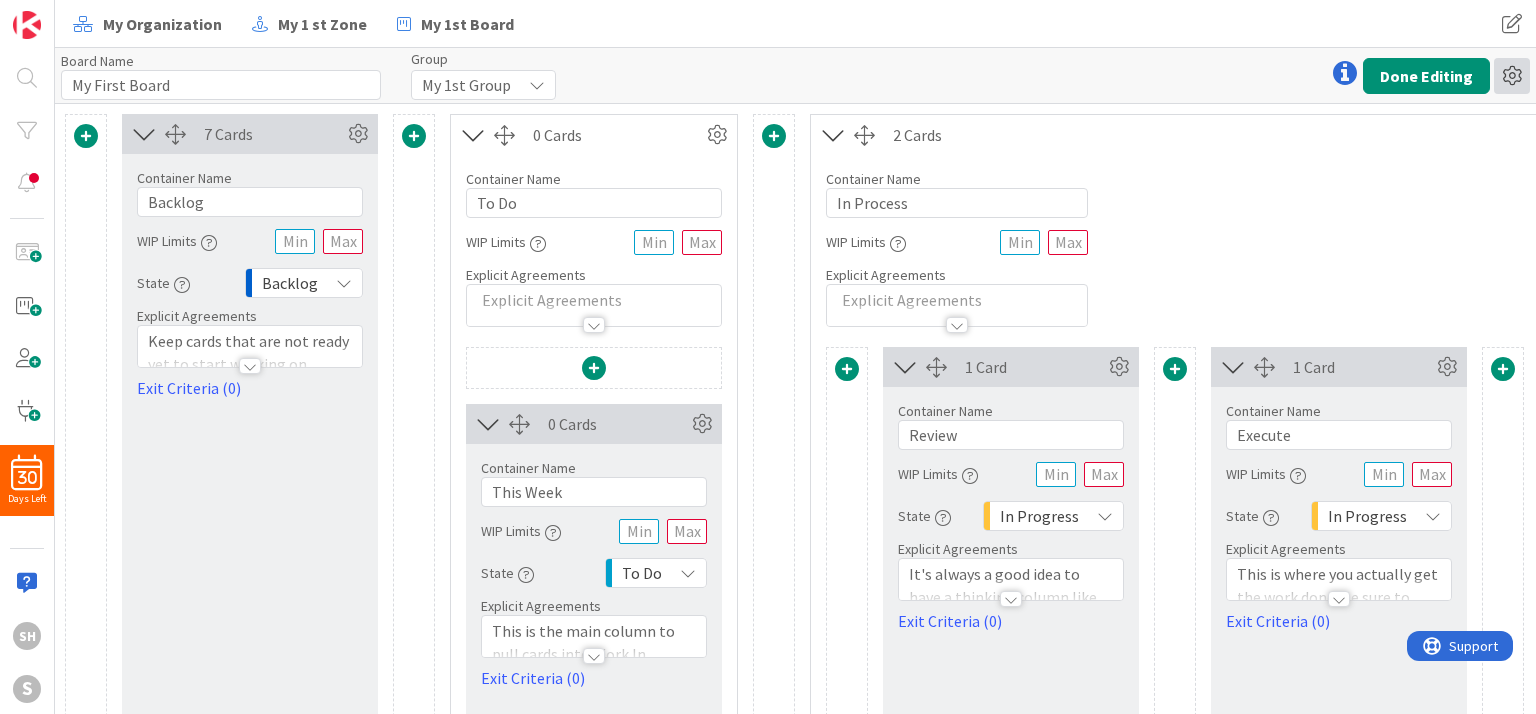click at bounding box center (1512, 76) 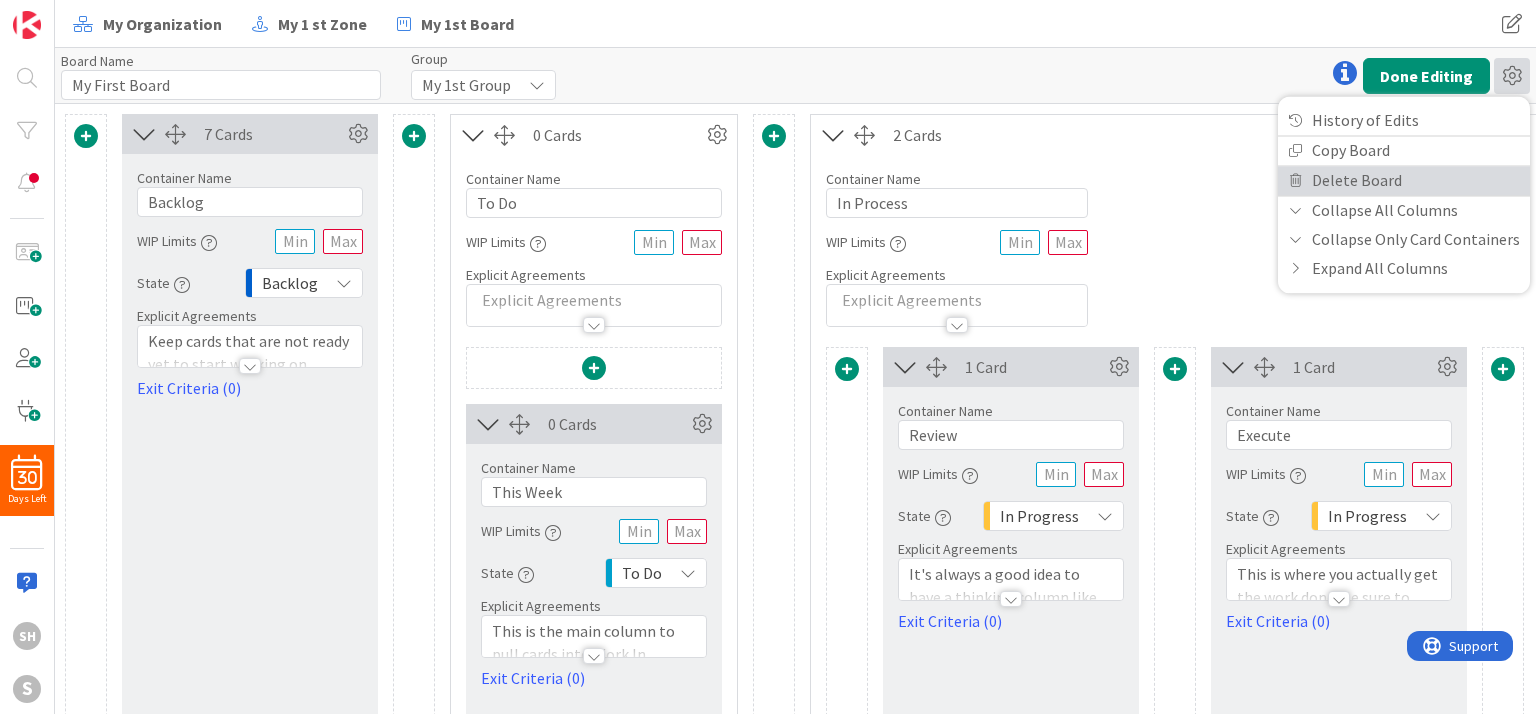 click on "Delete Board" at bounding box center (1404, 180) 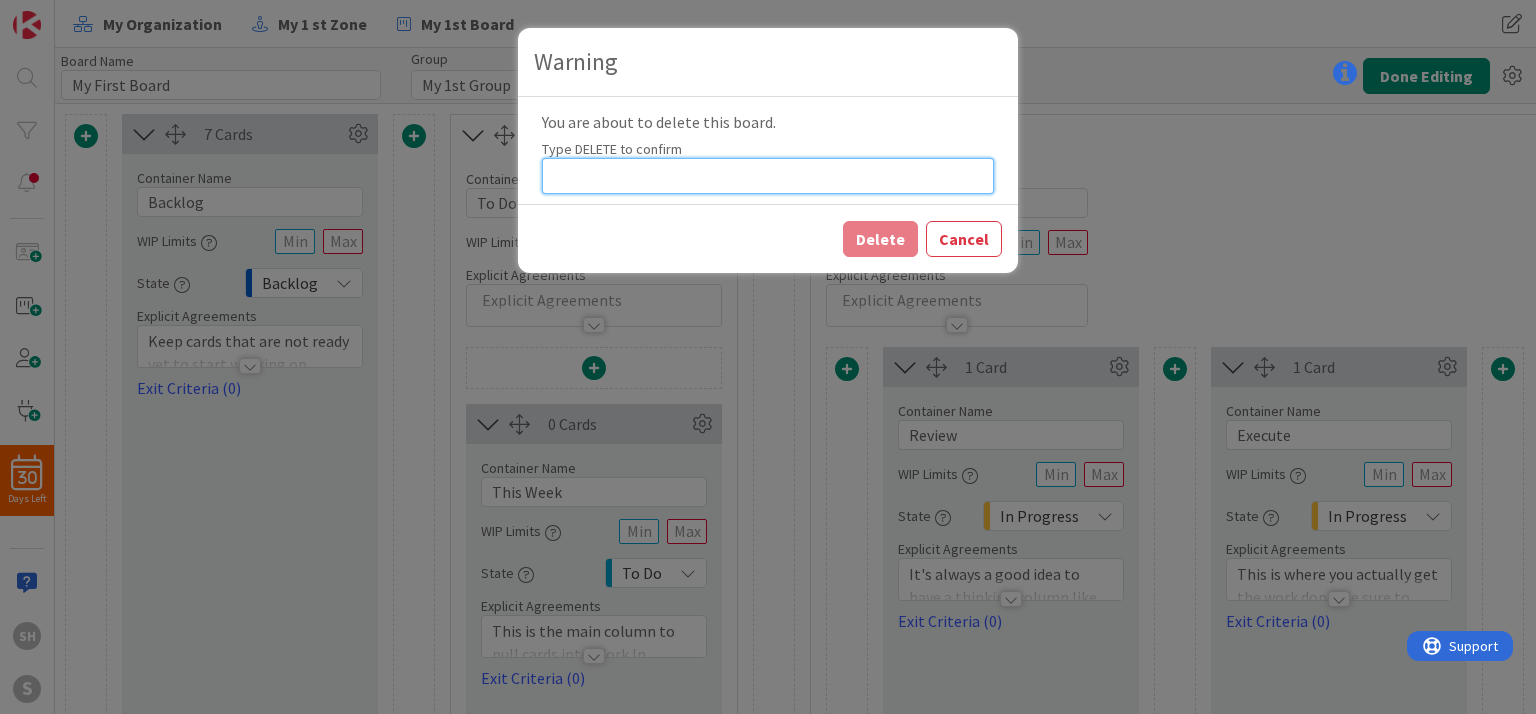click at bounding box center [768, 176] 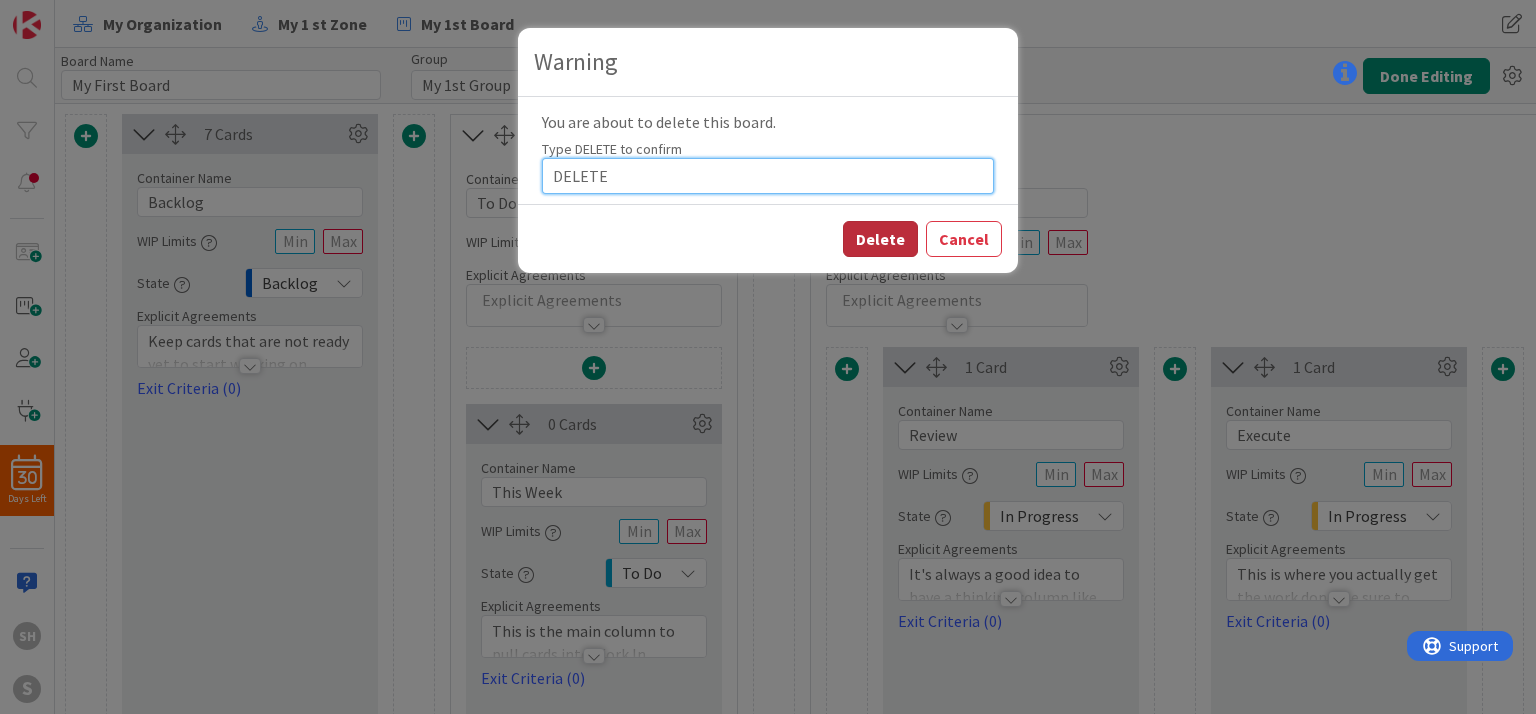 type on "DELETE" 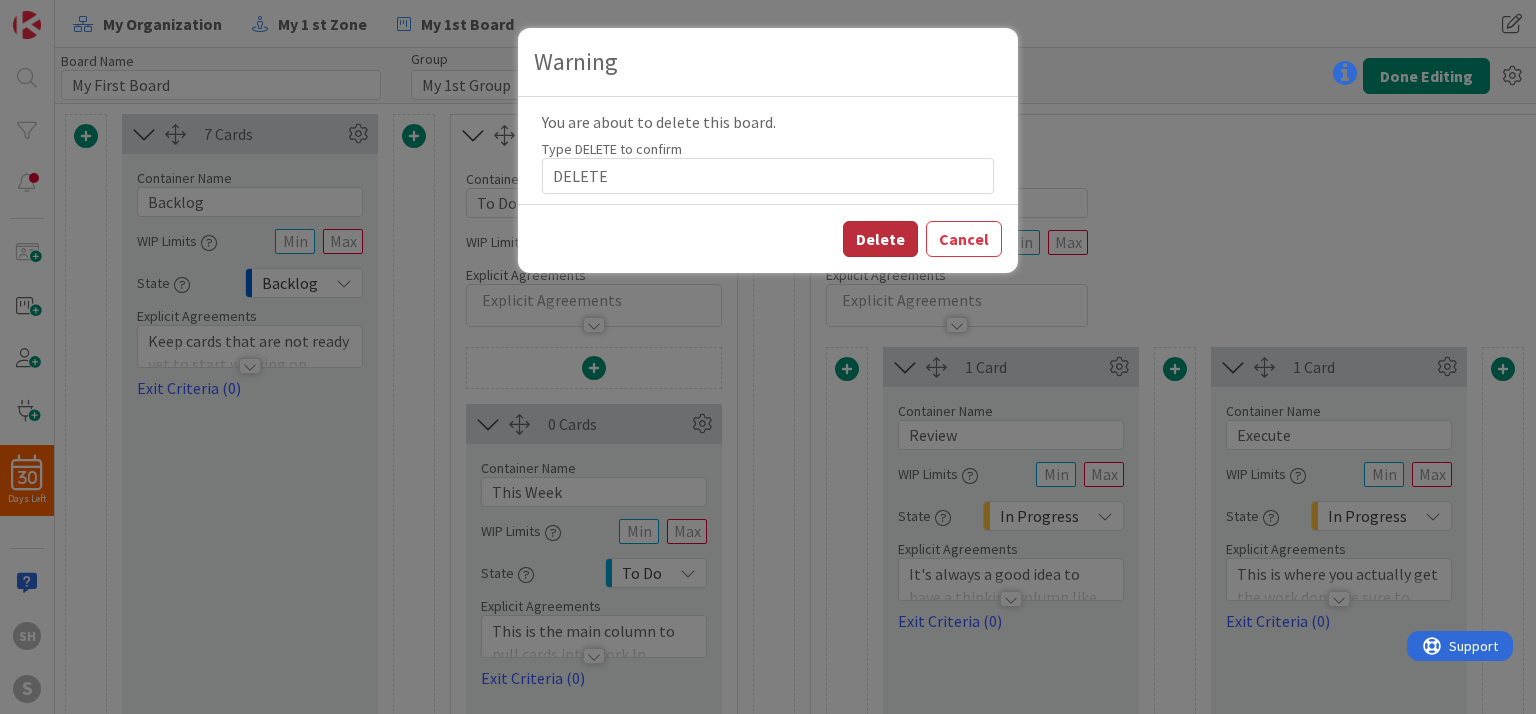 click on "Delete" at bounding box center (880, 239) 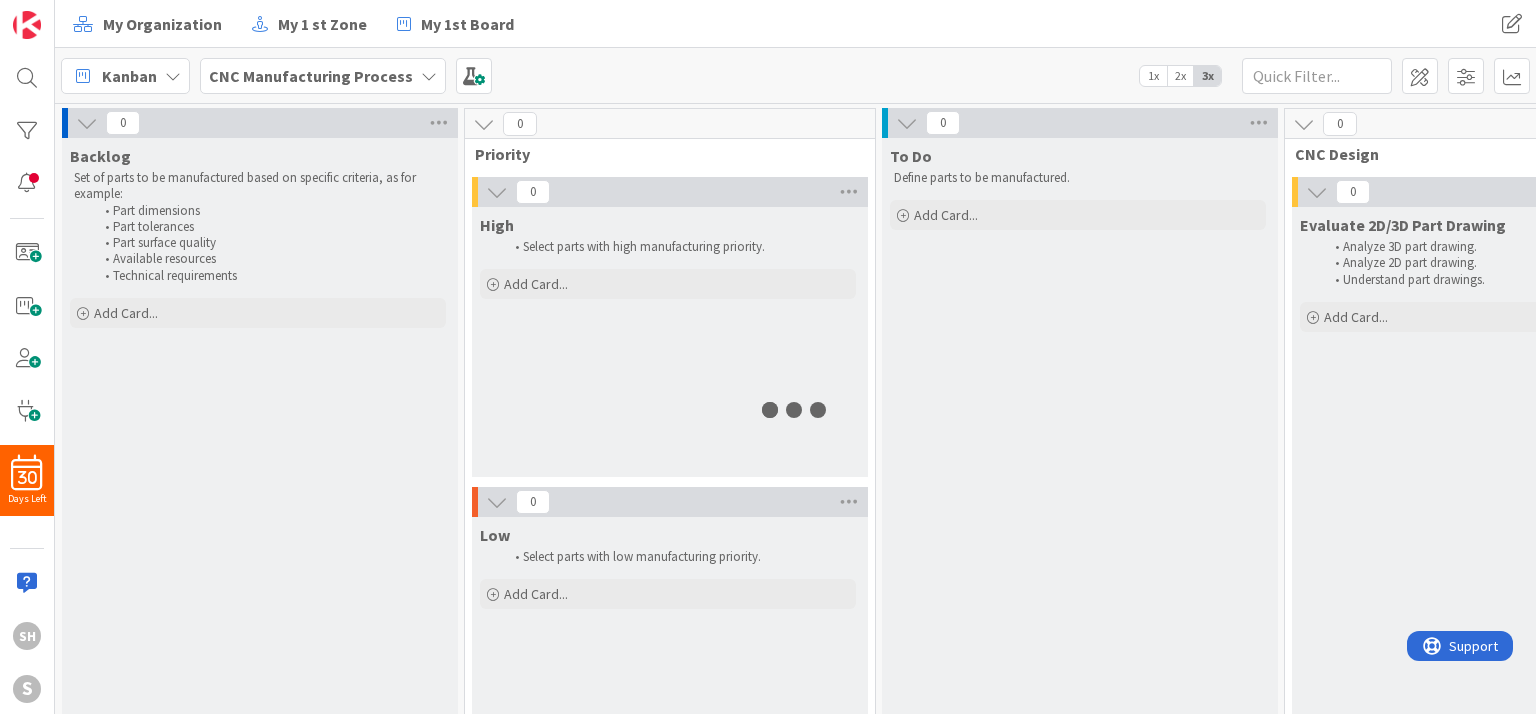 scroll, scrollTop: 0, scrollLeft: 0, axis: both 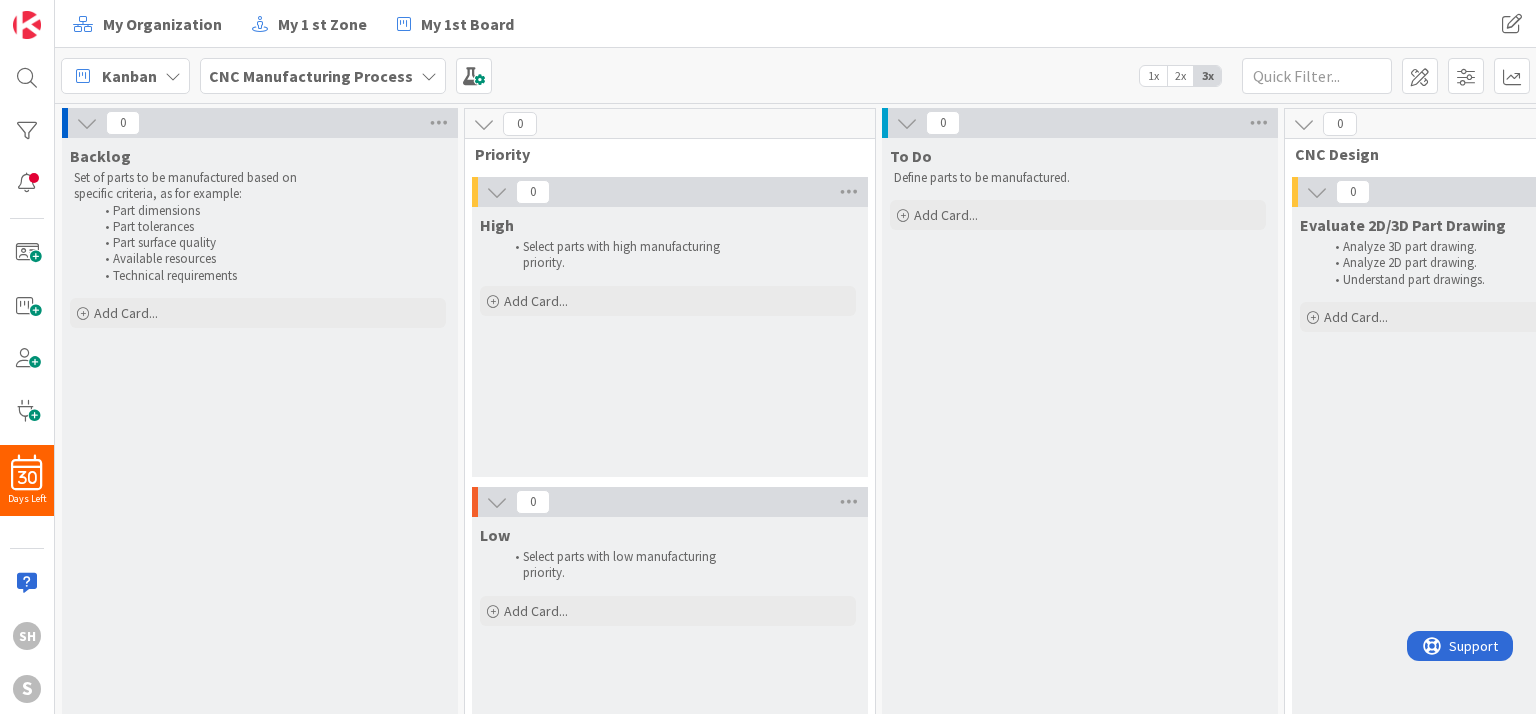 click on "CNC Manufacturing Process" at bounding box center [311, 76] 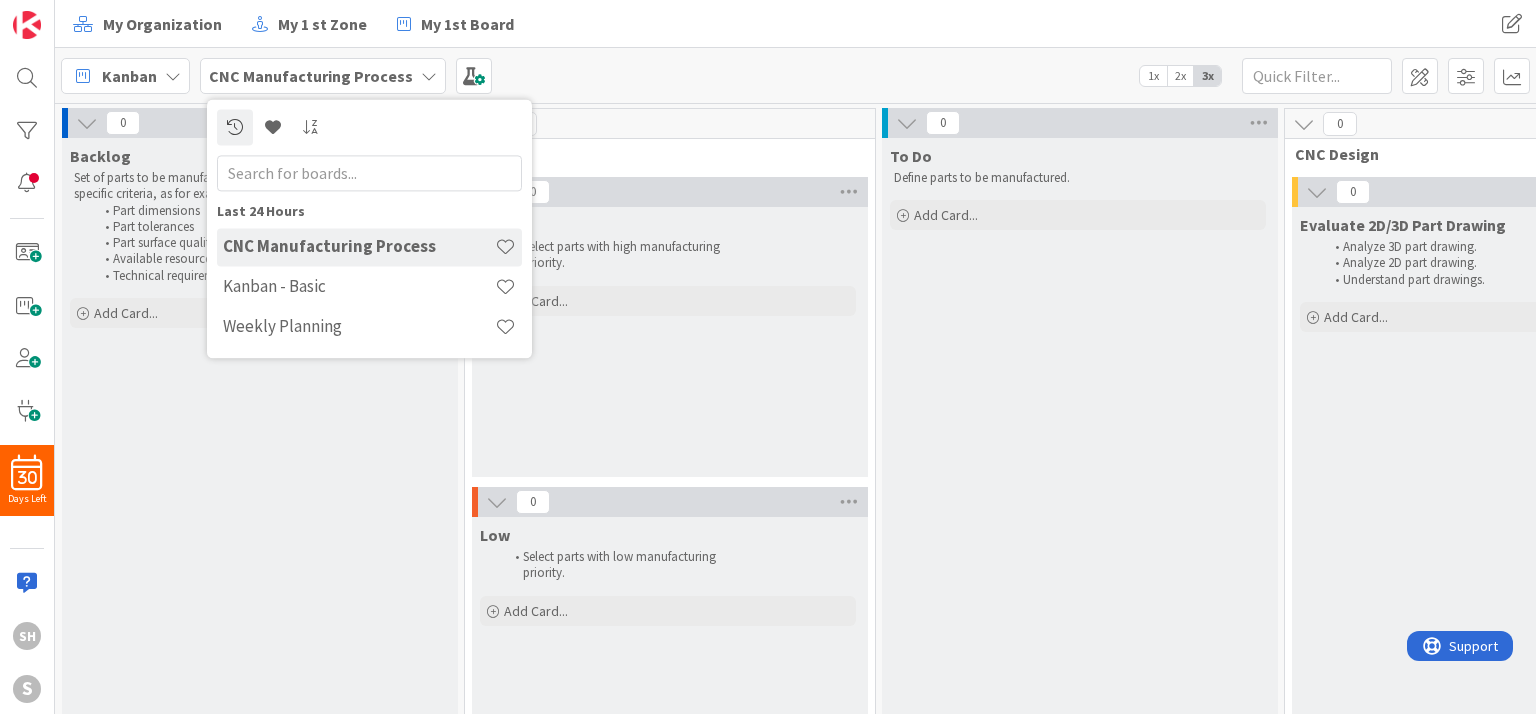 click on "Kanban CNC Manufacturing Process Last 24 Hours CNC Manufacturing Process Kanban - Basic Weekly Planning 1x 2x 3x" at bounding box center (795, 75) 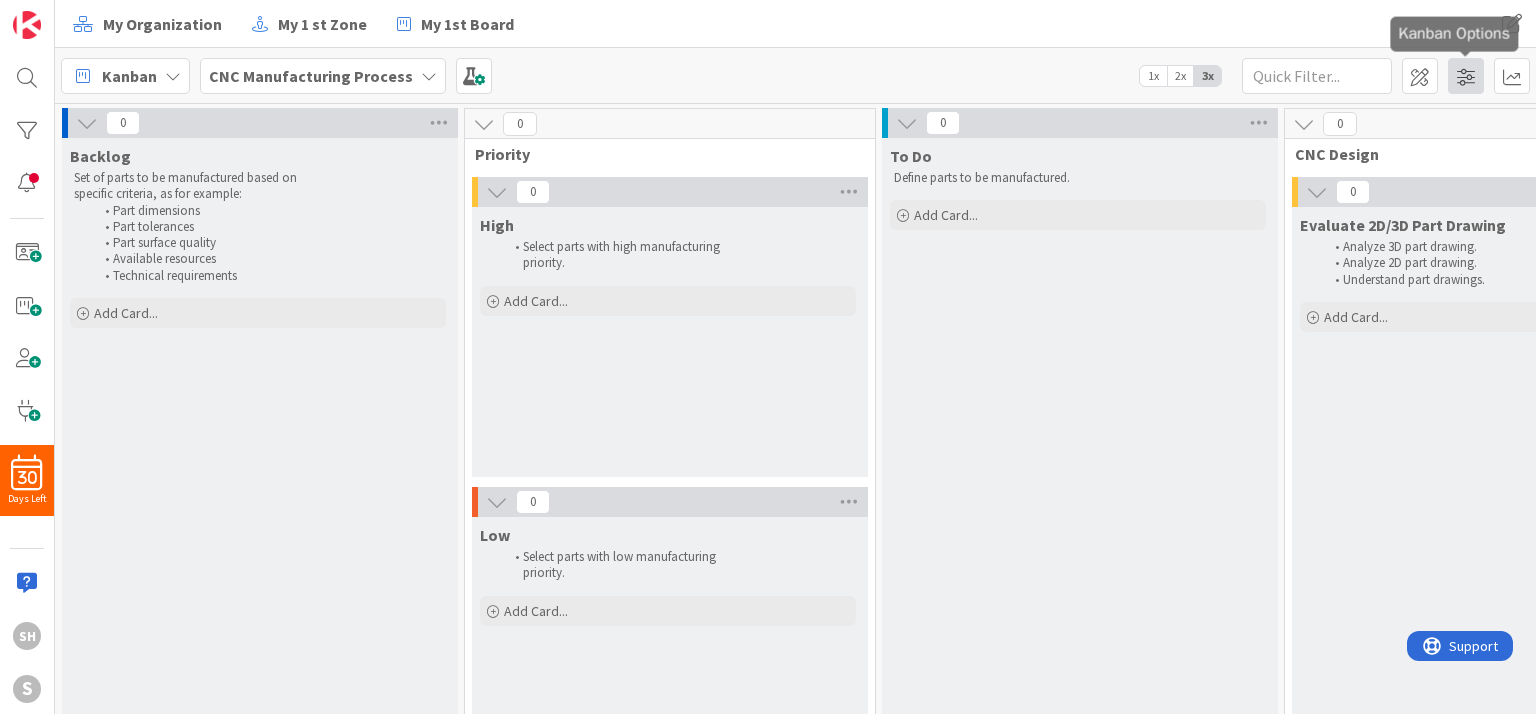 click at bounding box center [1466, 76] 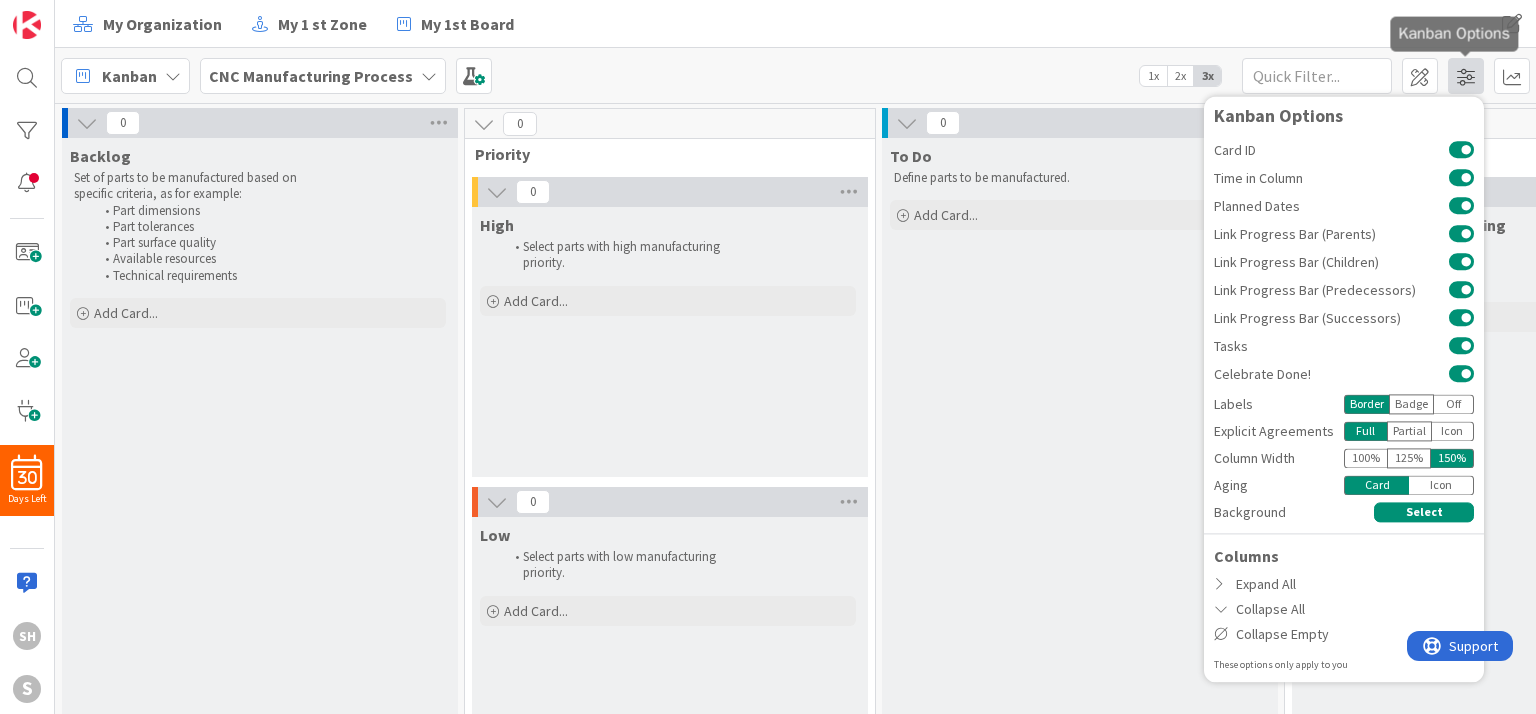 click at bounding box center [1466, 76] 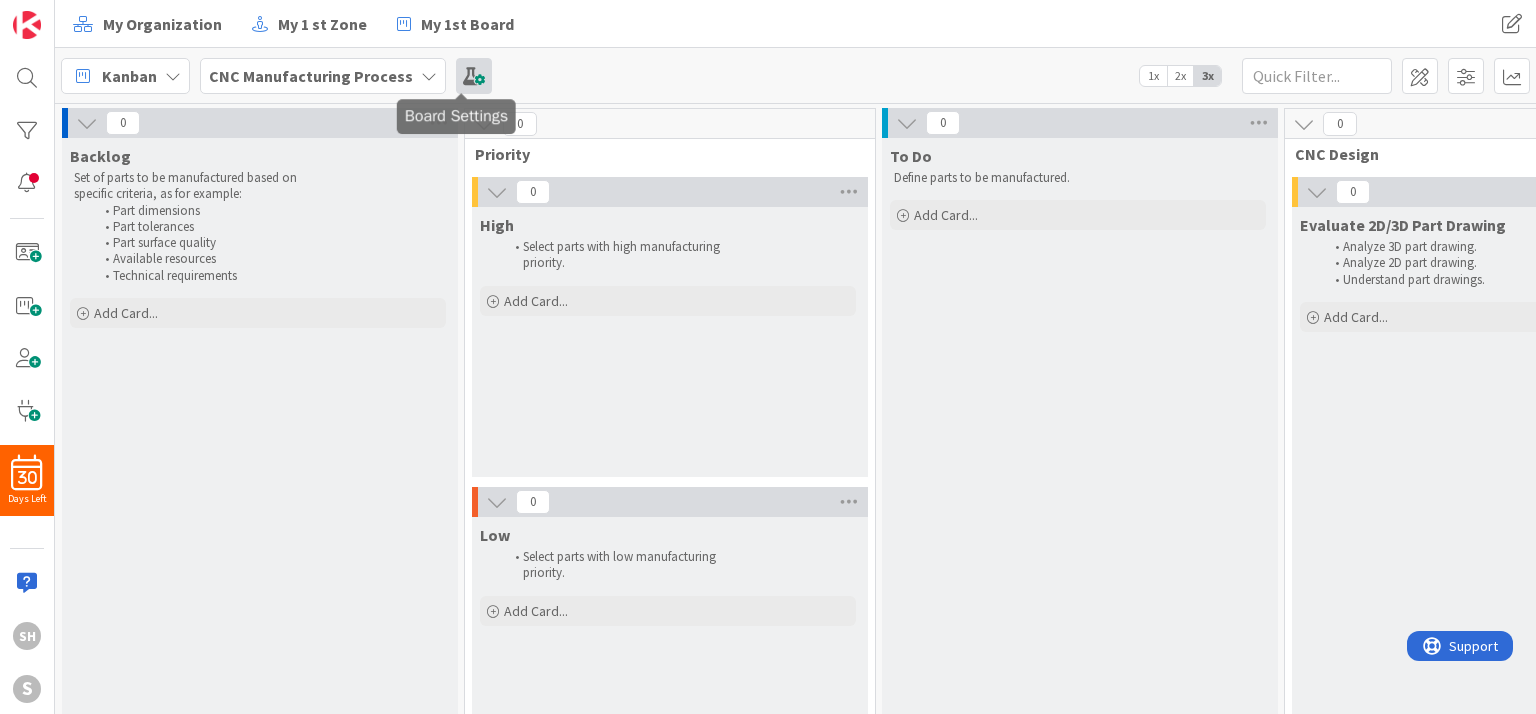 click at bounding box center [474, 76] 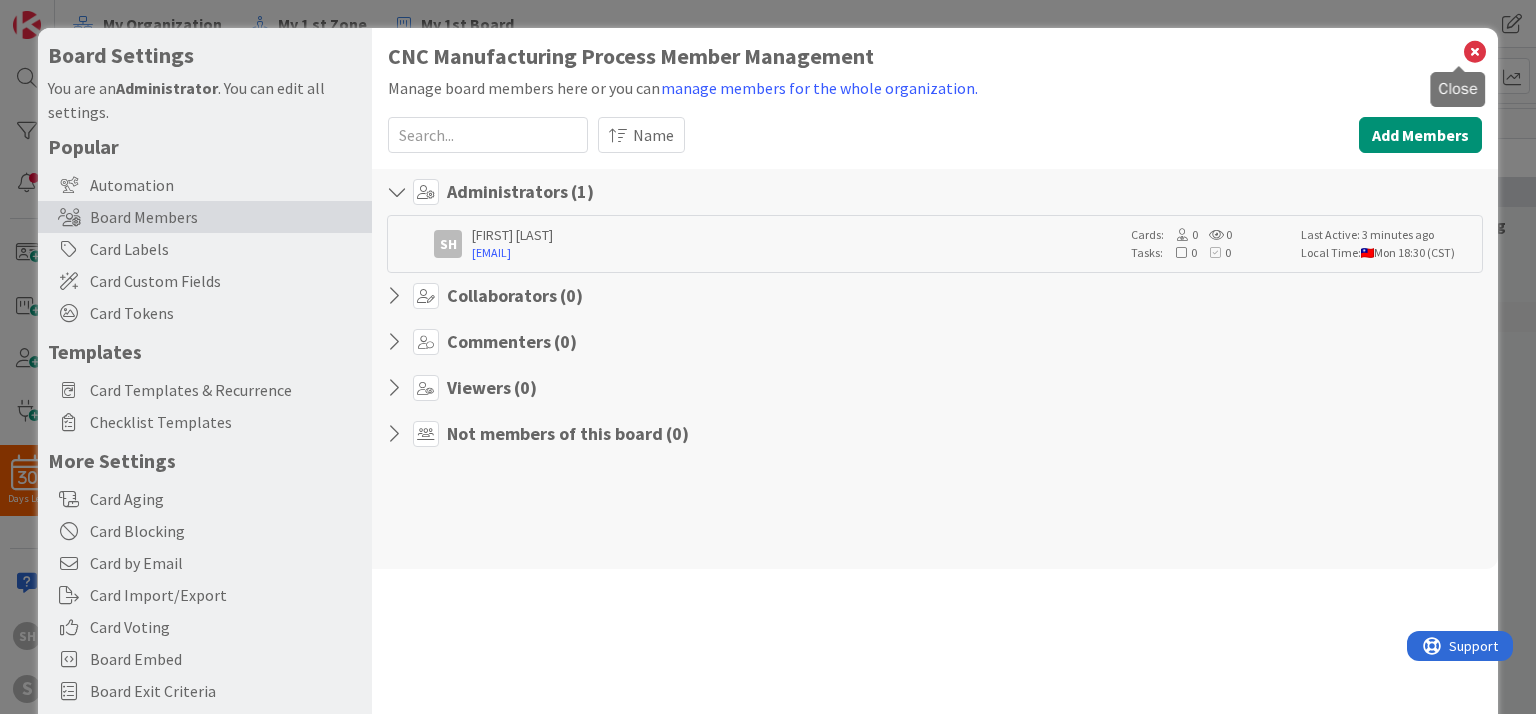 click at bounding box center [1475, 52] 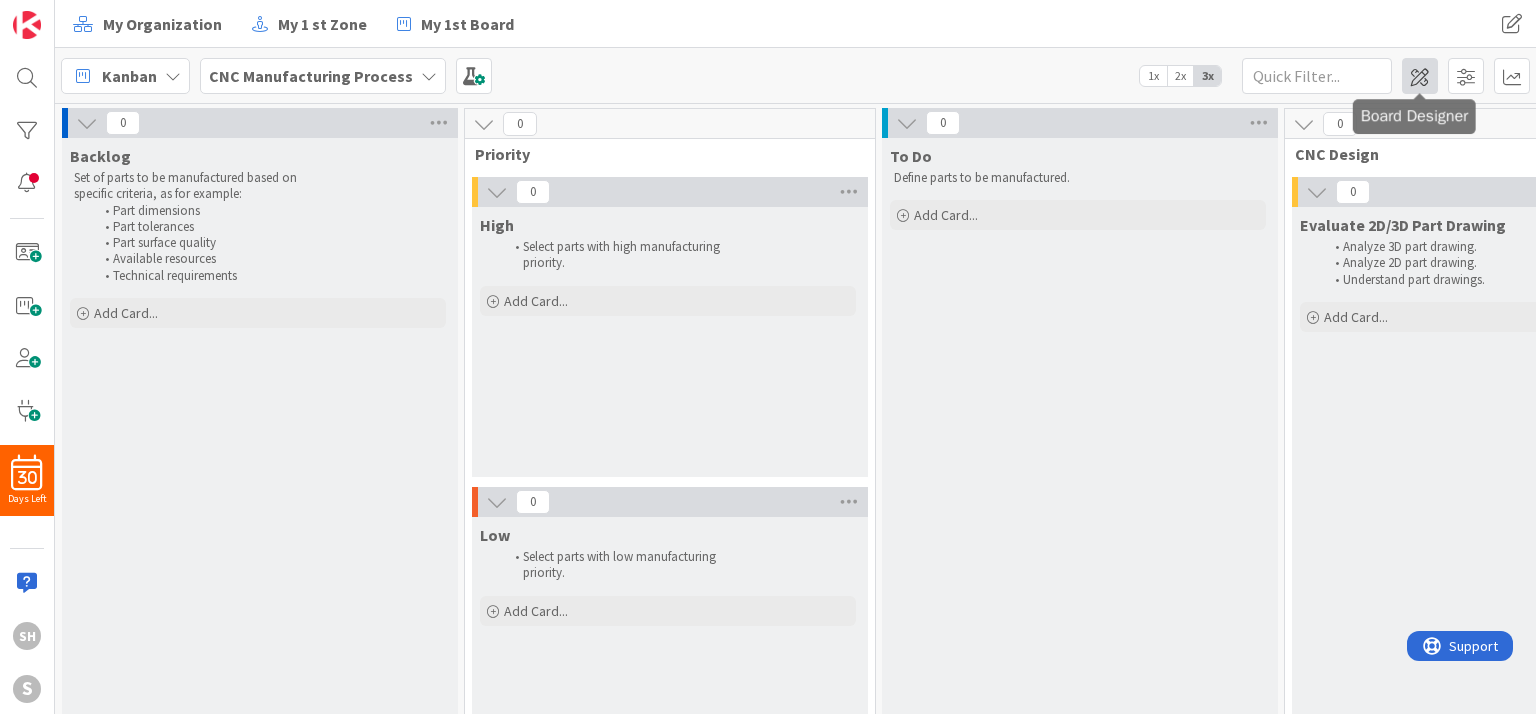 click at bounding box center (1420, 76) 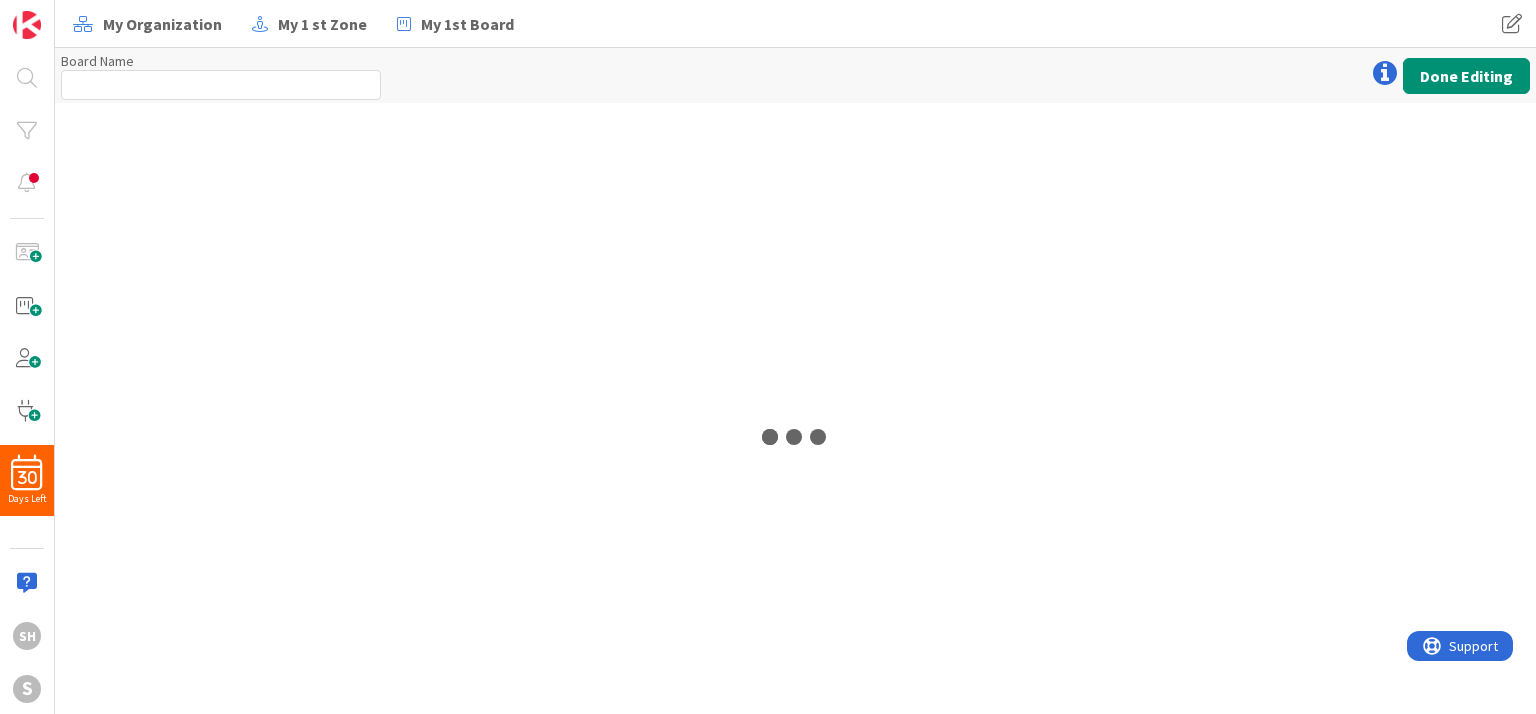 type on "CNC Manufacturing Process" 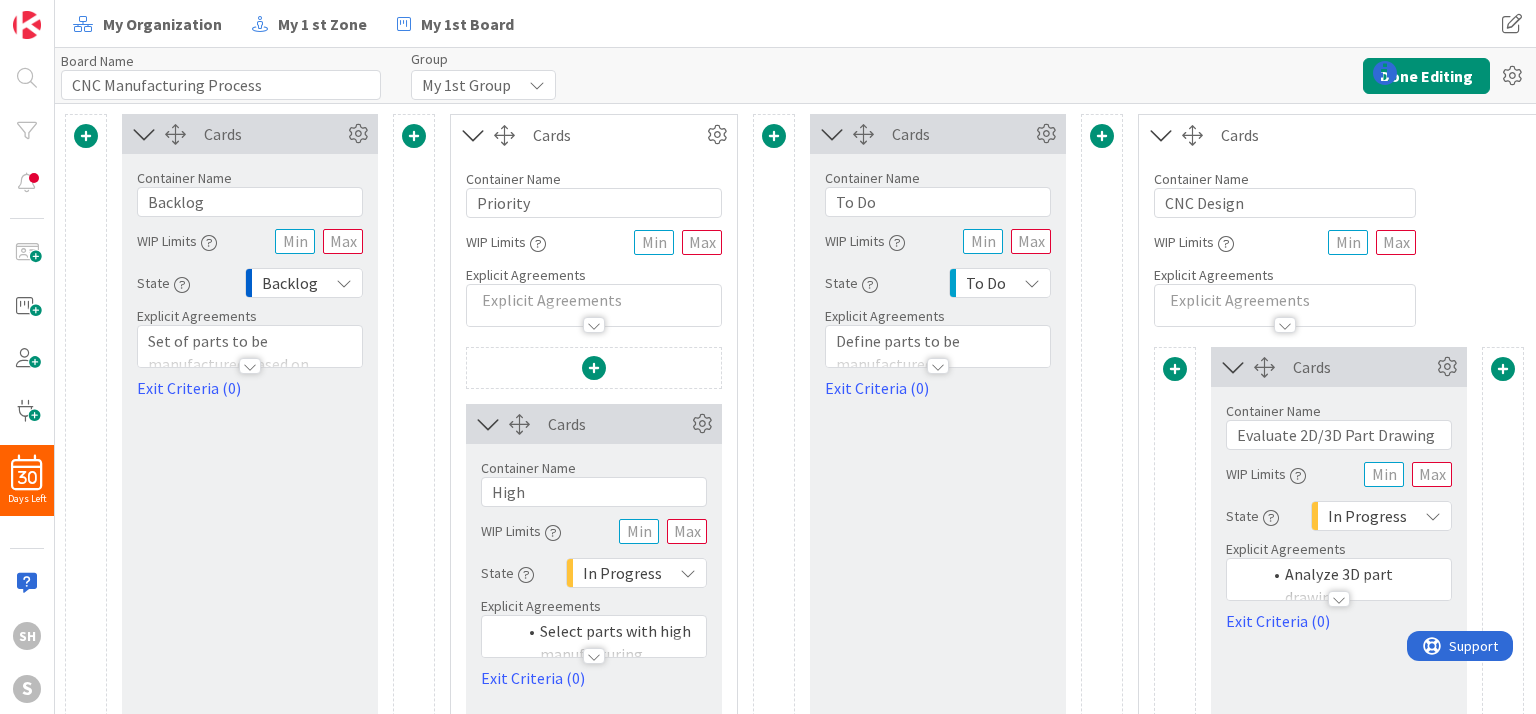scroll, scrollTop: 0, scrollLeft: 0, axis: both 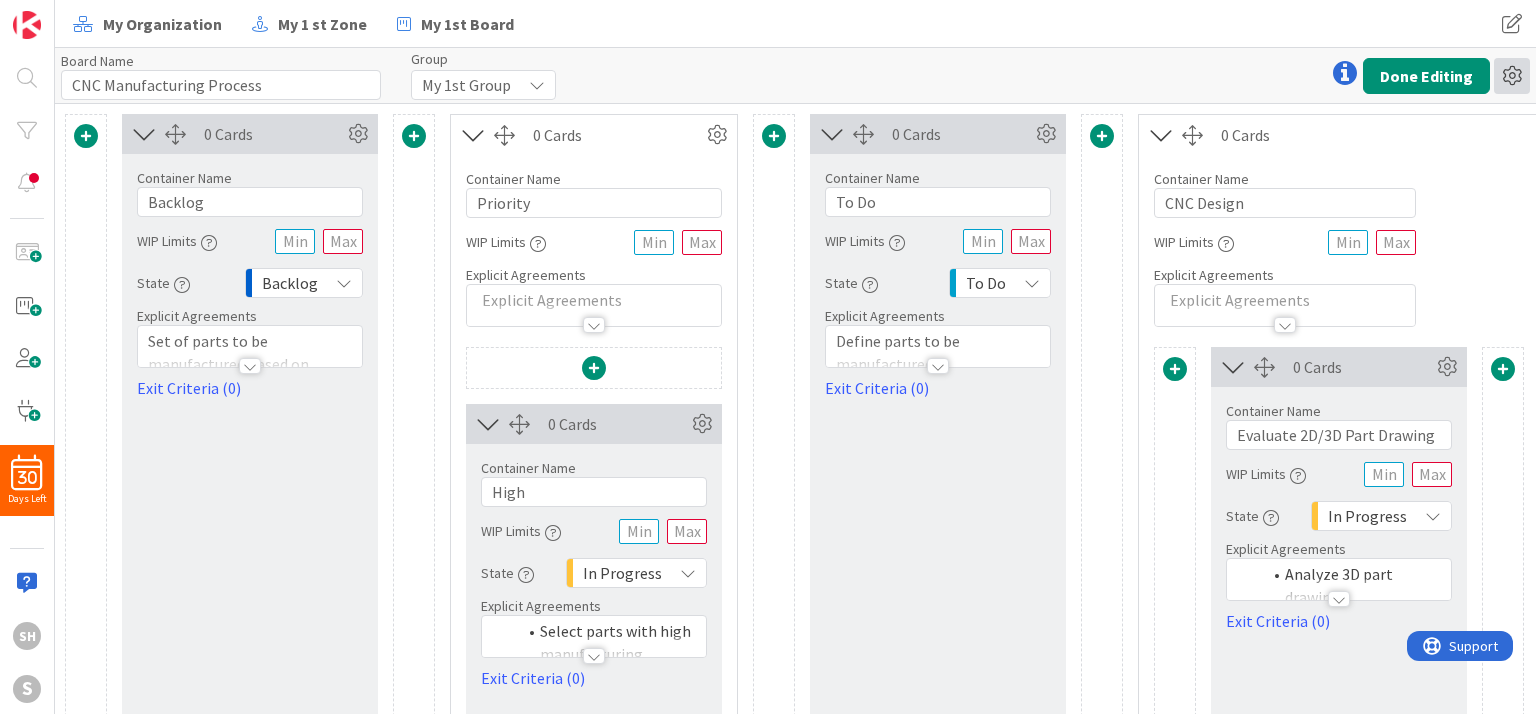 click at bounding box center [1512, 76] 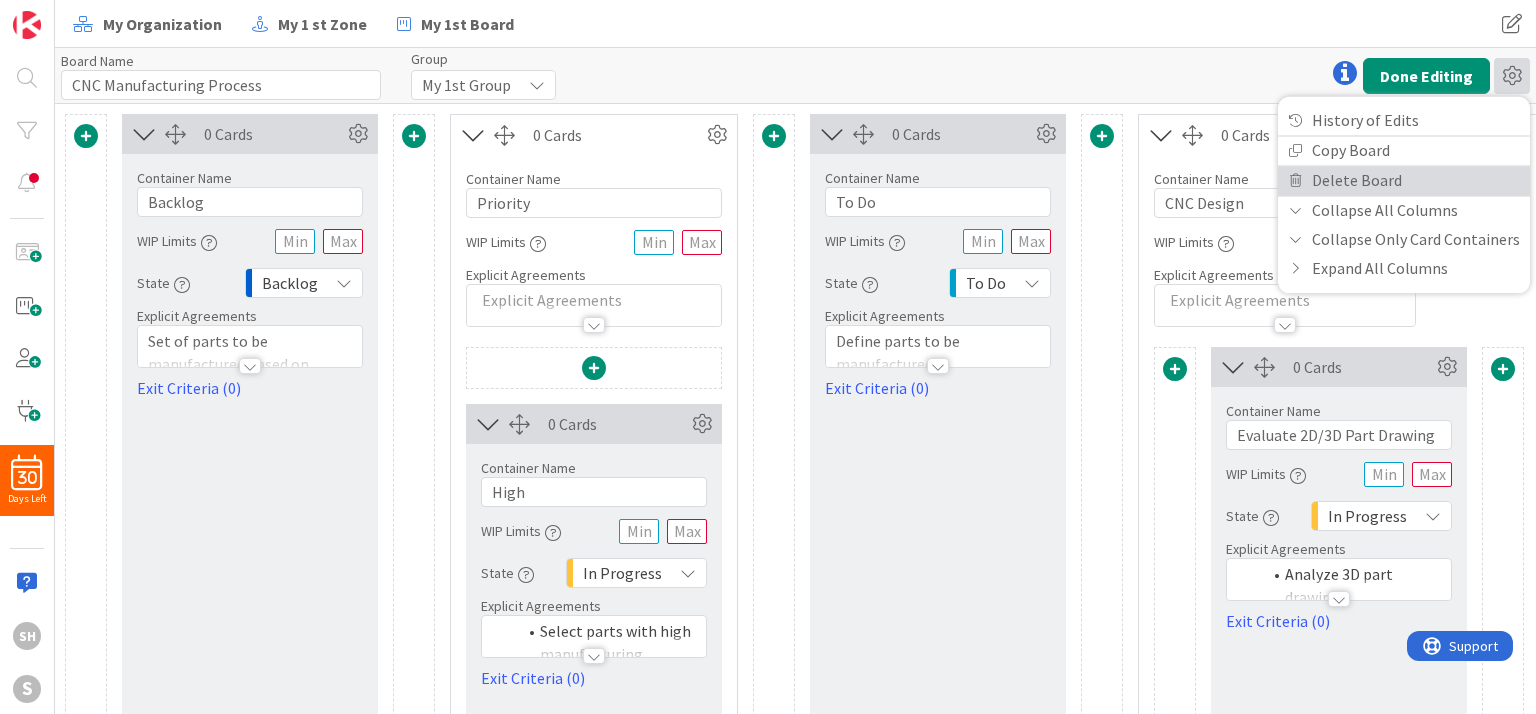 click on "Delete Board" at bounding box center (1404, 180) 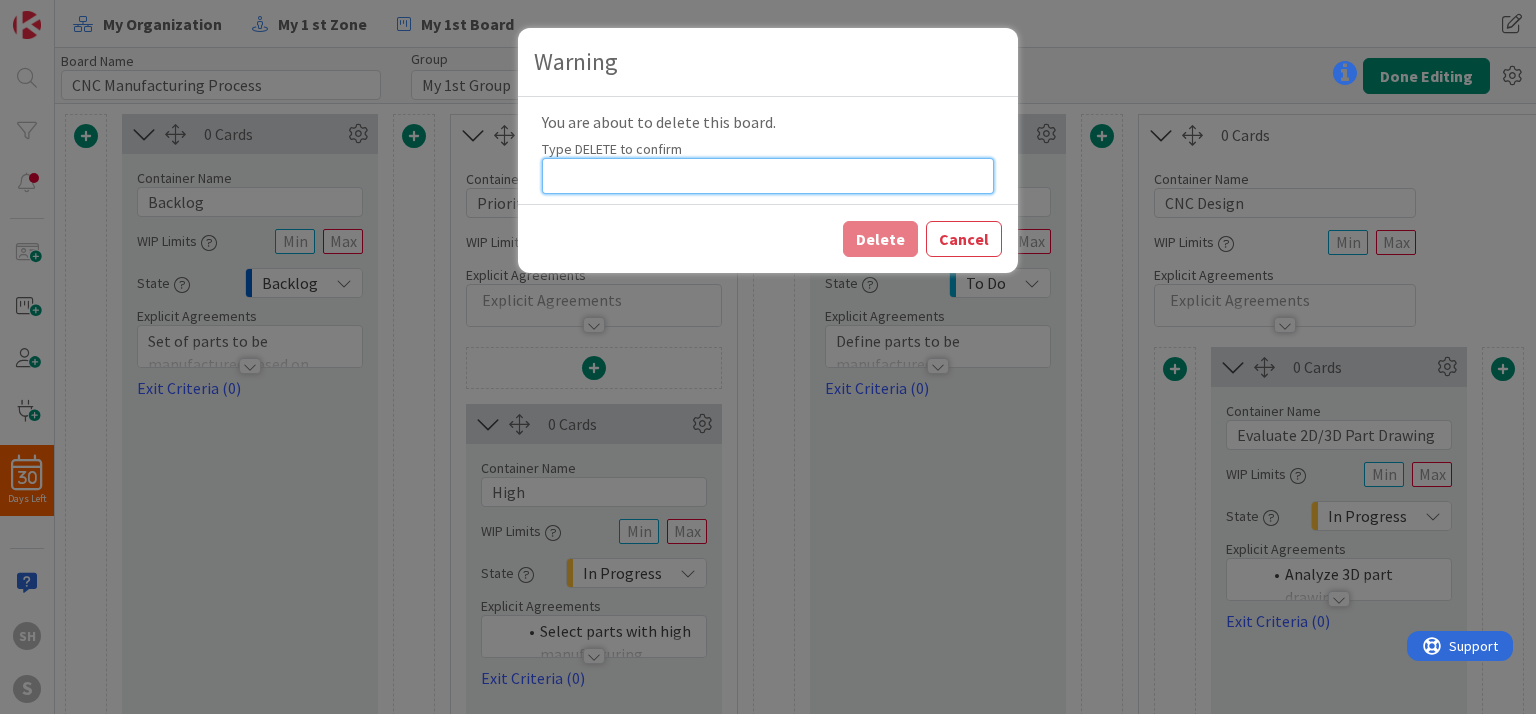 click at bounding box center (768, 176) 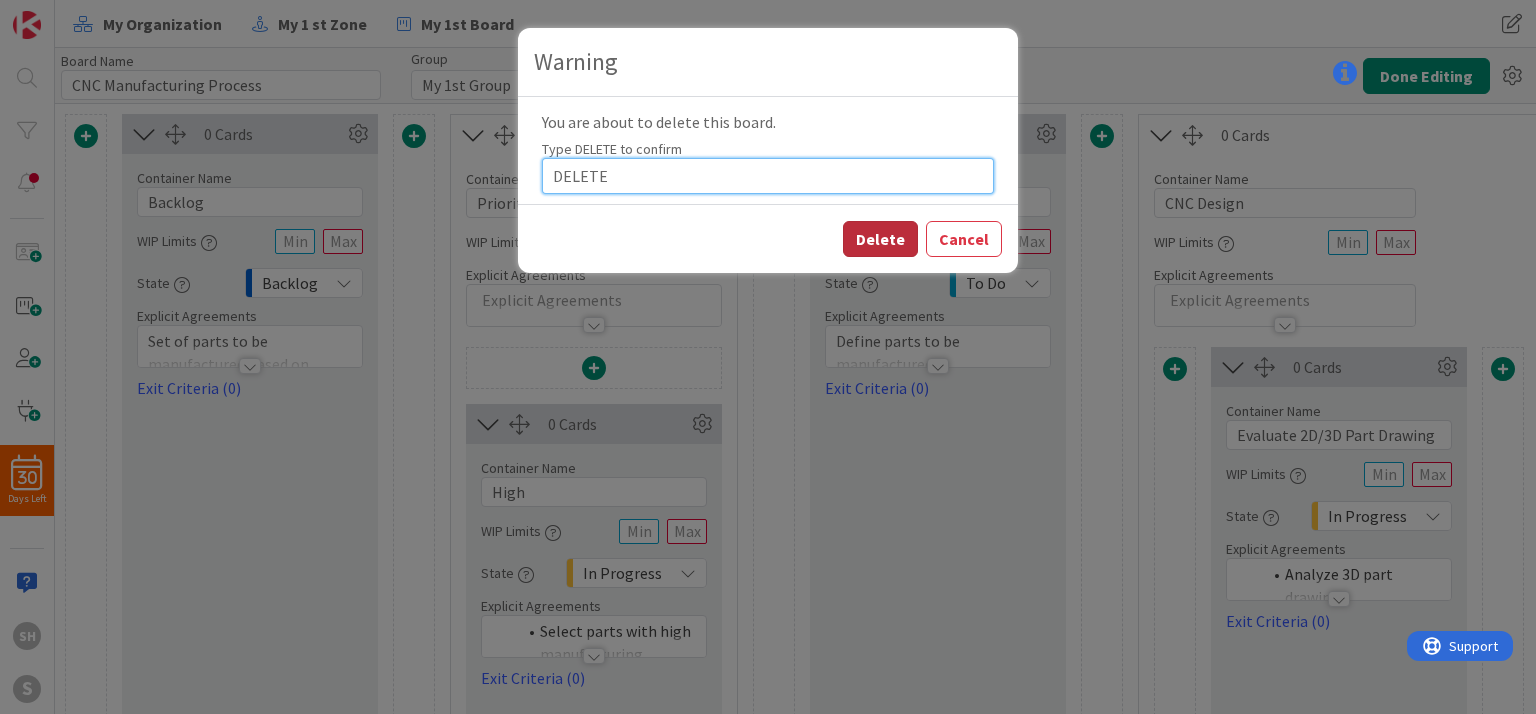 type on "DELETE" 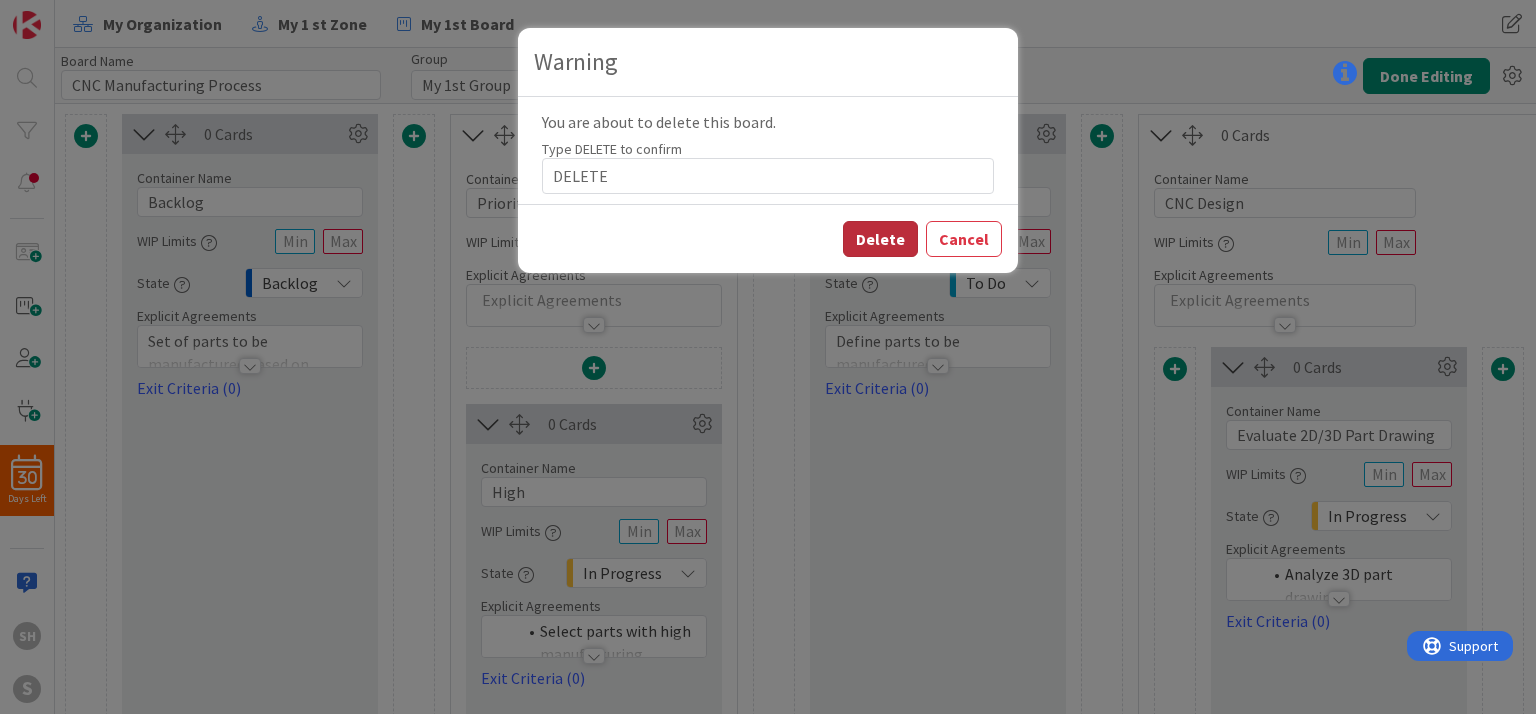 click on "Delete" at bounding box center [880, 239] 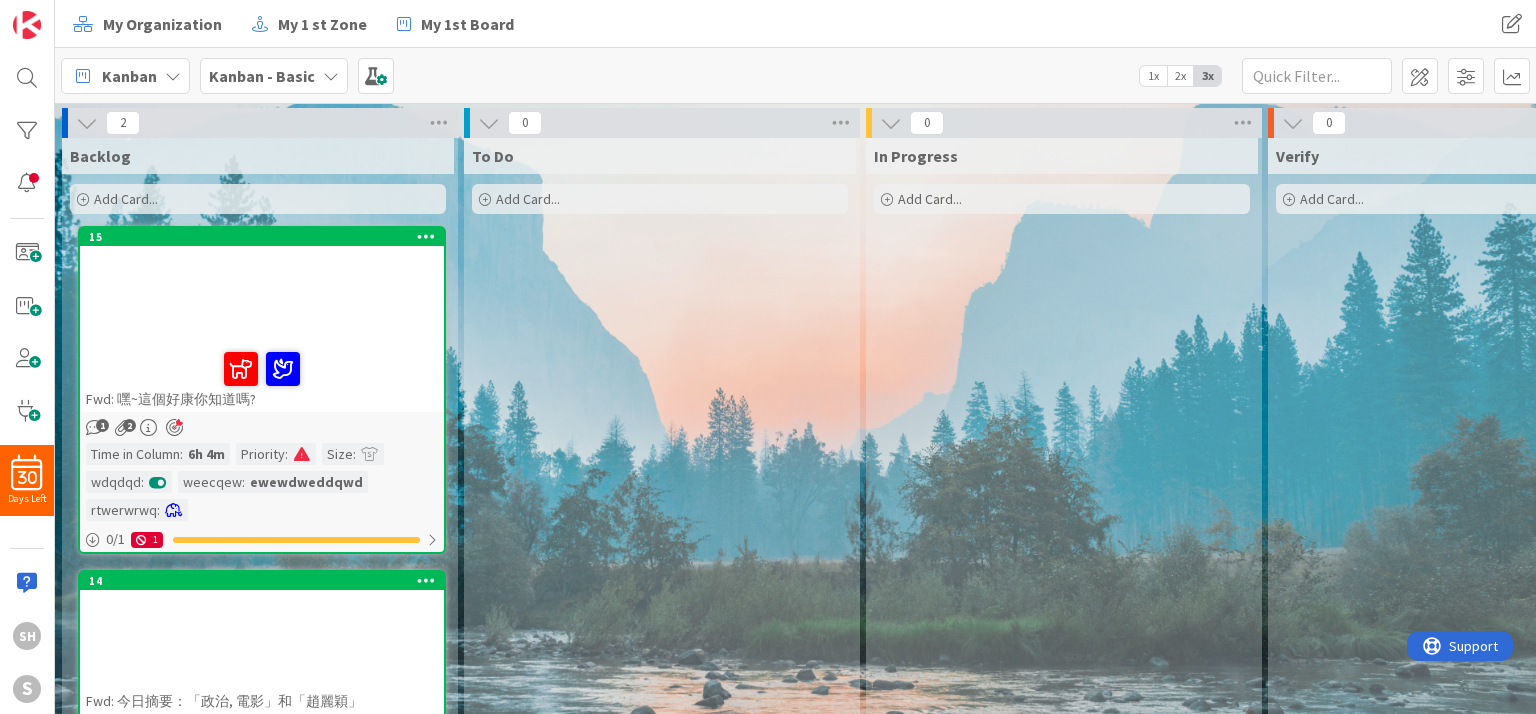 scroll, scrollTop: 0, scrollLeft: 0, axis: both 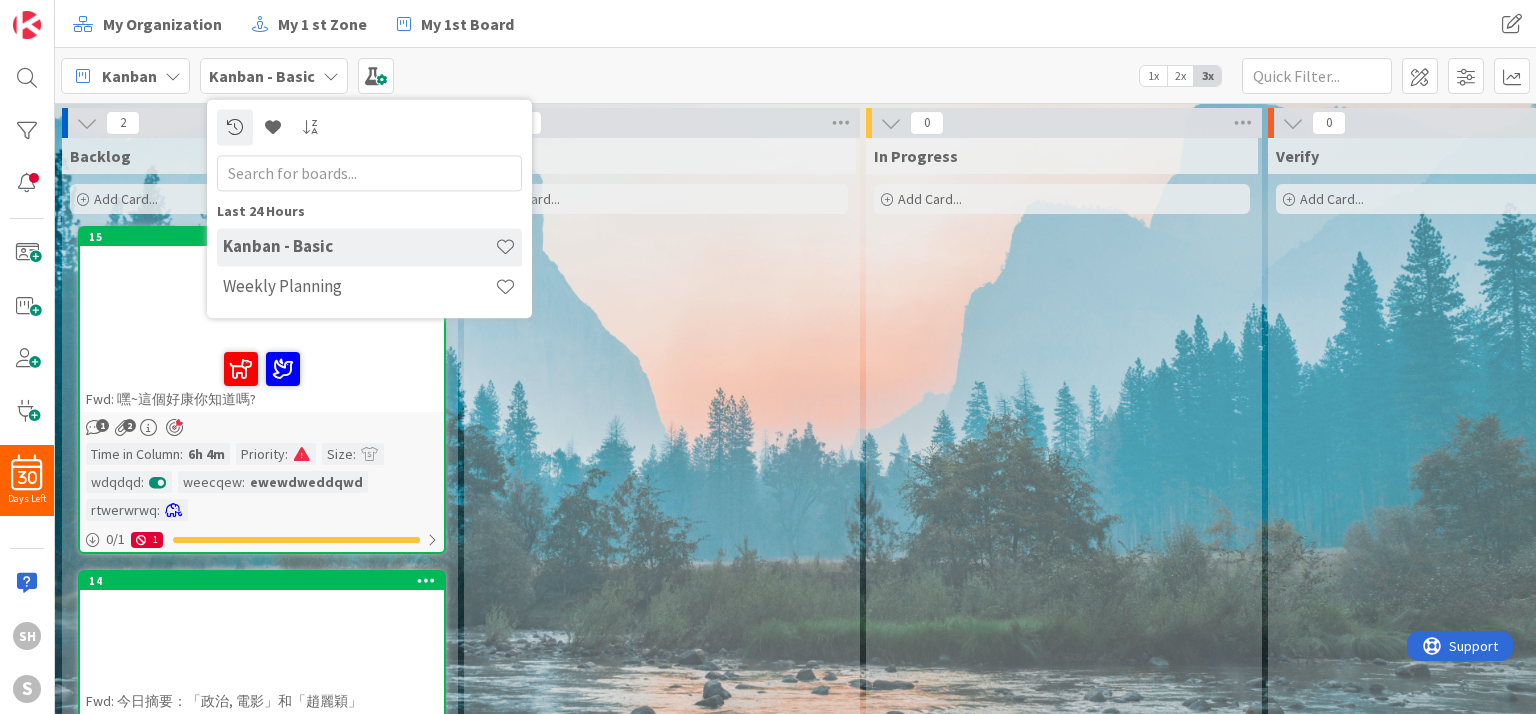 drag, startPoint x: 400, startPoint y: 250, endPoint x: 658, endPoint y: 90, distance: 303.58524 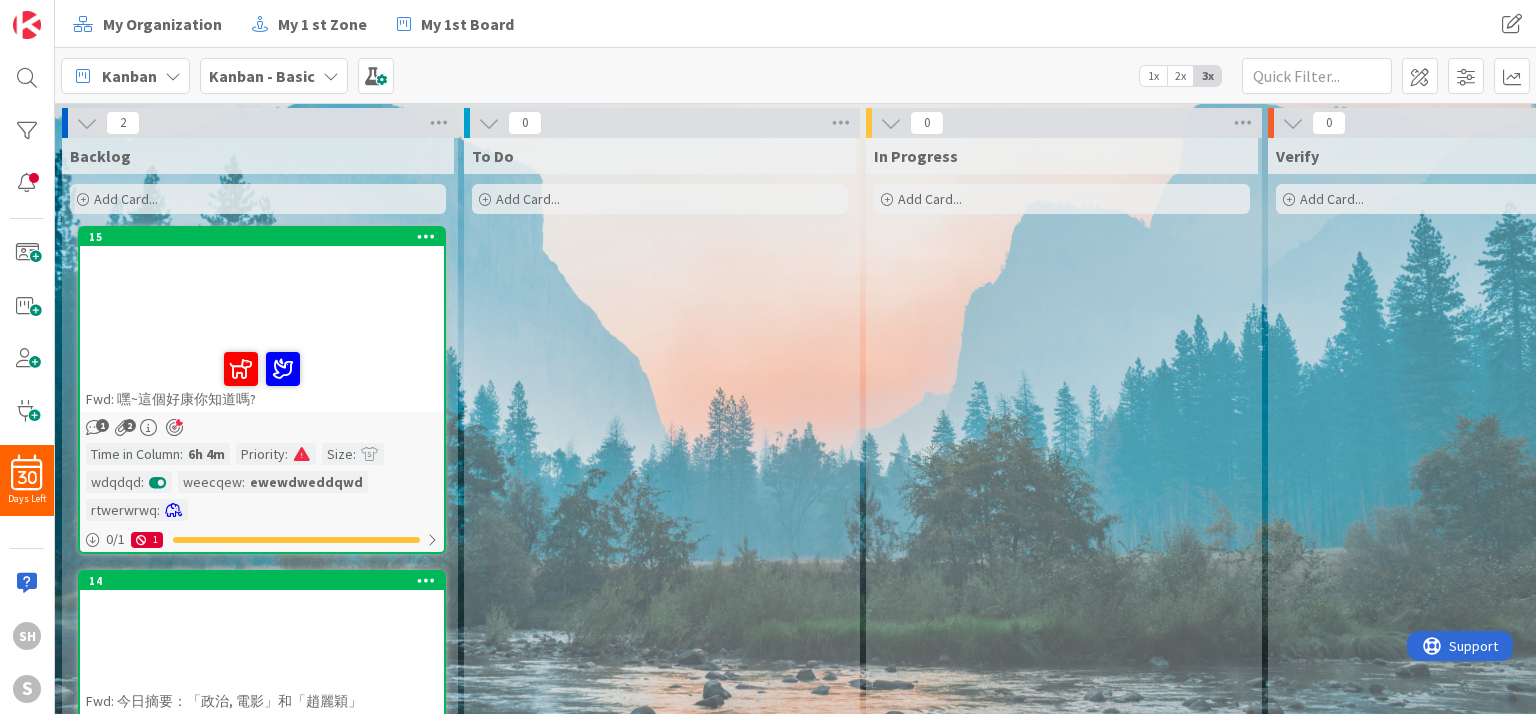 click on "Kanban Kanban - Basic 1x 2x 3x" at bounding box center (795, 75) 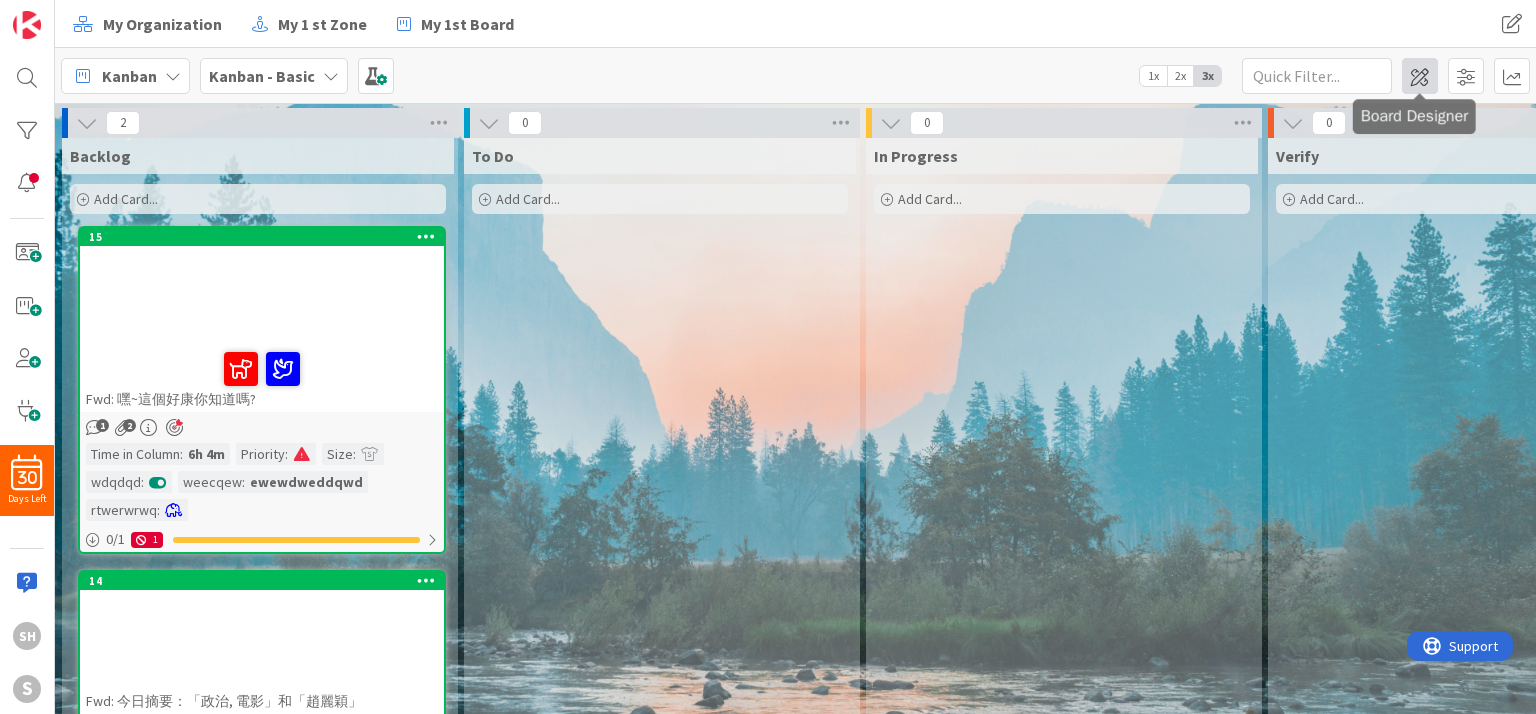 click at bounding box center [1420, 76] 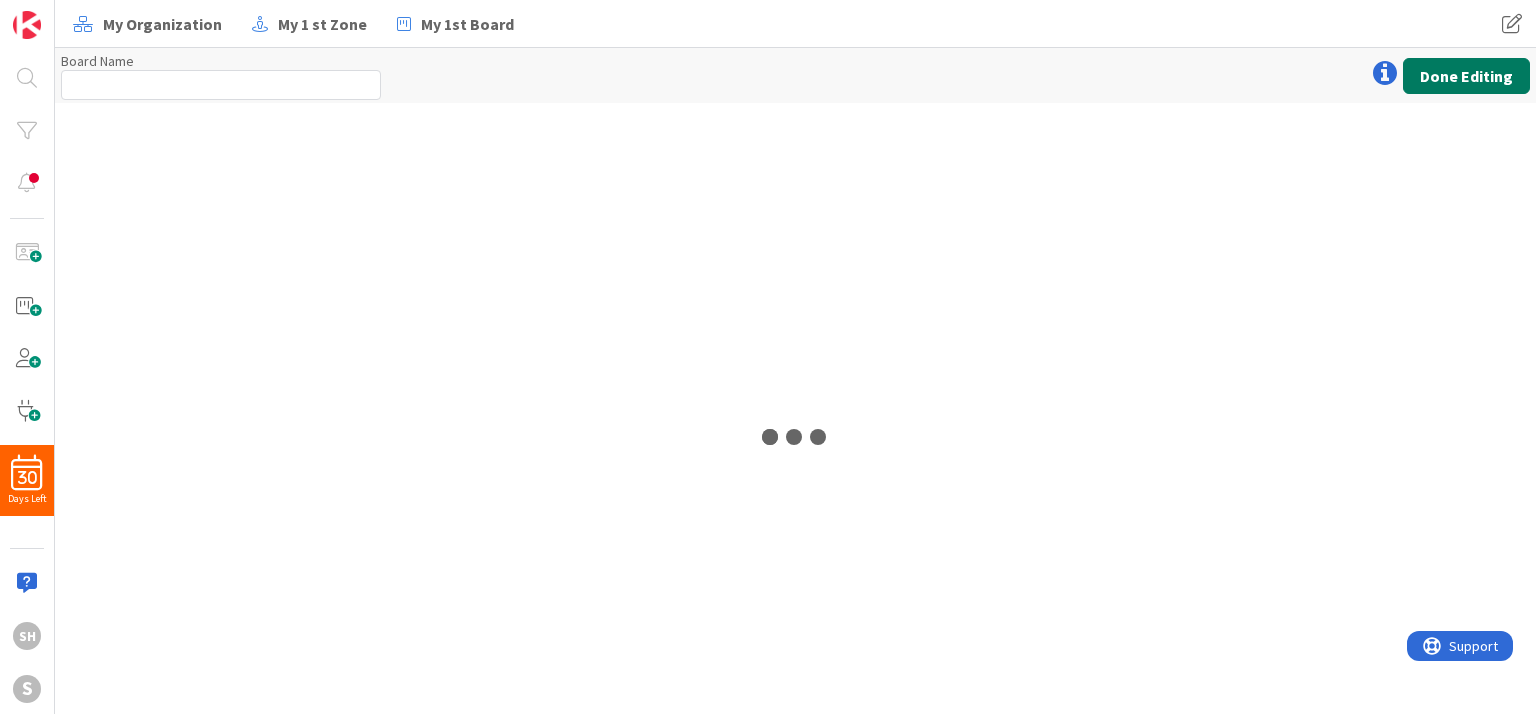 type on "Kanban - Basic" 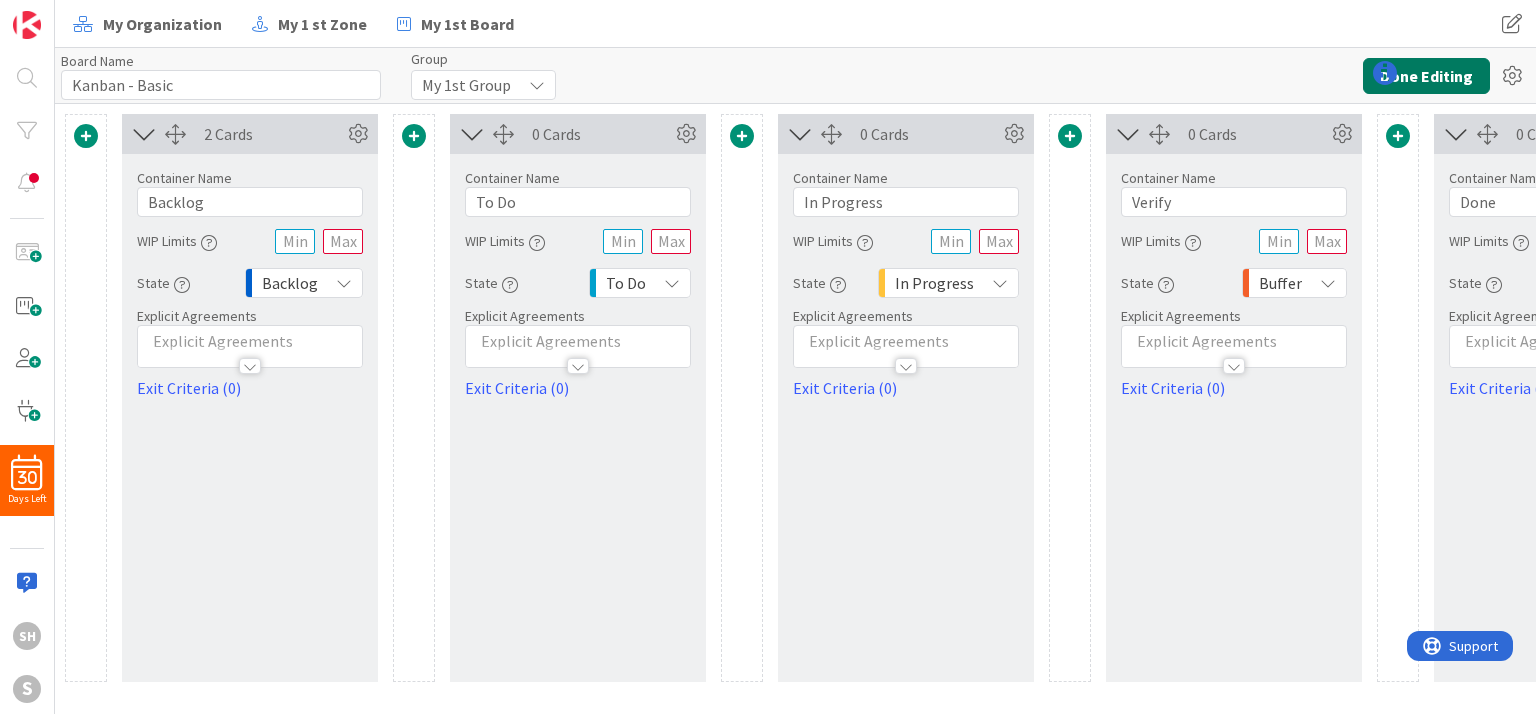 scroll, scrollTop: 0, scrollLeft: 0, axis: both 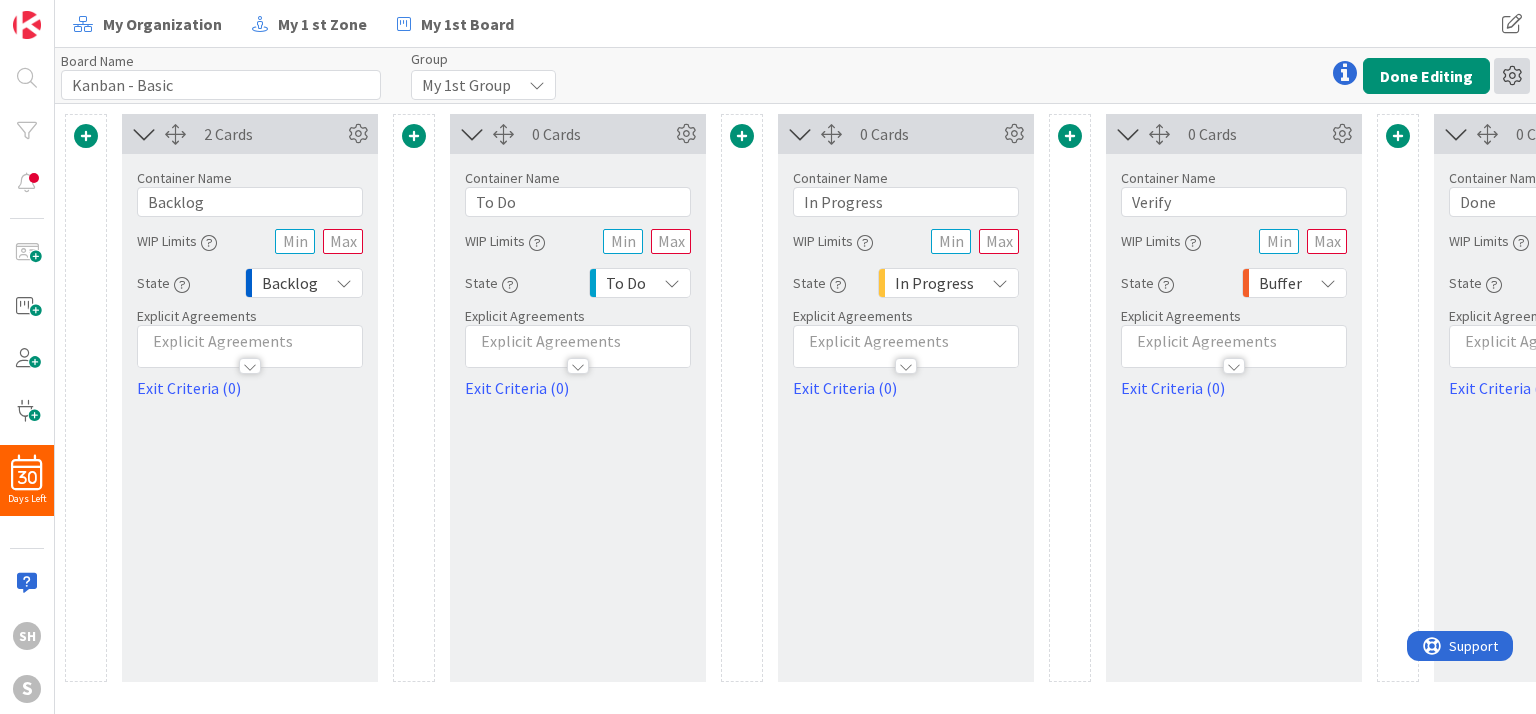 click at bounding box center [1512, 76] 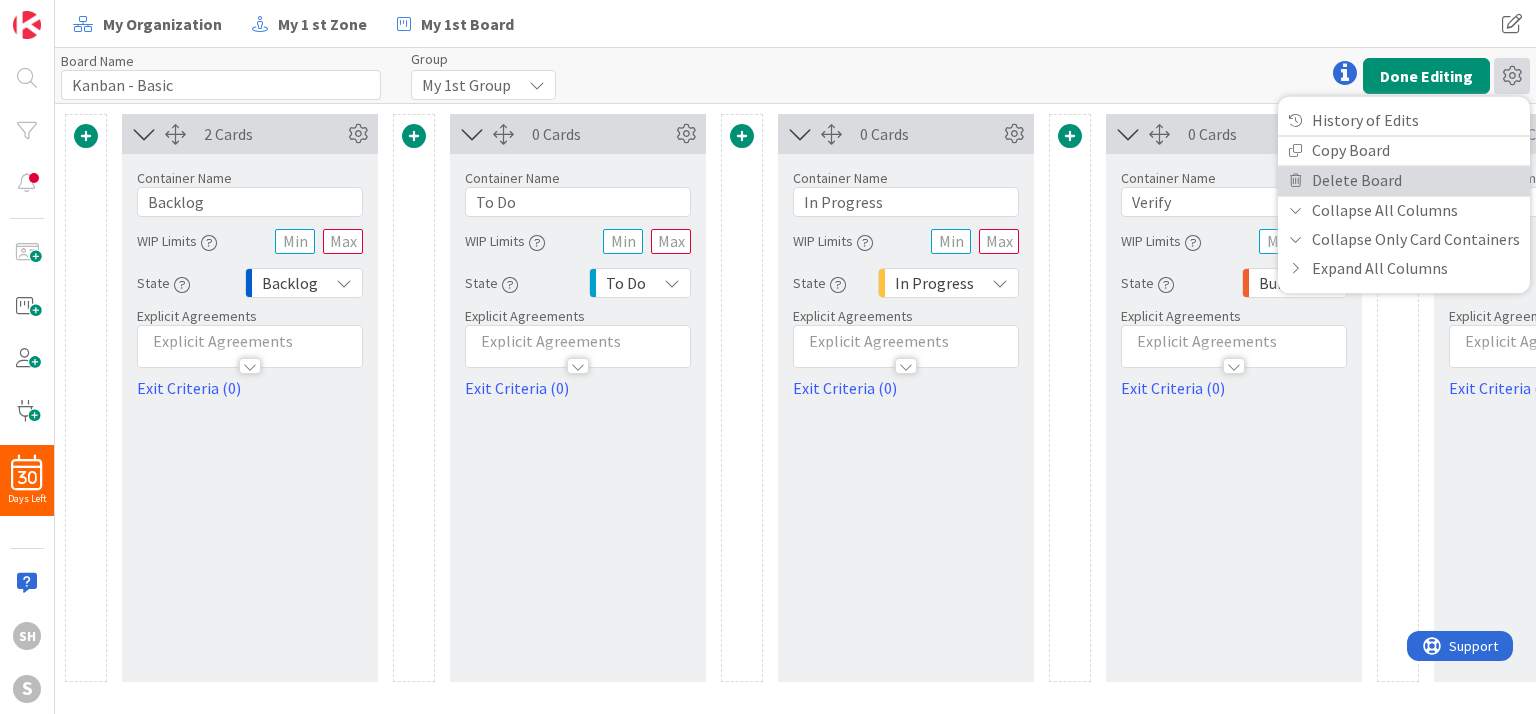 click on "Delete Board" at bounding box center (1404, 180) 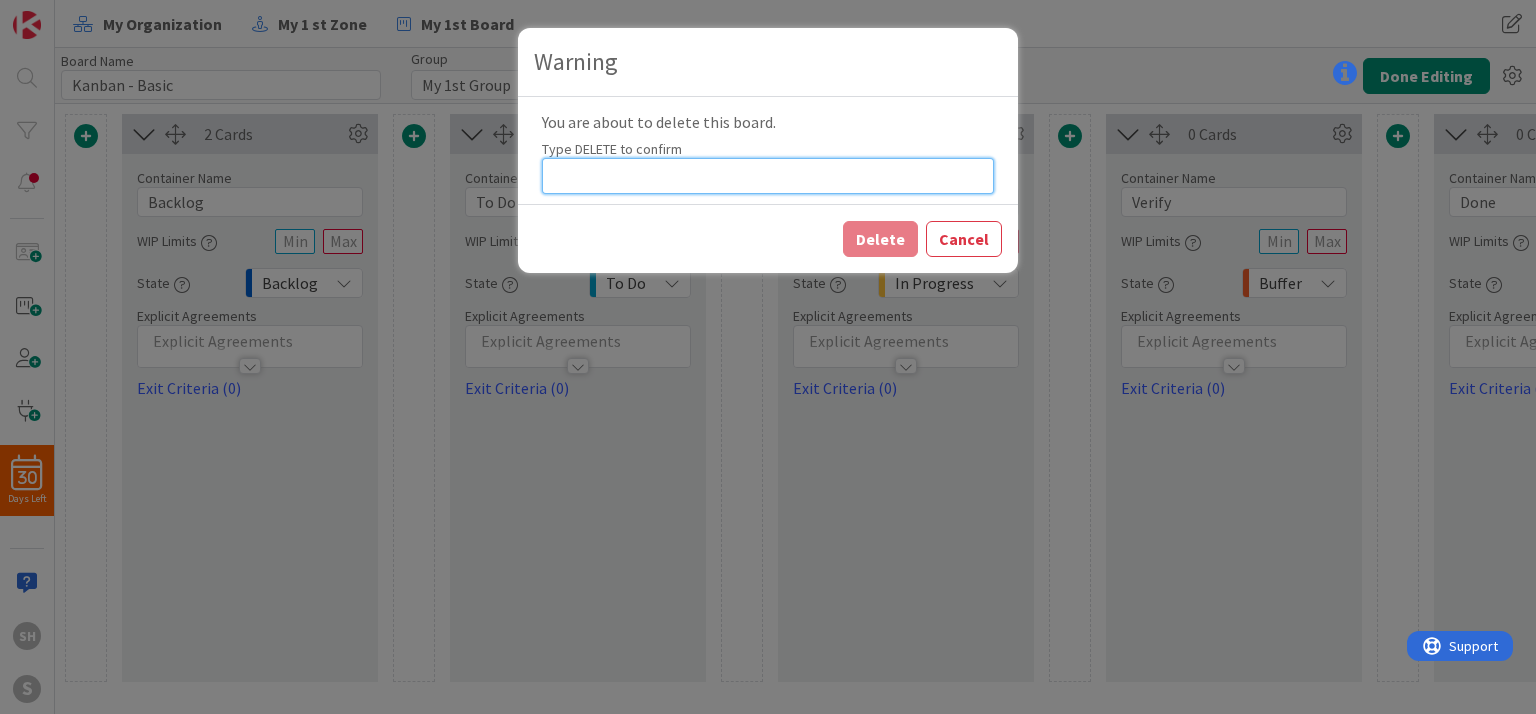 click at bounding box center (768, 176) 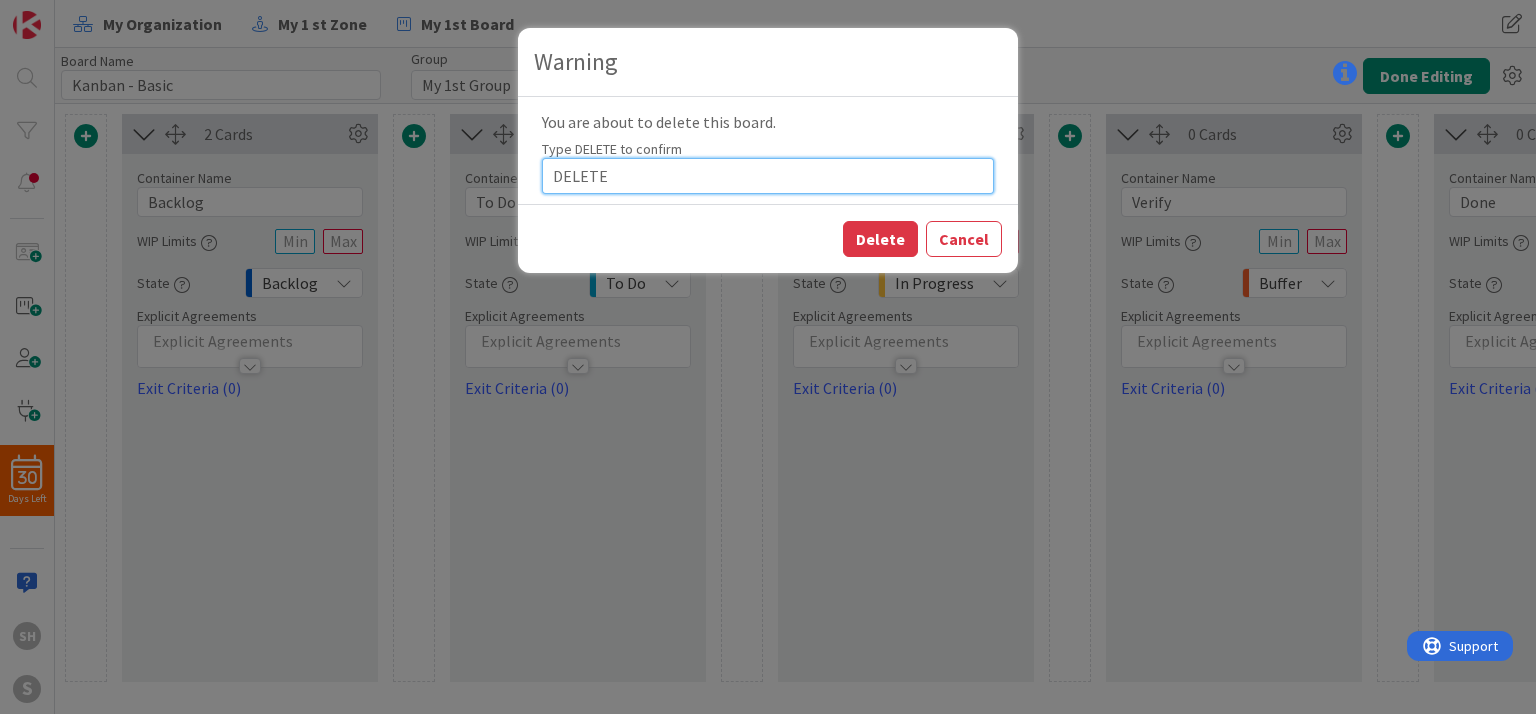 type on "DELETE" 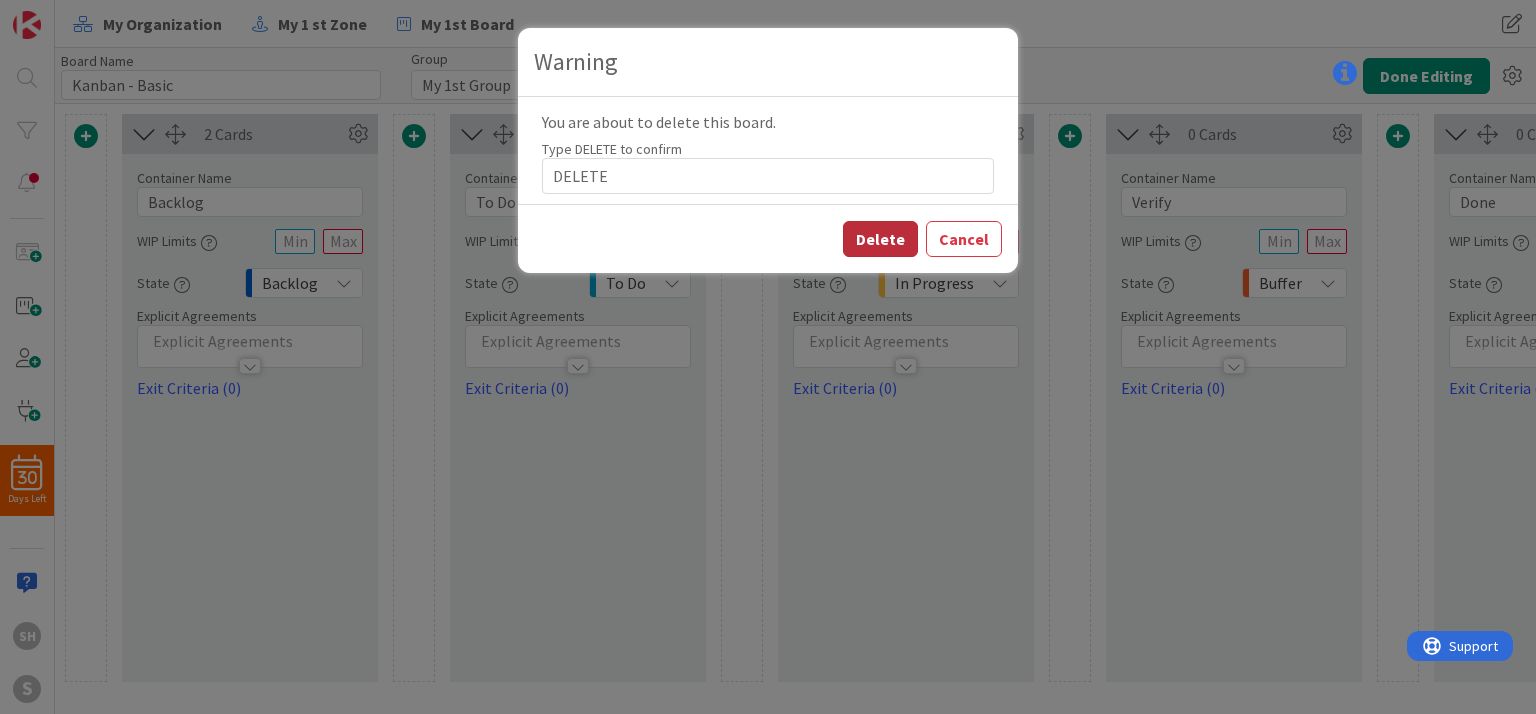 click on "Delete" at bounding box center (880, 239) 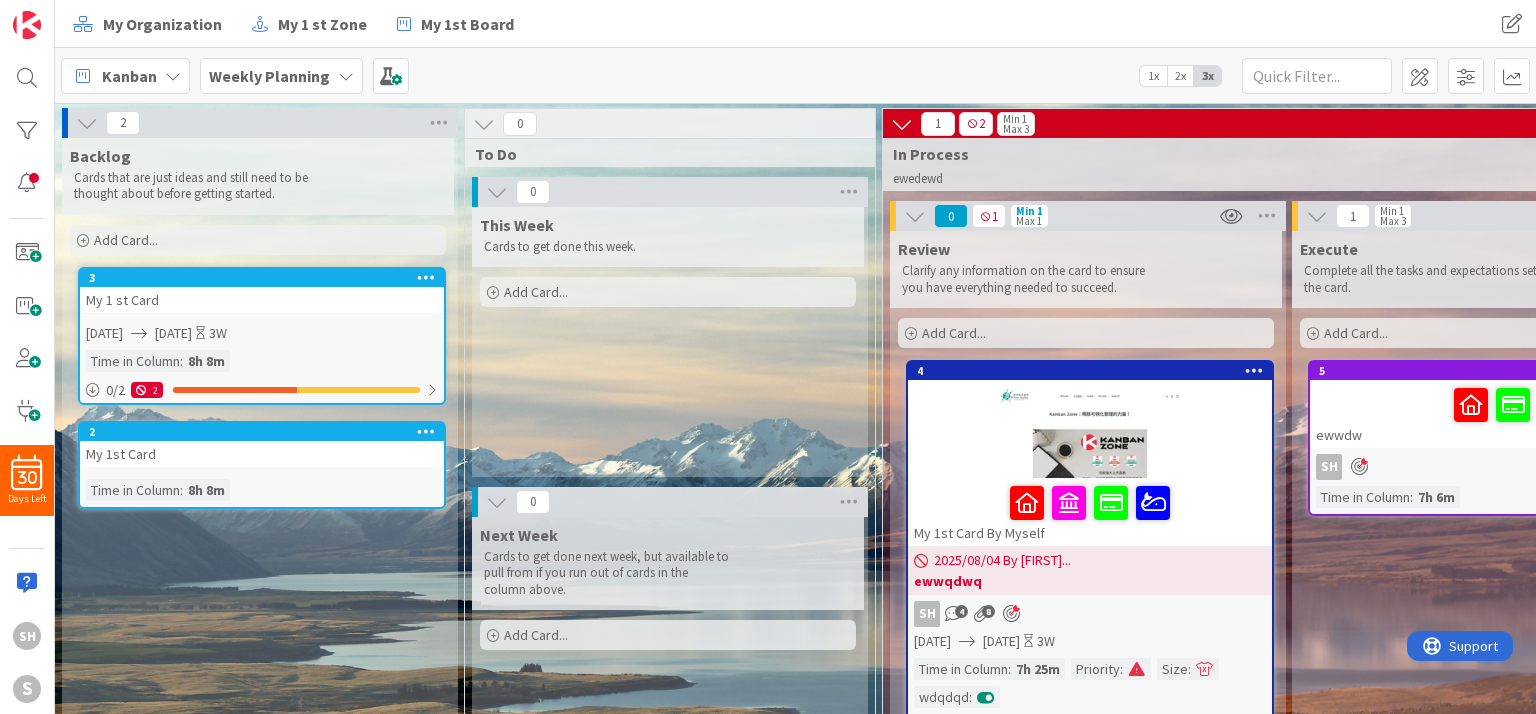 scroll, scrollTop: 0, scrollLeft: 0, axis: both 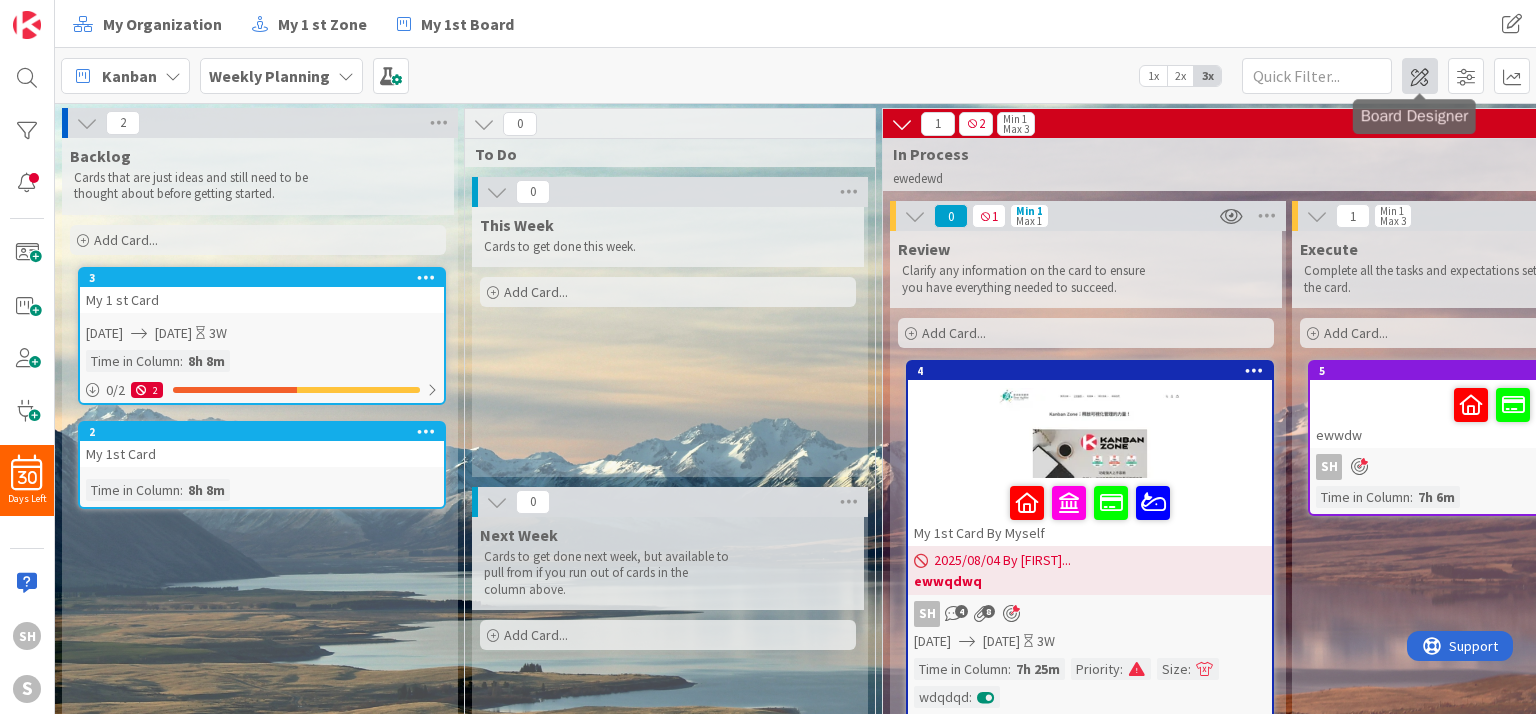 click at bounding box center (1420, 76) 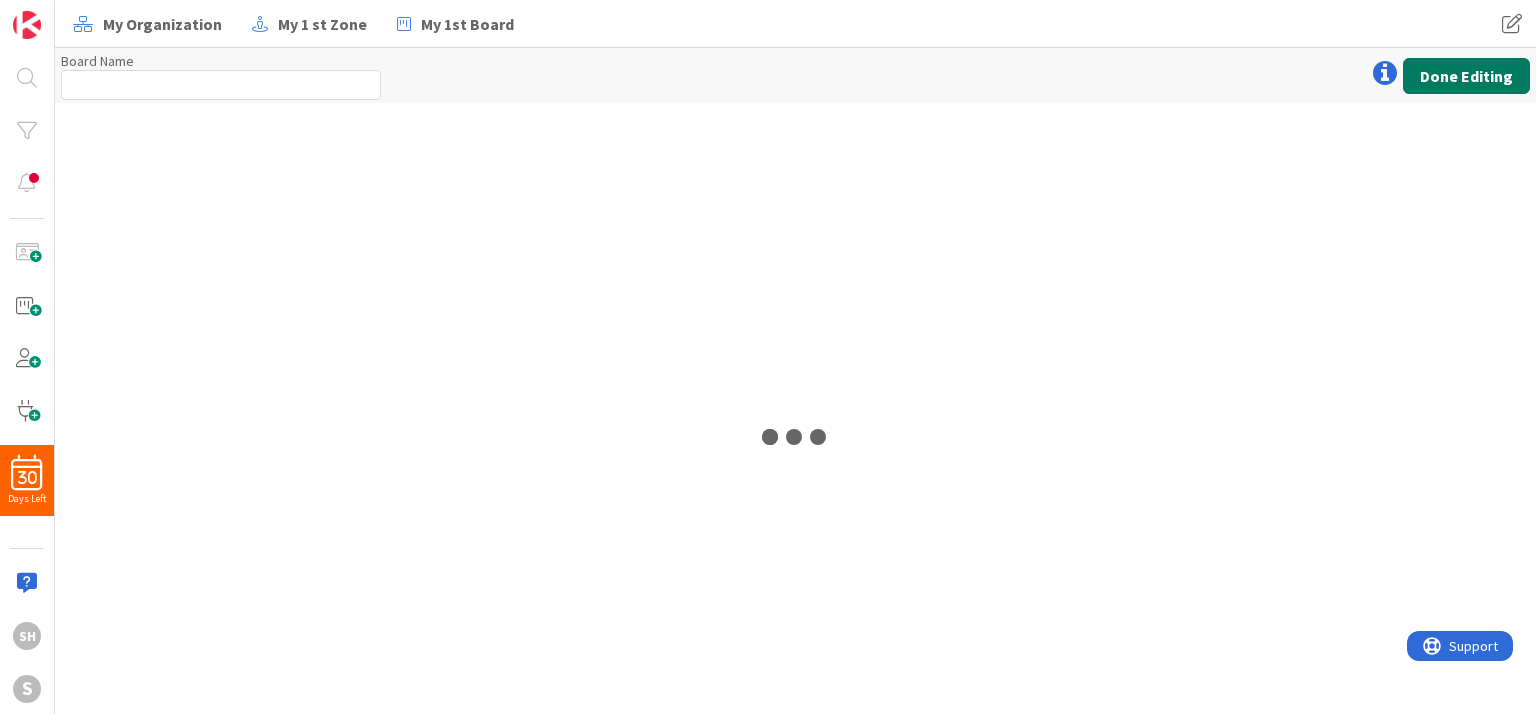type on "Weekly Planning" 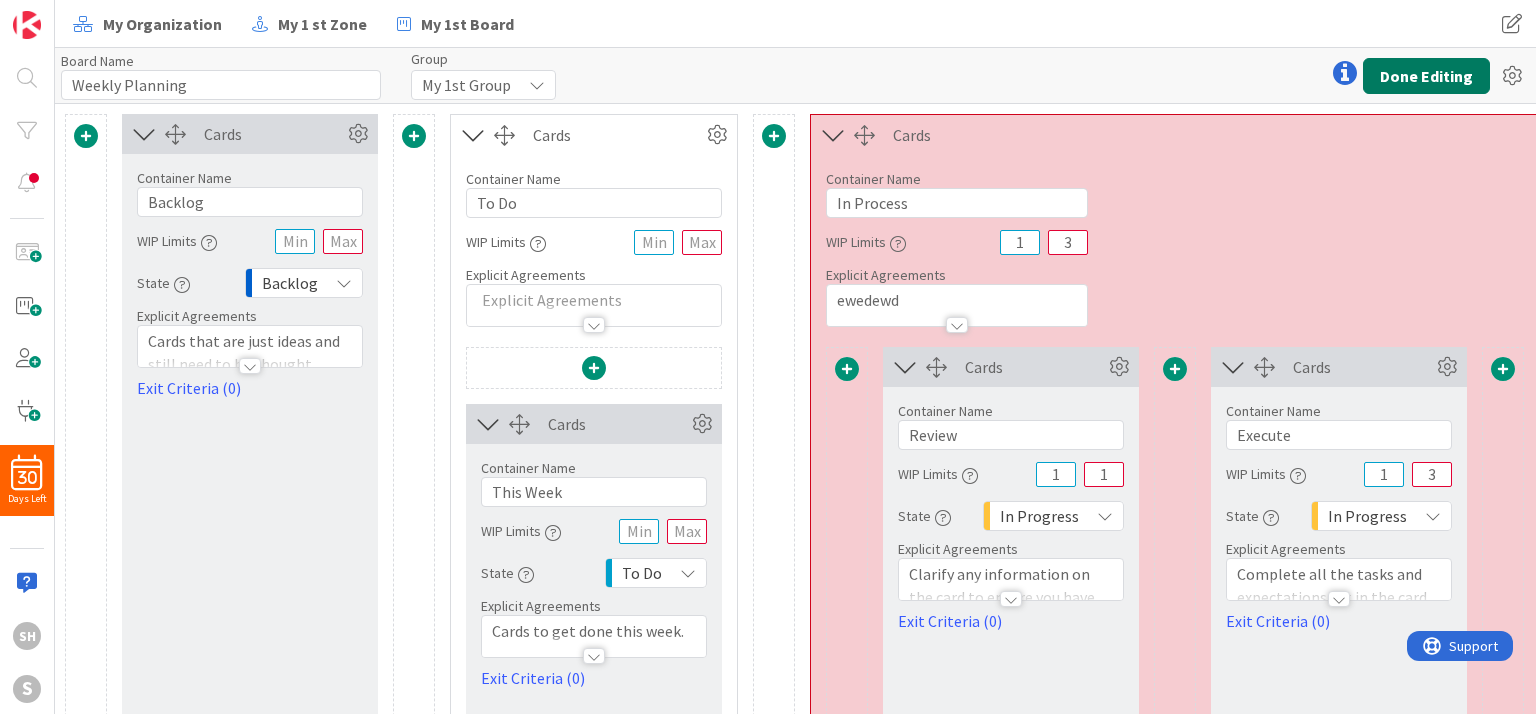 scroll, scrollTop: 0, scrollLeft: 0, axis: both 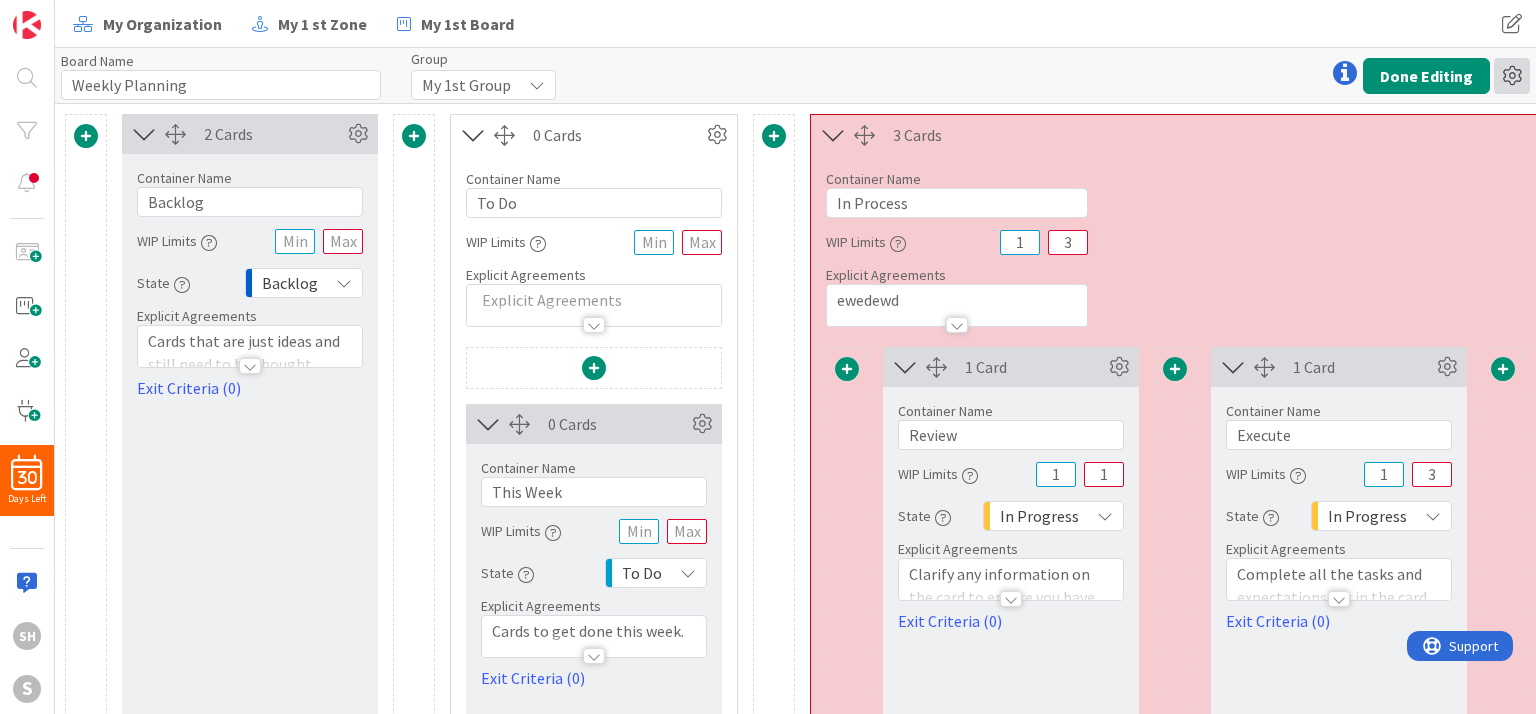 click at bounding box center [1512, 76] 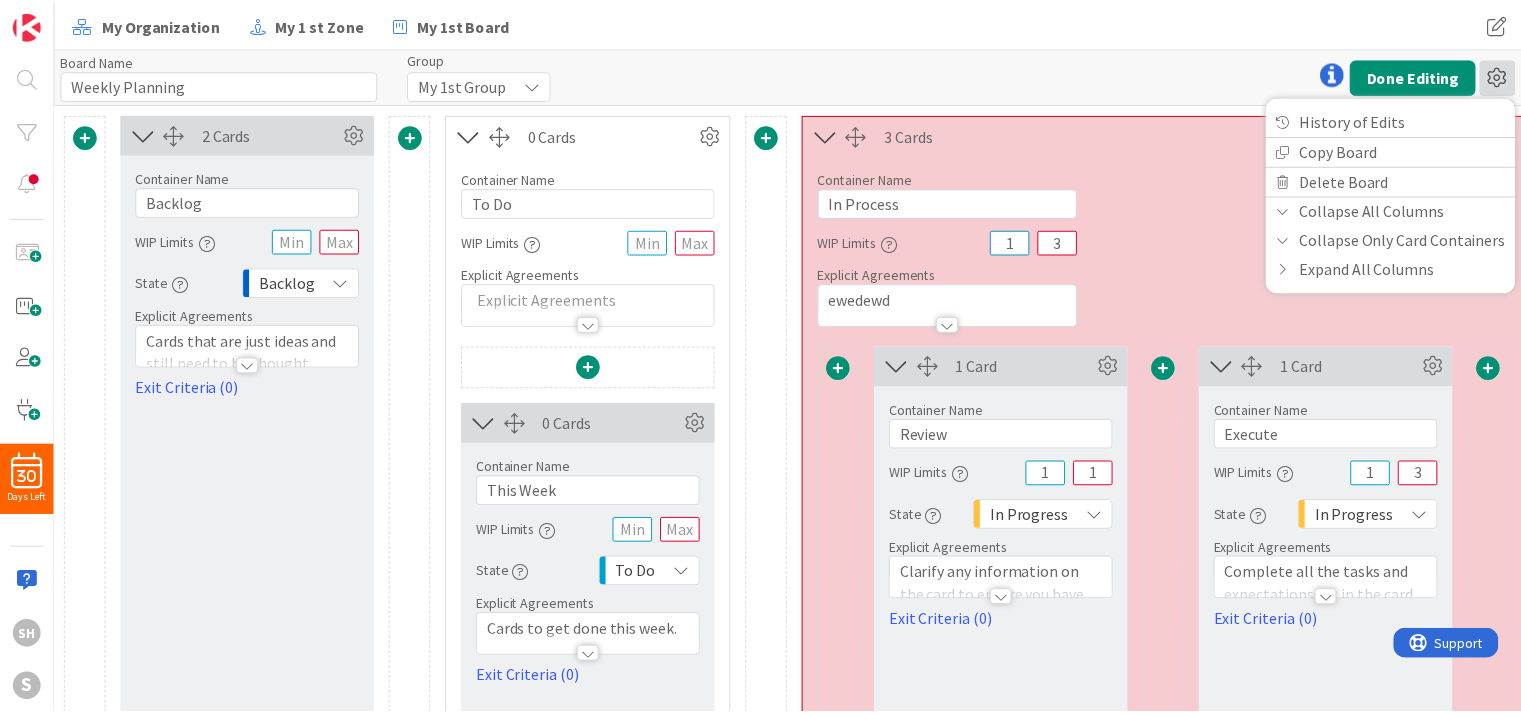 scroll, scrollTop: 0, scrollLeft: 0, axis: both 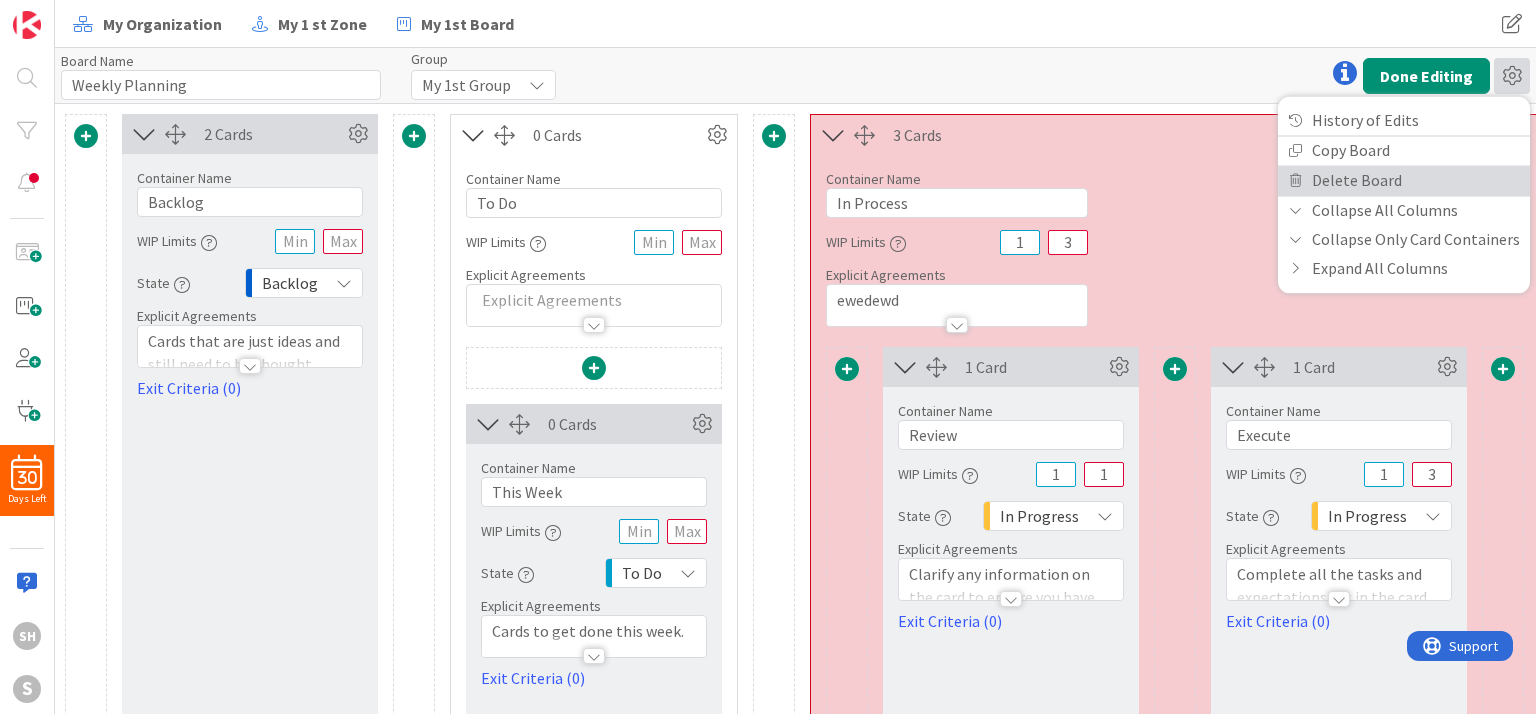 click on "Delete Board" at bounding box center (1404, 180) 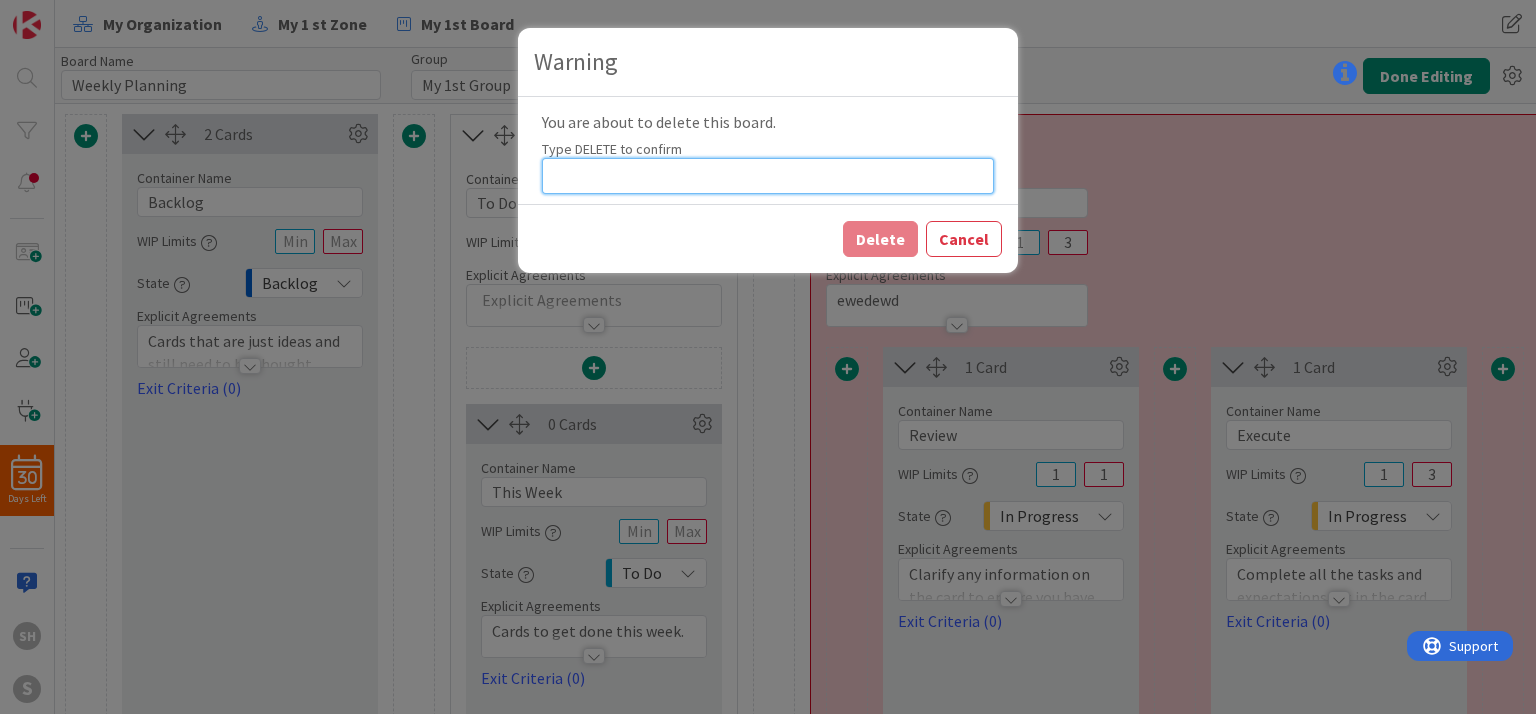 click at bounding box center (768, 176) 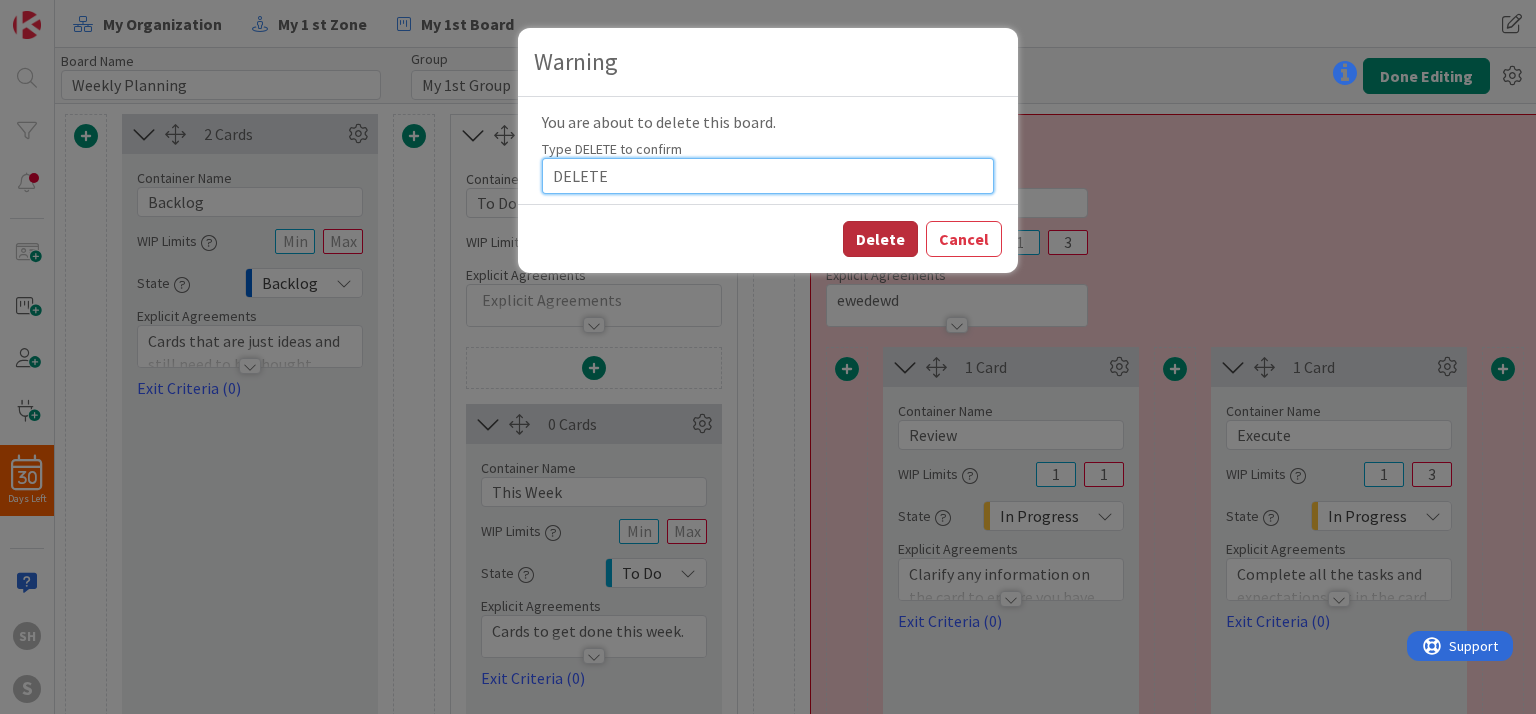 type on "DELETE" 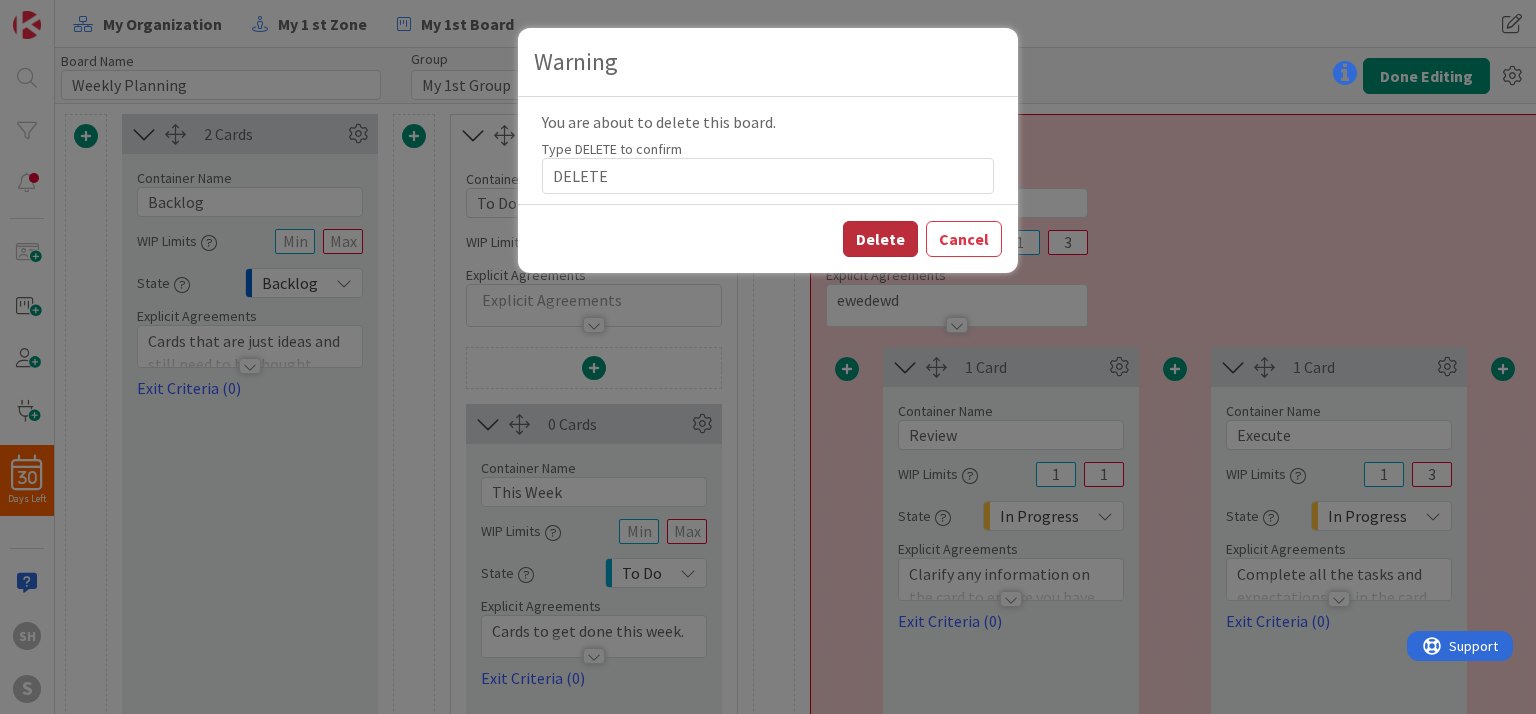 click on "Delete" at bounding box center [880, 239] 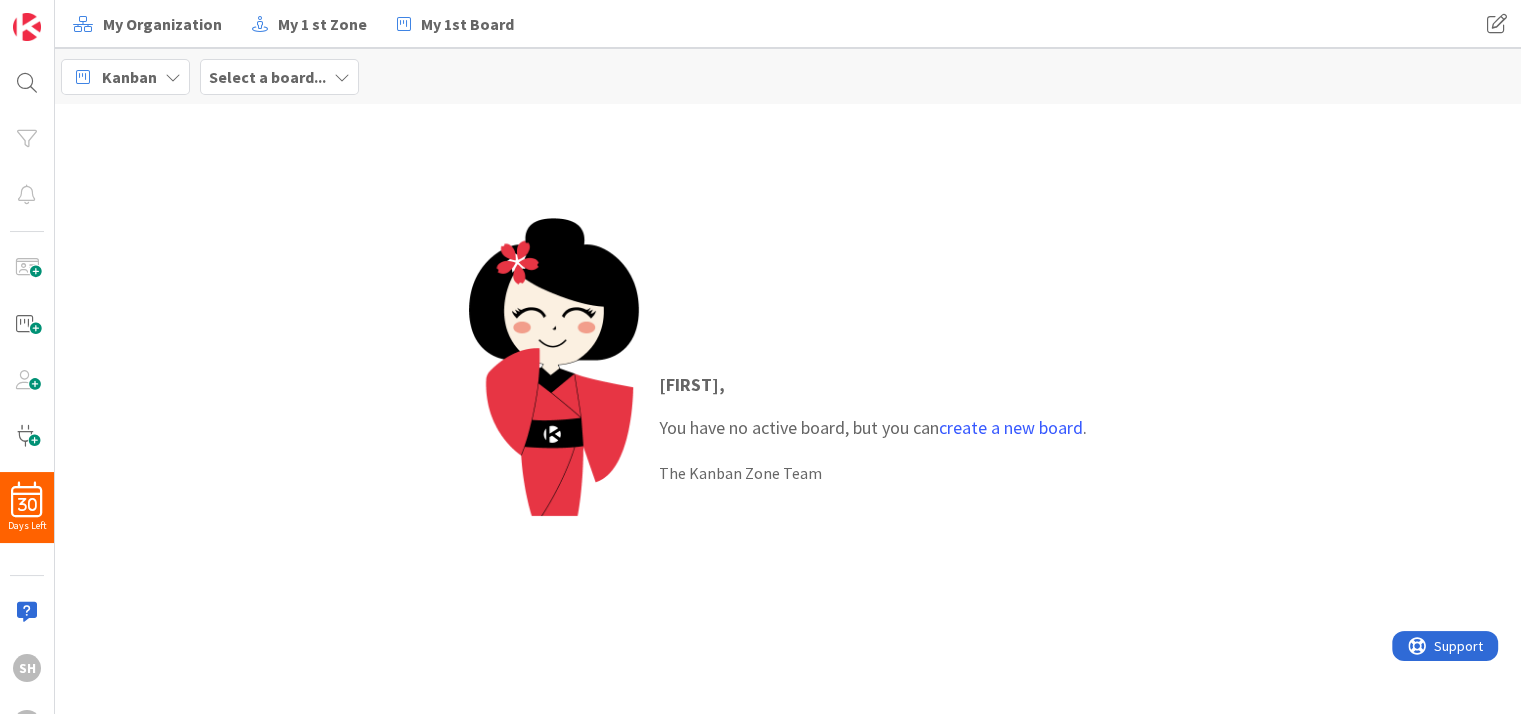 scroll, scrollTop: 0, scrollLeft: 0, axis: both 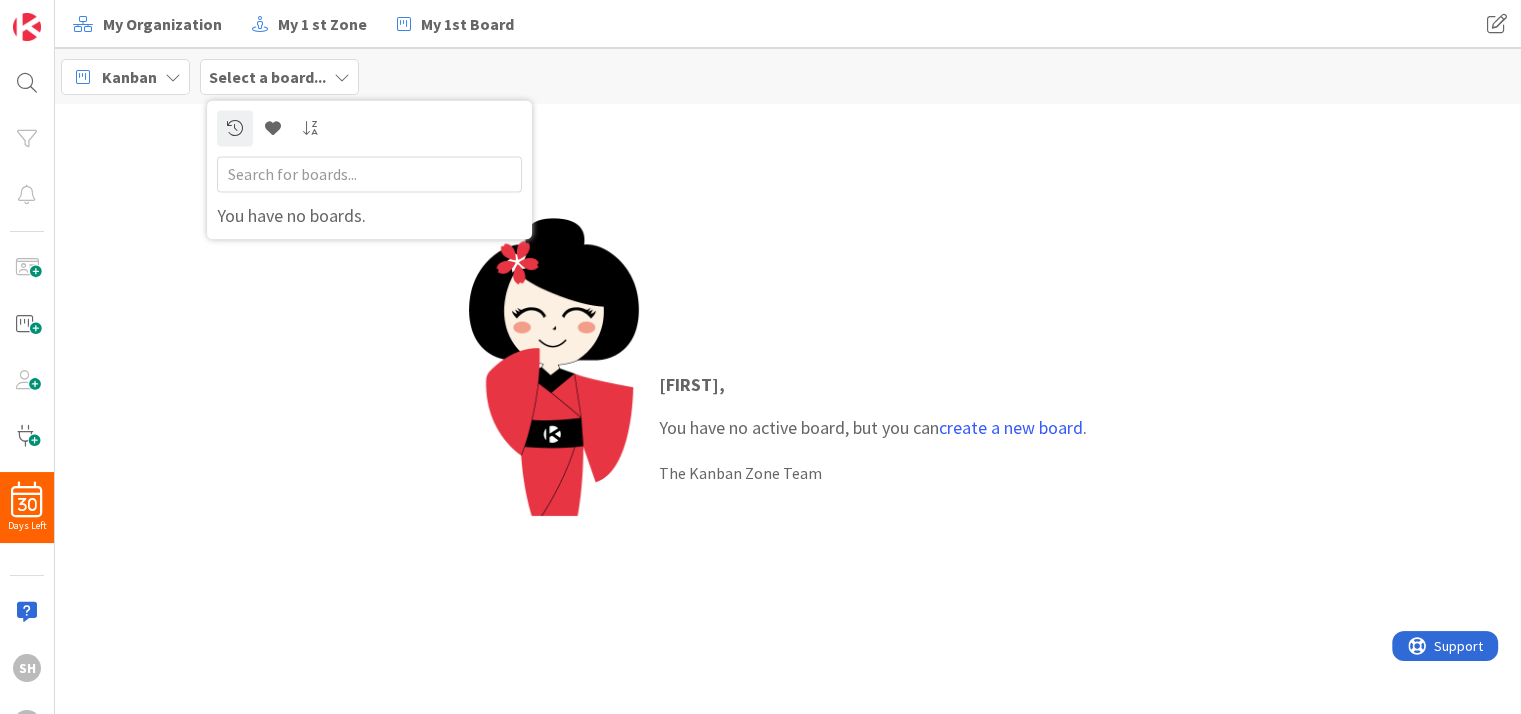 click on "Select a board..." at bounding box center (279, 77) 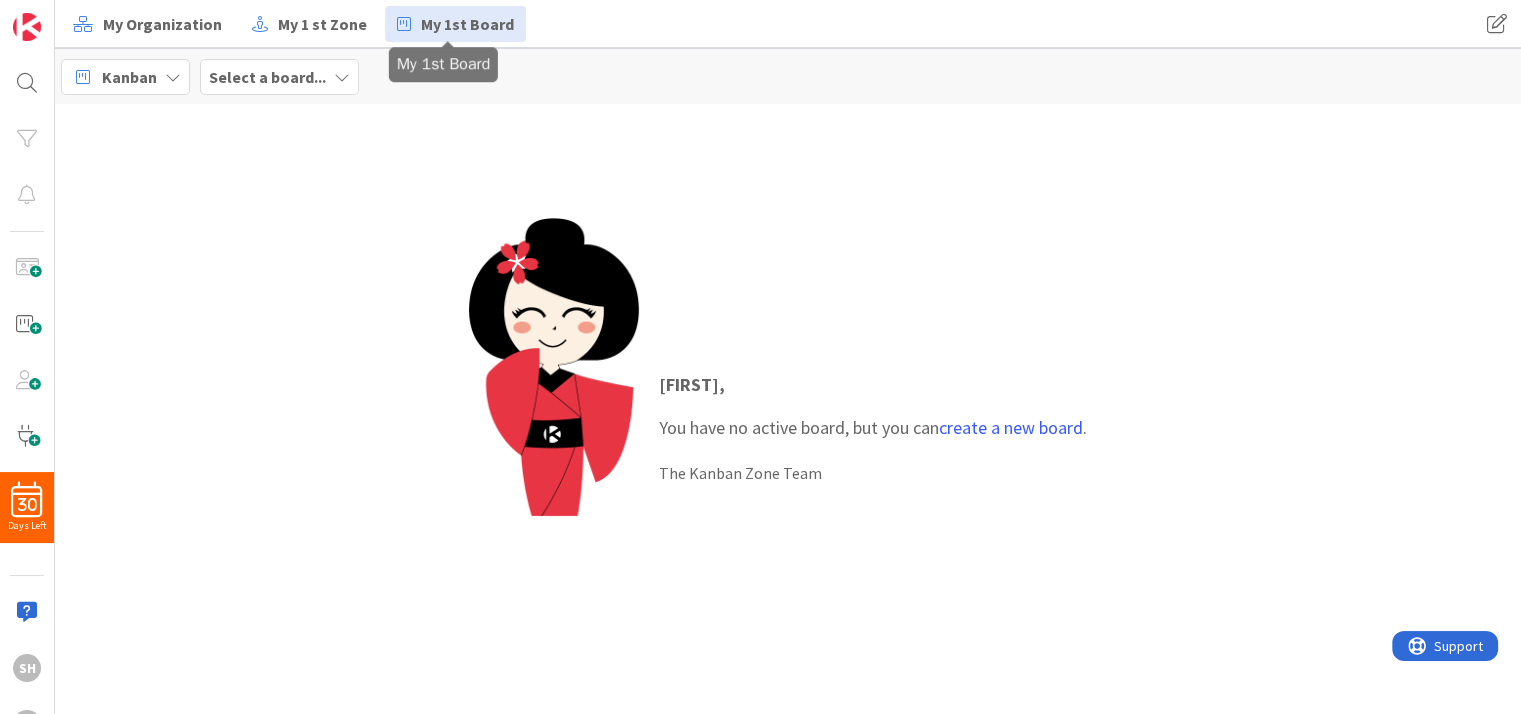 click on "My 1st Board" at bounding box center [467, 24] 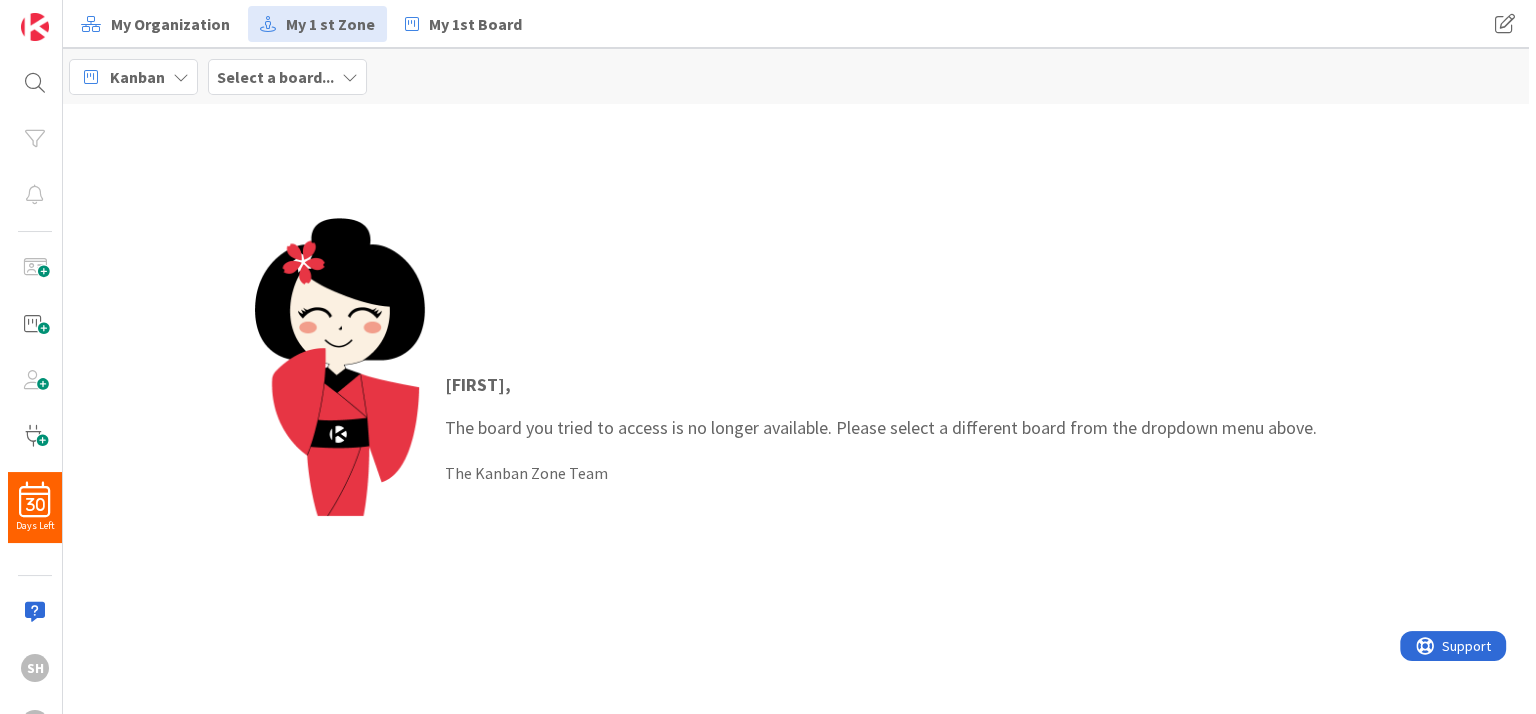 scroll, scrollTop: 0, scrollLeft: 0, axis: both 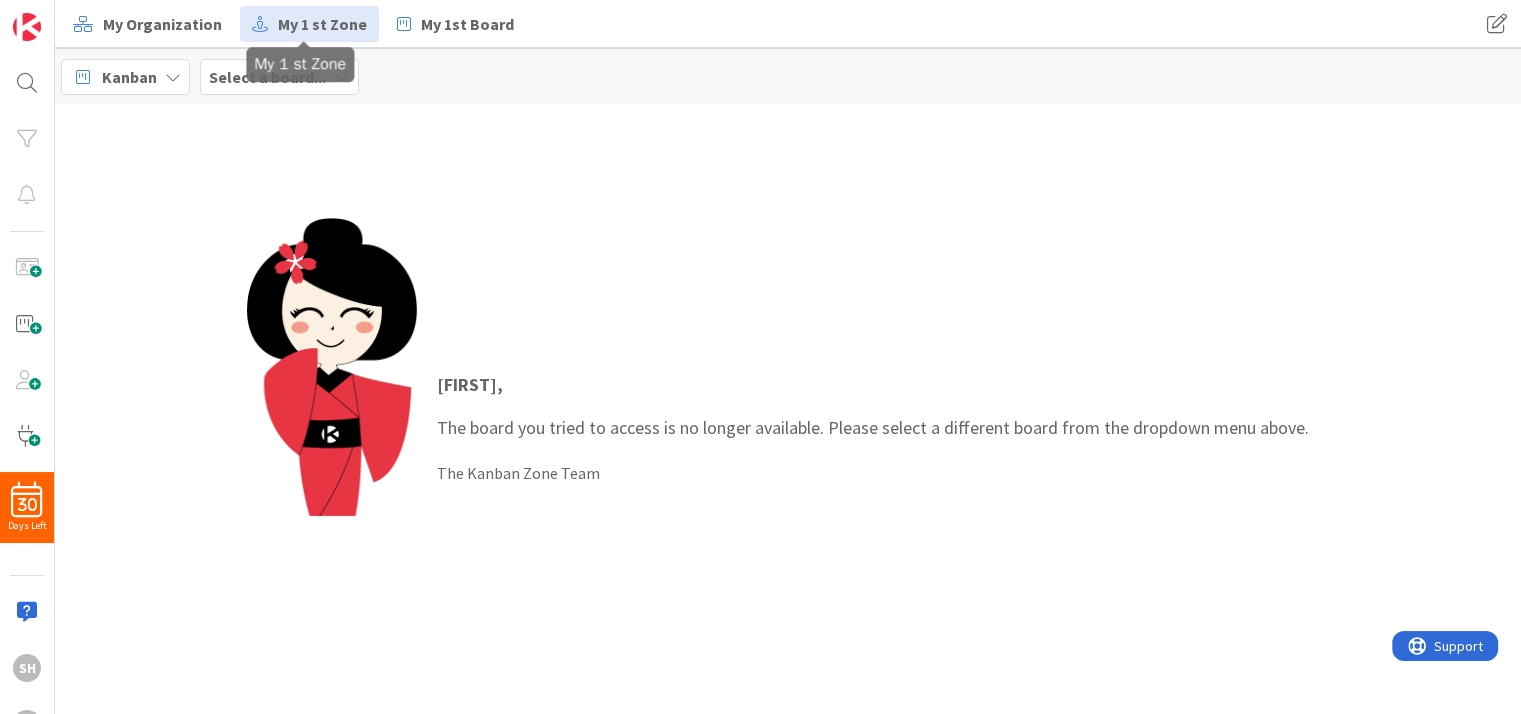 click on "My 1 st Zone" at bounding box center (322, 24) 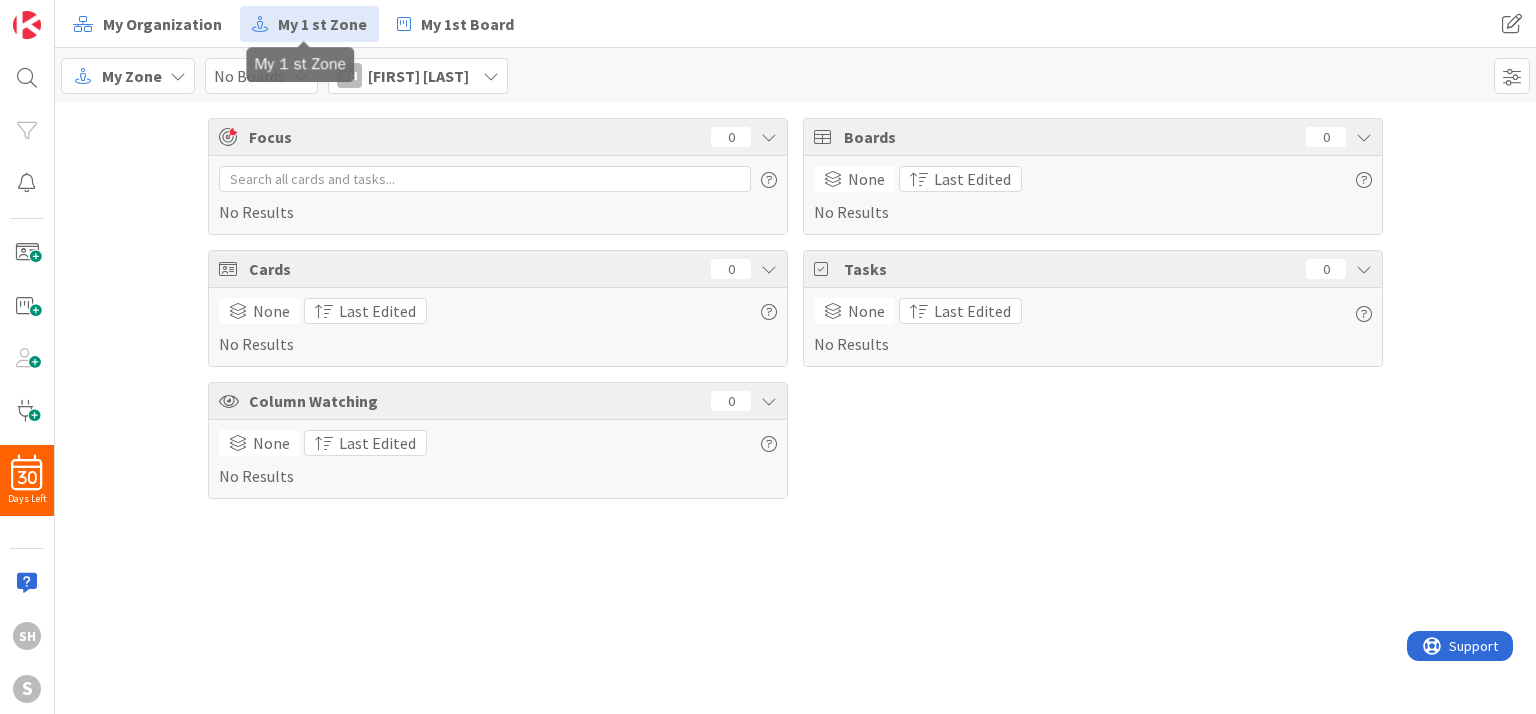 scroll, scrollTop: 0, scrollLeft: 0, axis: both 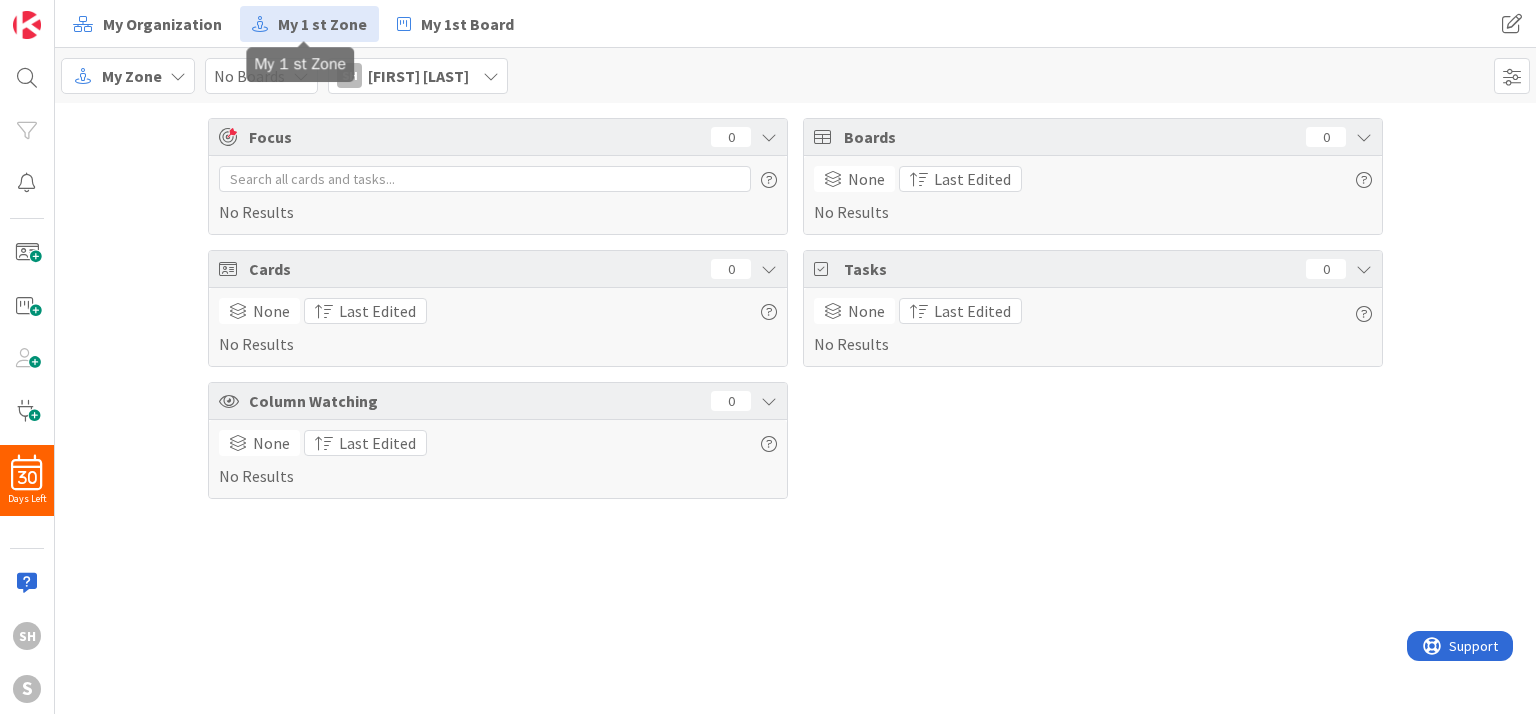 click on "My 1 st Zone" at bounding box center (322, 24) 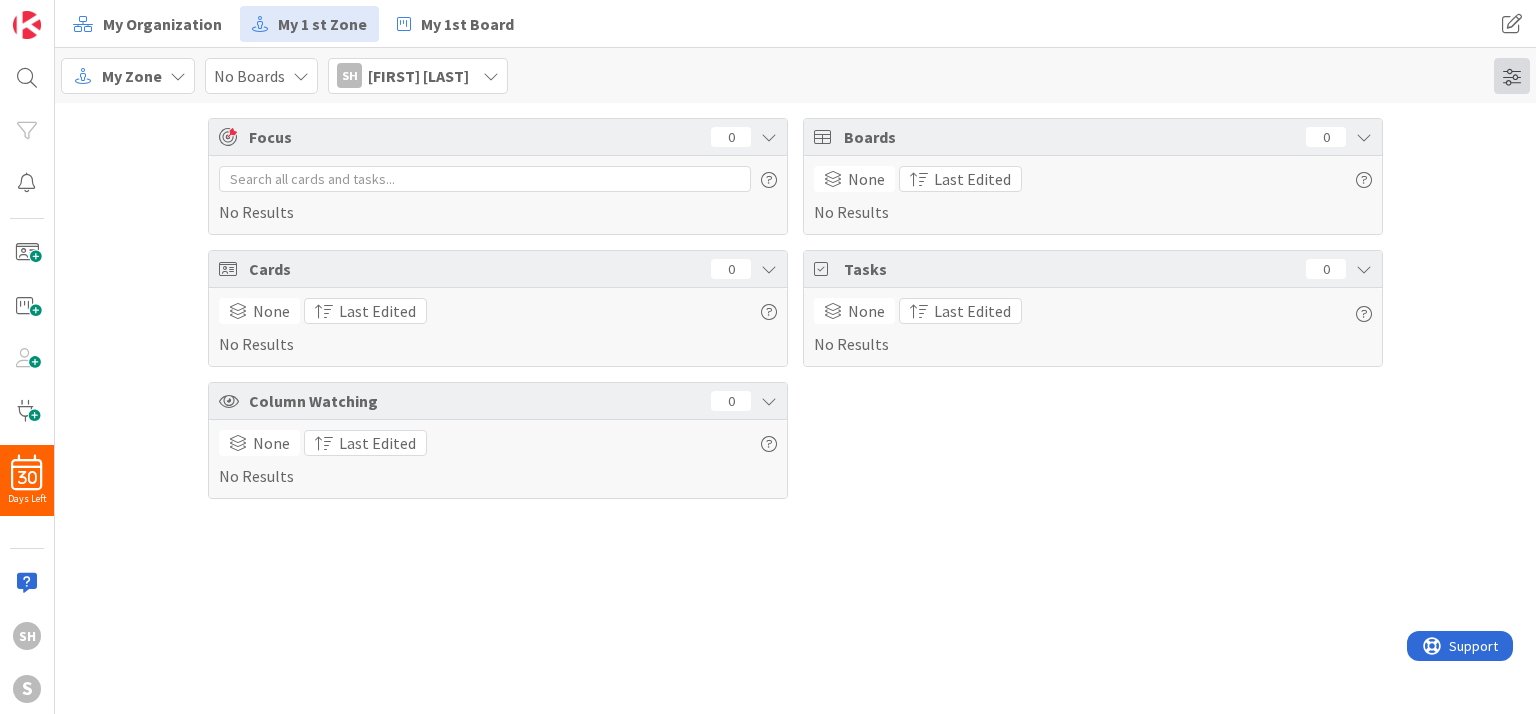 click at bounding box center (1512, 76) 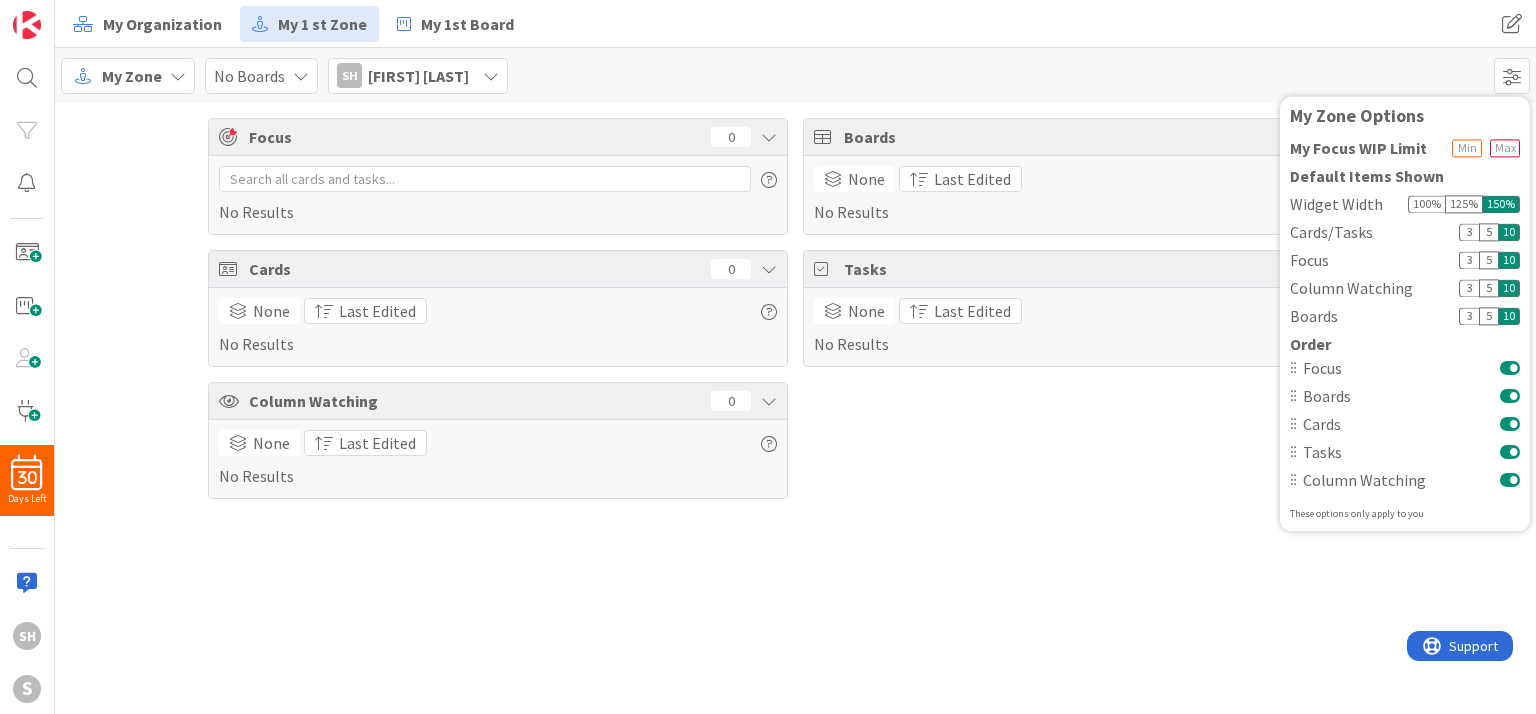 click on "My Zone No Boards SH [FIRST] [LAST] My Zone Options My Focus WIP Limit Default Items Shown Widget Width 100 % 125 % 150 % Cards/Tasks 3 5 10 Focus 3 5 10 Column Watching 3 5 10 Boards 3 5 10 Order Focus Boards Cards Tasks Column Watching These options only apply to you" at bounding box center (795, 75) 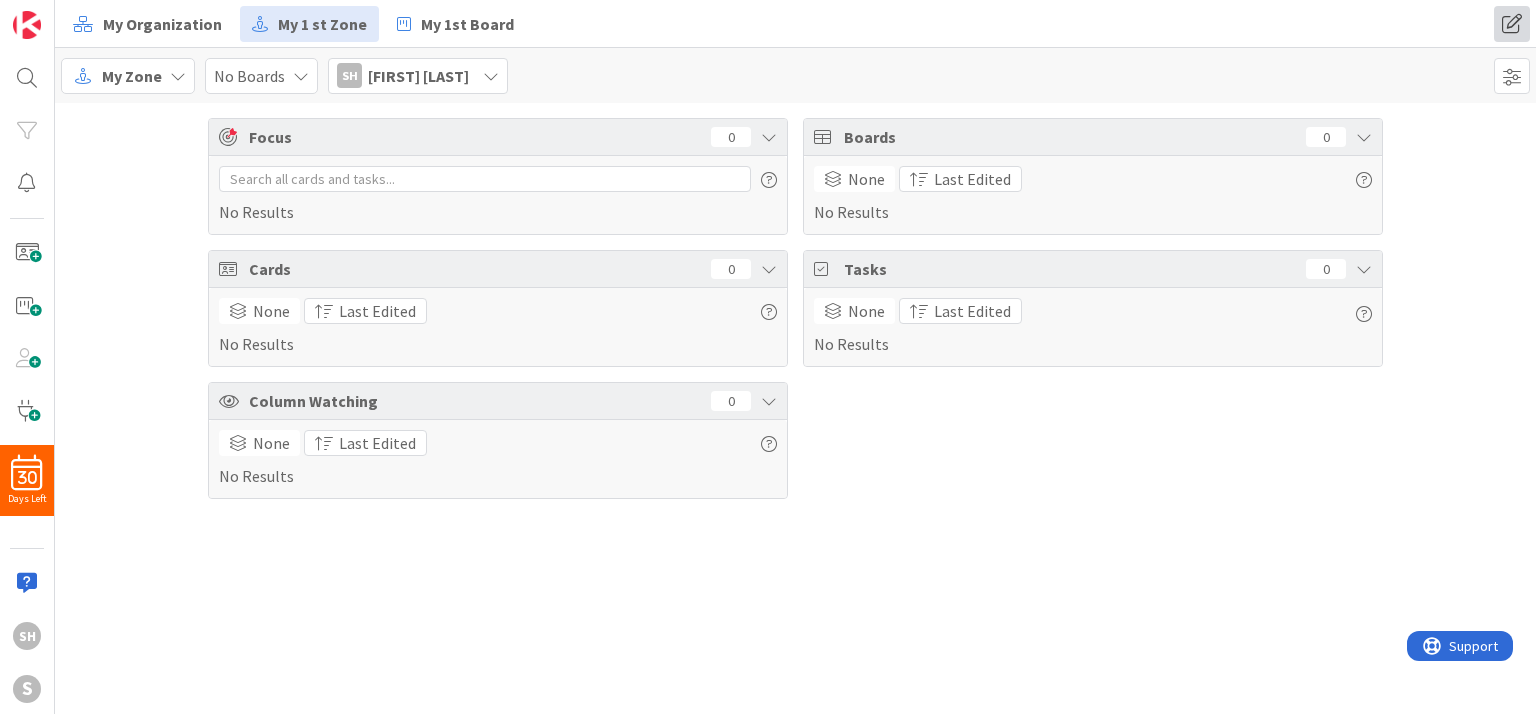 click at bounding box center (1512, 24) 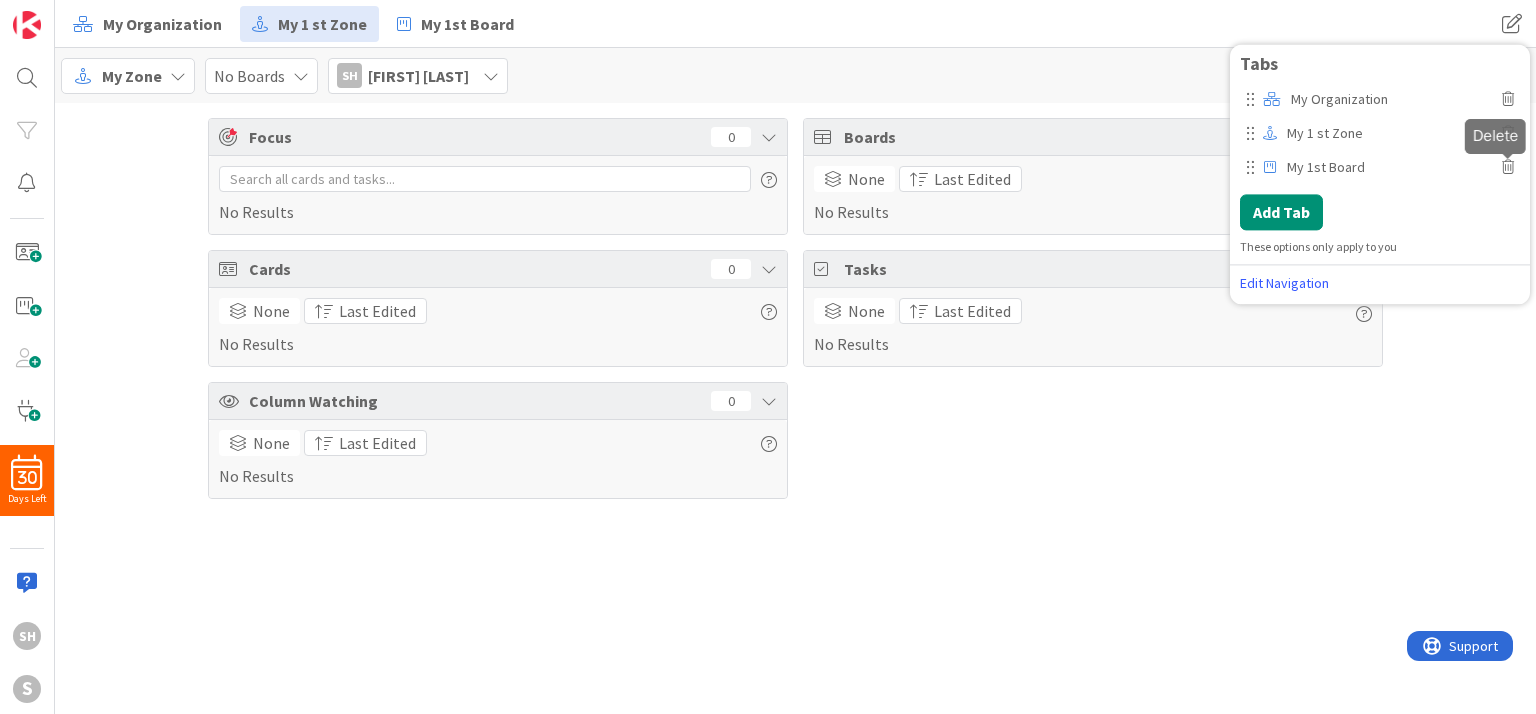 click at bounding box center (1508, 167) 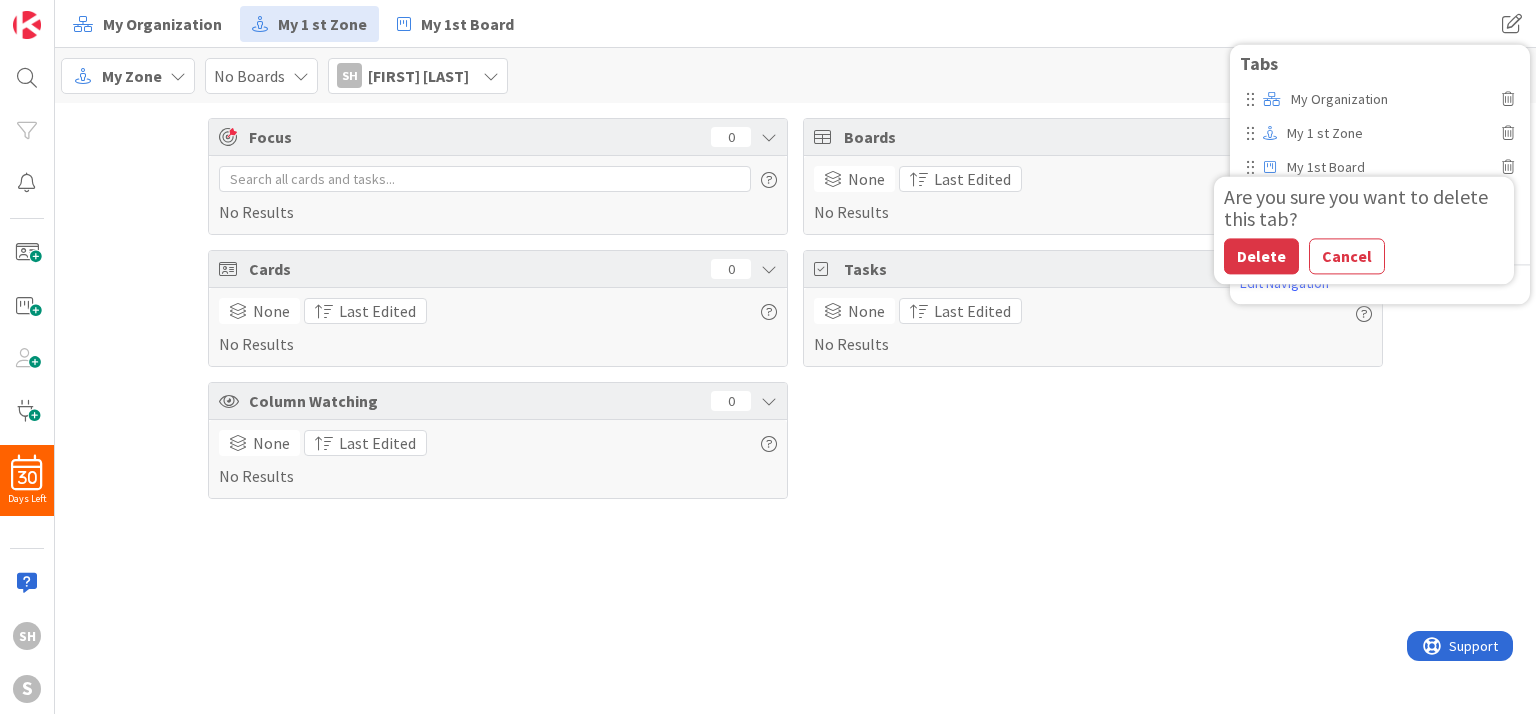click on "Delete" at bounding box center (1261, 256) 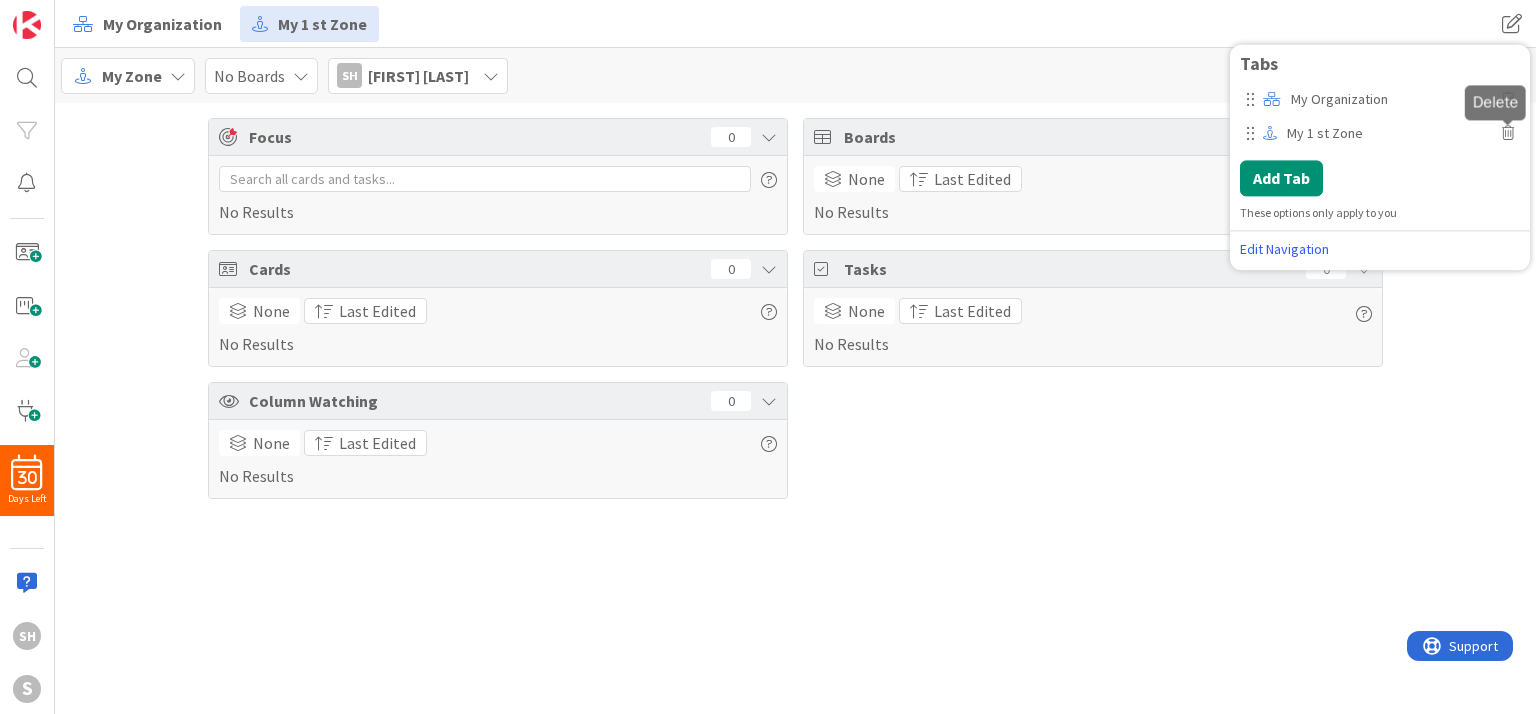 click at bounding box center (1508, 133) 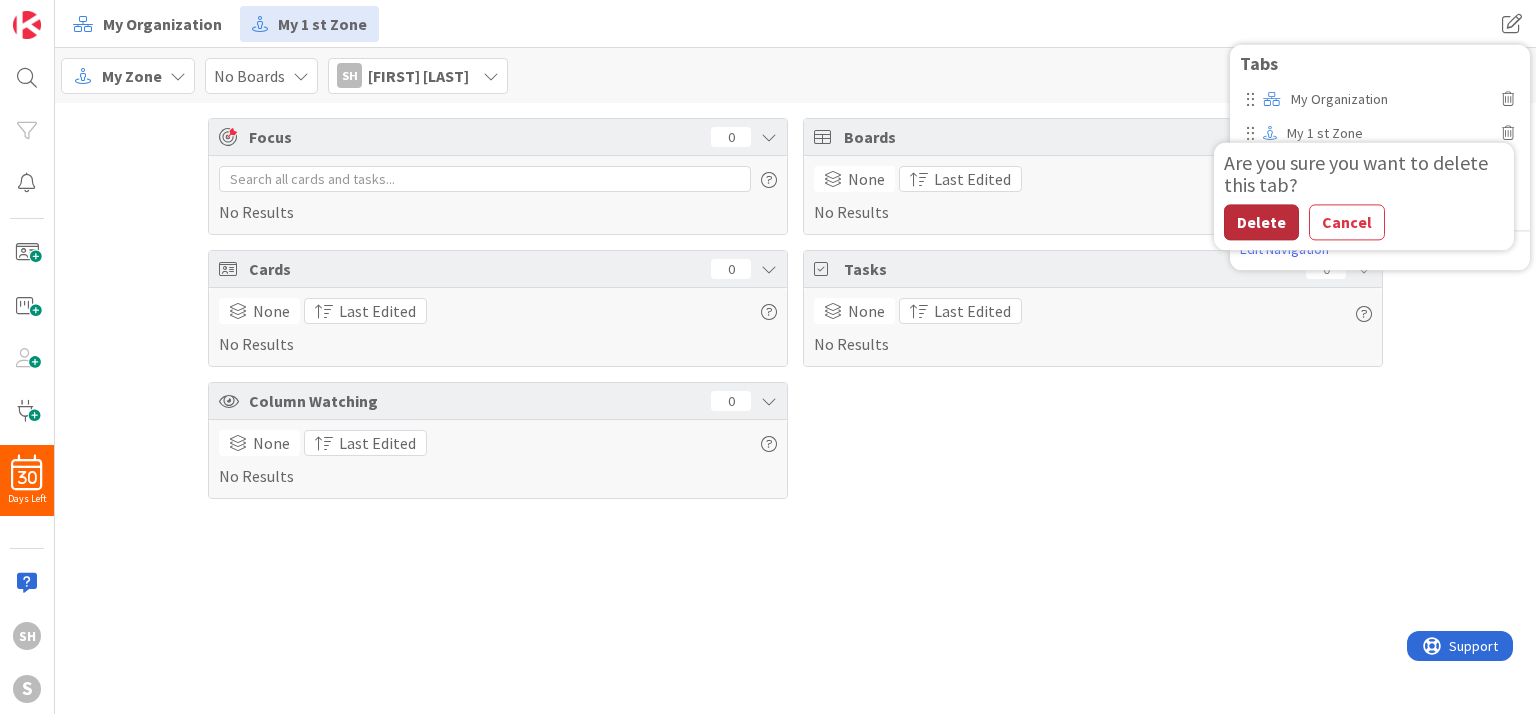 click on "Delete" at bounding box center [1261, 222] 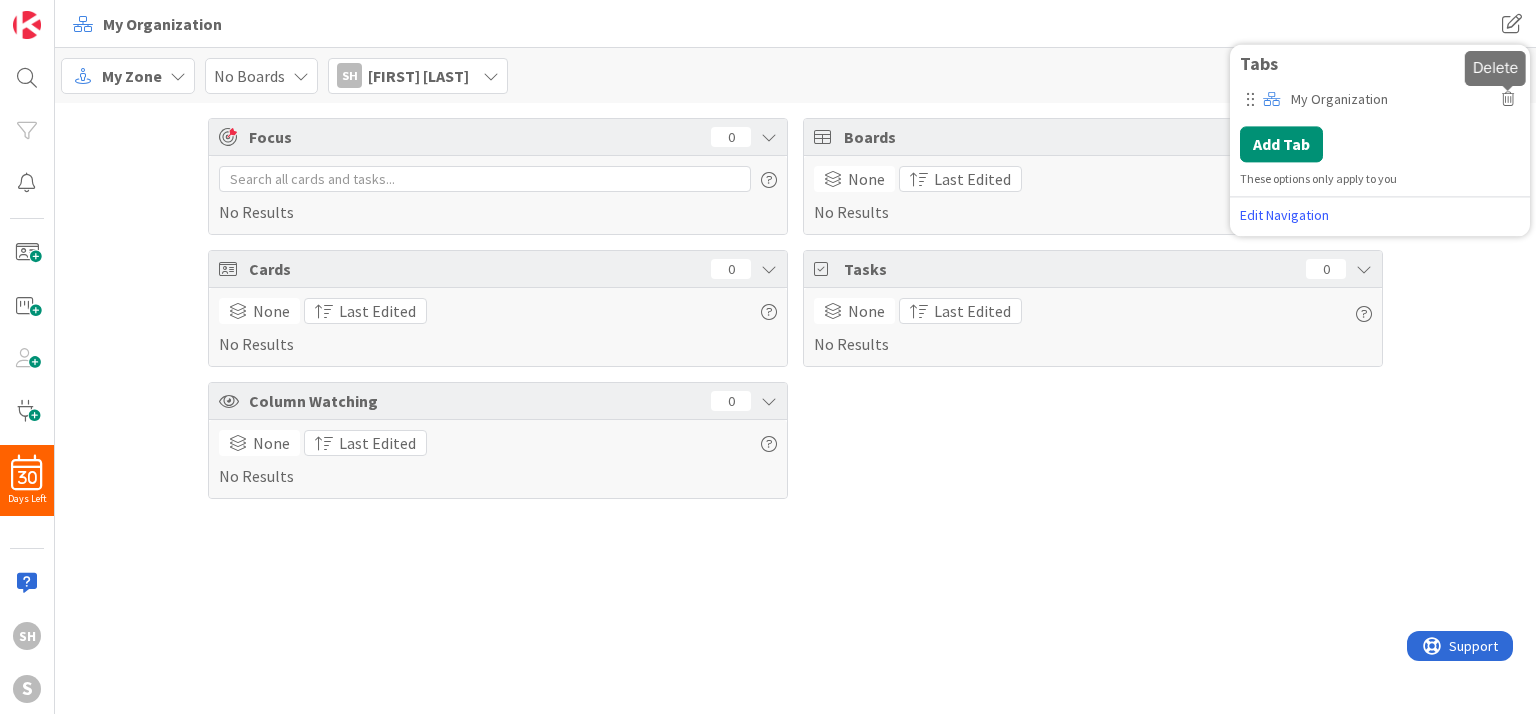click at bounding box center [1508, 99] 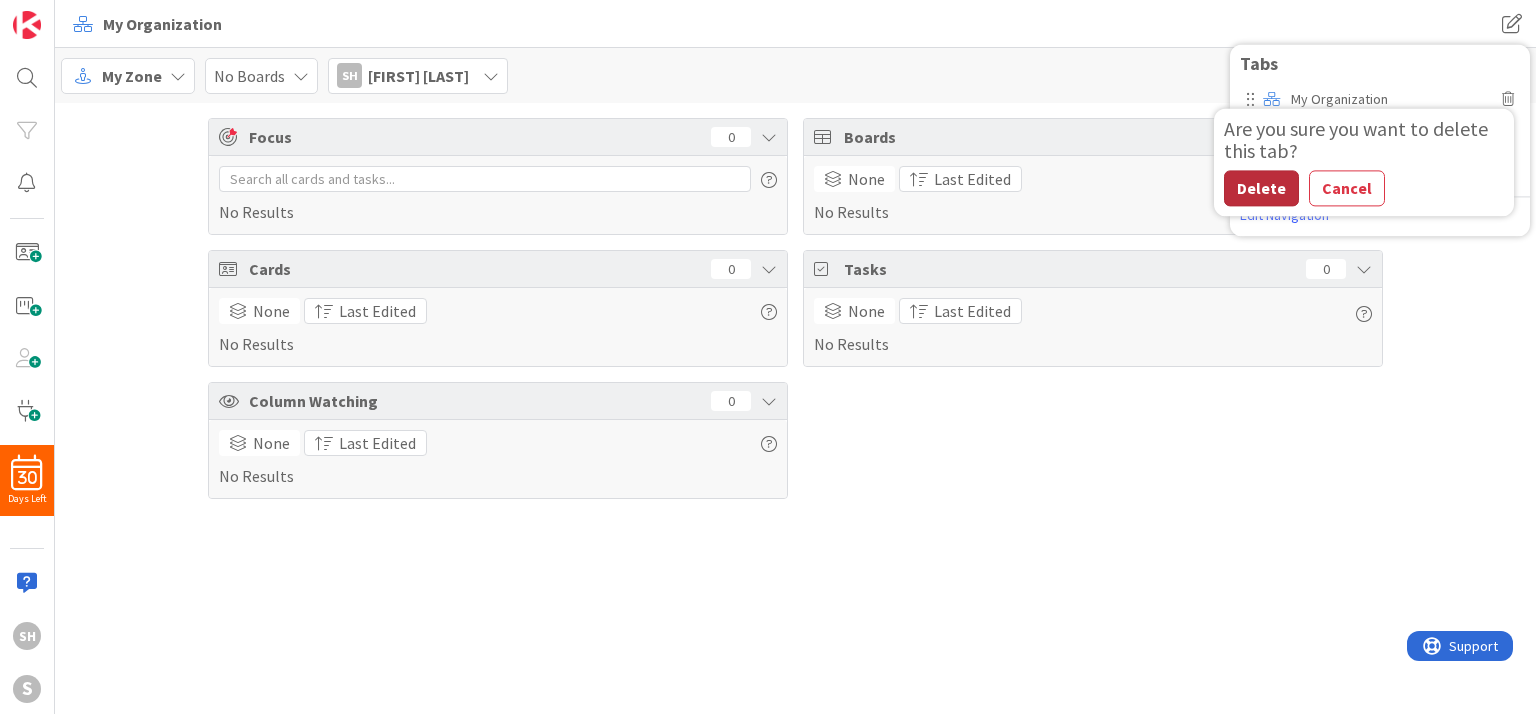 click on "Delete" at bounding box center [1261, 188] 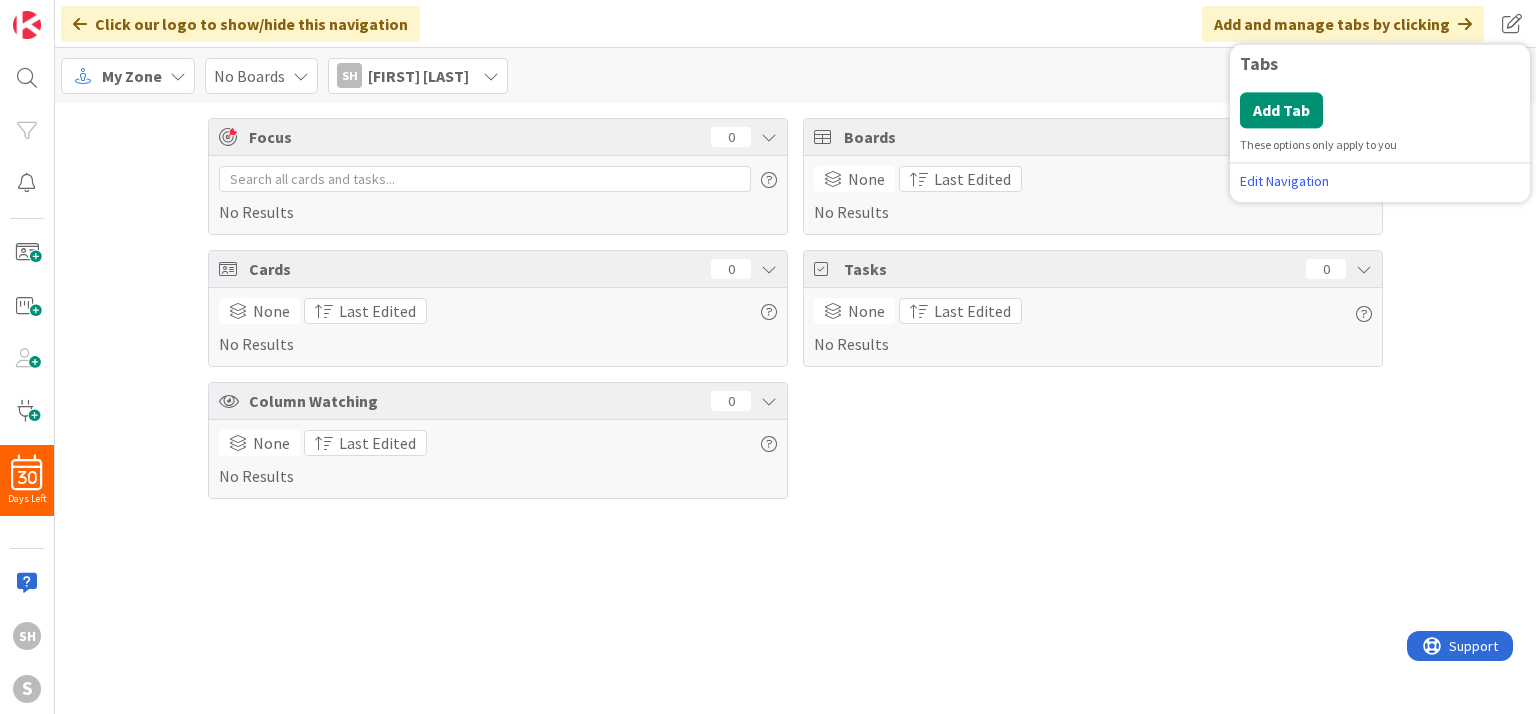 click on "Click our logo to show/hide this navigation Add and manage tabs by clicking Tabs Add Tab These options only apply to you Edit Navigation" at bounding box center (795, 24) 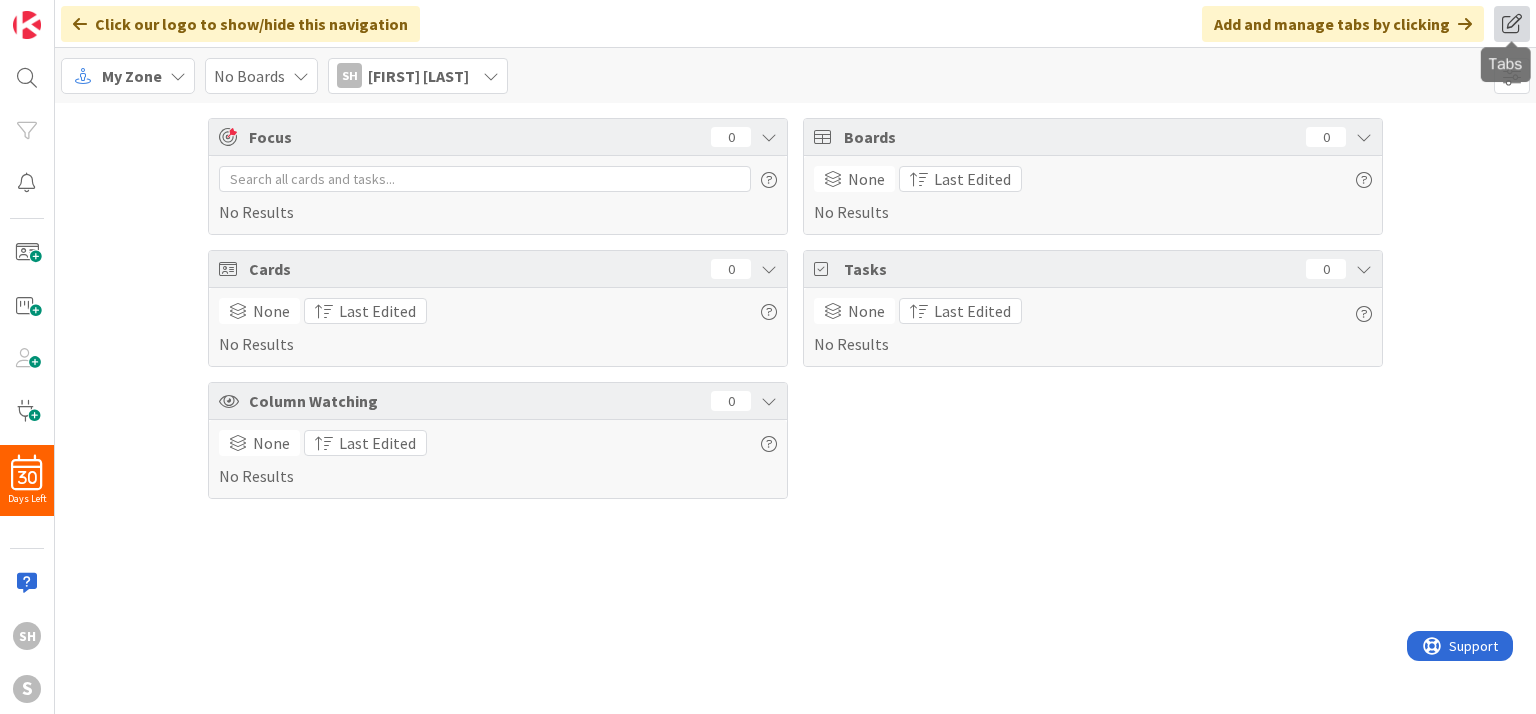 click at bounding box center (1512, 24) 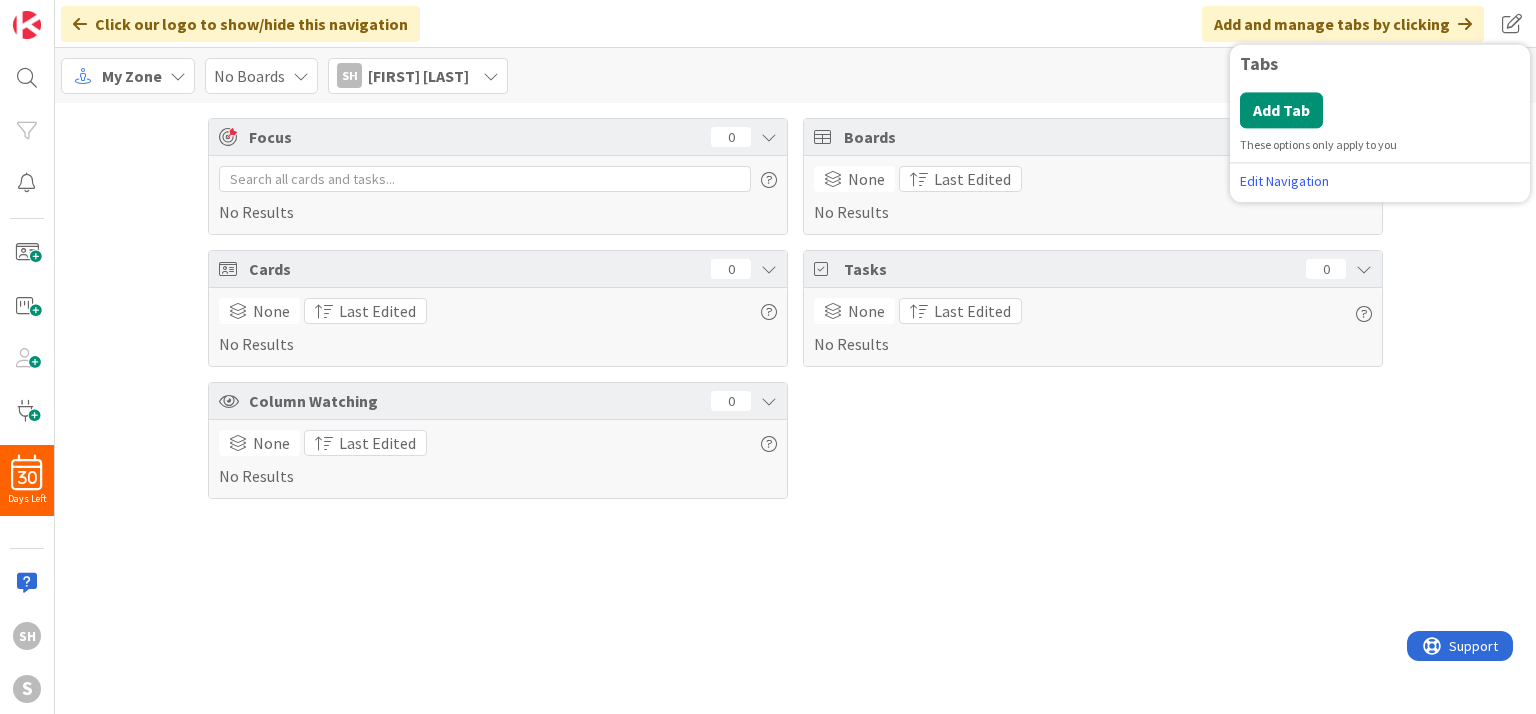 click on "Click our logo to show/hide this navigation Add and manage tabs by clicking Tabs Add Tab These options only apply to you Edit Navigation" at bounding box center [795, 24] 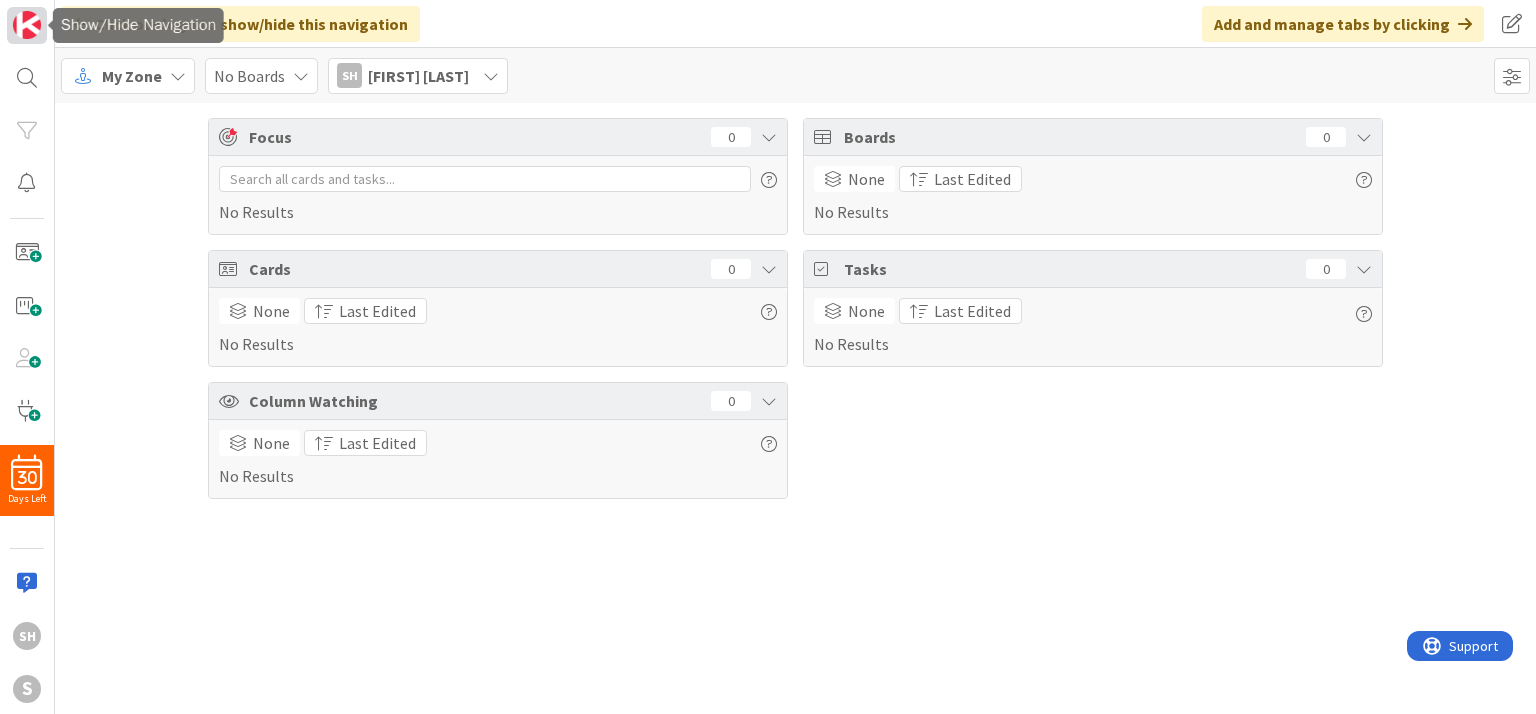 click at bounding box center [27, 25] 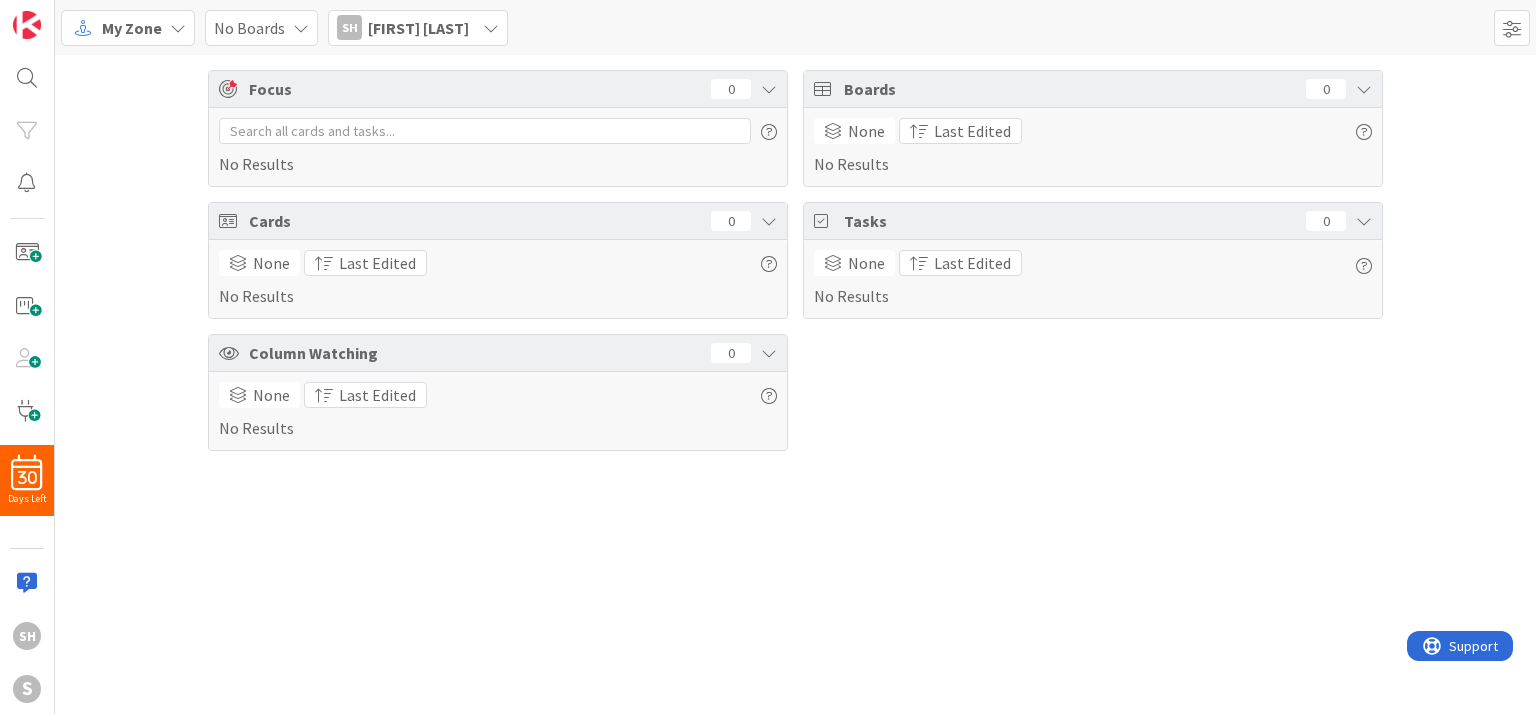 click on "No Boards" at bounding box center (261, 28) 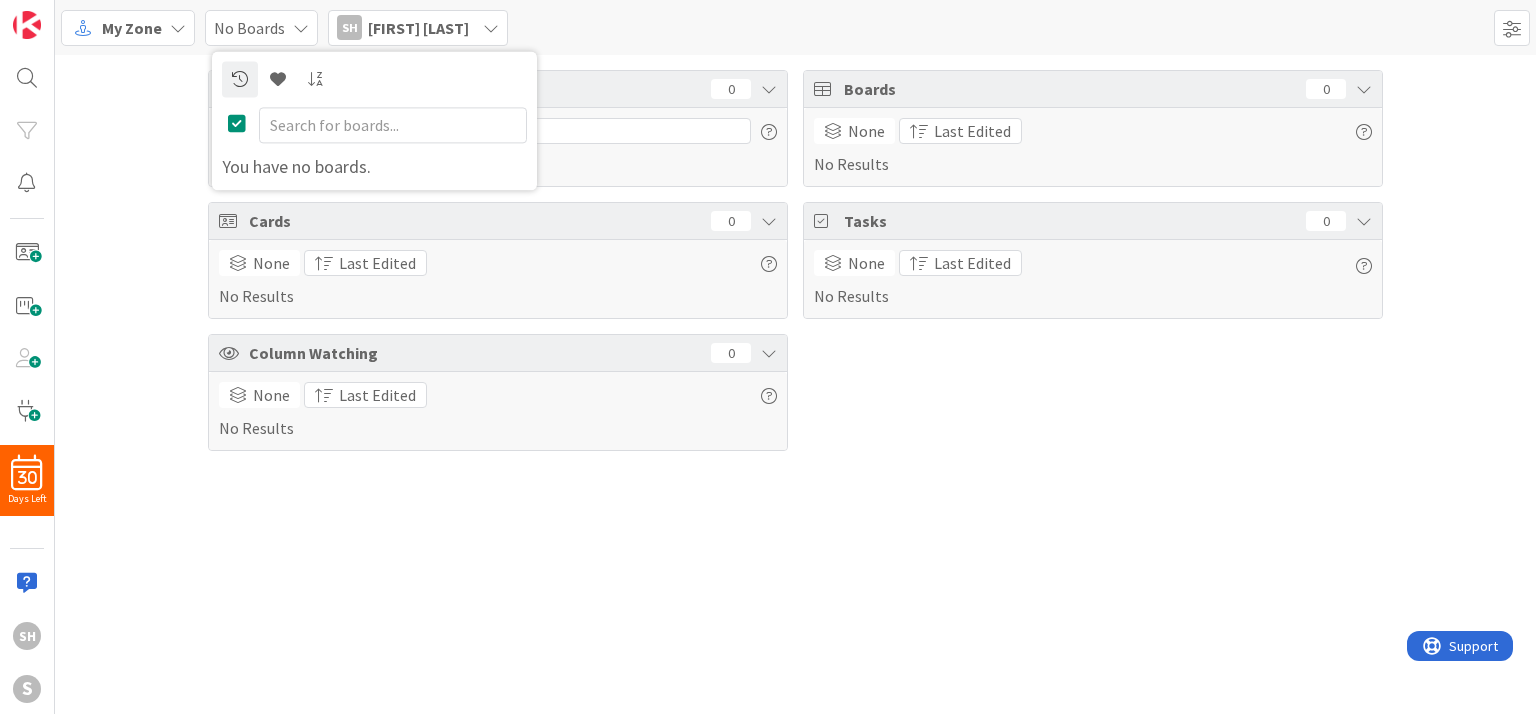 click on "No Boards" at bounding box center [261, 28] 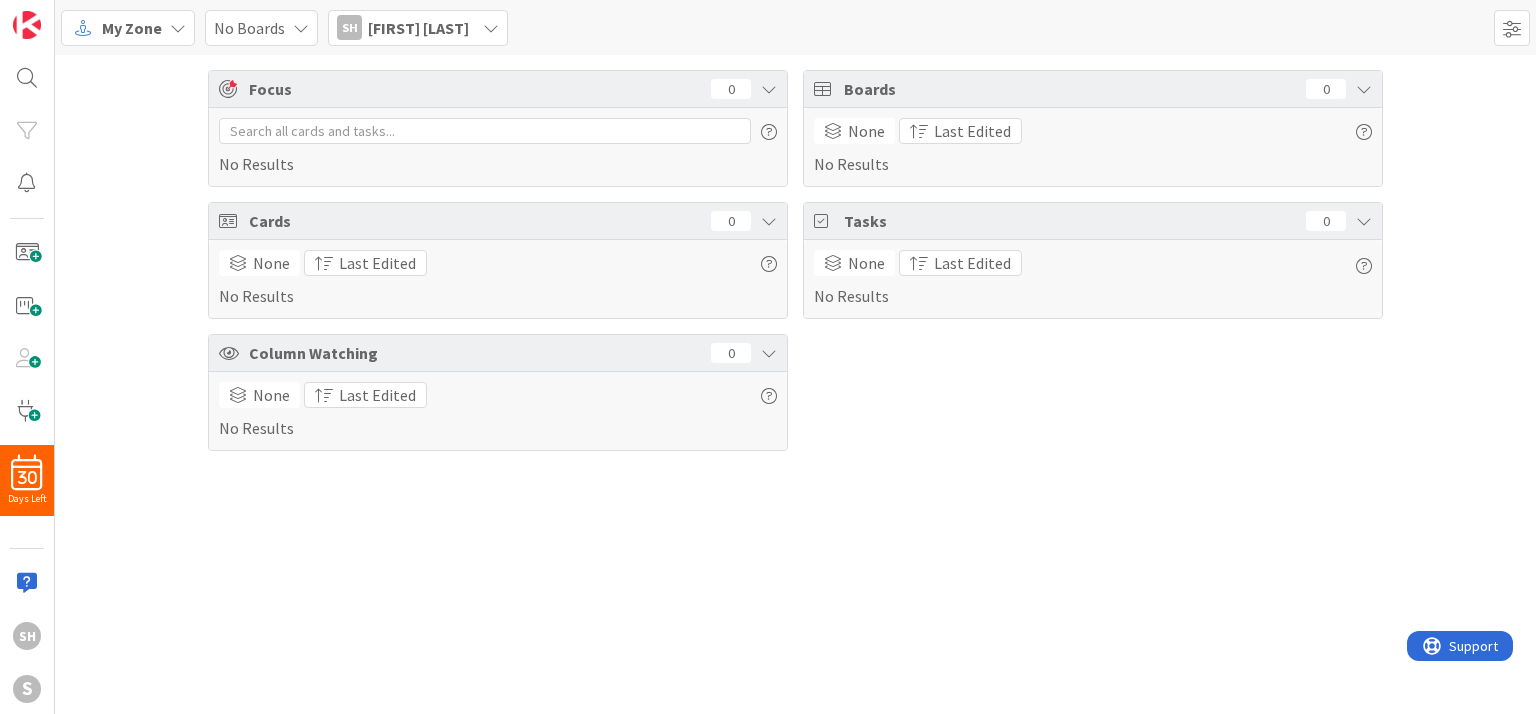 click on "My Zone" at bounding box center [132, 28] 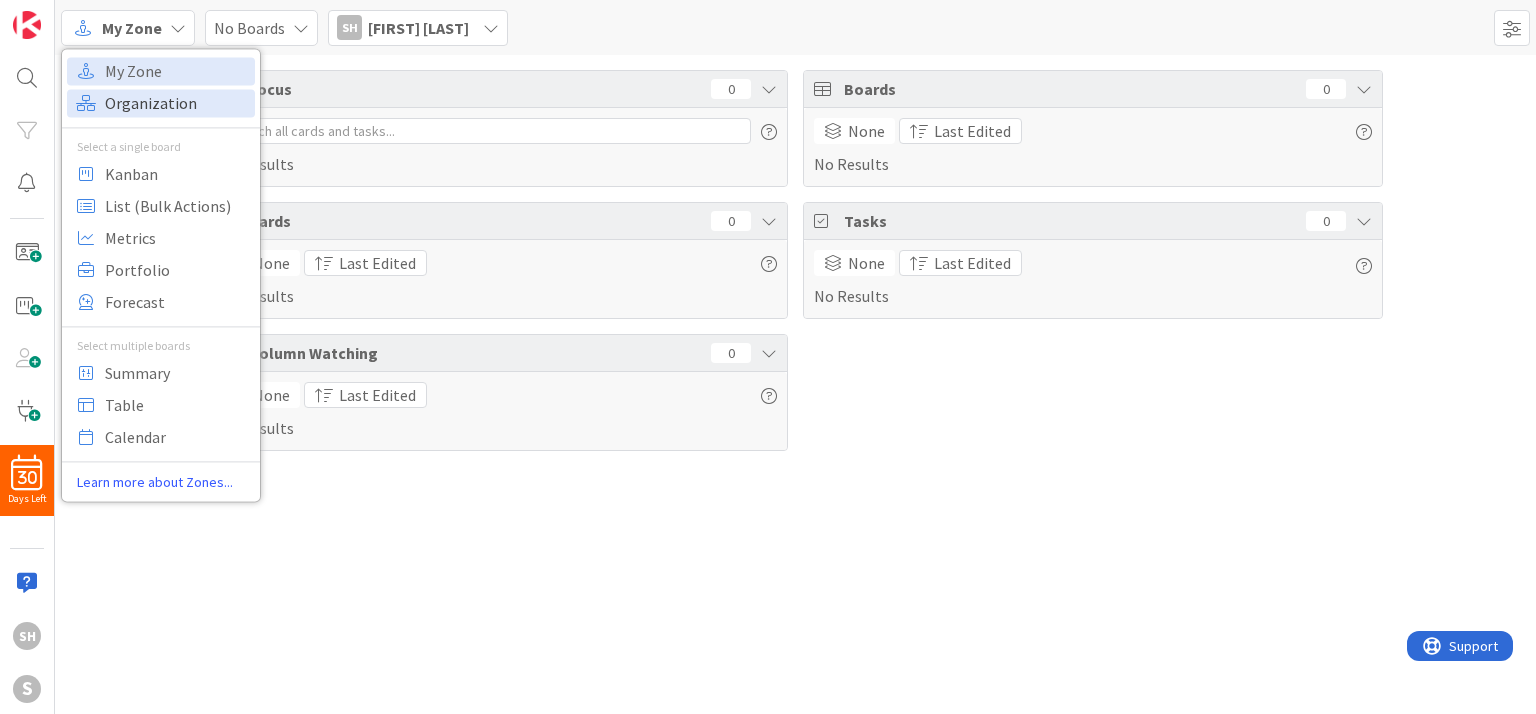 click on "Organization" at bounding box center [177, 103] 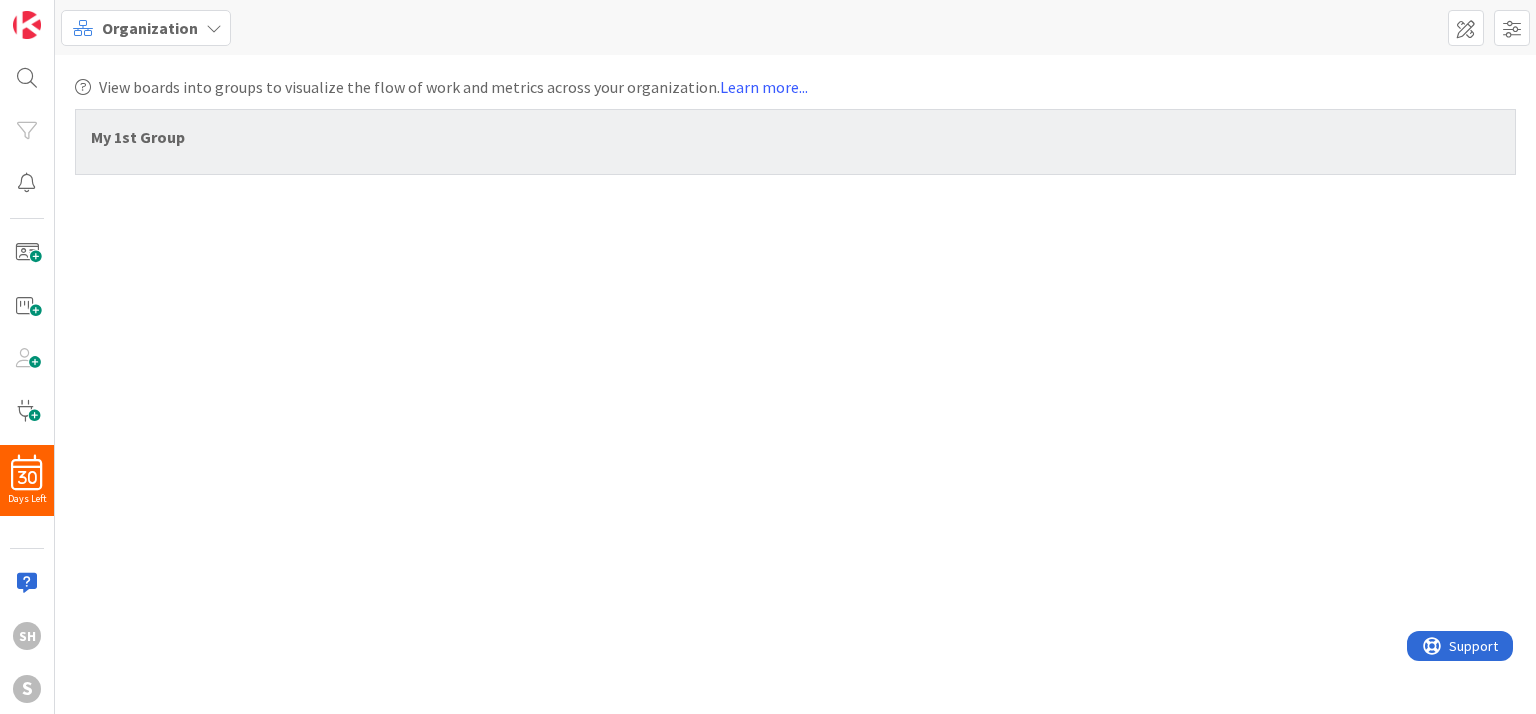 click on "Organization" at bounding box center (150, 28) 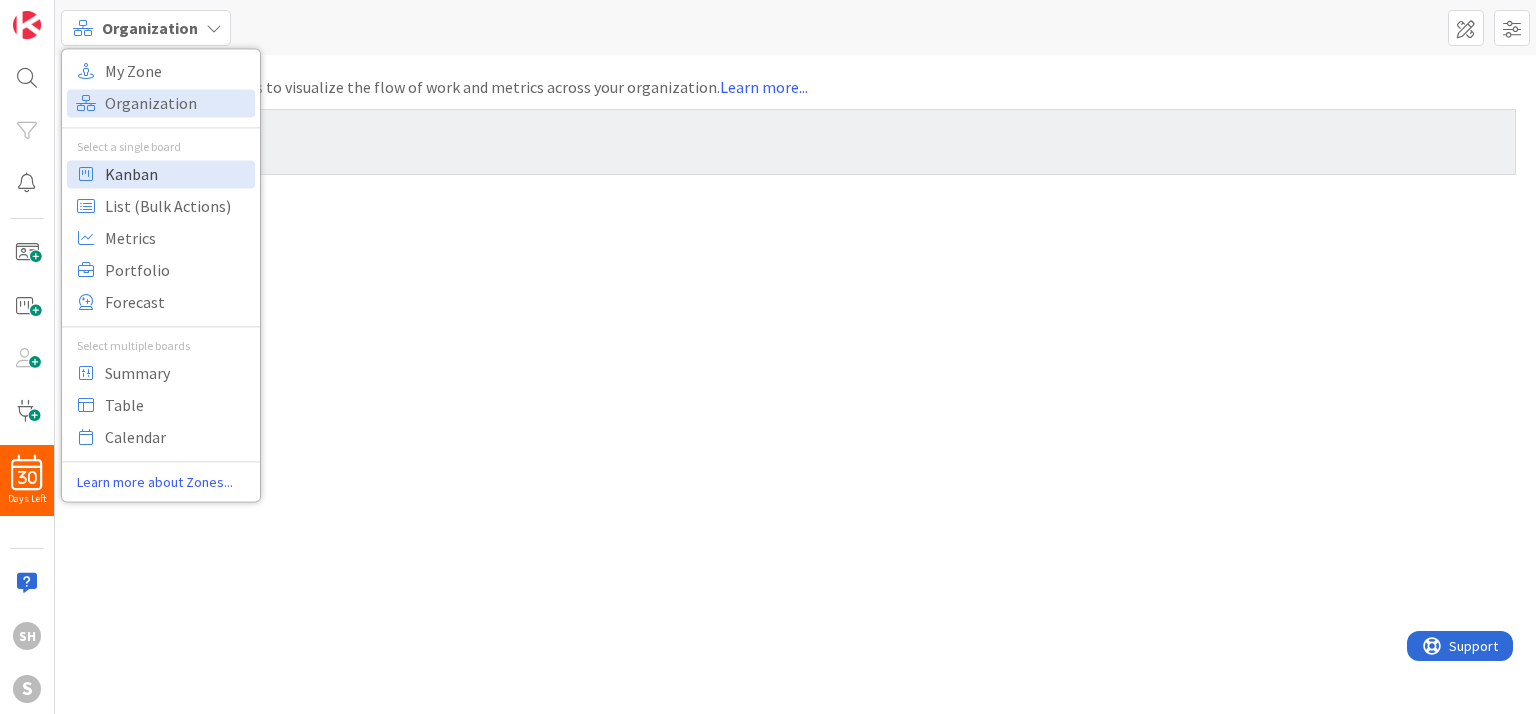 scroll, scrollTop: 0, scrollLeft: 0, axis: both 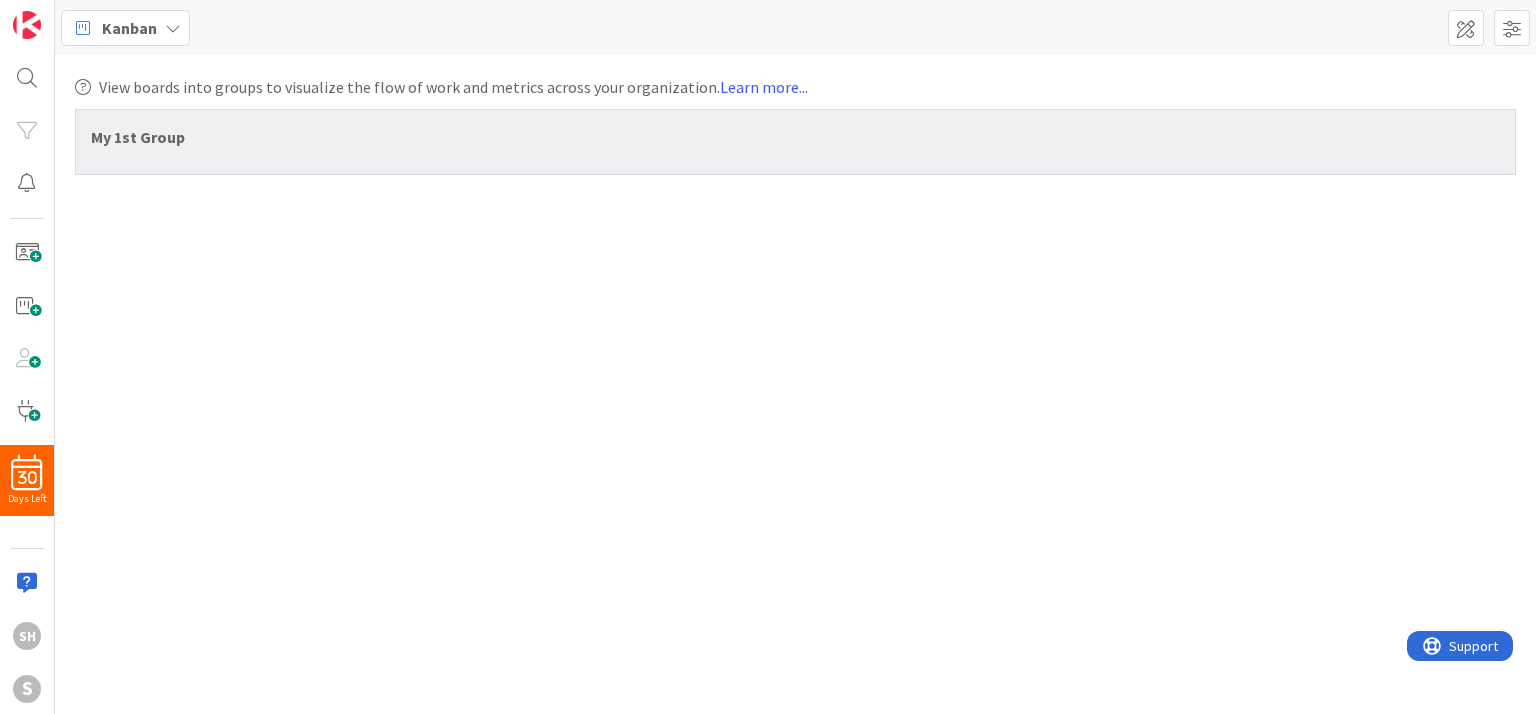 click on "My 1st Group" at bounding box center [795, 142] 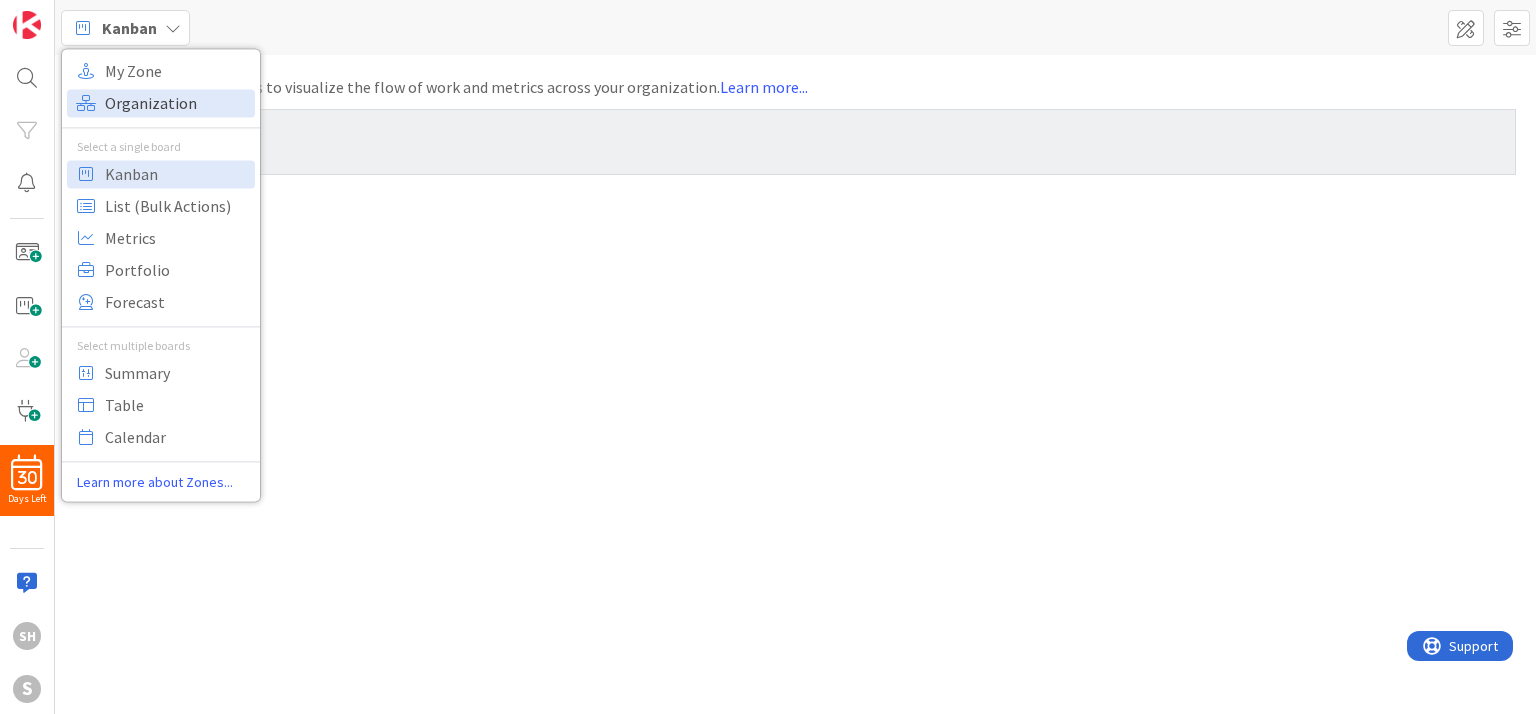 click on "Organization" at bounding box center (177, 103) 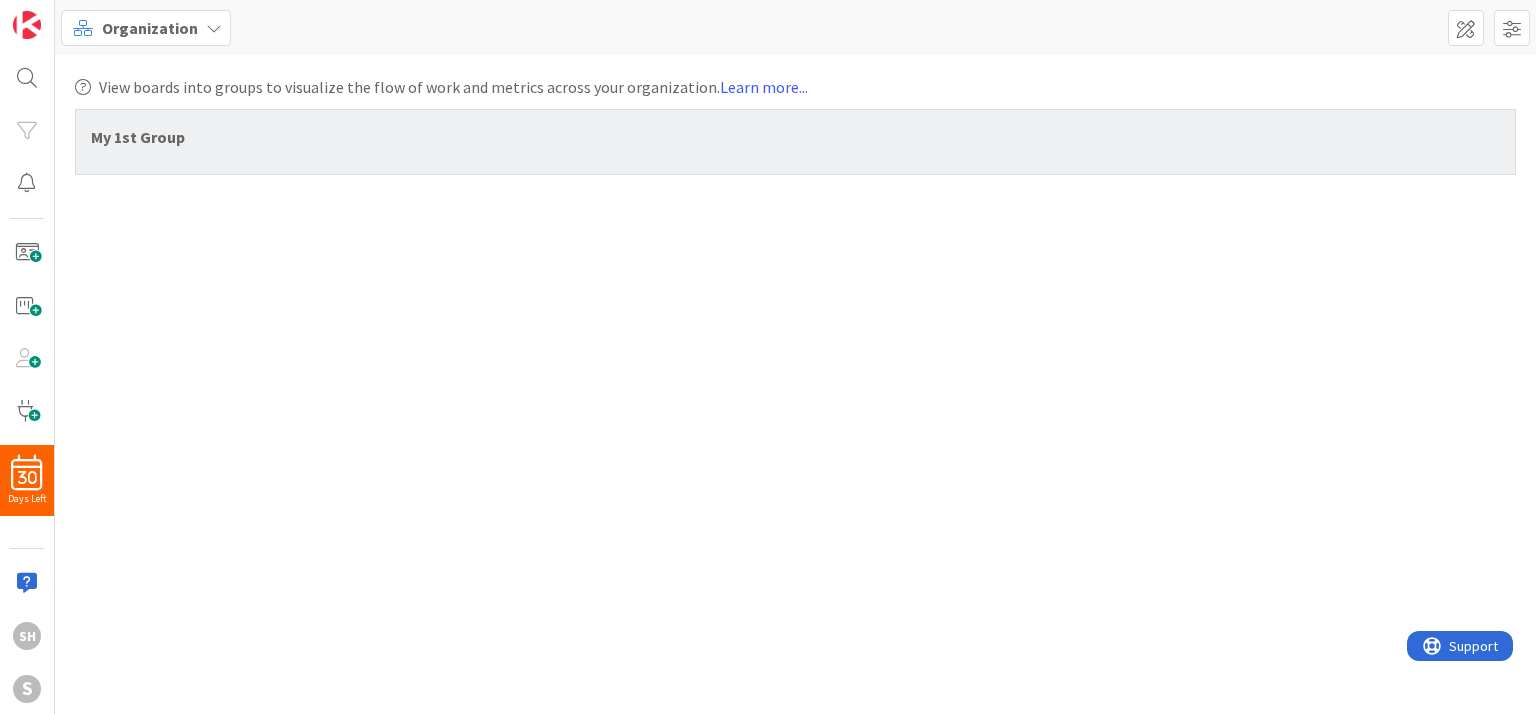 click on "Organization" at bounding box center [150, 28] 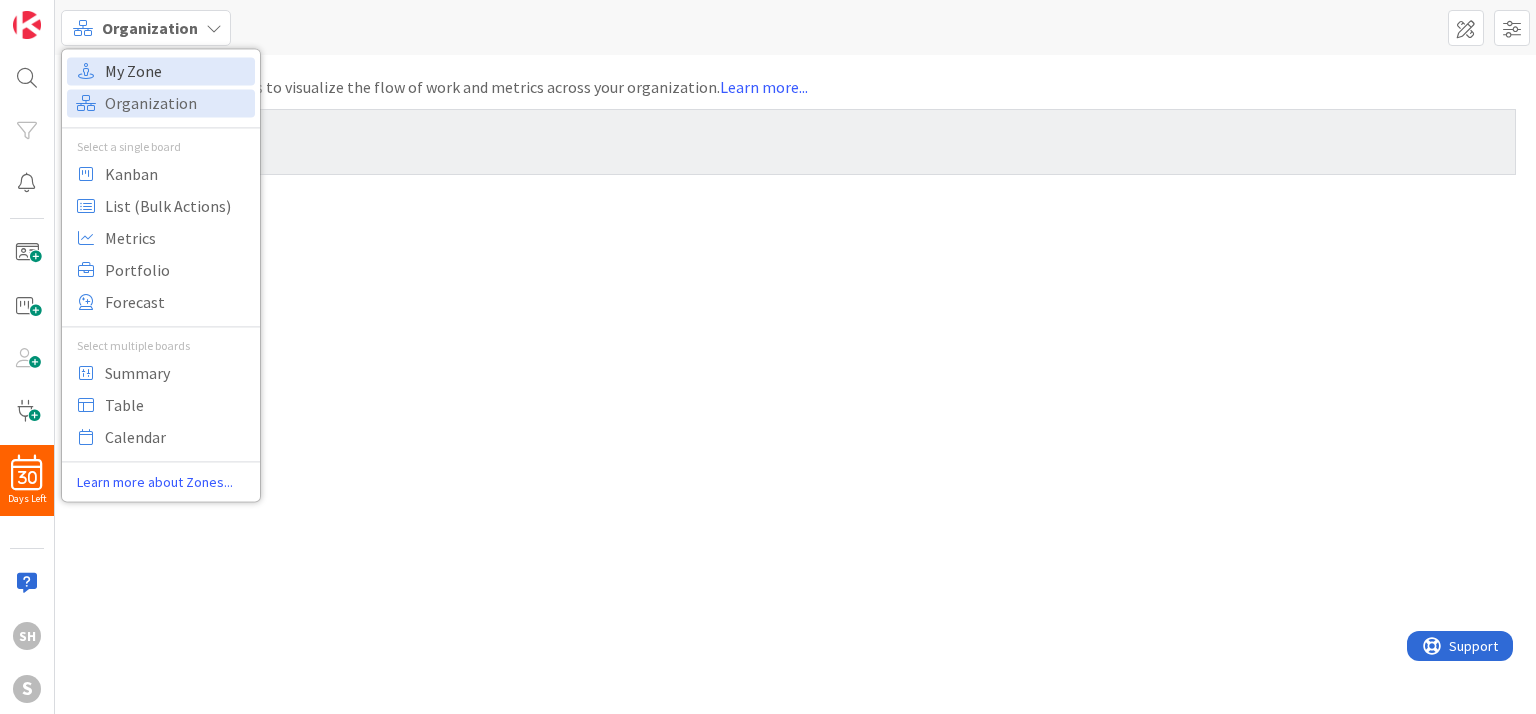 click on "My Zone" at bounding box center [177, 71] 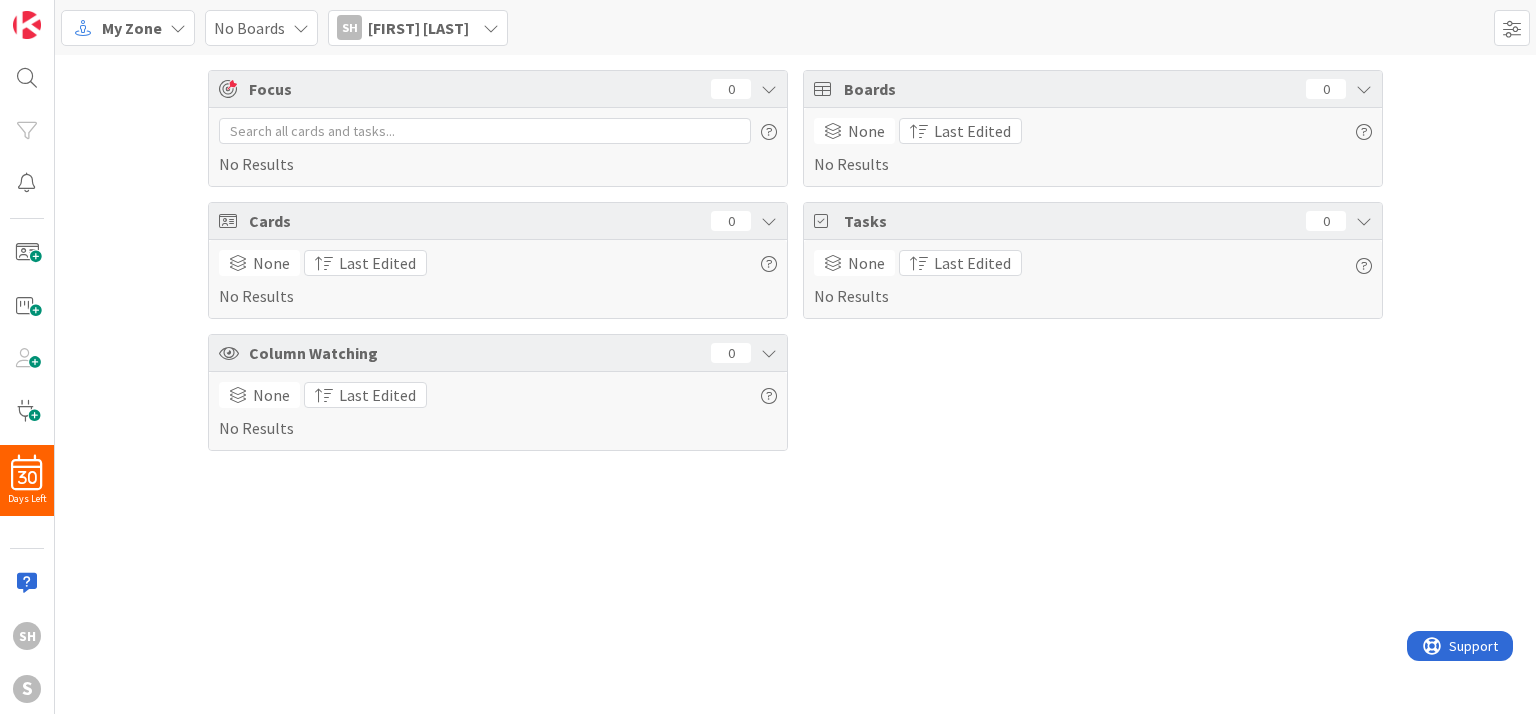 scroll, scrollTop: 0, scrollLeft: 0, axis: both 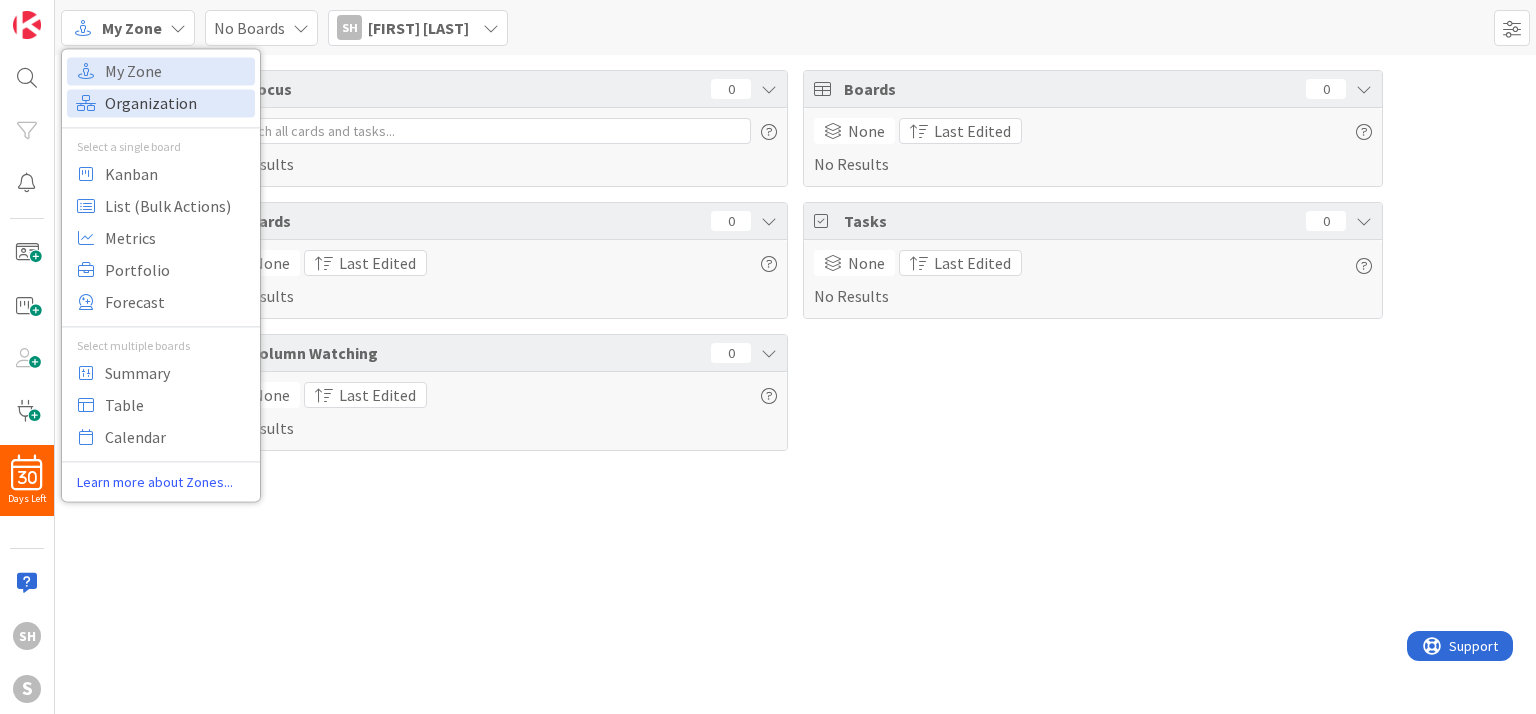 click on "Organization" at bounding box center (177, 103) 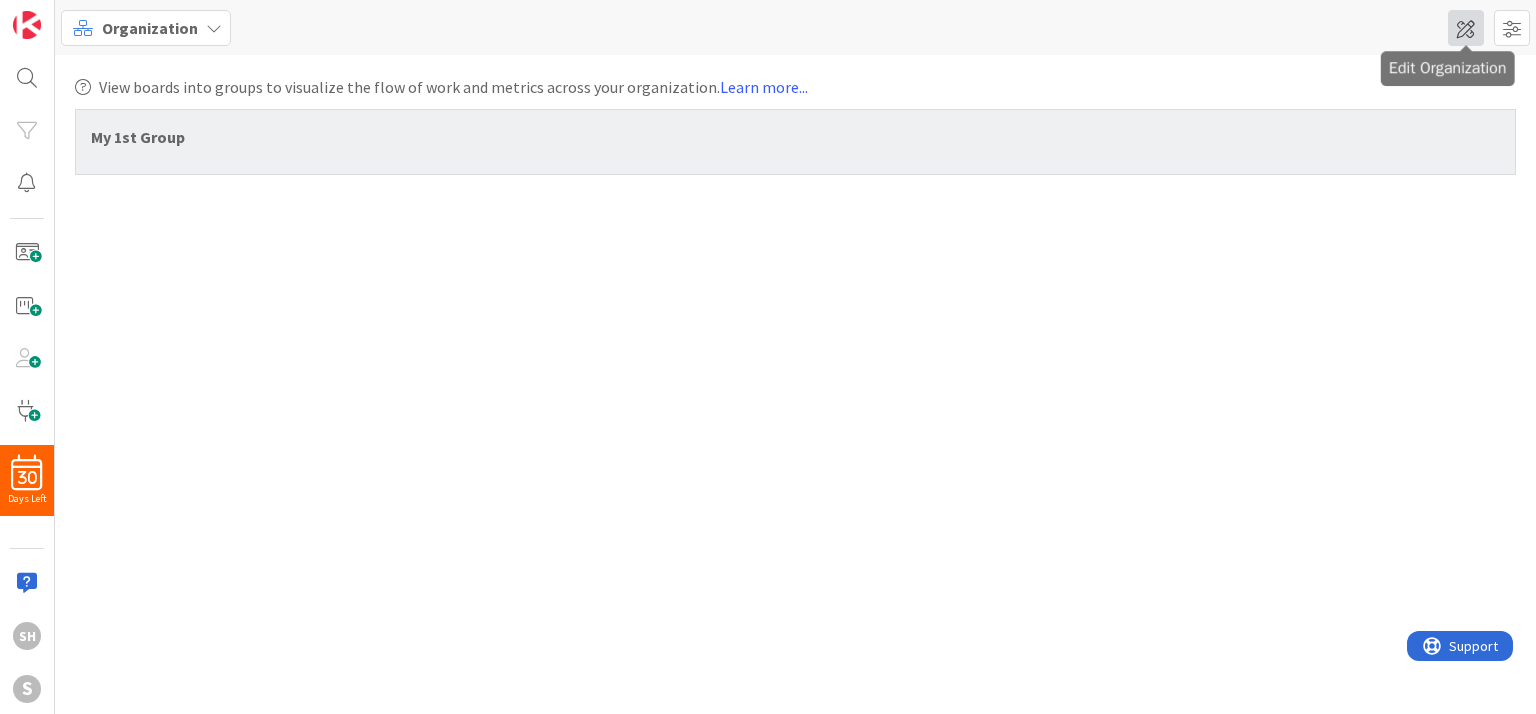scroll, scrollTop: 0, scrollLeft: 0, axis: both 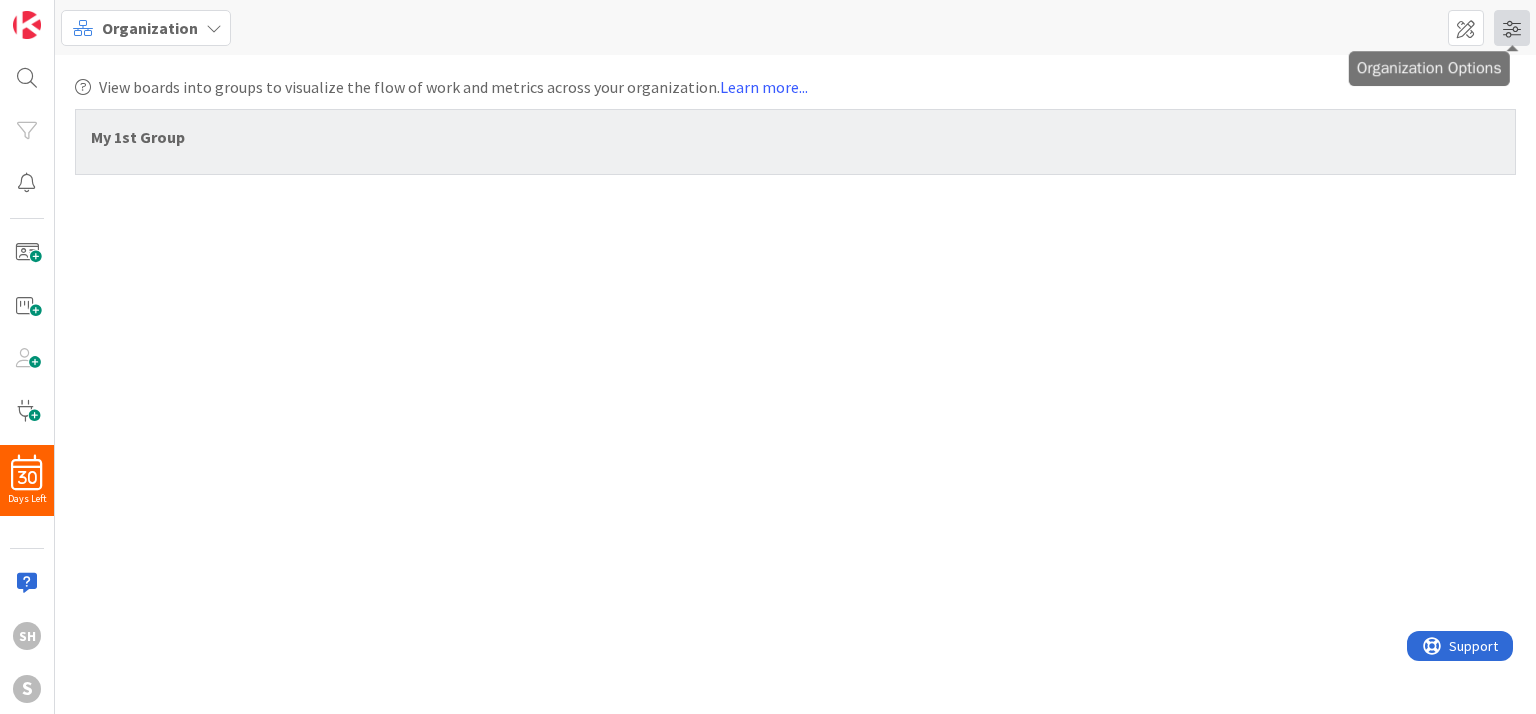 click at bounding box center (1512, 28) 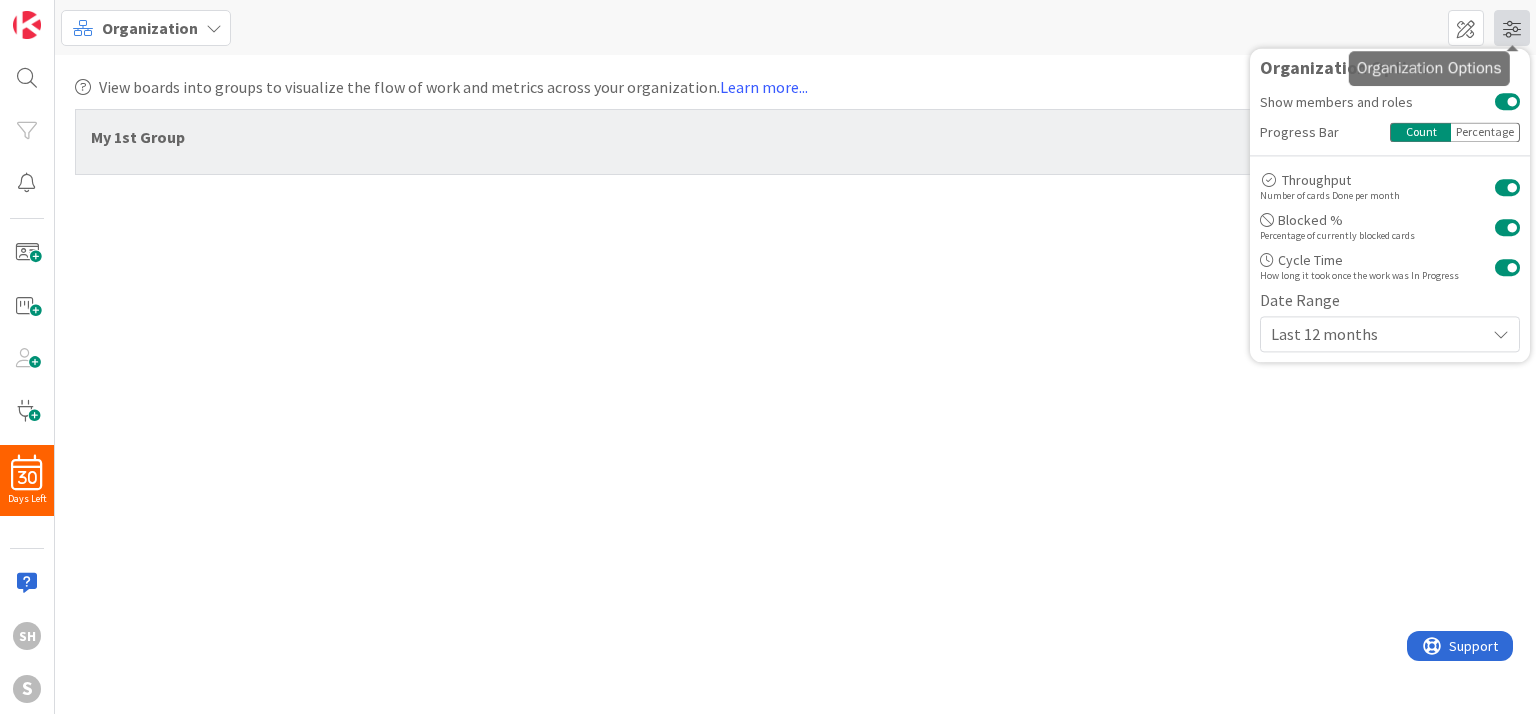 click at bounding box center (1512, 28) 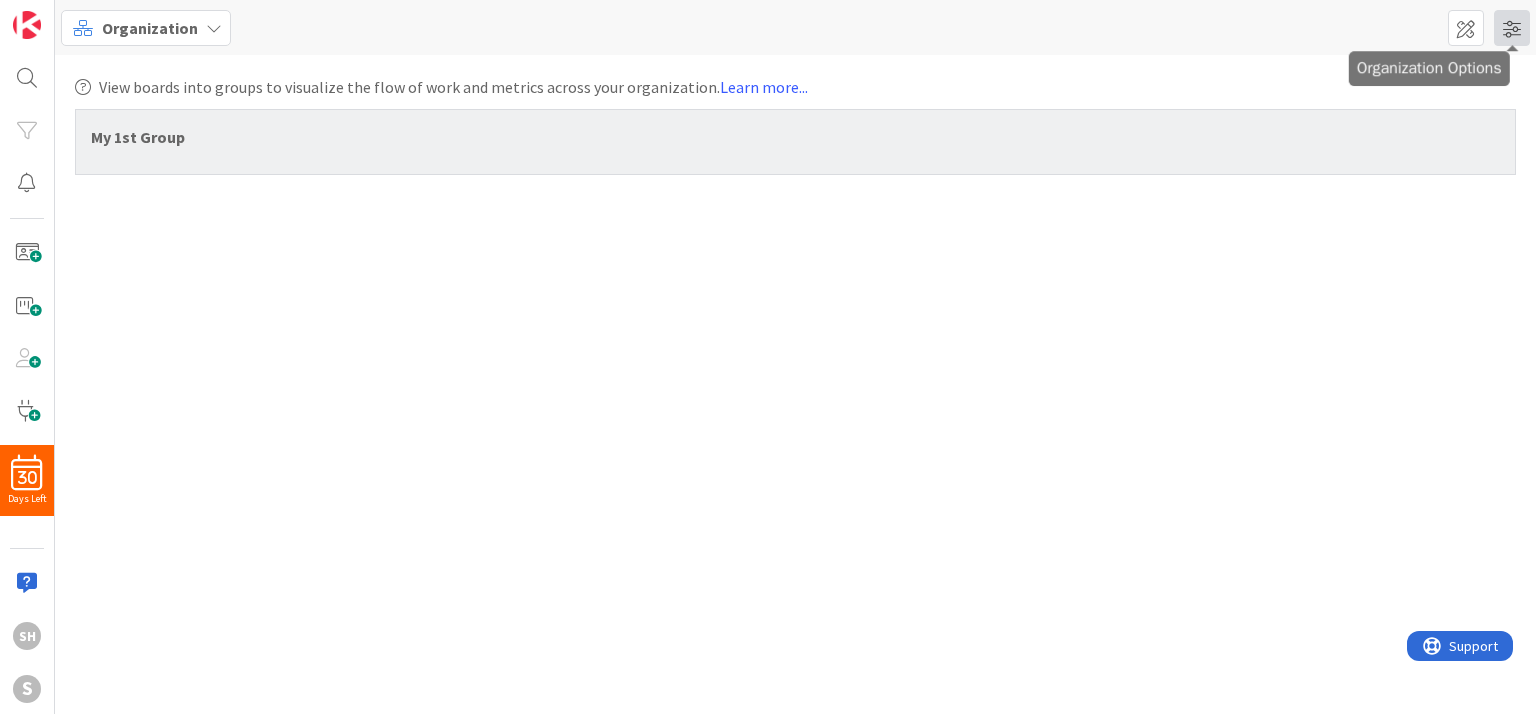 click at bounding box center [1512, 28] 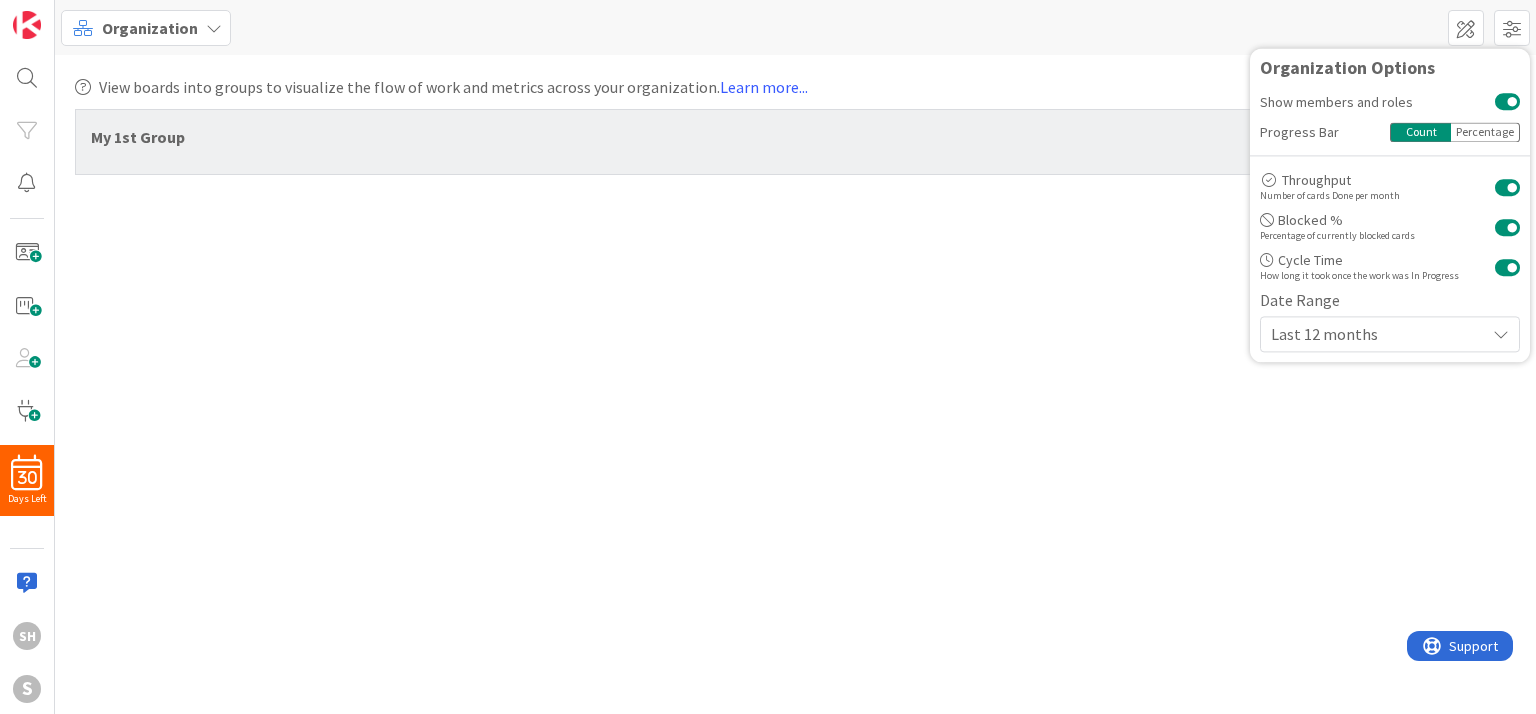 click on "Last 12 months" at bounding box center (1373, 334) 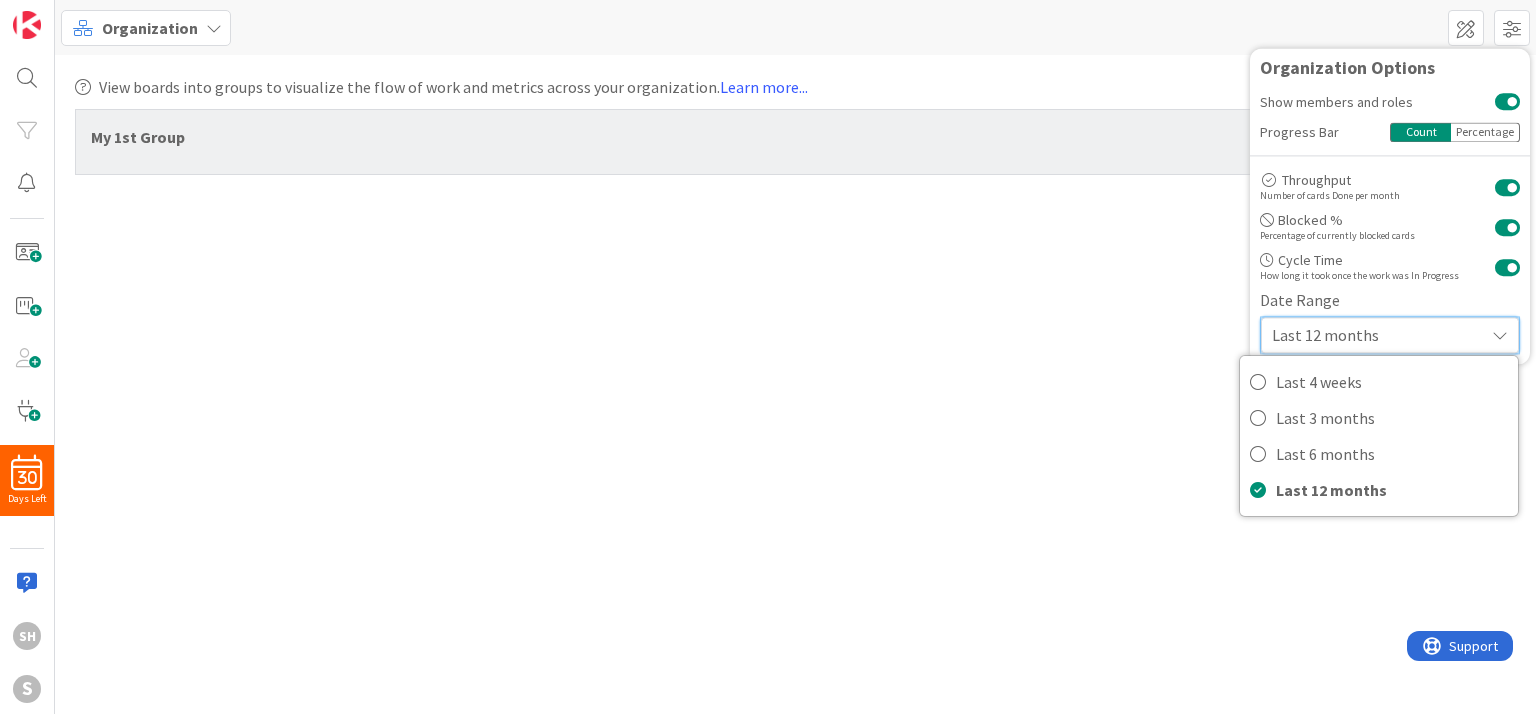 drag, startPoint x: 1456, startPoint y: 342, endPoint x: 1456, endPoint y: 307, distance: 35 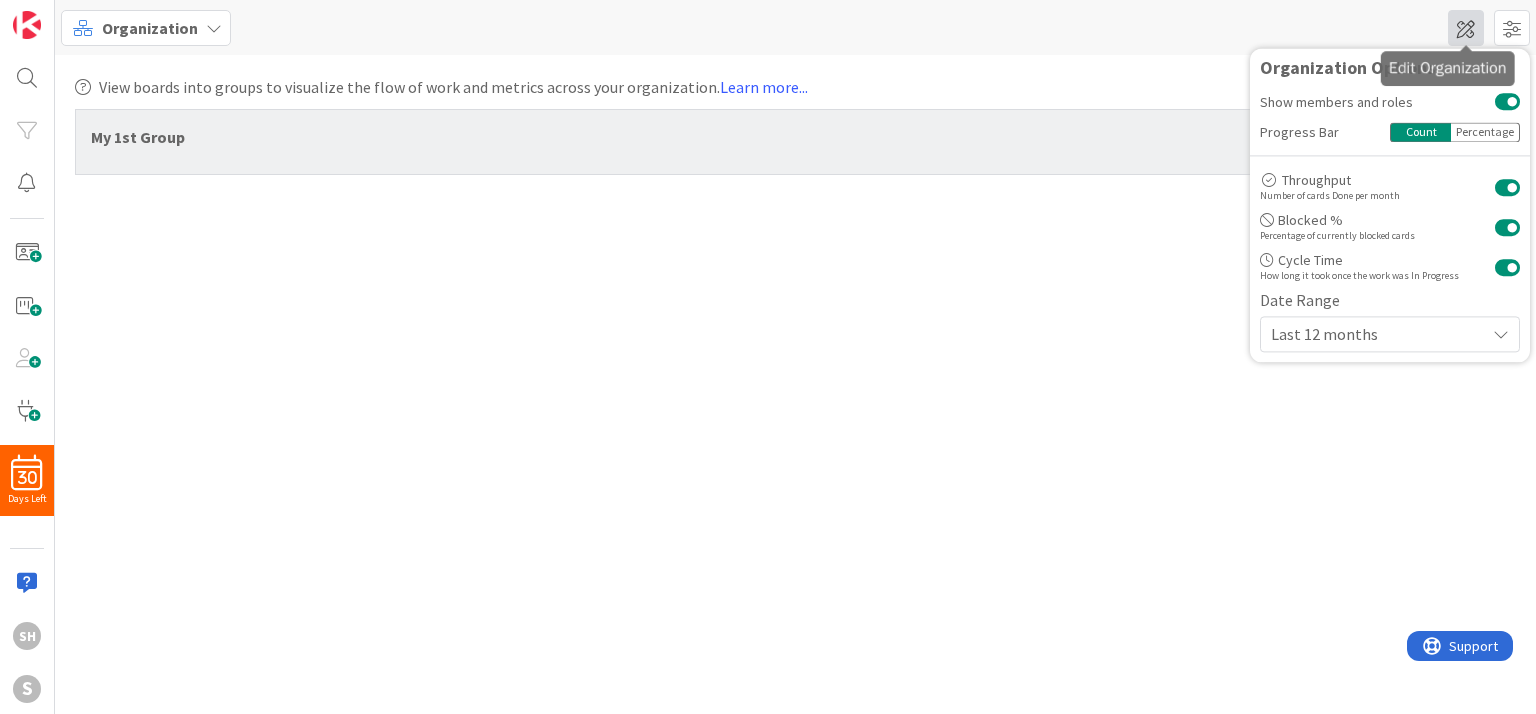 click at bounding box center [1466, 28] 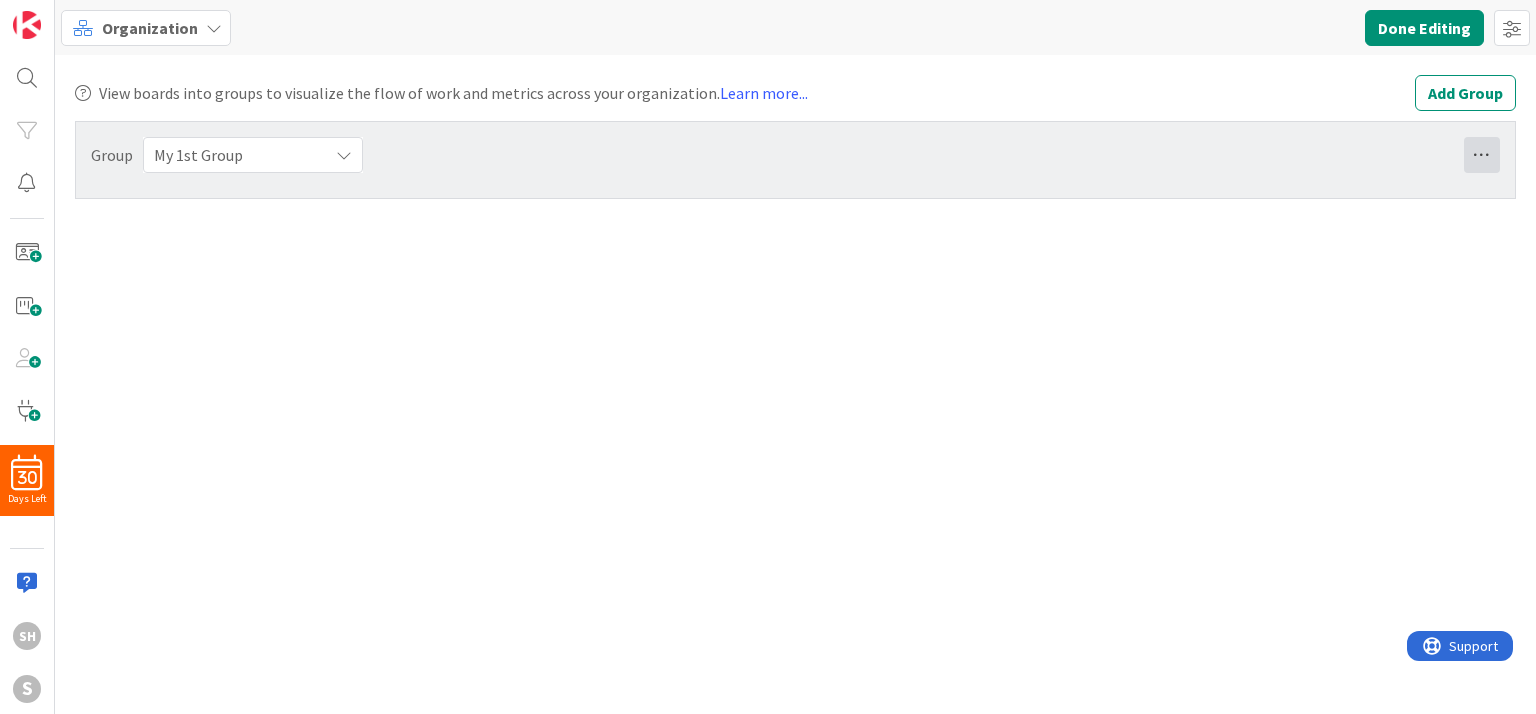 click at bounding box center (1482, 155) 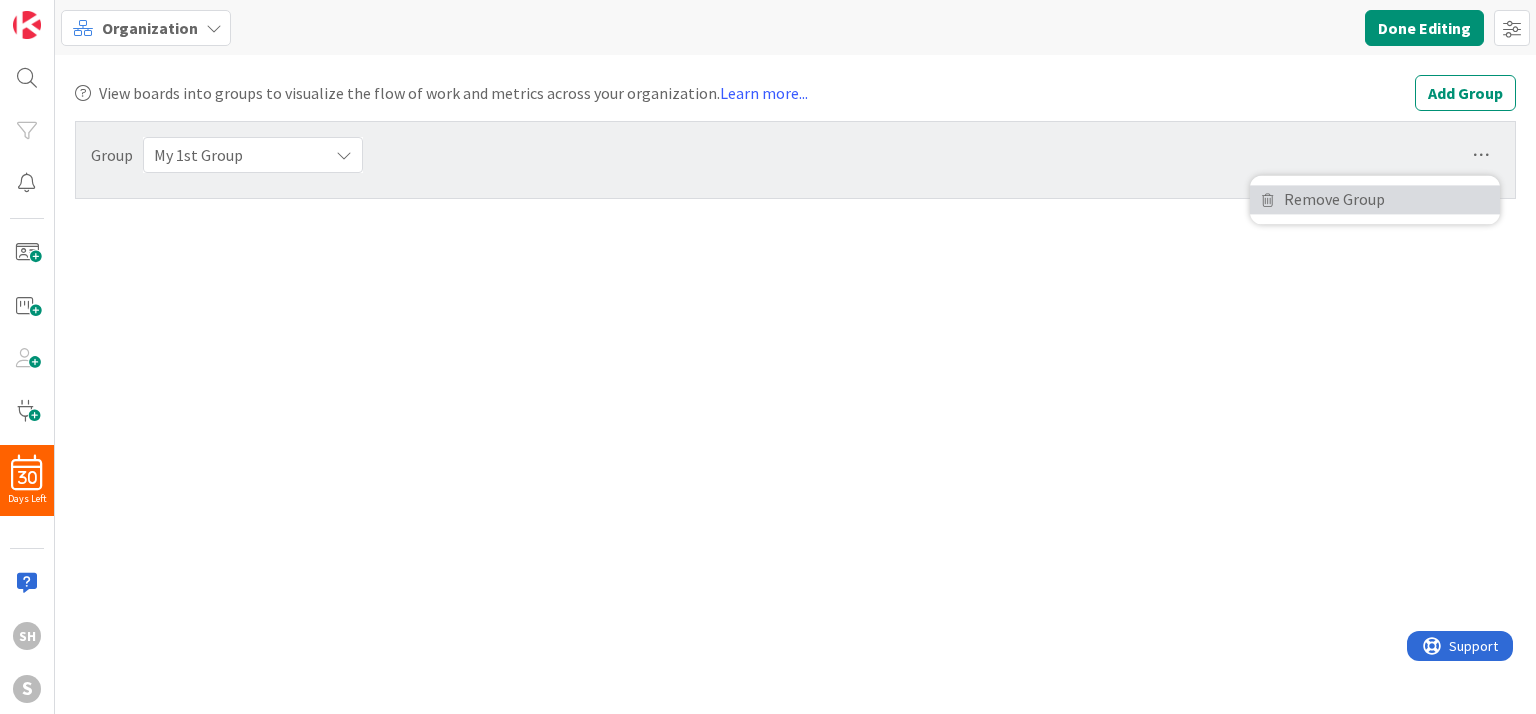 click on "Remove Group" at bounding box center [1375, 199] 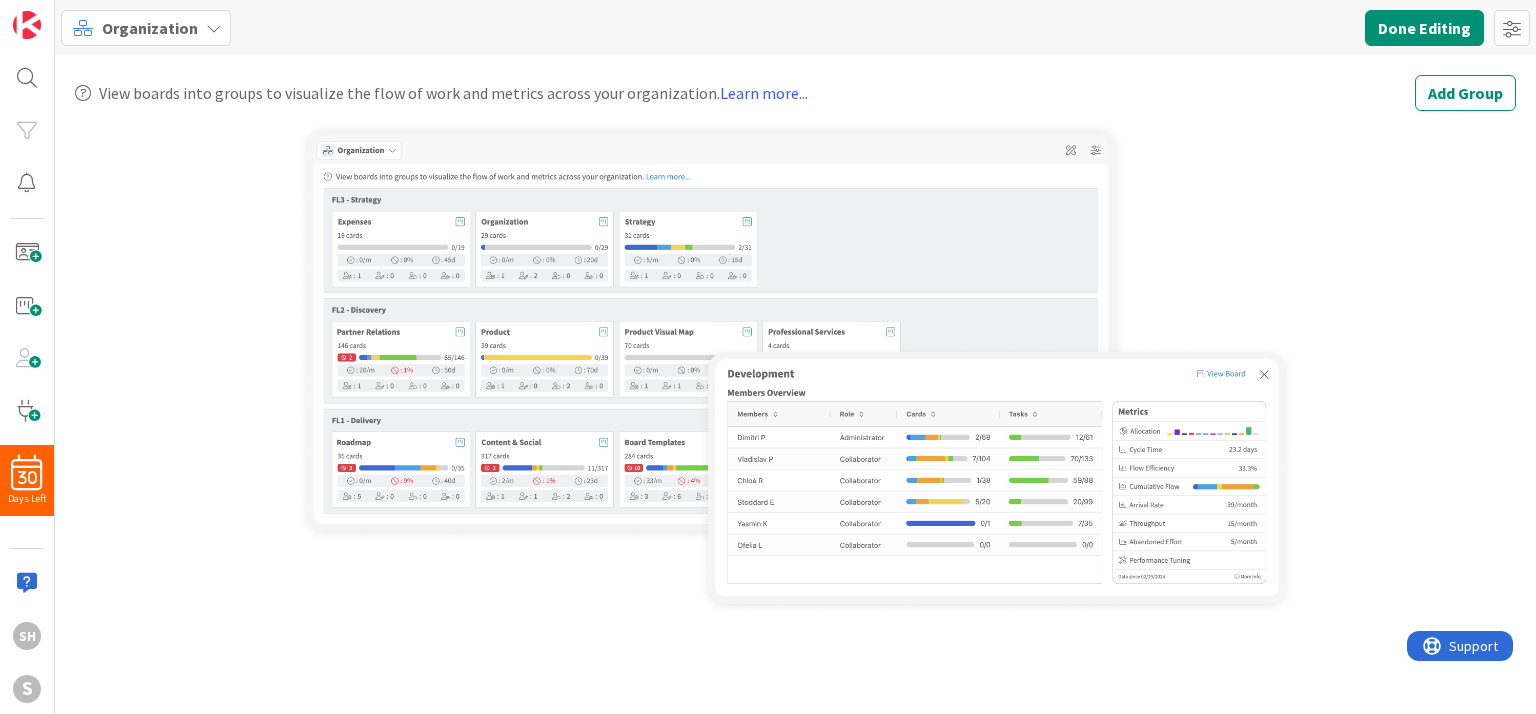 click on "Organization" at bounding box center [150, 28] 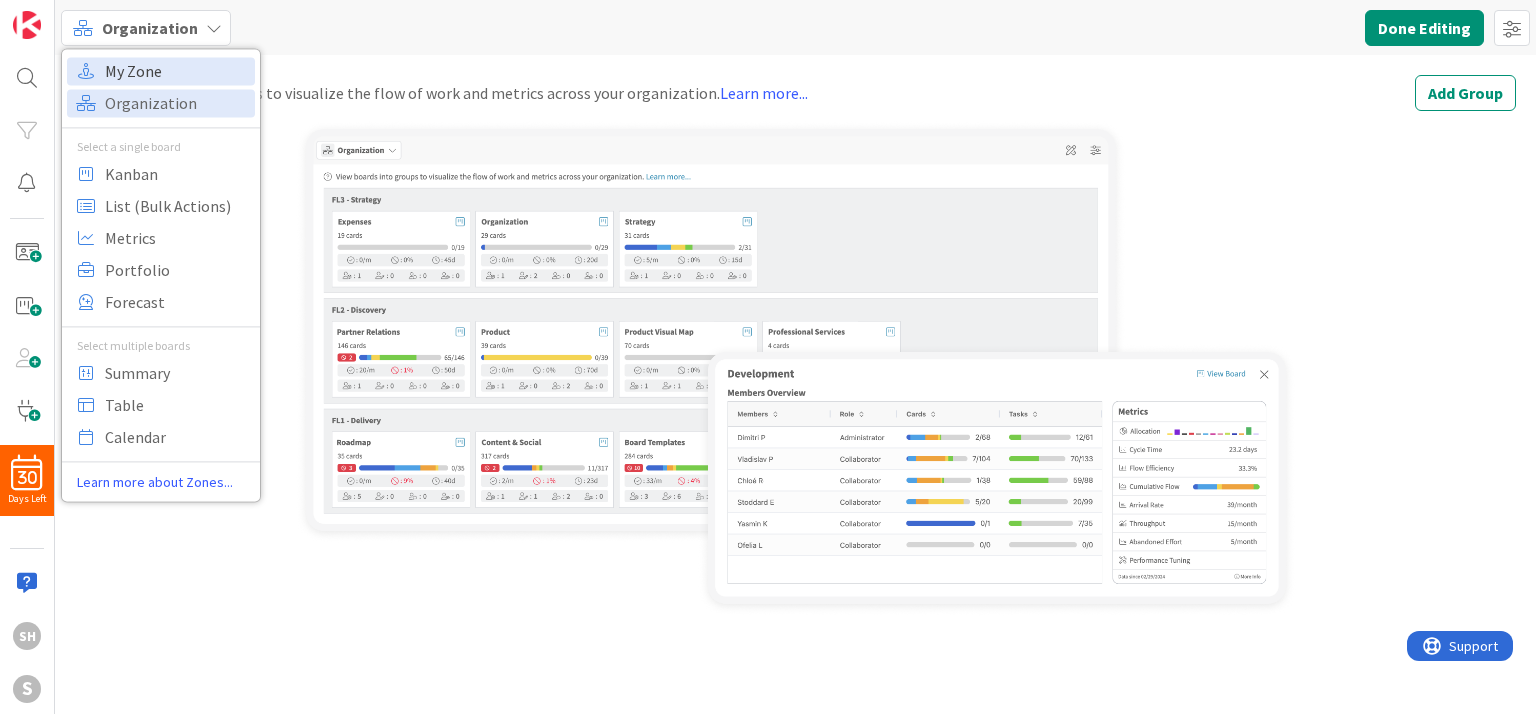 click on "My Zone" at bounding box center [177, 71] 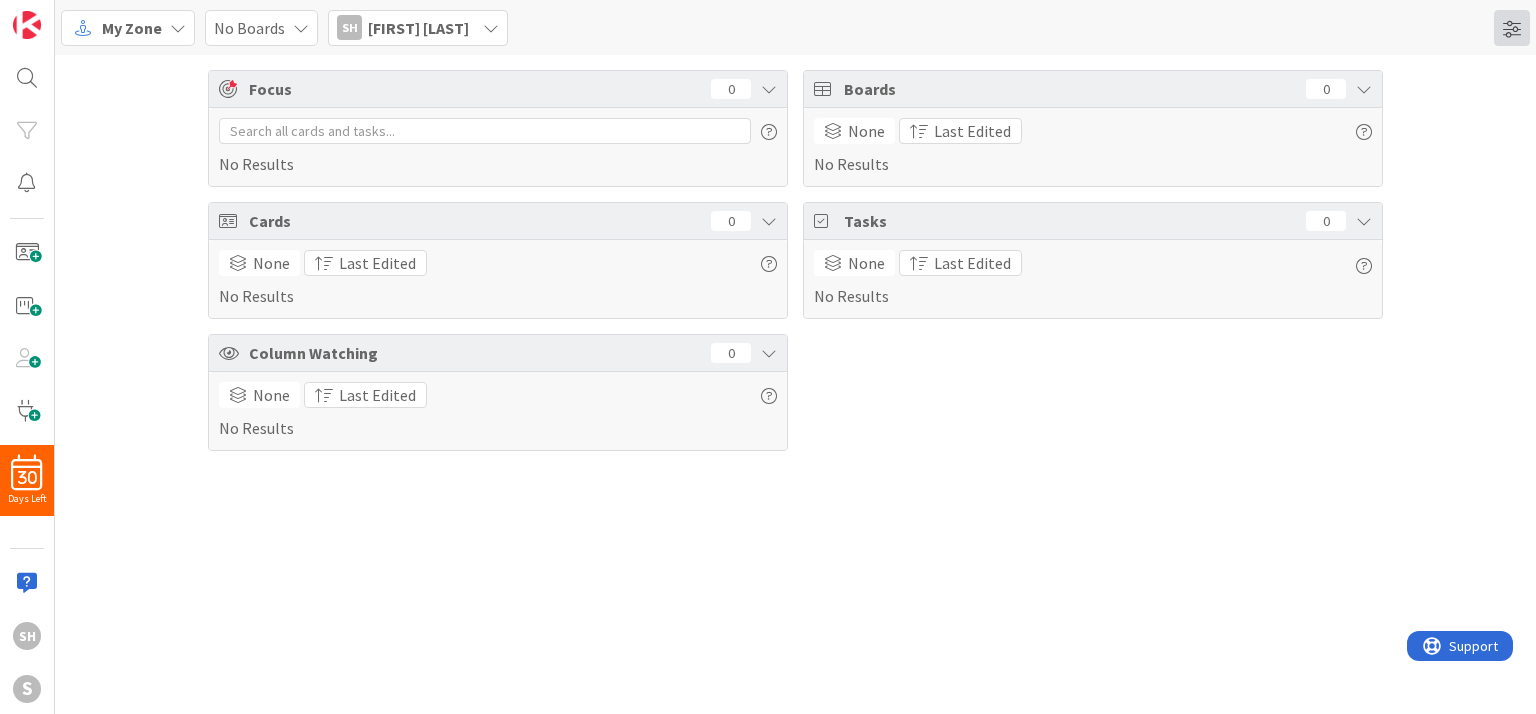 scroll, scrollTop: 0, scrollLeft: 0, axis: both 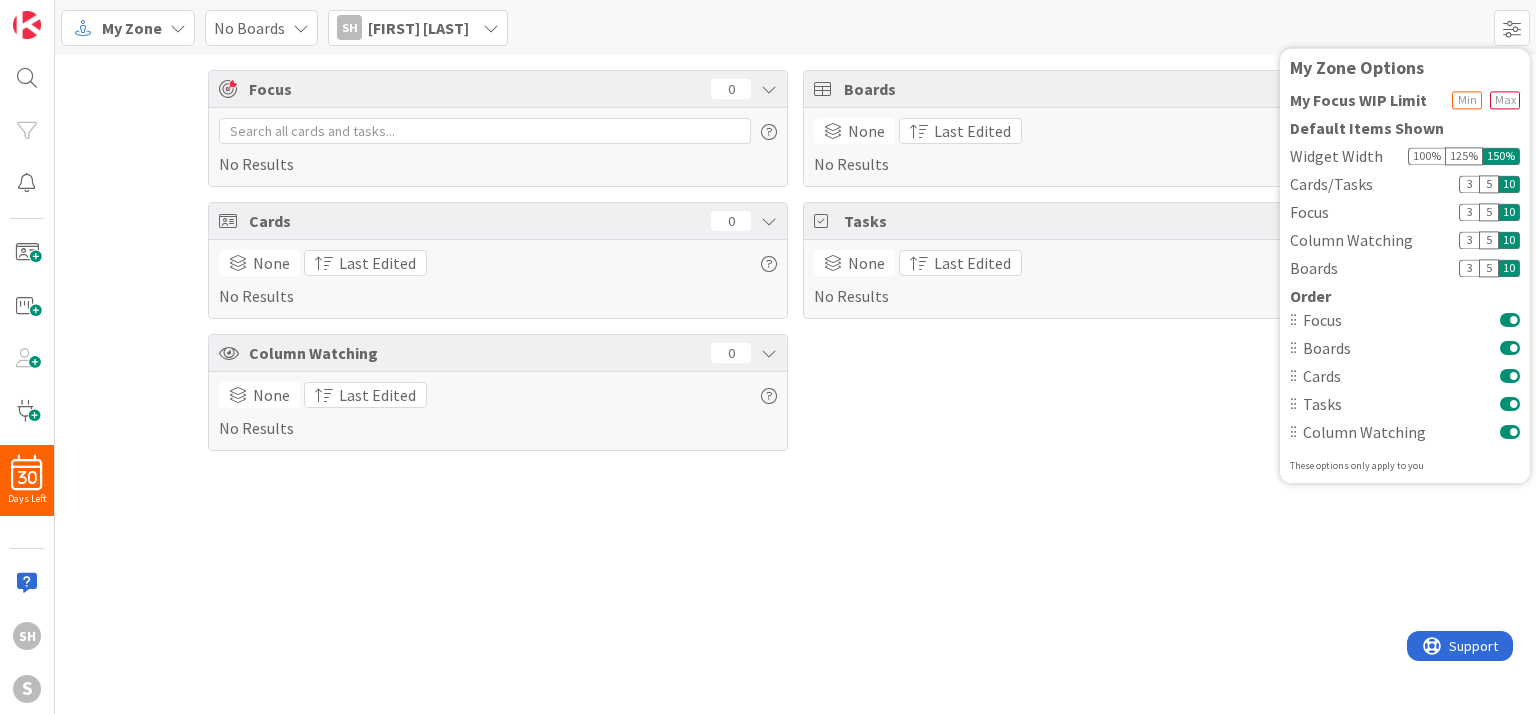 click on "My Zone No Boards SH [FIRST] [LAST] My Zone Options My Focus WIP Limit Default Items Shown Widget Width 100 % 125 % 150 % Cards/Tasks 3 5 10 Focus 3 5 10 Column Watching 3 5 10 Boards 3 5 10 Order Focus Boards Cards Tasks Column Watching These options only apply to you" at bounding box center (795, 27) 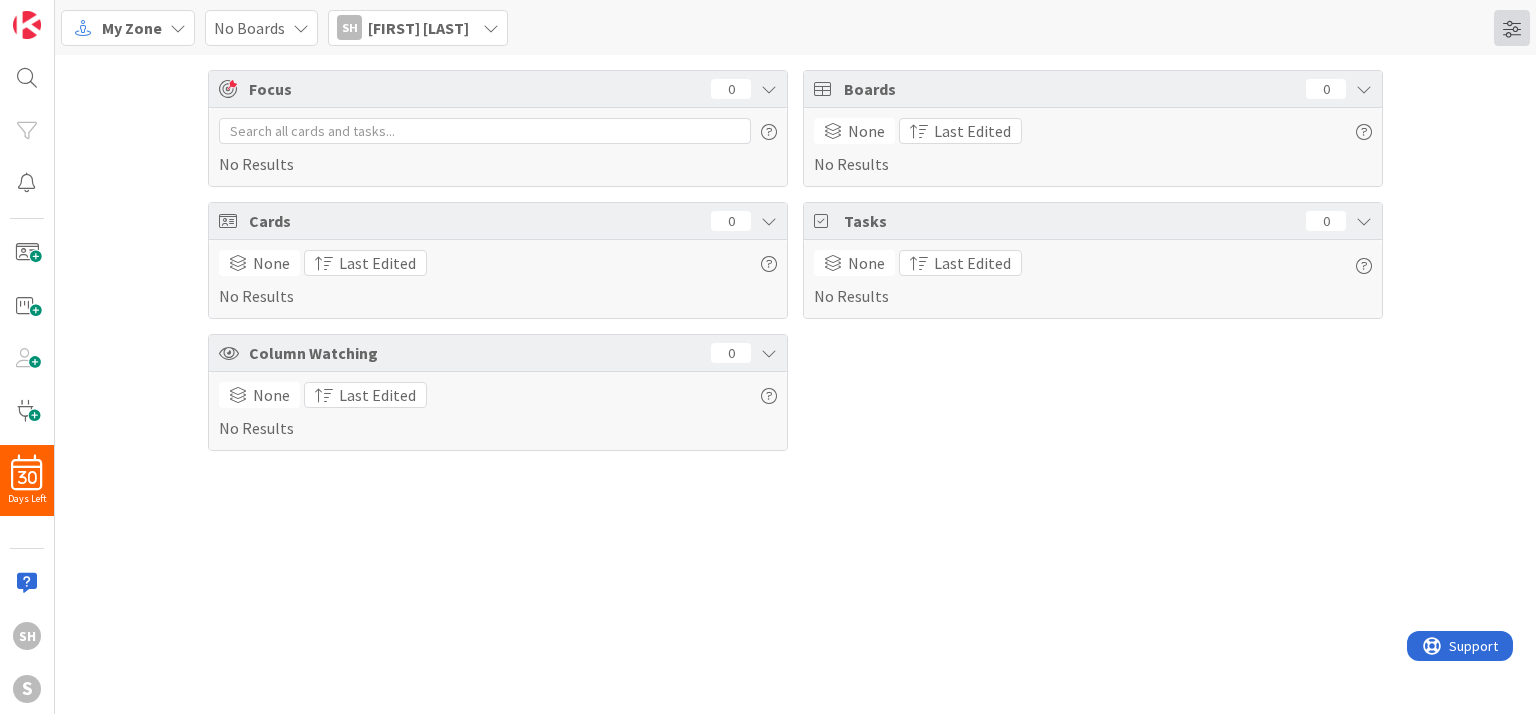 click at bounding box center [1512, 28] 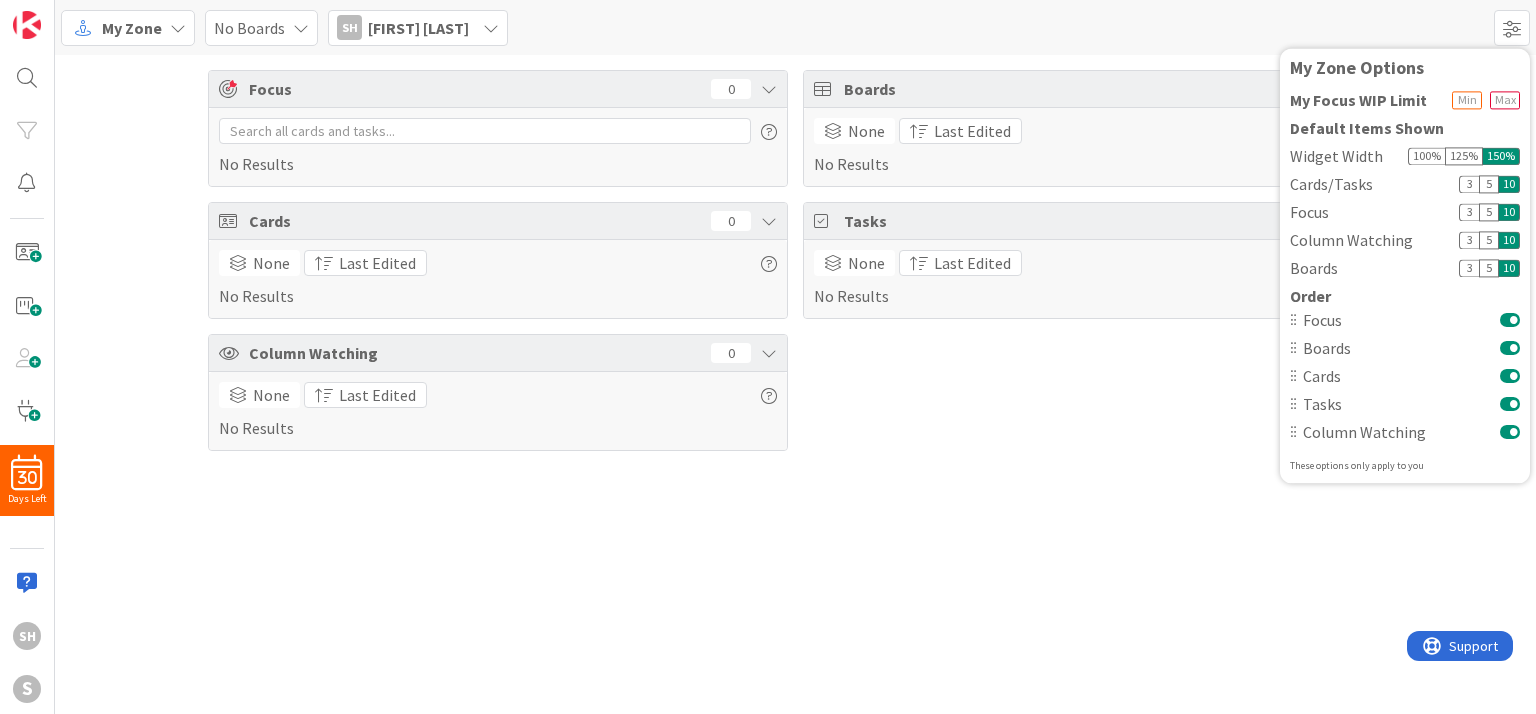 click on "My Zone No Boards SH [FIRST] [LAST] My Zone Options My Focus WIP Limit Default Items Shown Widget Width 100 % 125 % 150 % Cards/Tasks 3 5 10 Focus 3 5 10 Column Watching 3 5 10 Boards 3 5 10 Order Focus Boards Cards Tasks Column Watching These options only apply to you" at bounding box center [795, 27] 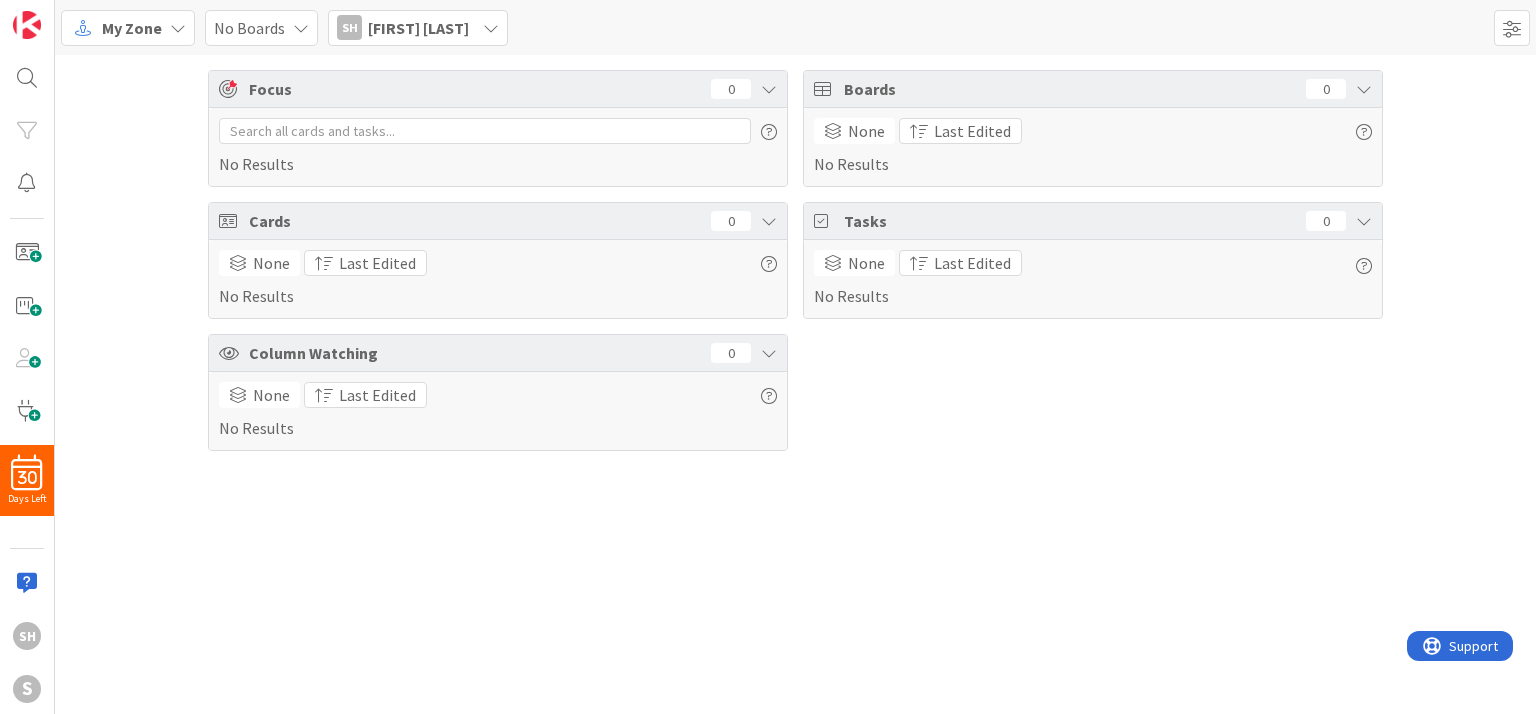 click on "No Boards" at bounding box center [249, 28] 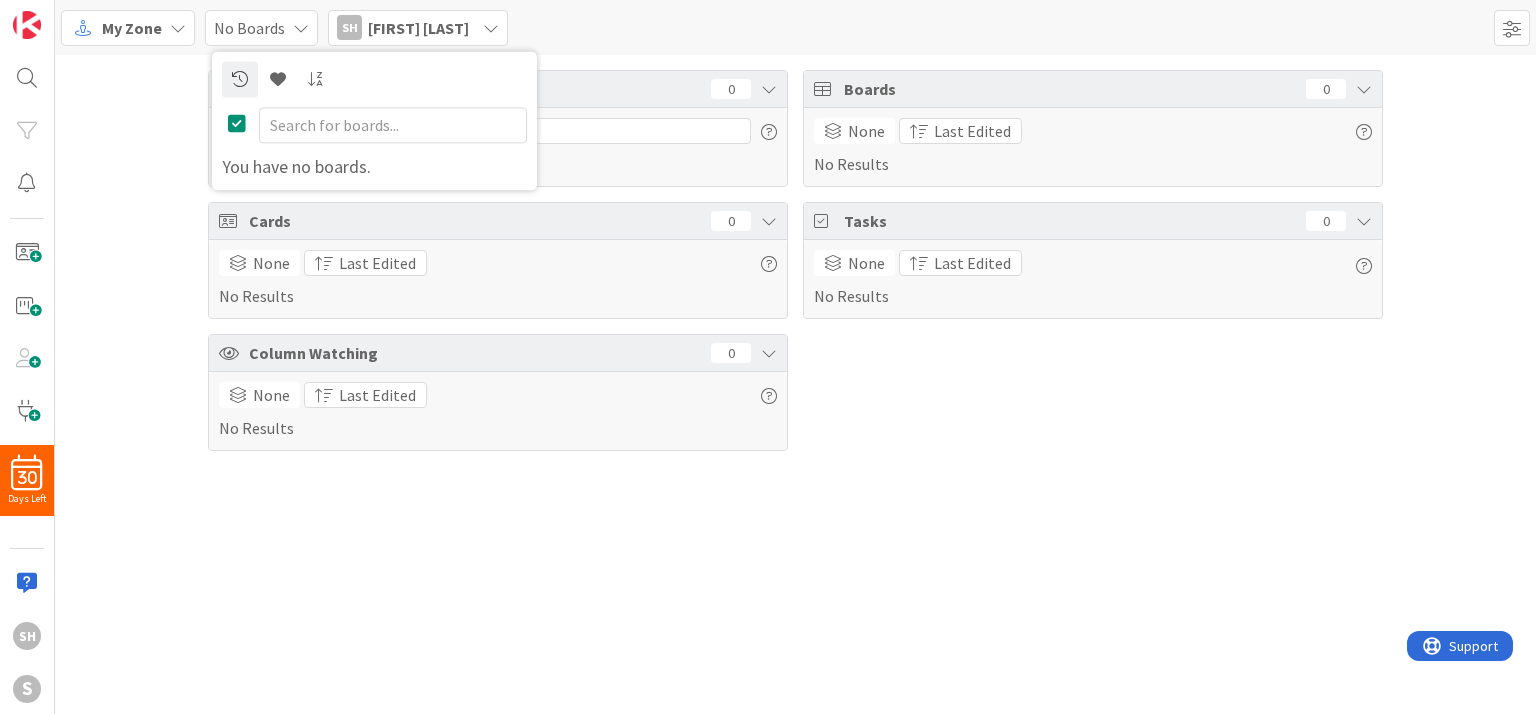 click on "No Boards" at bounding box center [249, 28] 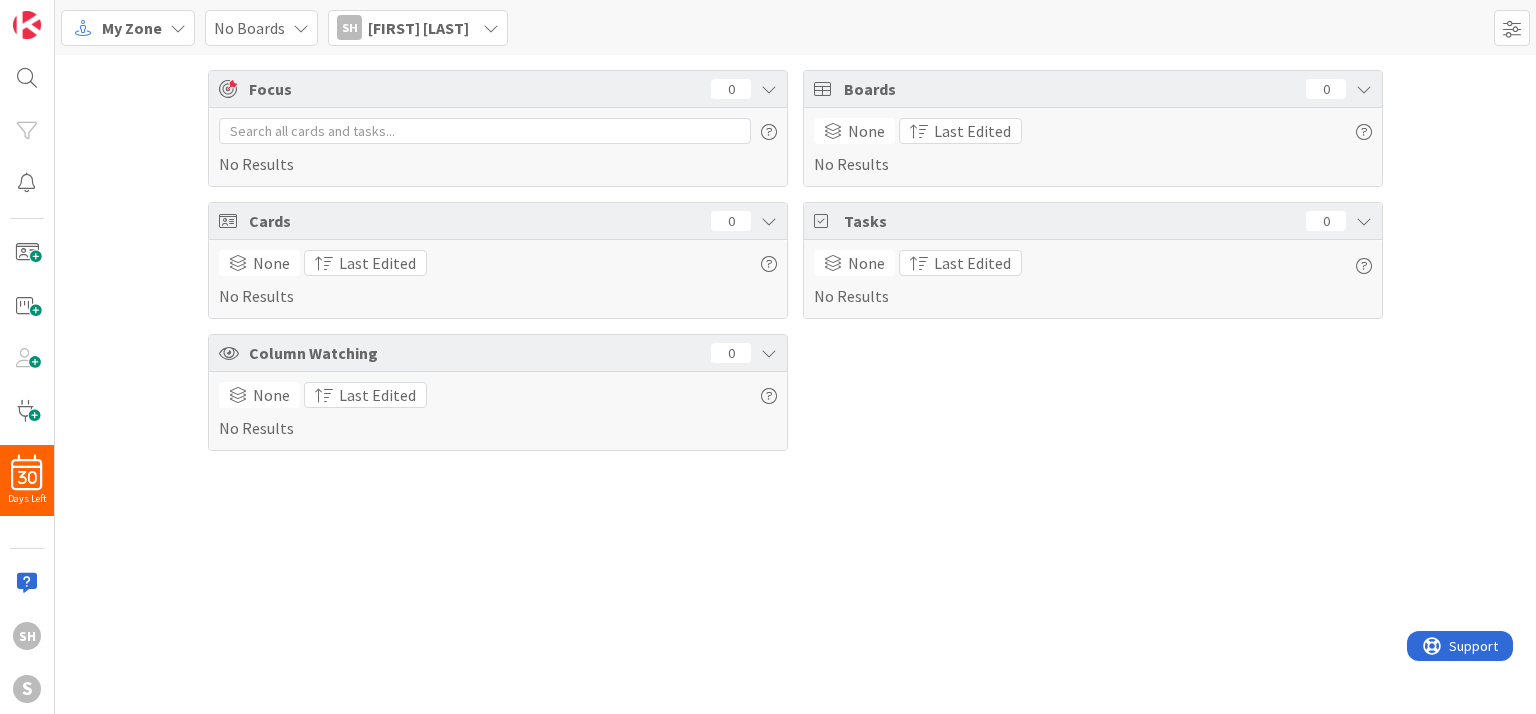 click on "[FIRST] [LAST]" at bounding box center [418, 28] 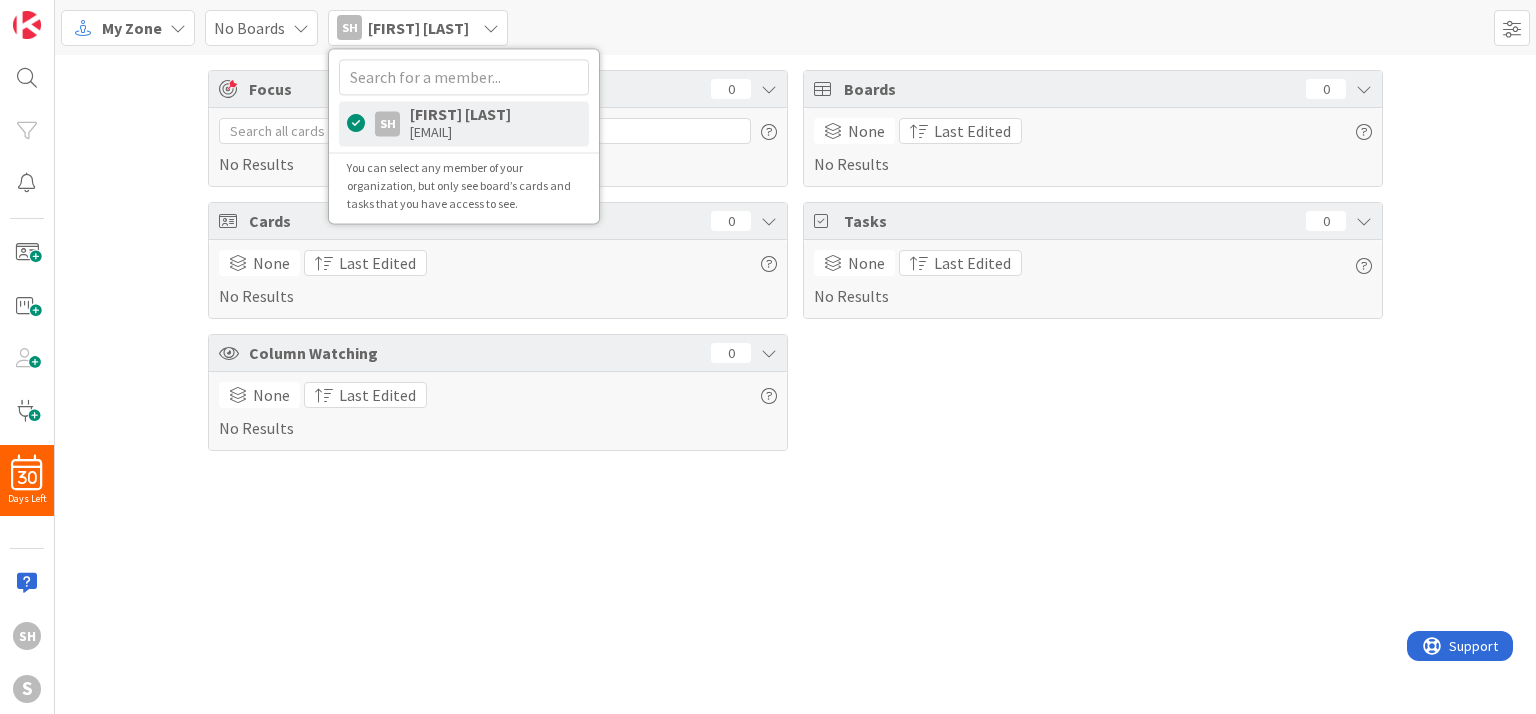 click on "[FIRST] [LAST]" at bounding box center (418, 28) 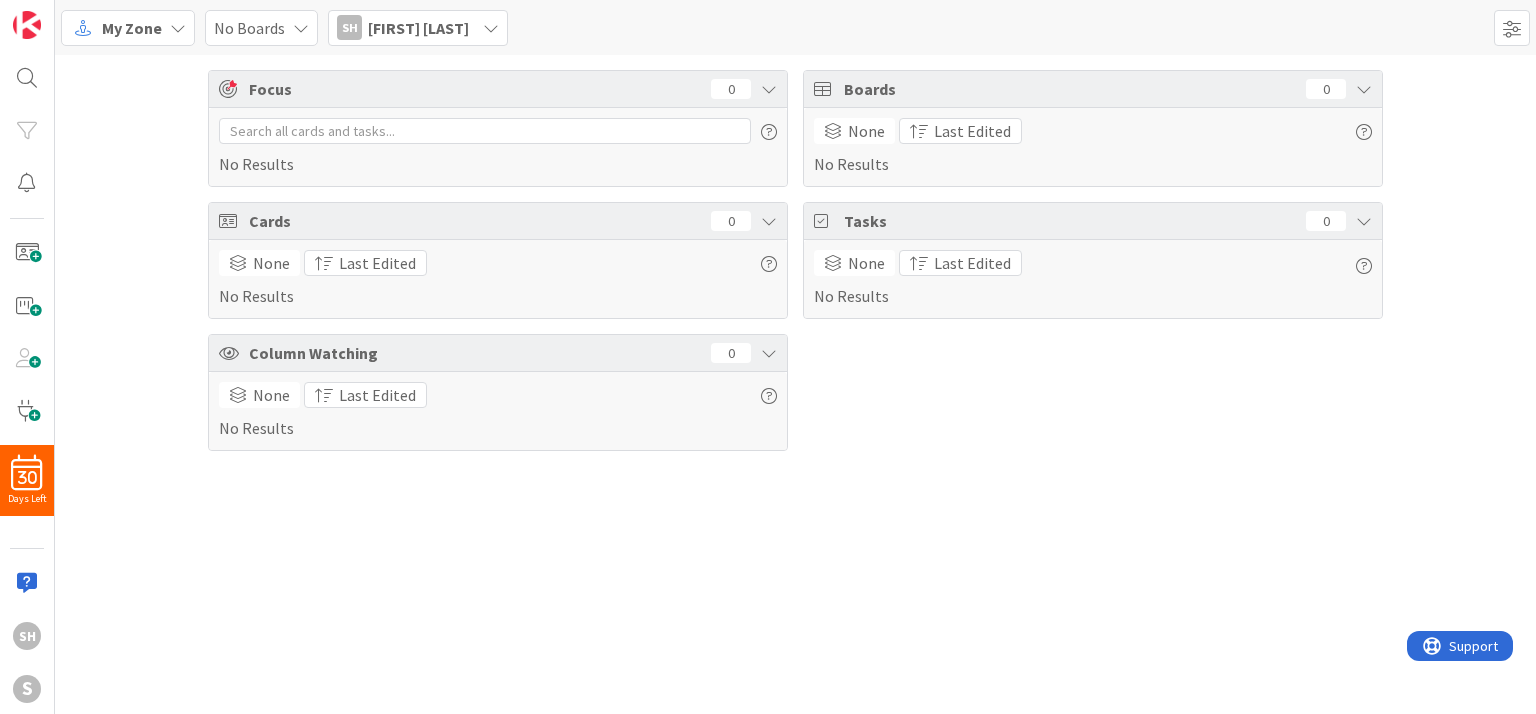 click at bounding box center (178, 28) 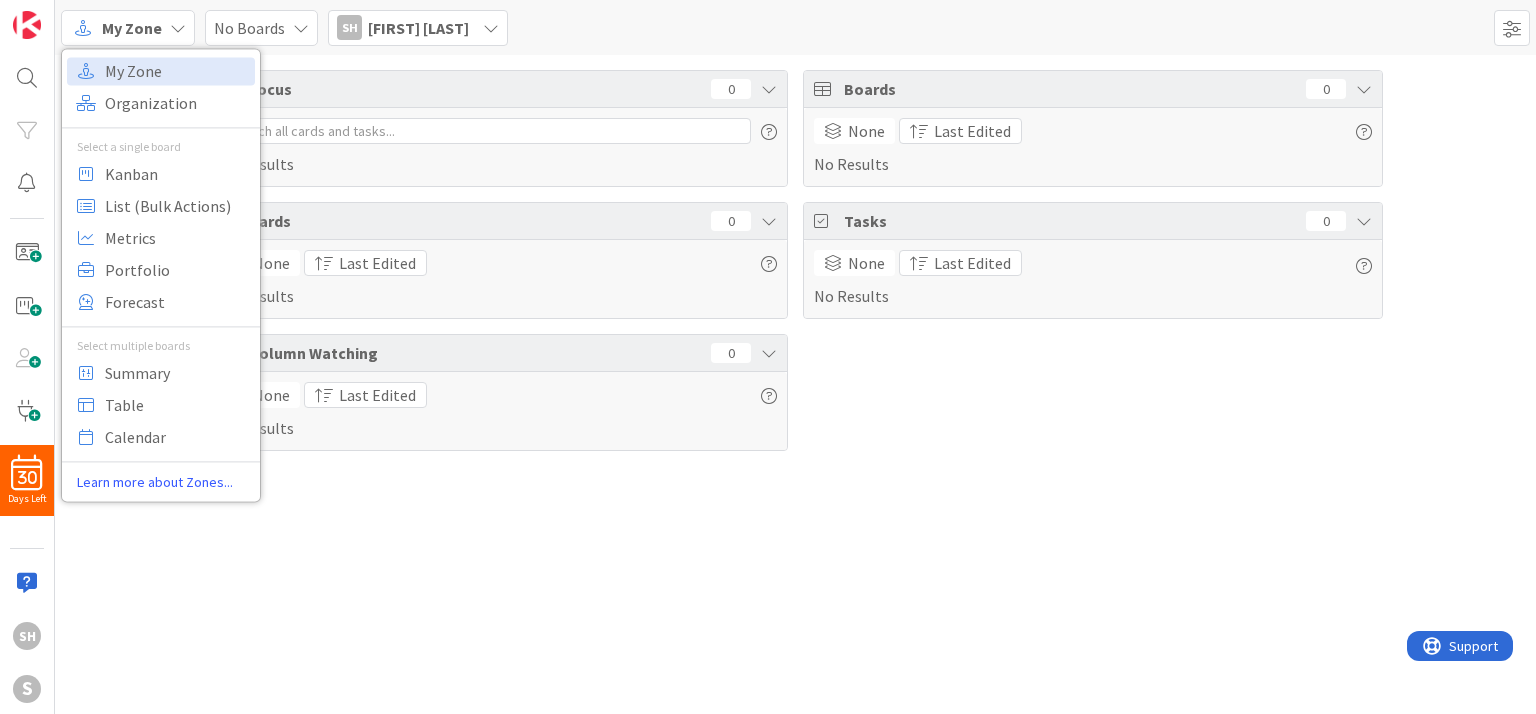 click on "My 1st Card By Myself My Zone My Zone Organization Select a single board Kanban List (Bulk Actions) Metrics Portfolio Forecast Select multiple boards Summary Table Calendar Learn more about Zones... No Boards SH SH [FIRST] [LAST] SH SH [FIRST] [LAST] [EMAIL] You can select any member of your organization, but only see board’s cards and tasks that you have access to see. My Zone Options My Focus WIP Limit Default Items Shown Widget Width 100 % 125 % 150 % Cards/Tasks 3 5 10 Focus 3 5 10 Column Watching 3 5 10 Boards 3 5 10 Order Focus Boards Cards Tasks Column Watching These options only apply to you" at bounding box center [795, 27] 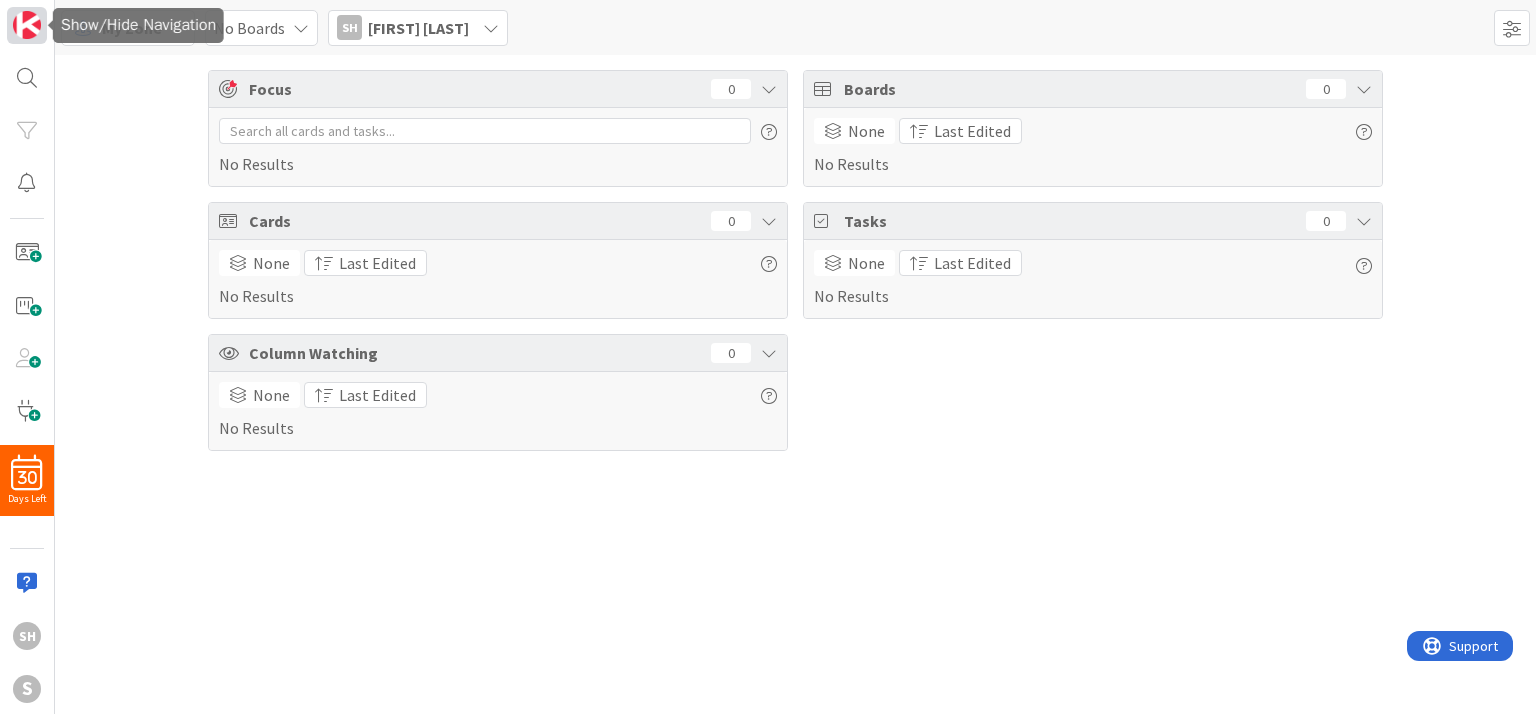 click at bounding box center (27, 25) 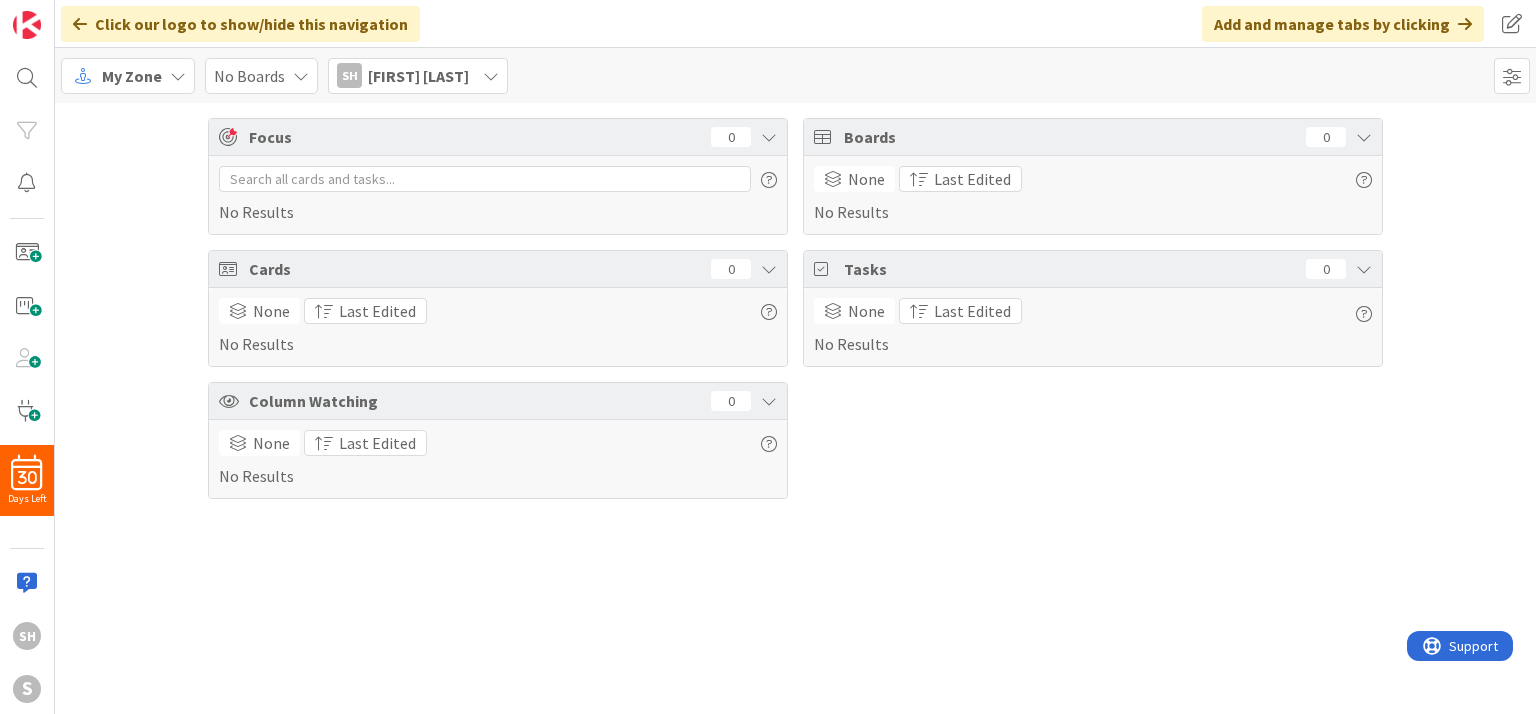 click at bounding box center [301, 76] 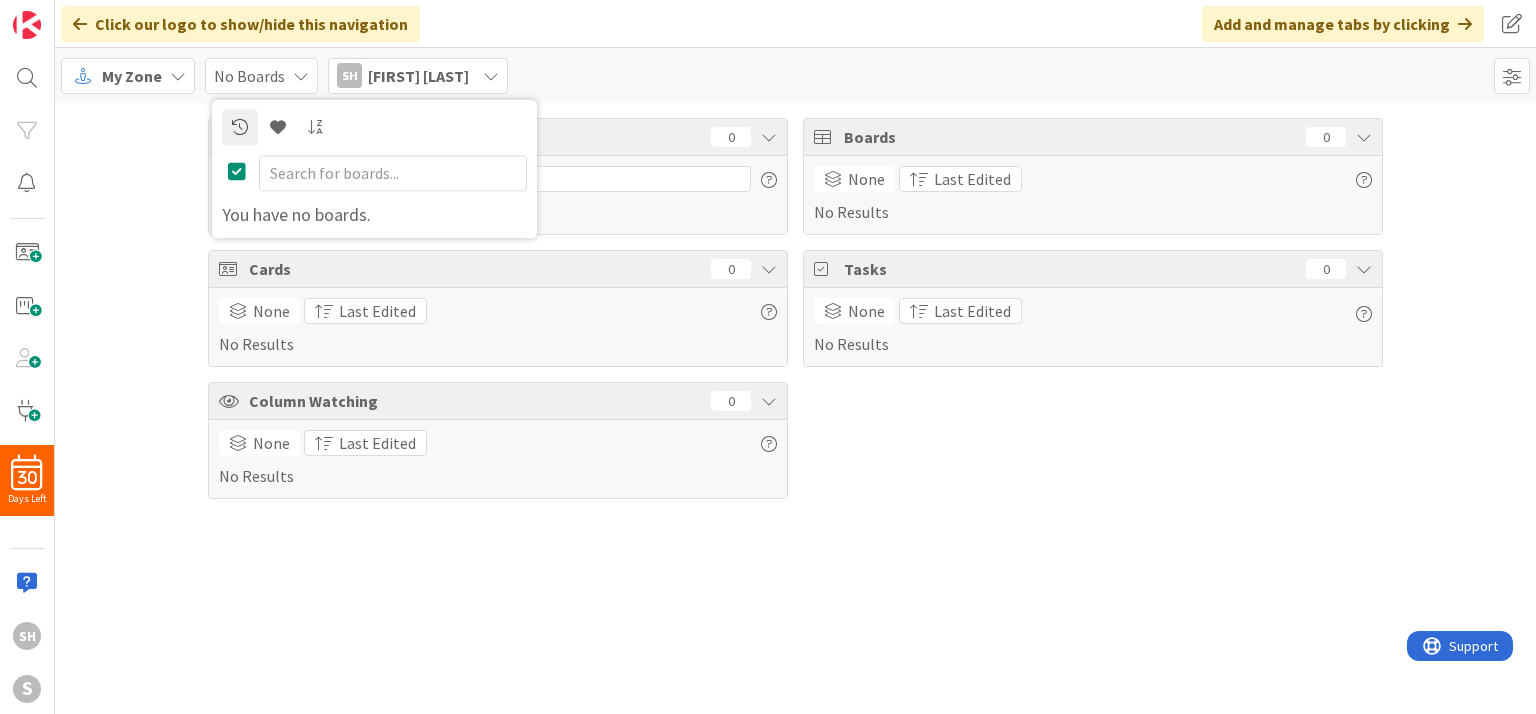 click at bounding box center (301, 76) 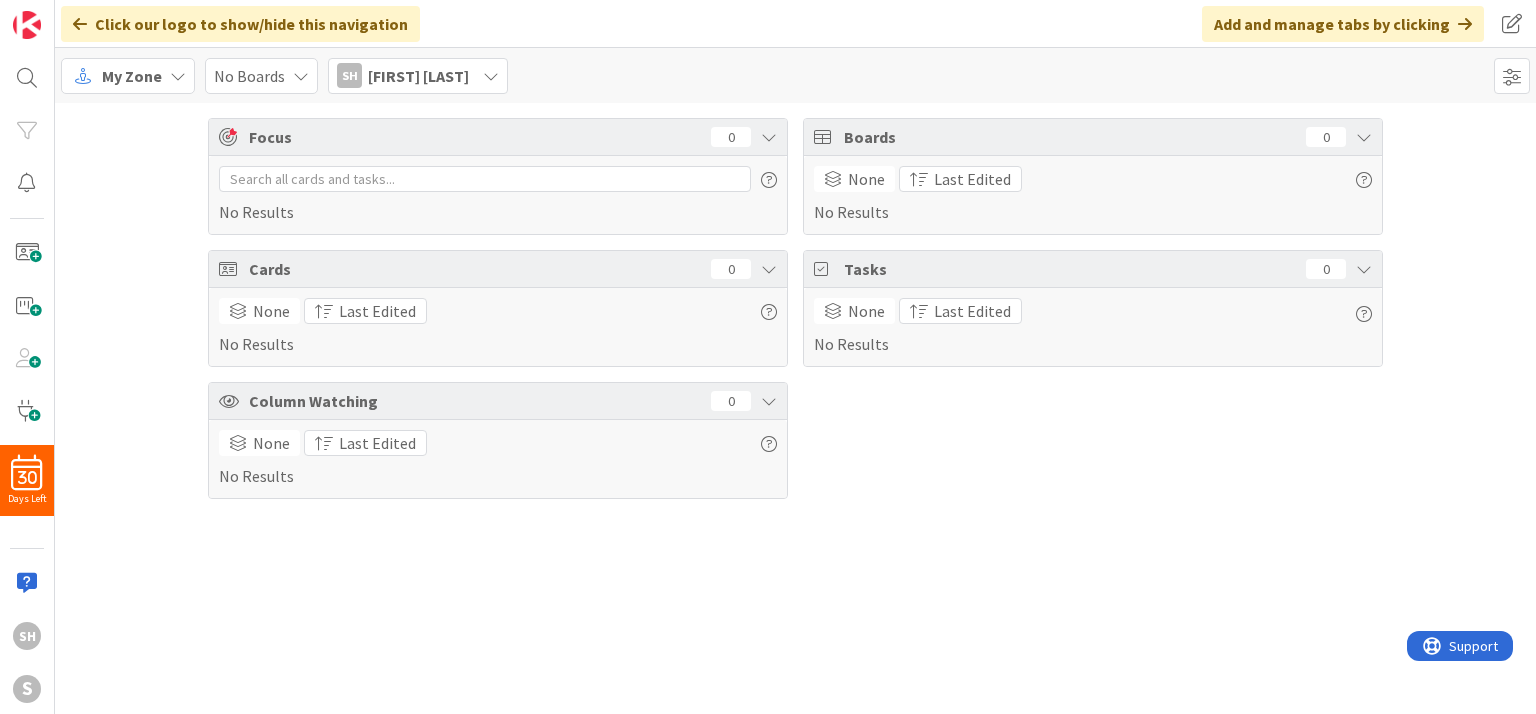 click on "My Zone" at bounding box center [132, 76] 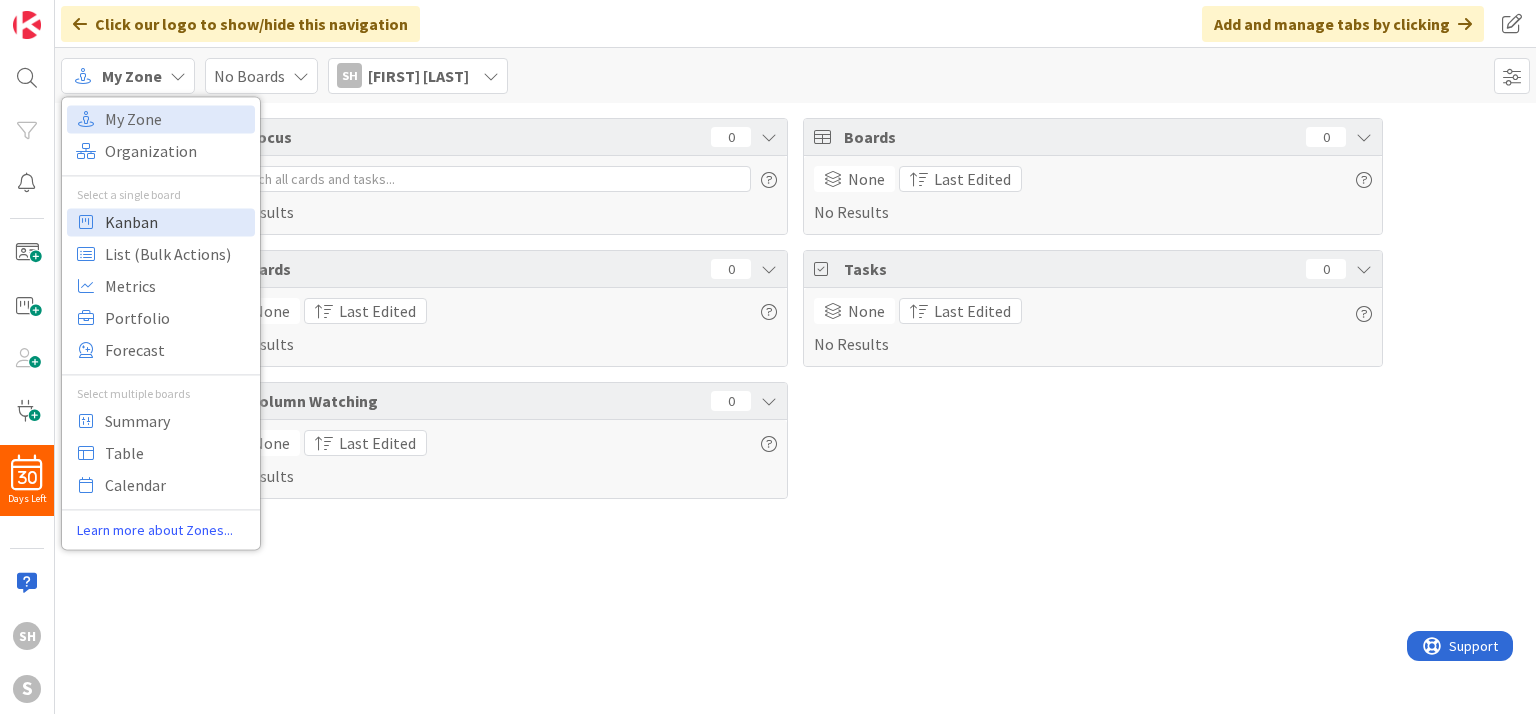 click on "Kanban" at bounding box center [177, 222] 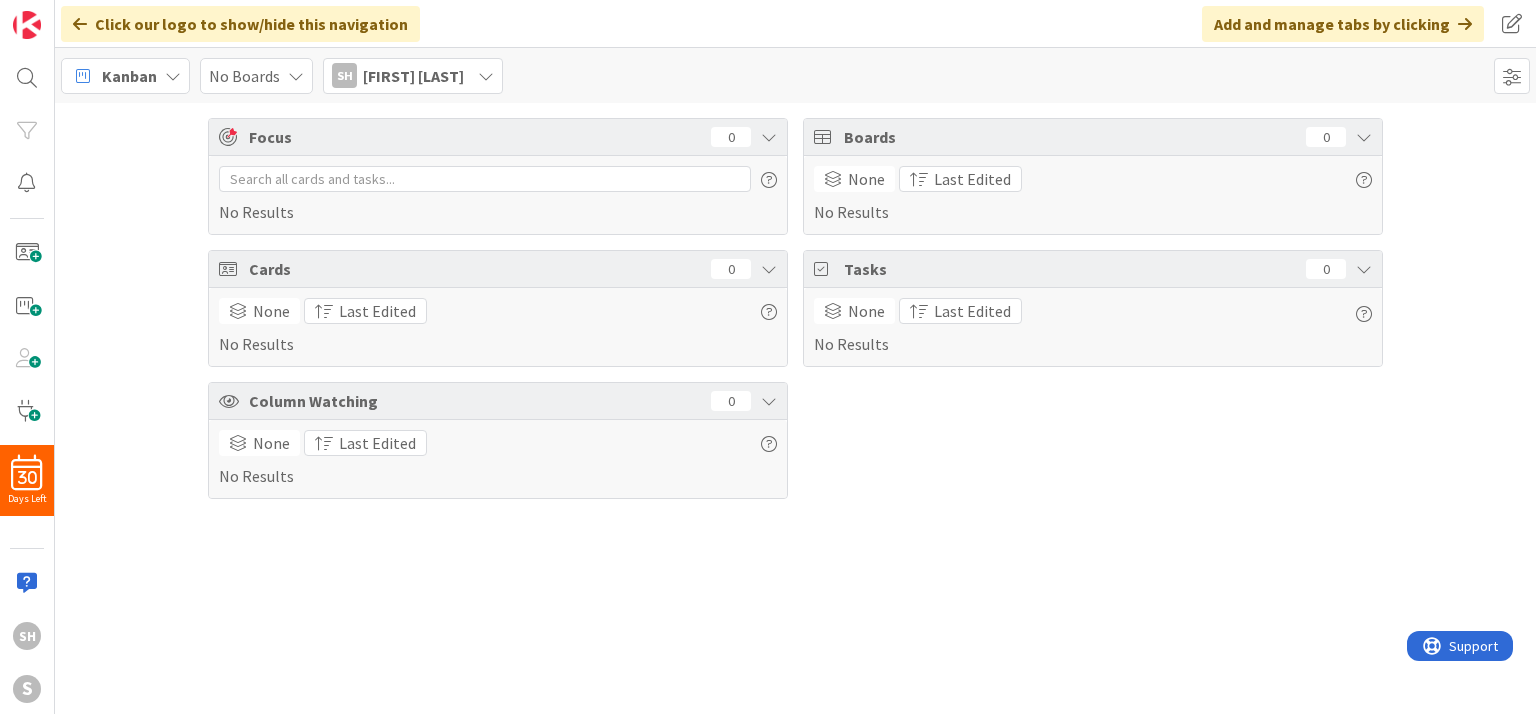 click on "No Boards" at bounding box center [244, 76] 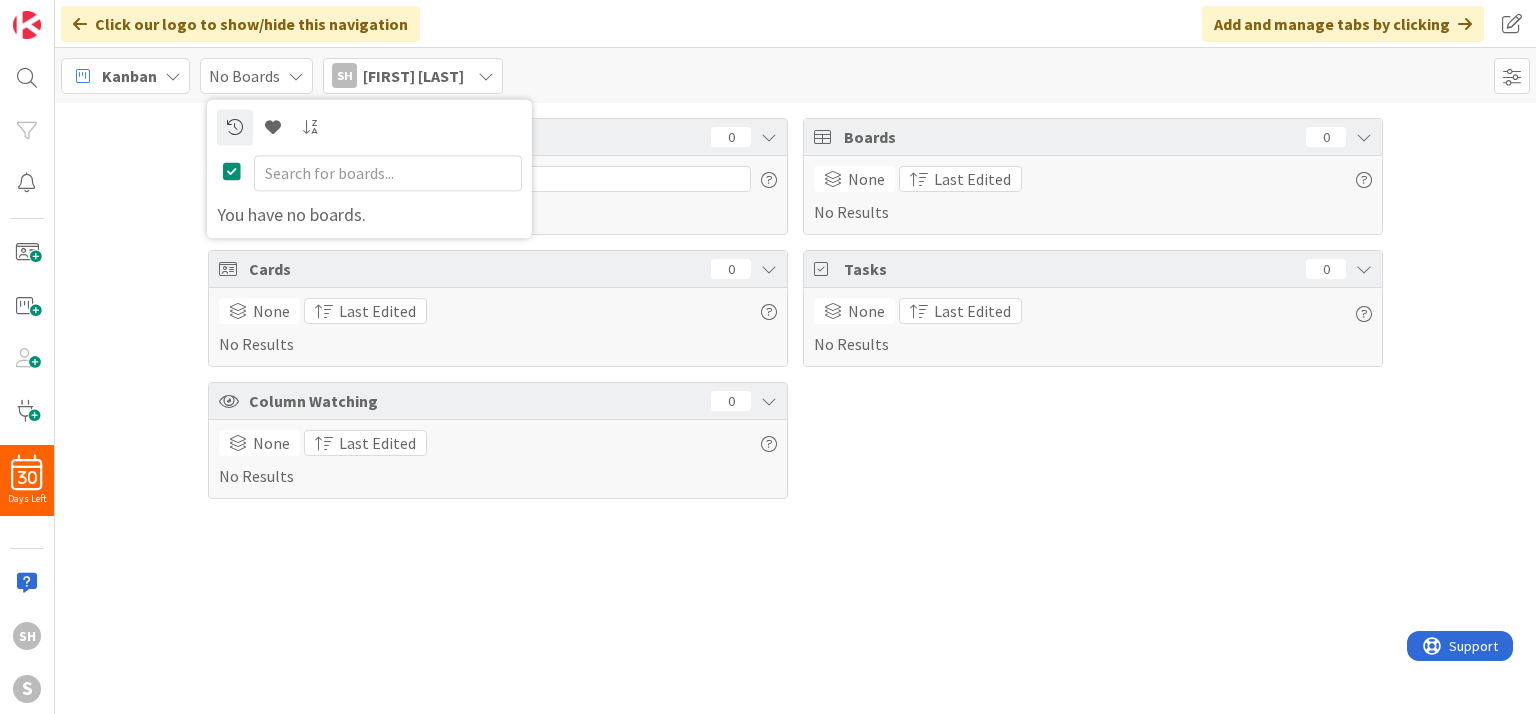 click on "No Boards" at bounding box center [256, 76] 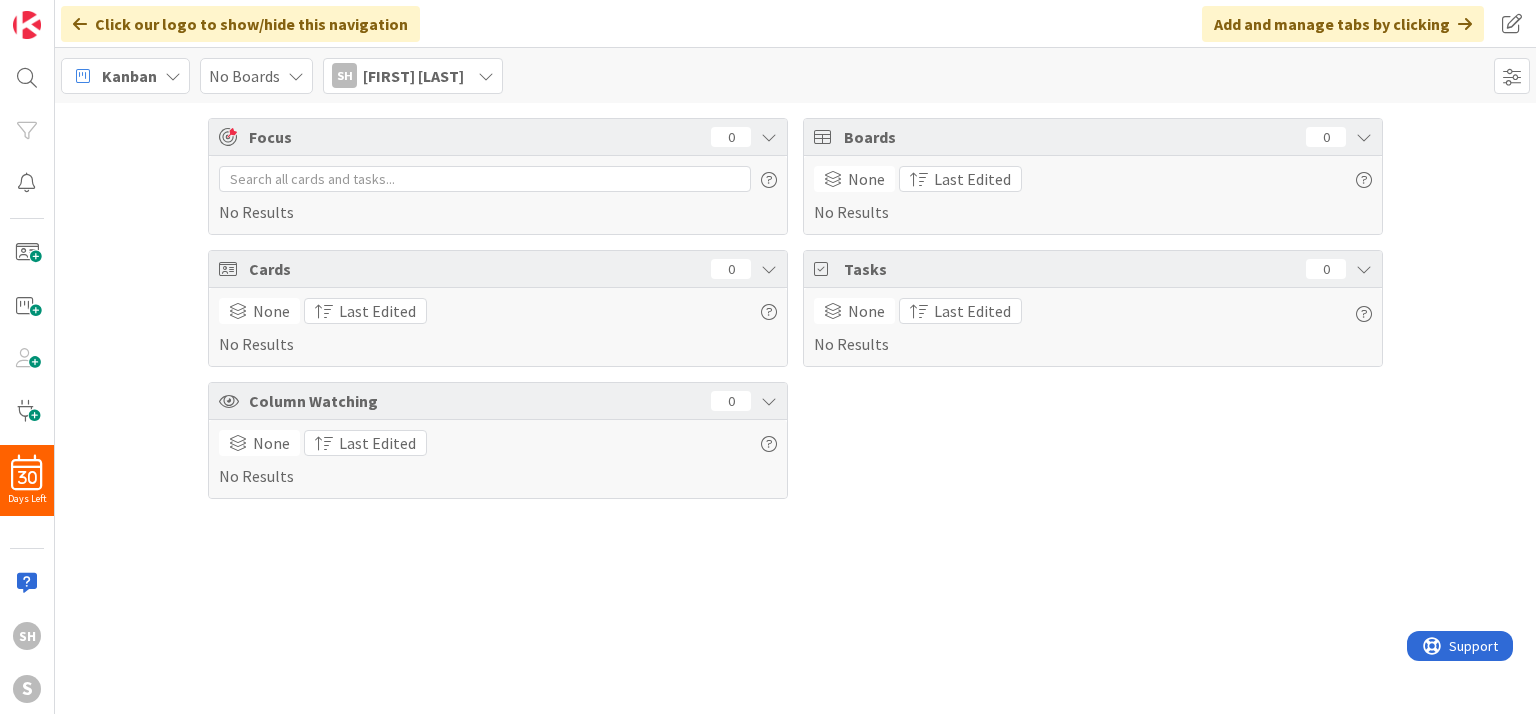 click on "Focus 0 No Results Cards 0 None Last Edited No Results Column Watching 0 None Last Edited No Results Boards 0 None Last Edited No Results Tasks 0 None Last Edited No Results" at bounding box center [795, 308] 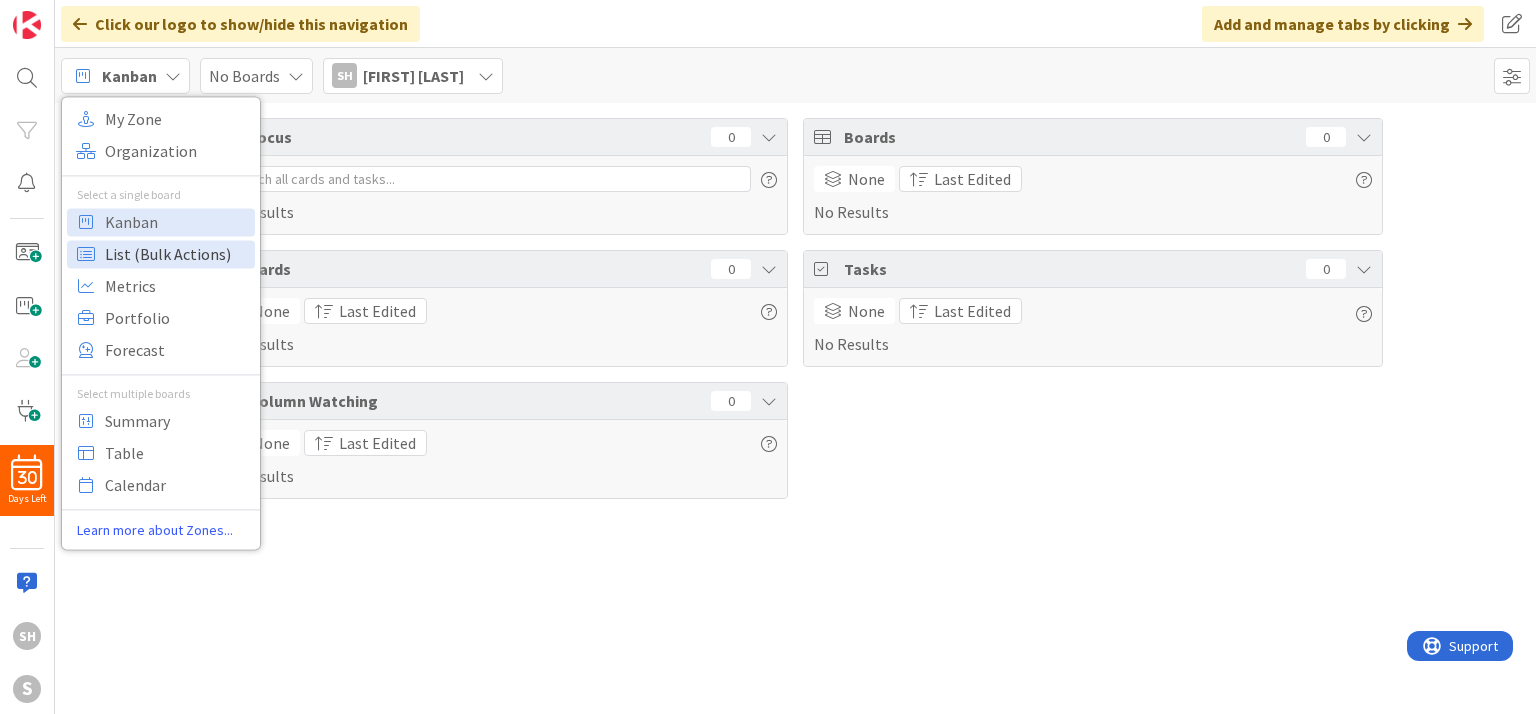 click on "List (Bulk Actions)" at bounding box center (177, 254) 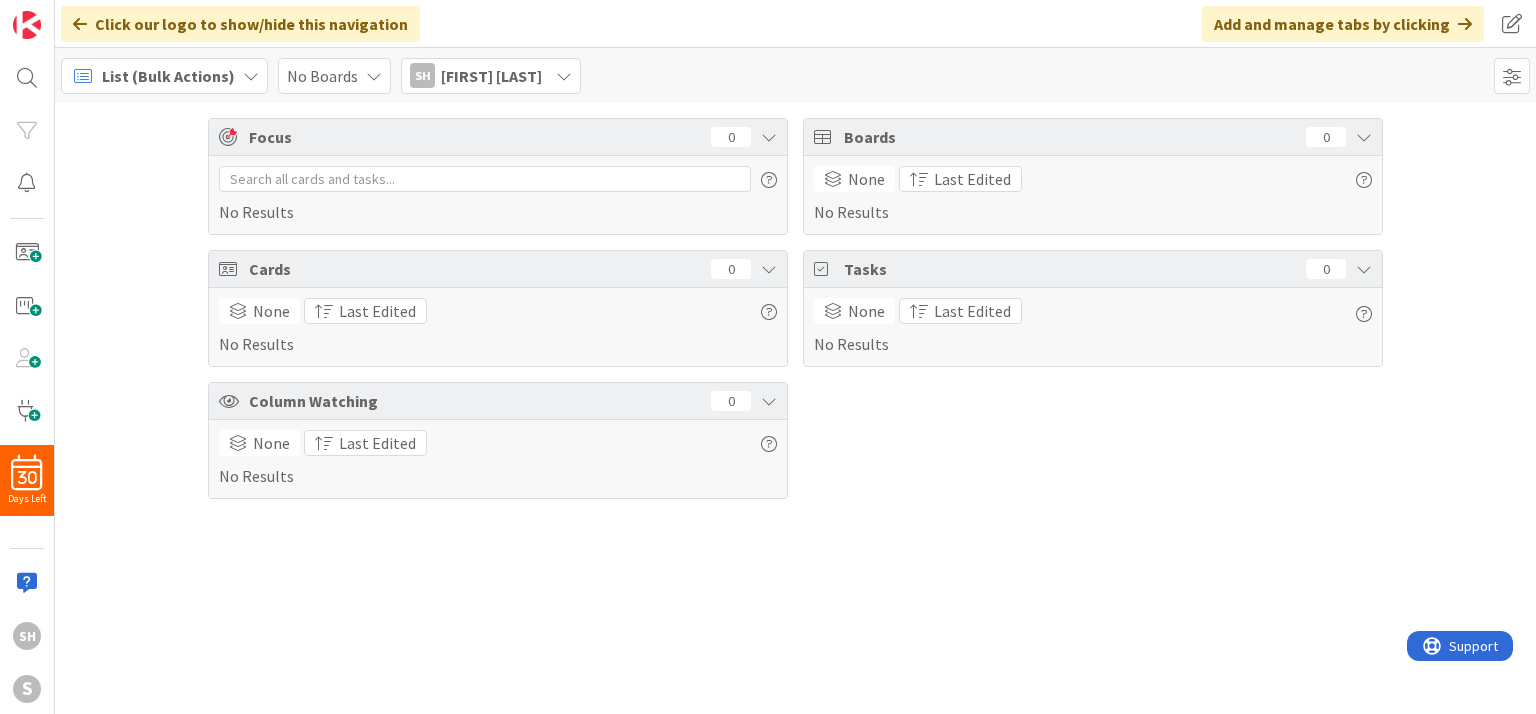 click on "List (Bulk Actions)" at bounding box center [168, 76] 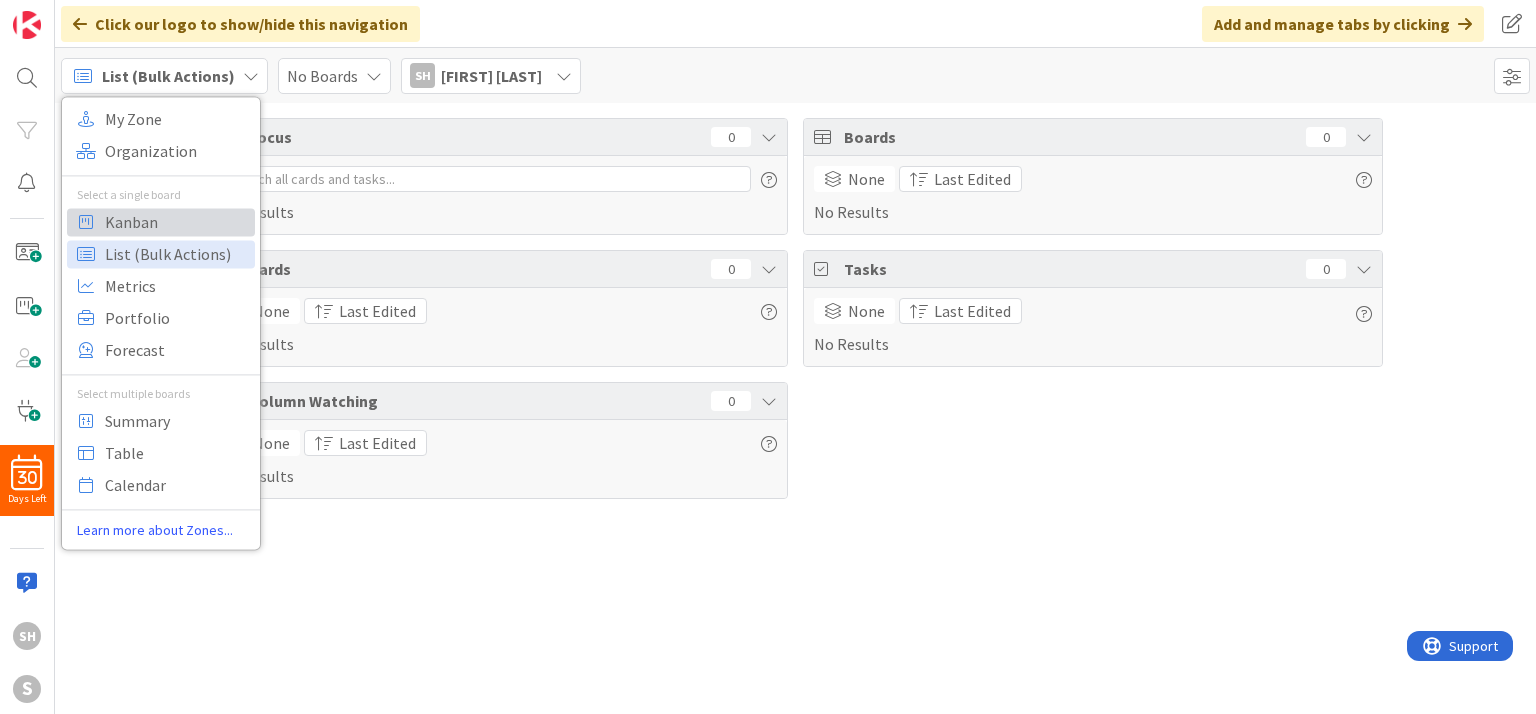click on "Kanban" at bounding box center (177, 222) 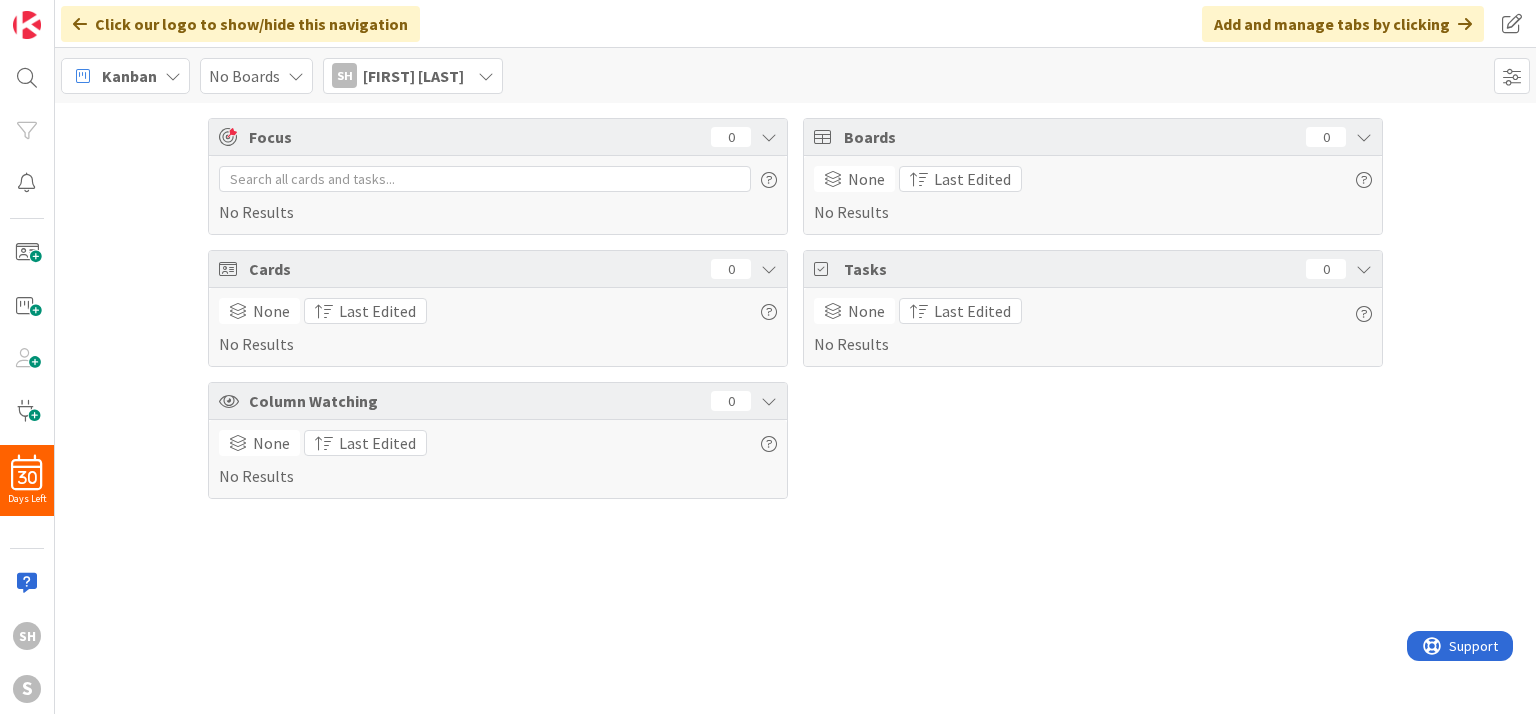 drag, startPoint x: 137, startPoint y: 183, endPoint x: 141, endPoint y: 170, distance: 13.601471 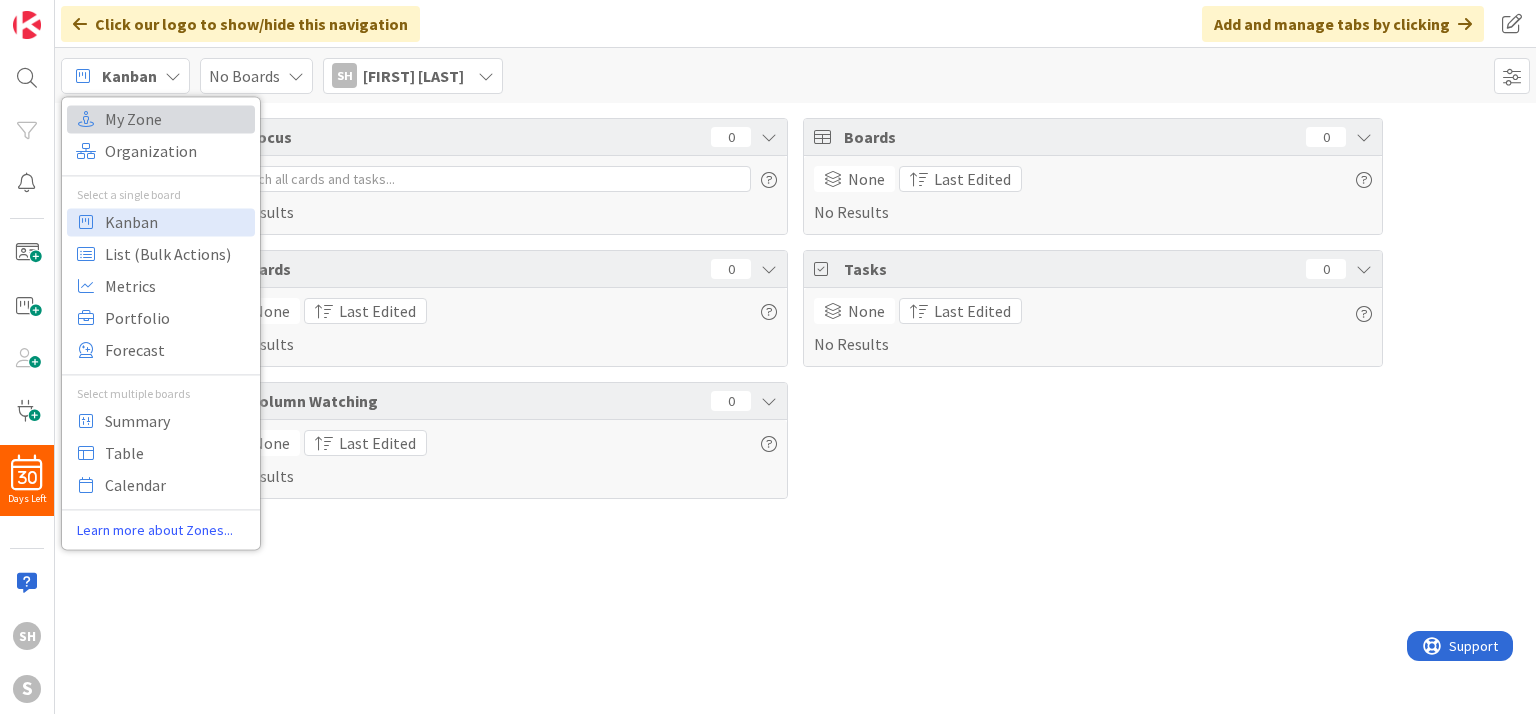 click on "My Zone" at bounding box center [177, 119] 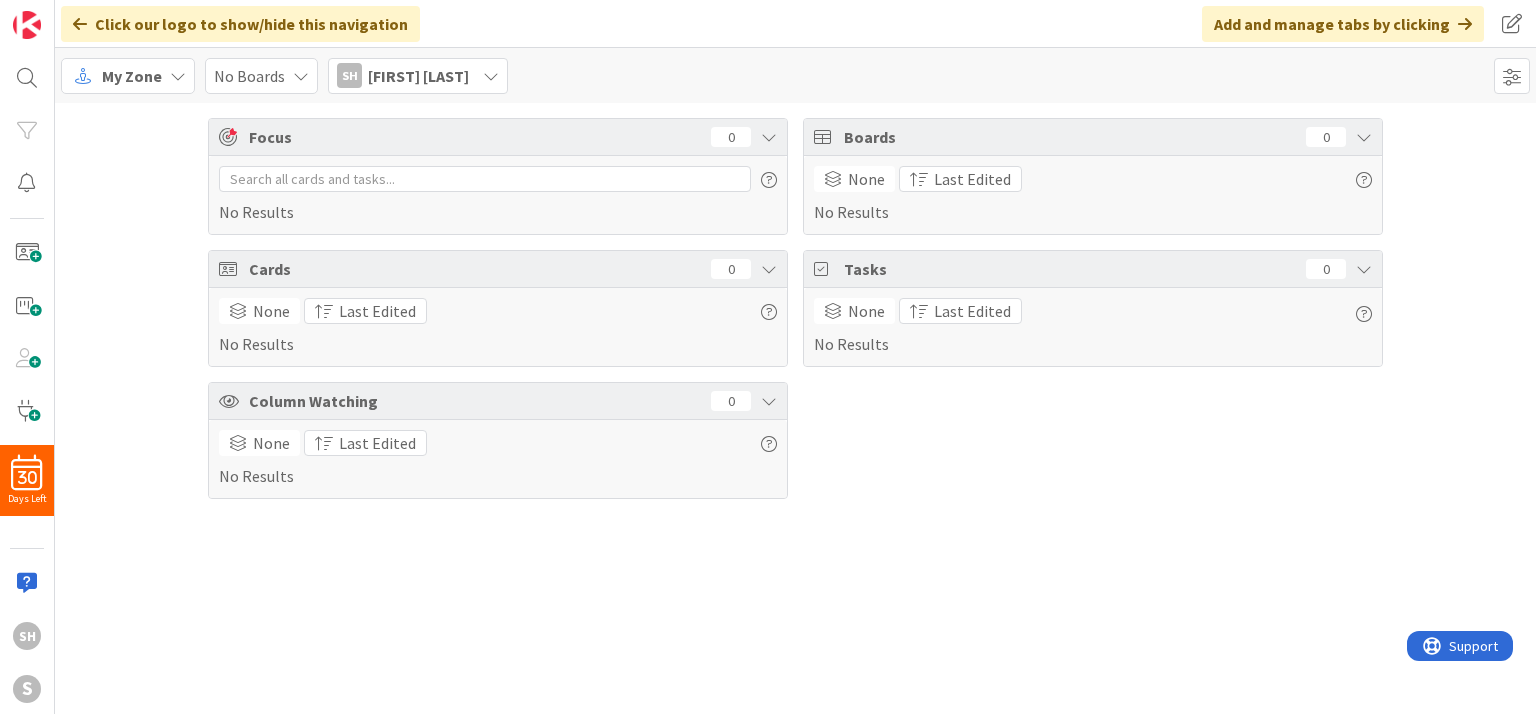 click on "Focus 0 No Results Cards 0 None Last Edited No Results Column Watching 0 None Last Edited No Results Boards 0 None Last Edited No Results Tasks 0 None Last Edited No Results" at bounding box center [795, 308] 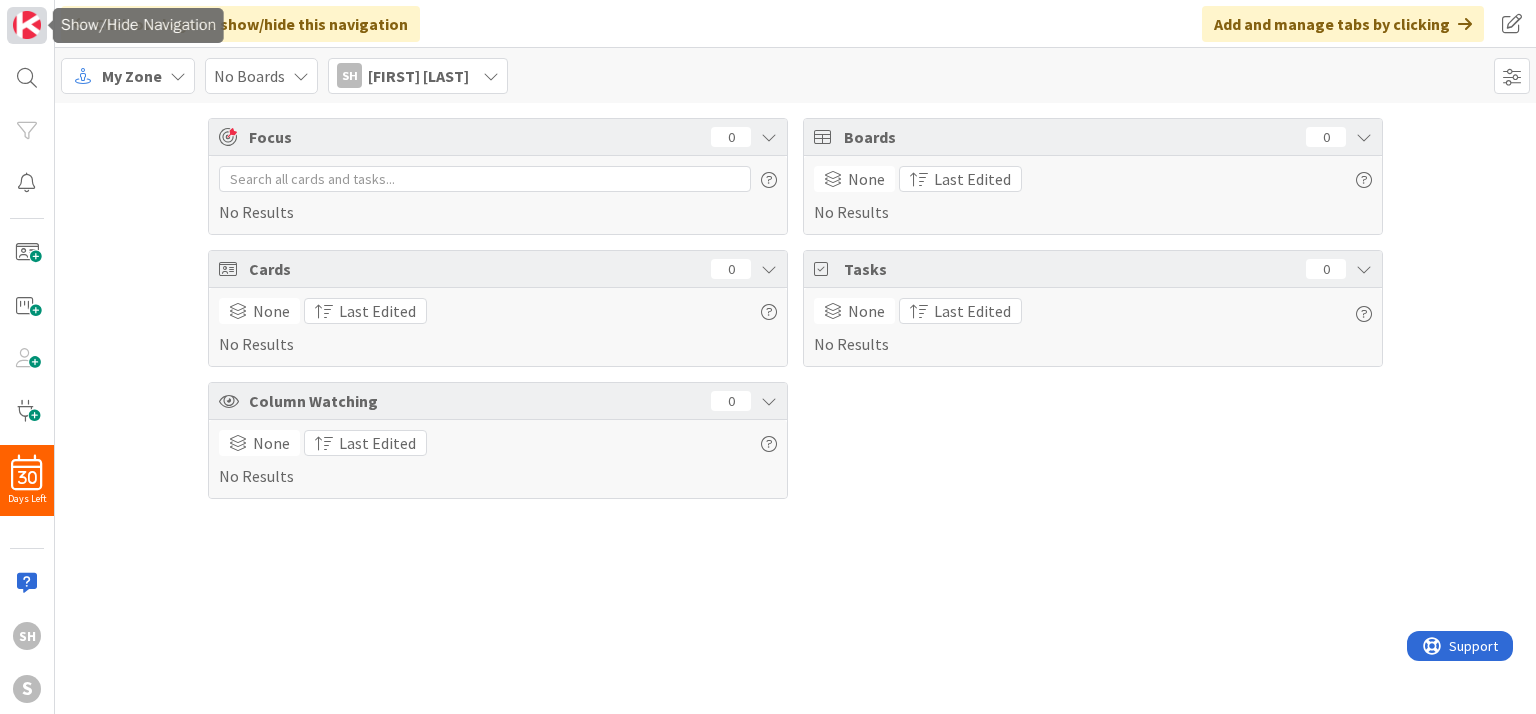 click at bounding box center (27, 25) 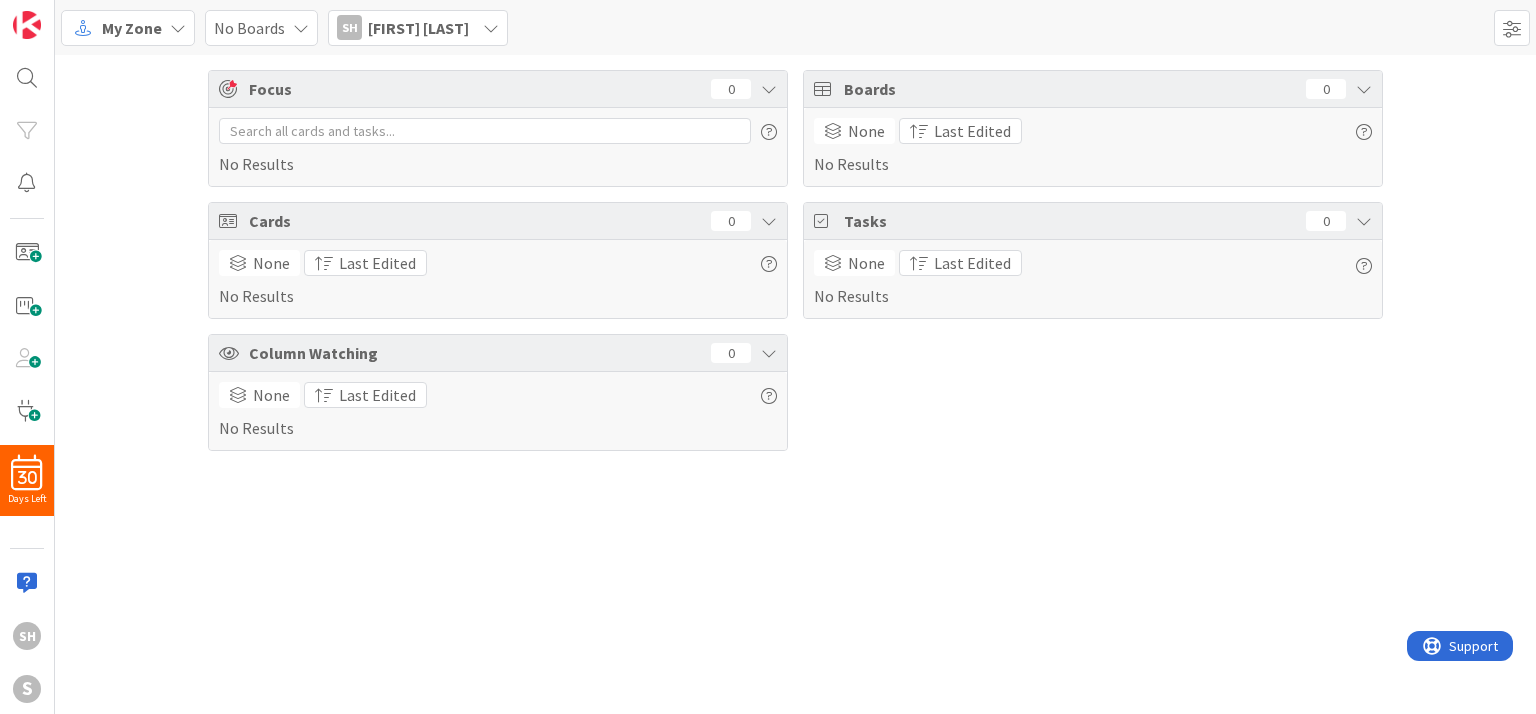 click on "Focus 0 No Results Cards 0 None Last Edited No Results Column Watching 0 None Last Edited No Results Boards 0 None Last Edited No Results Tasks 0 None Last Edited No Results" at bounding box center (795, 260) 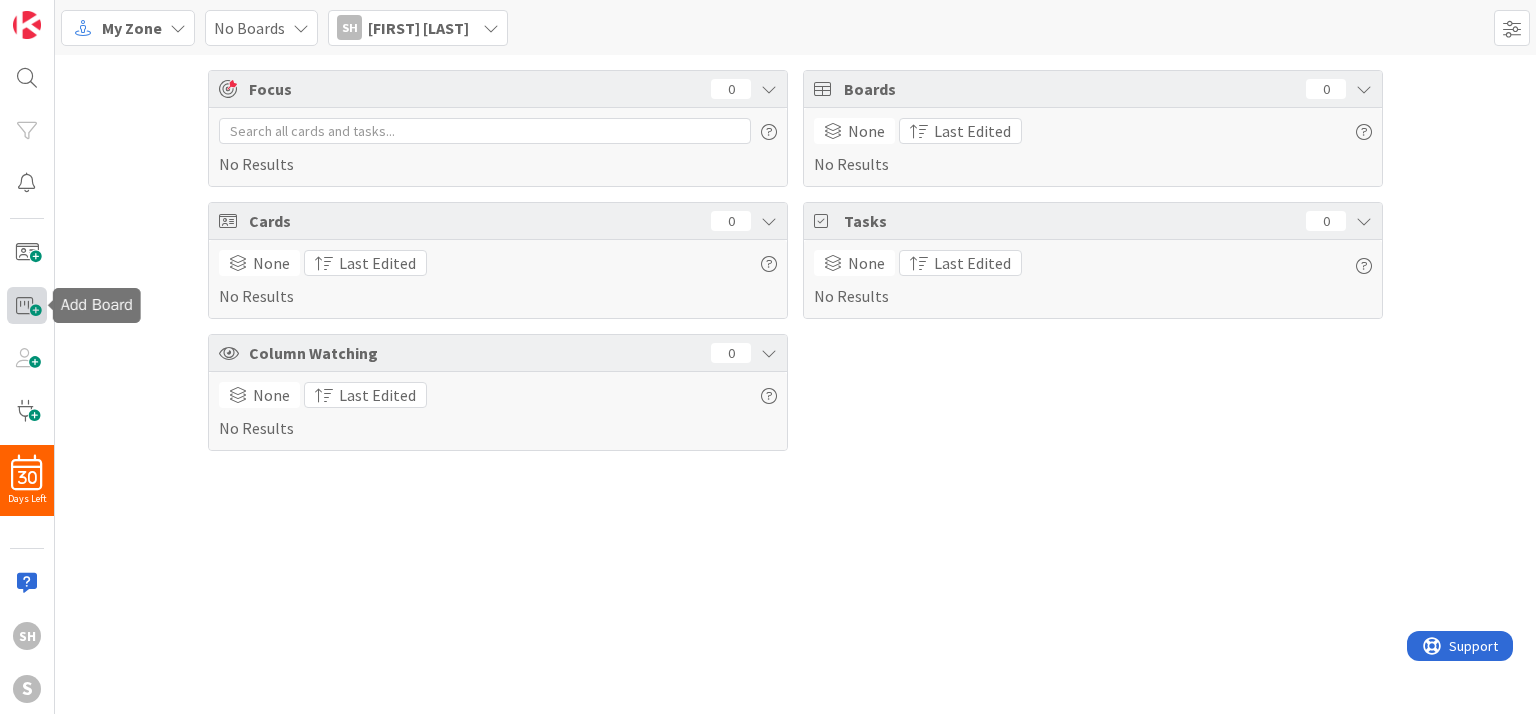 click at bounding box center [27, 305] 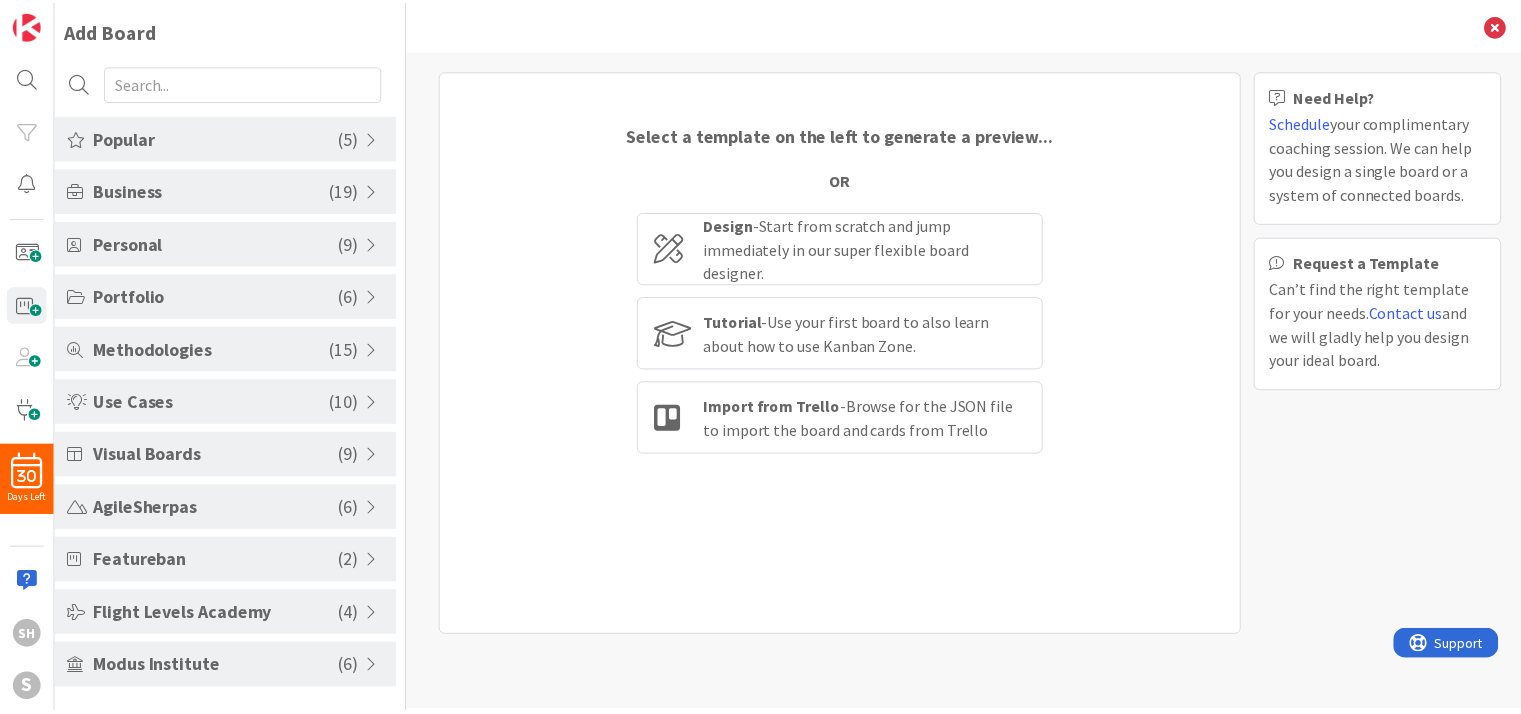 scroll, scrollTop: 0, scrollLeft: 0, axis: both 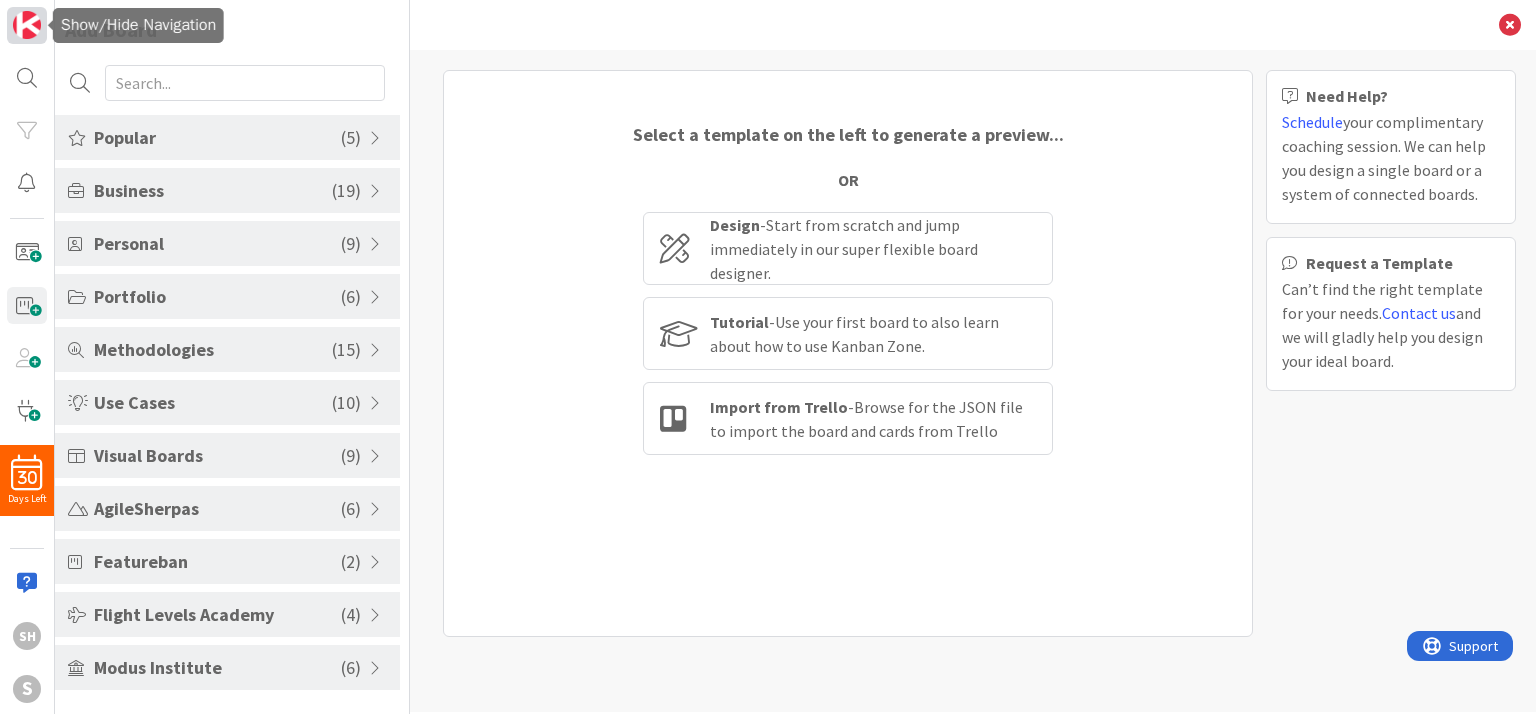 click at bounding box center [27, 25] 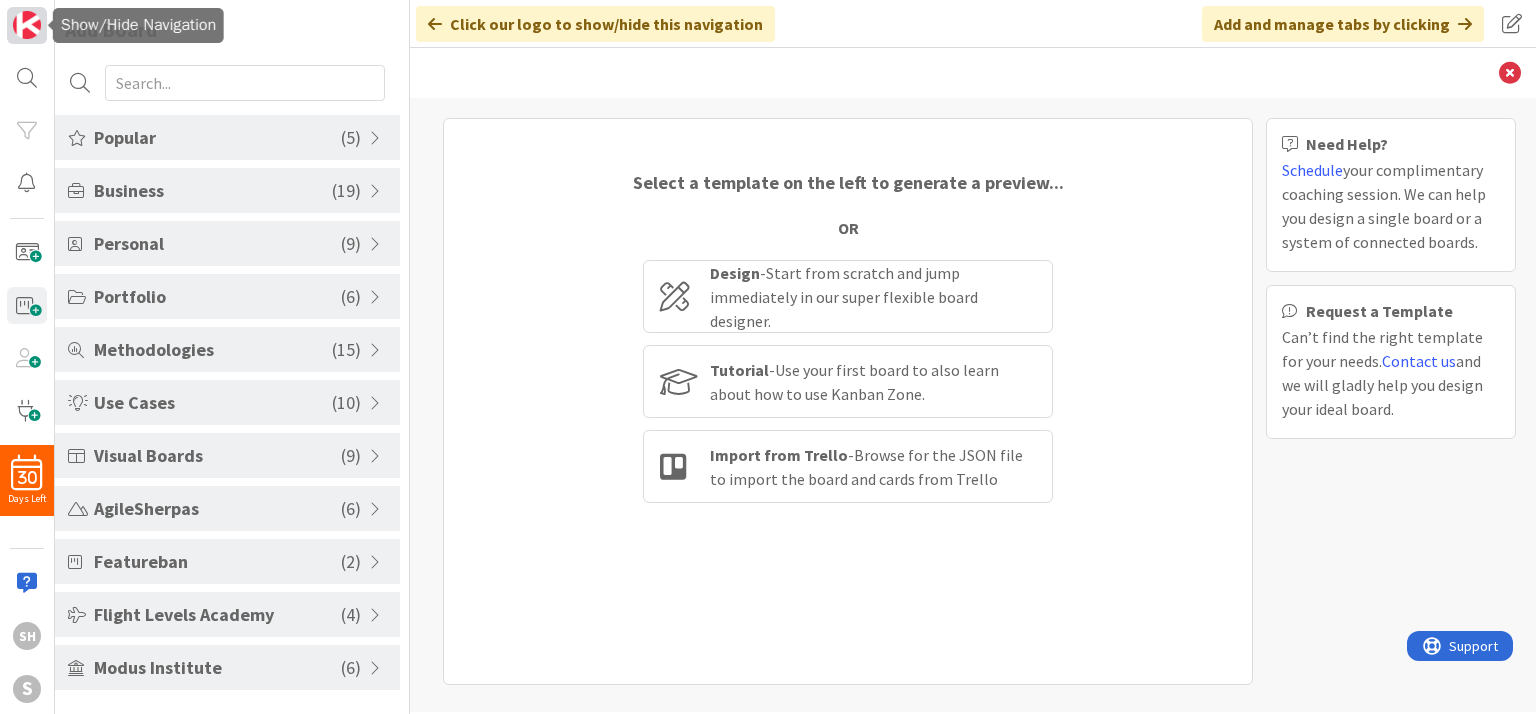 click at bounding box center [27, 25] 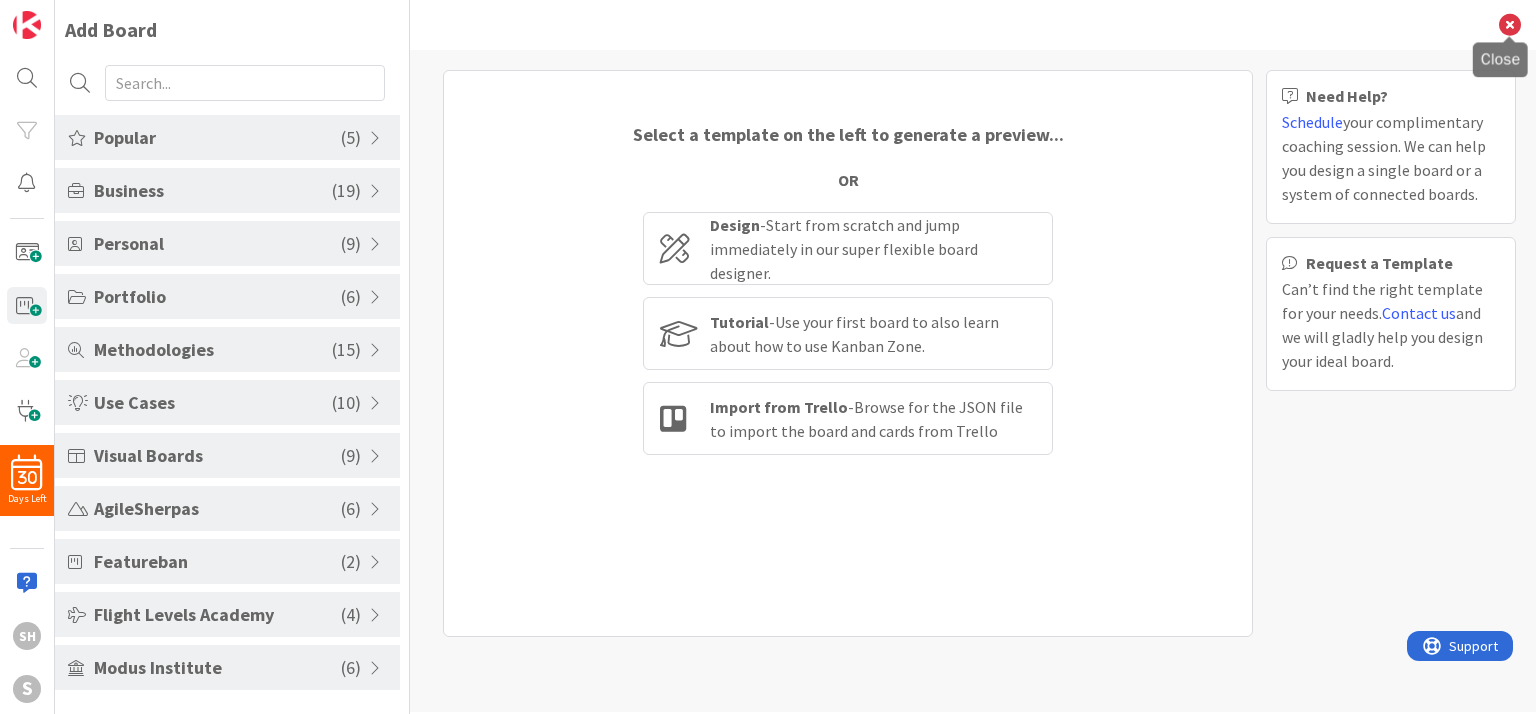 click at bounding box center (1510, 25) 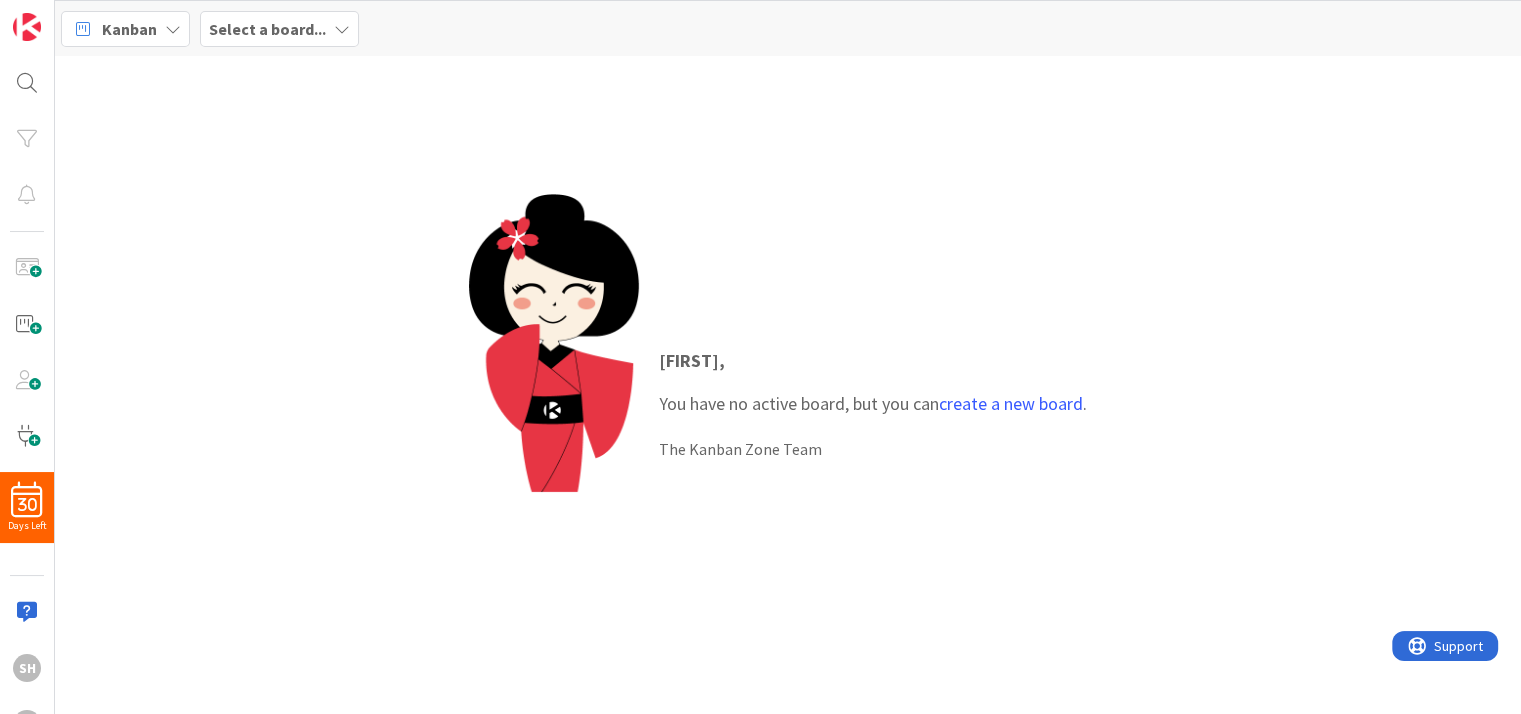 scroll, scrollTop: 0, scrollLeft: 0, axis: both 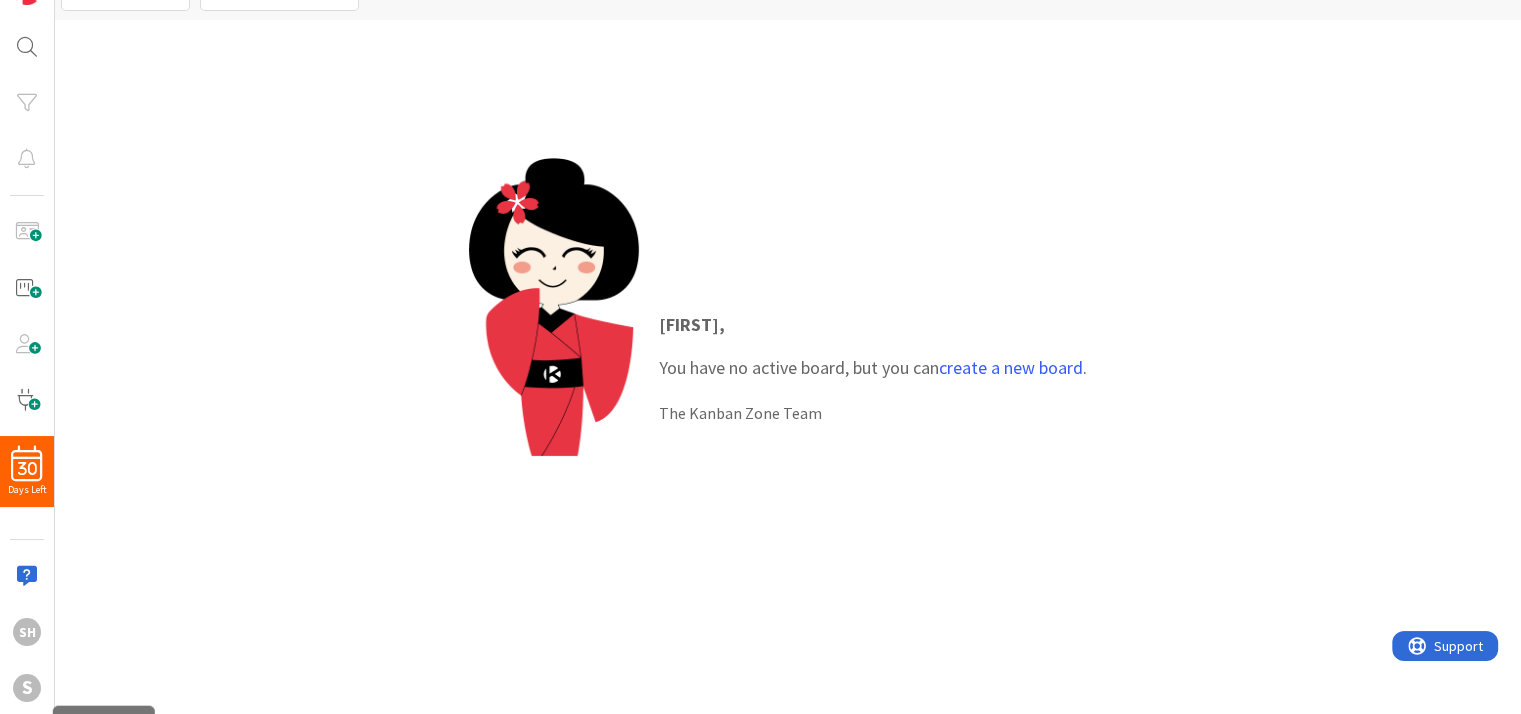 drag, startPoint x: 14, startPoint y: 699, endPoint x: 47, endPoint y: 680, distance: 38.078865 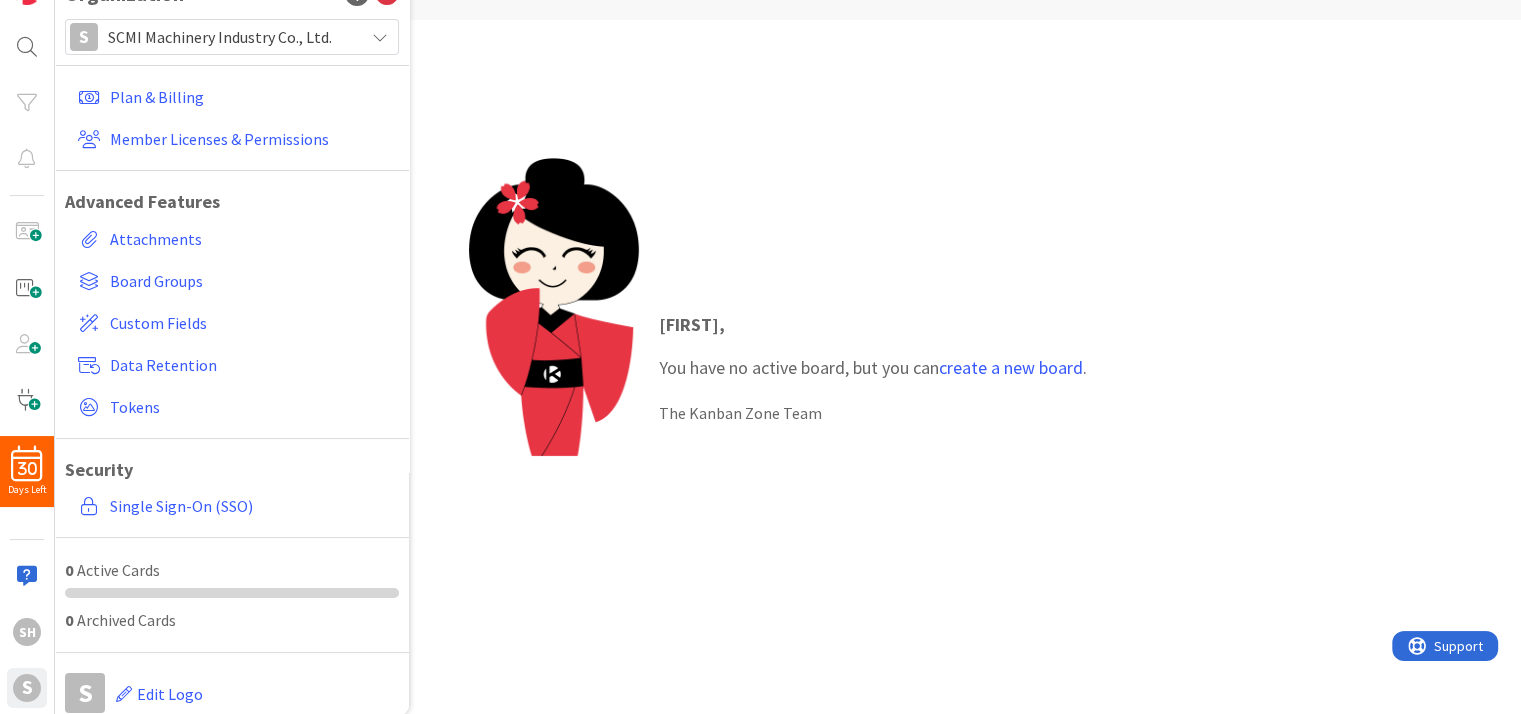 click on "[FIRST],  You have no active board, but you can  create a new board . The Kanban Zone Team" at bounding box center [788, 367] 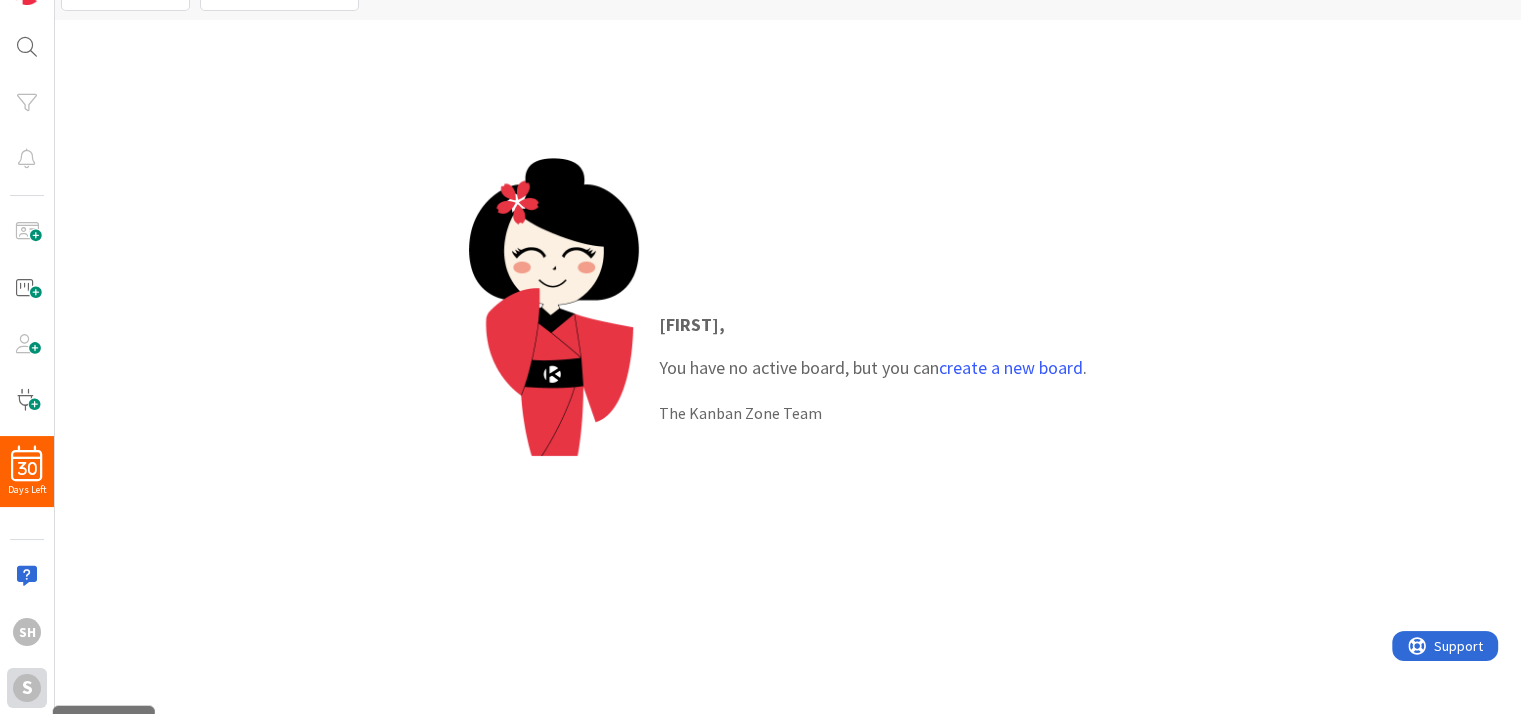 click on "S" at bounding box center [27, 688] 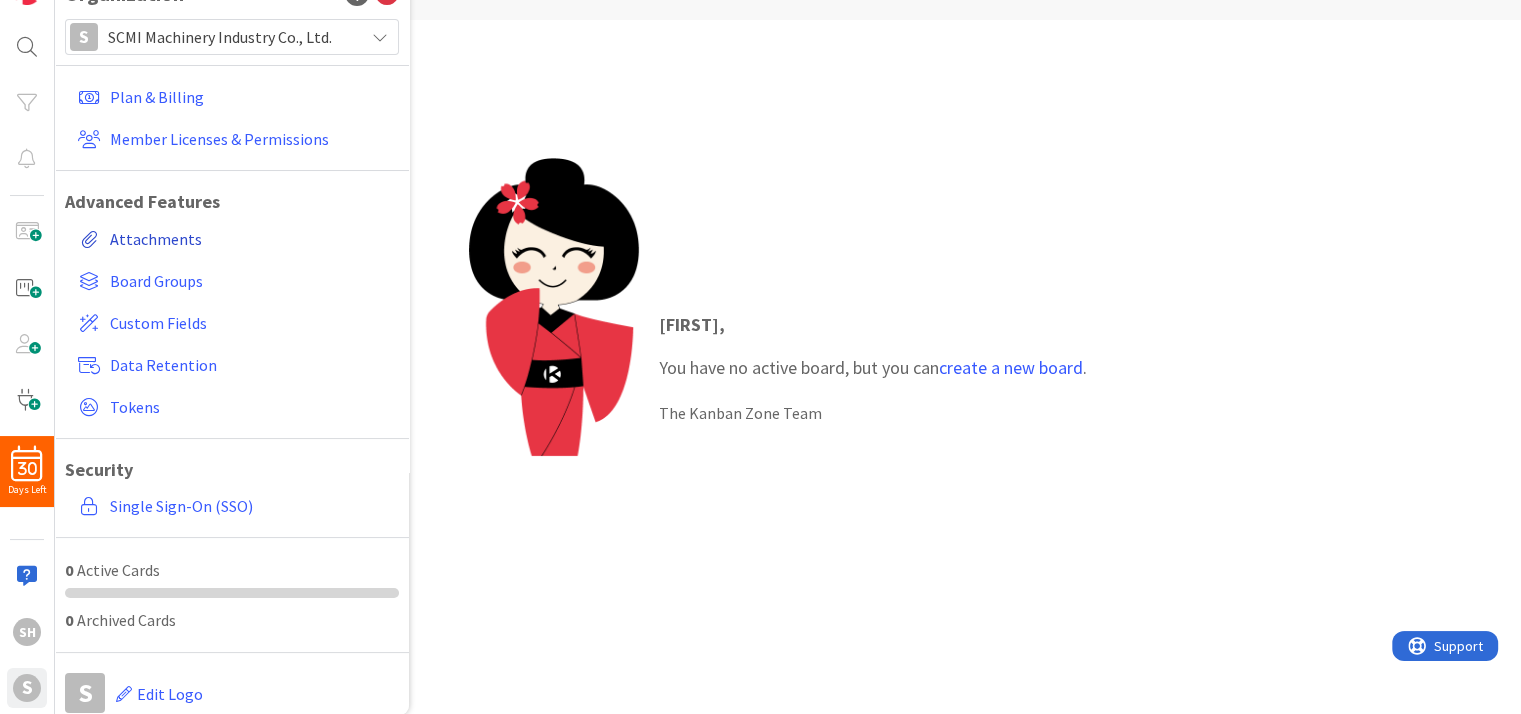 click on "Attachments" at bounding box center [234, 239] 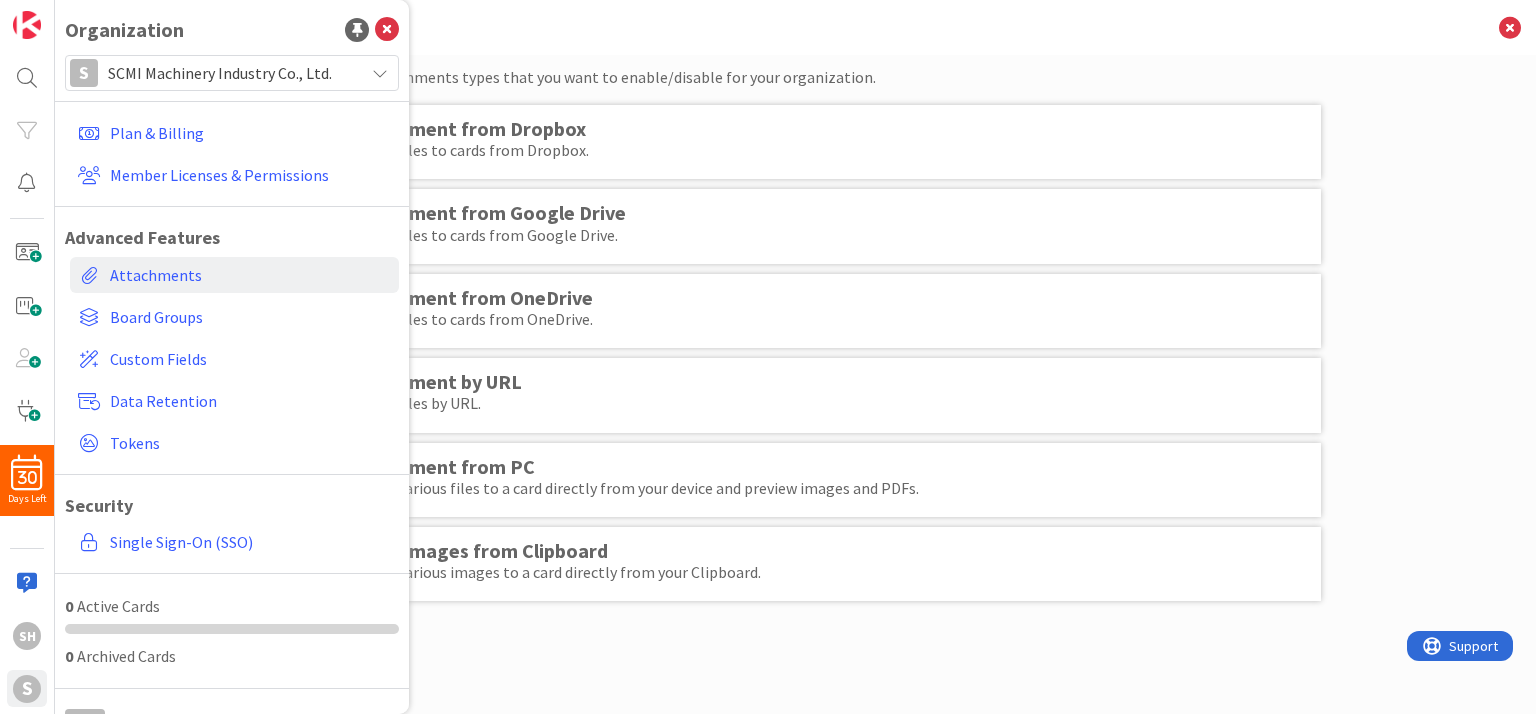 scroll, scrollTop: 0, scrollLeft: 0, axis: both 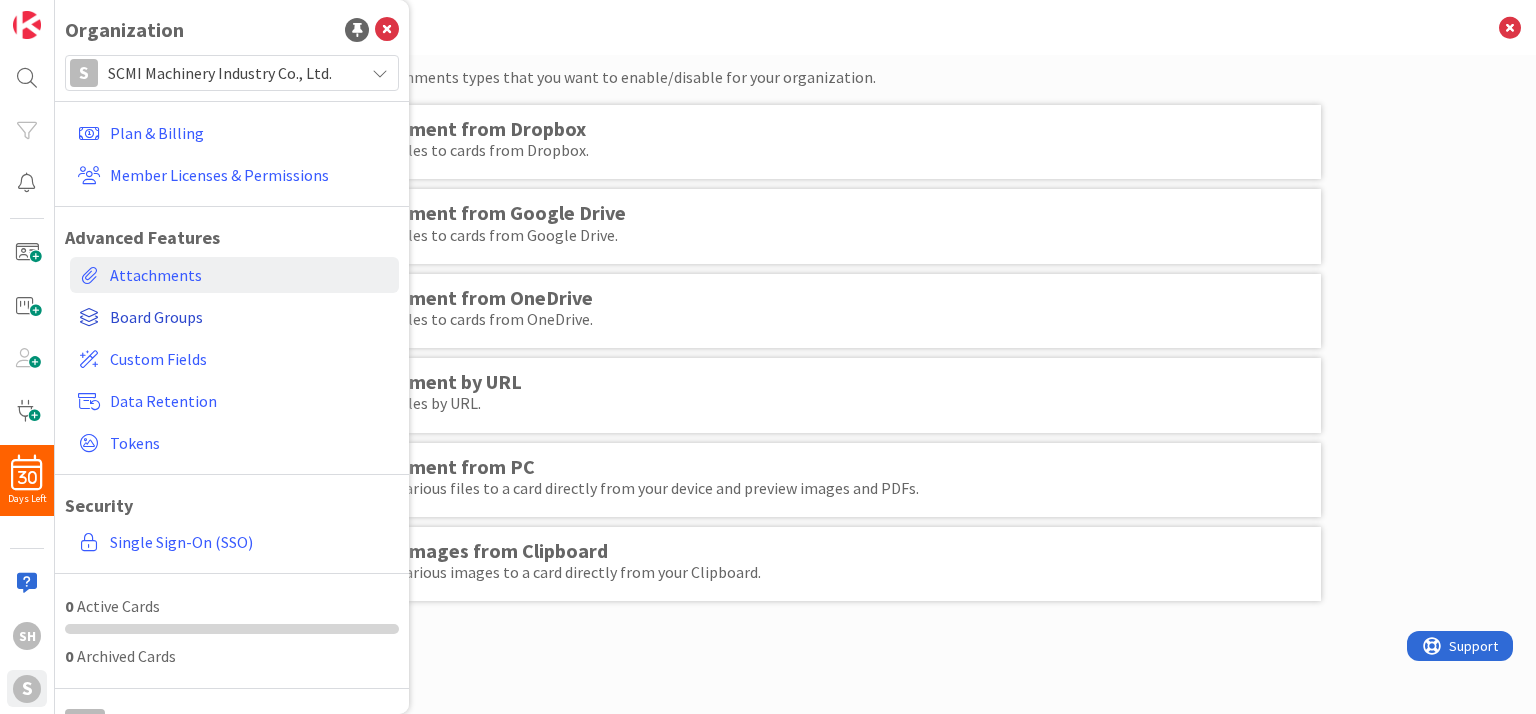 click on "Board Groups" at bounding box center (250, 317) 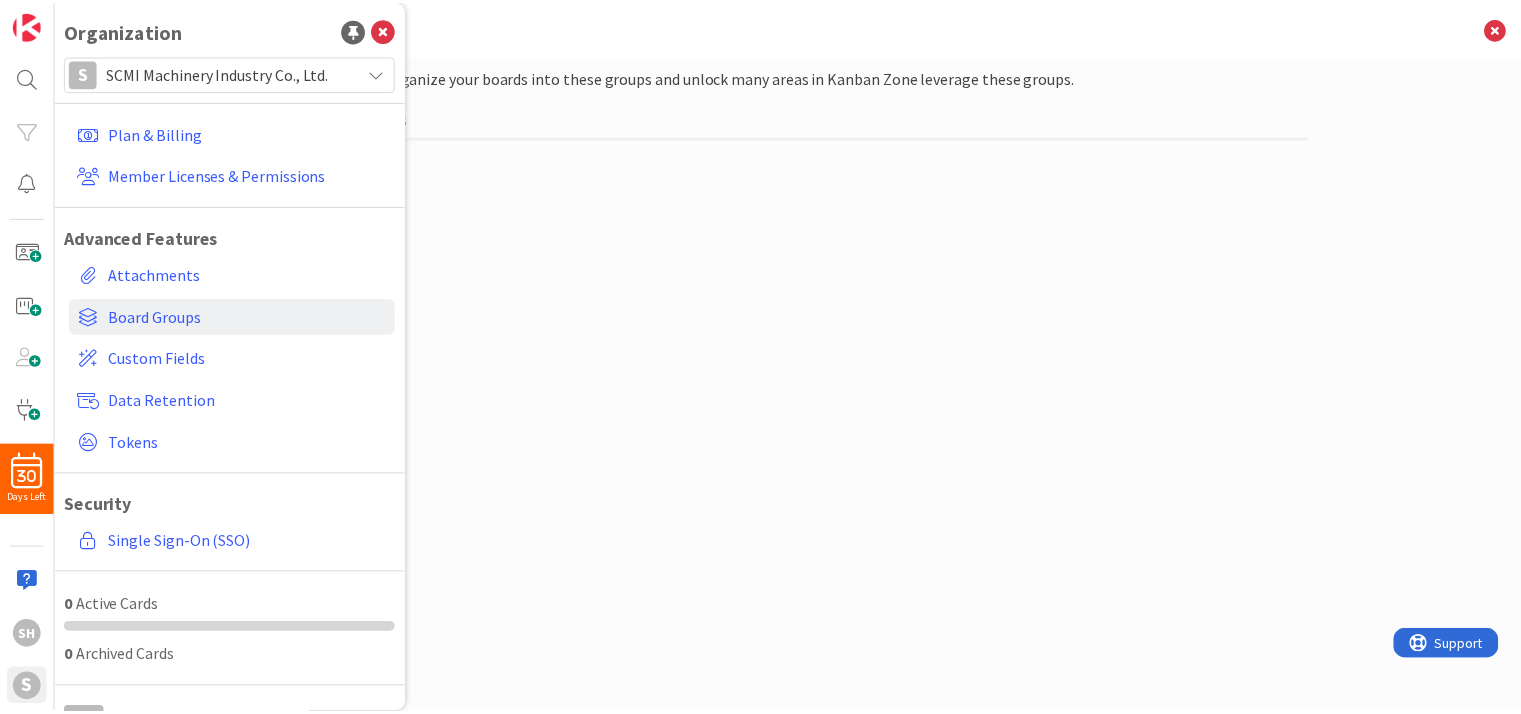 scroll, scrollTop: 0, scrollLeft: 0, axis: both 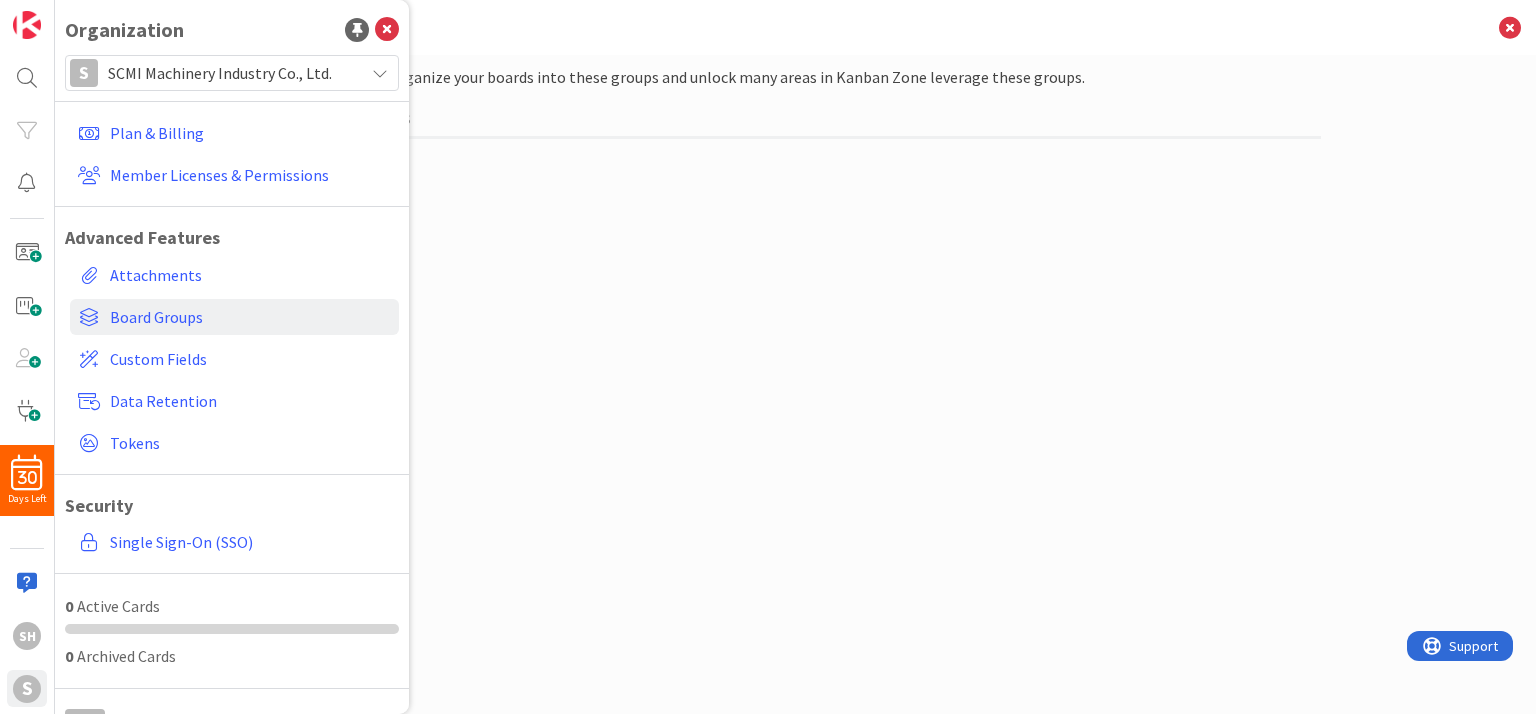 click on "Create groups to organize your boards into these groups and unlock many areas in Kanban Zone leverage these groups. Boards Groups 12 / 32 My 1st Group No Boards 0 / 32" at bounding box center [796, 364] 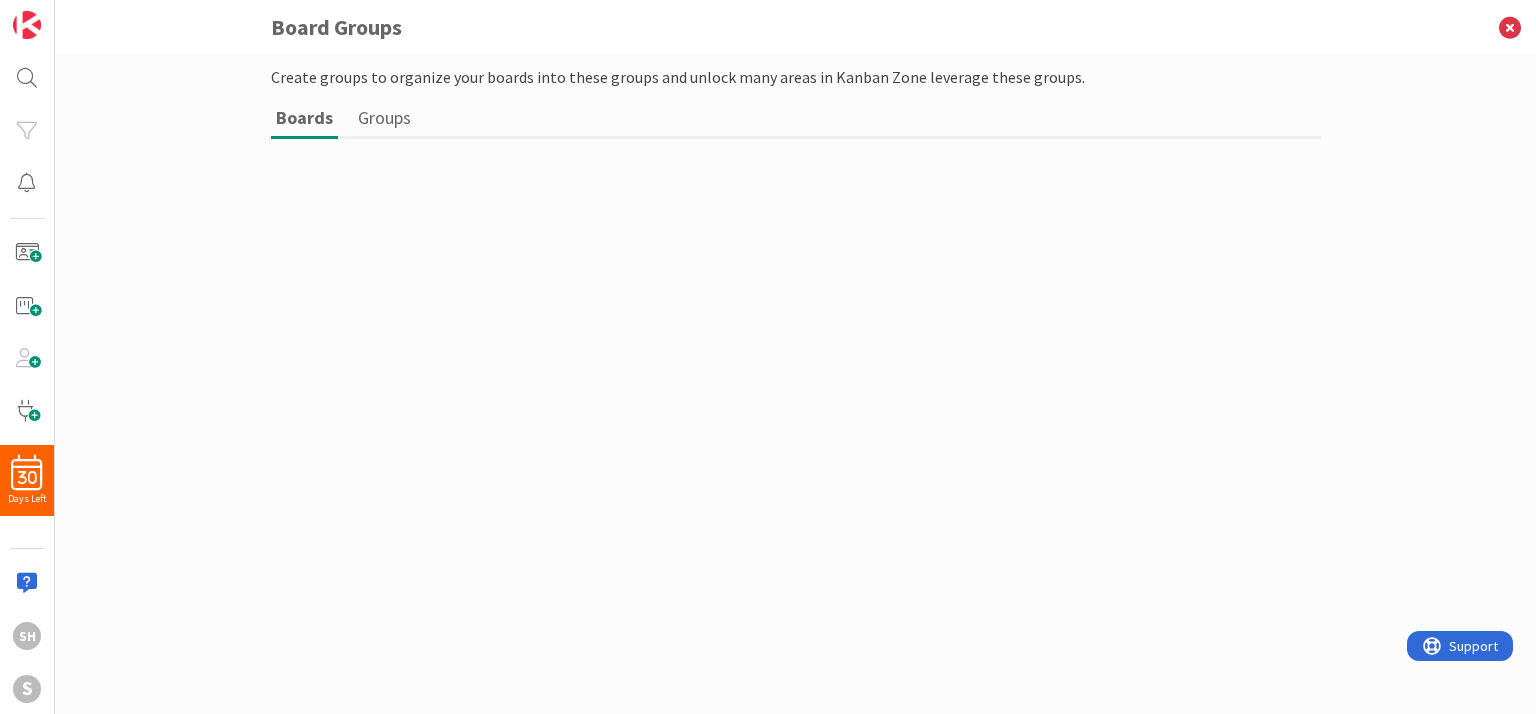 click on "Groups" at bounding box center [384, 117] 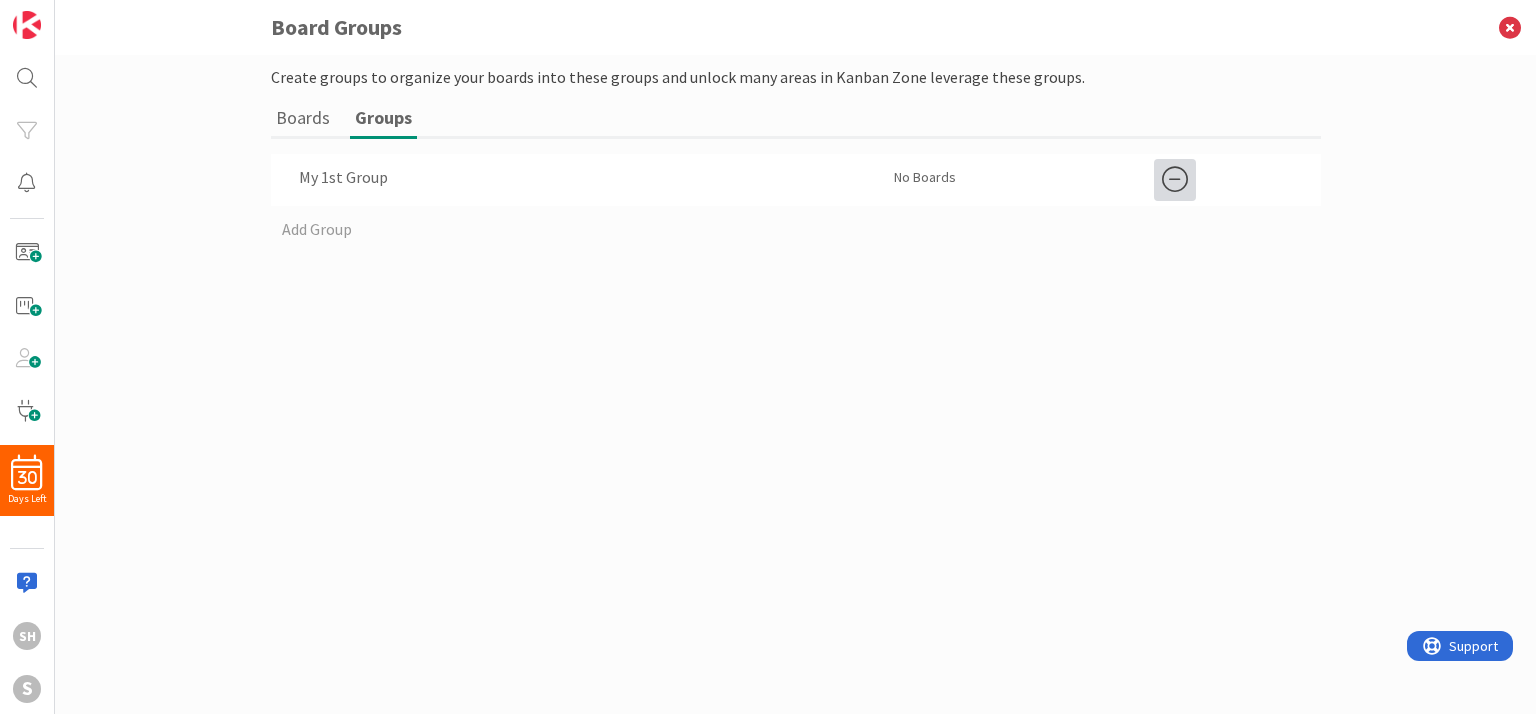 click at bounding box center (1175, 180) 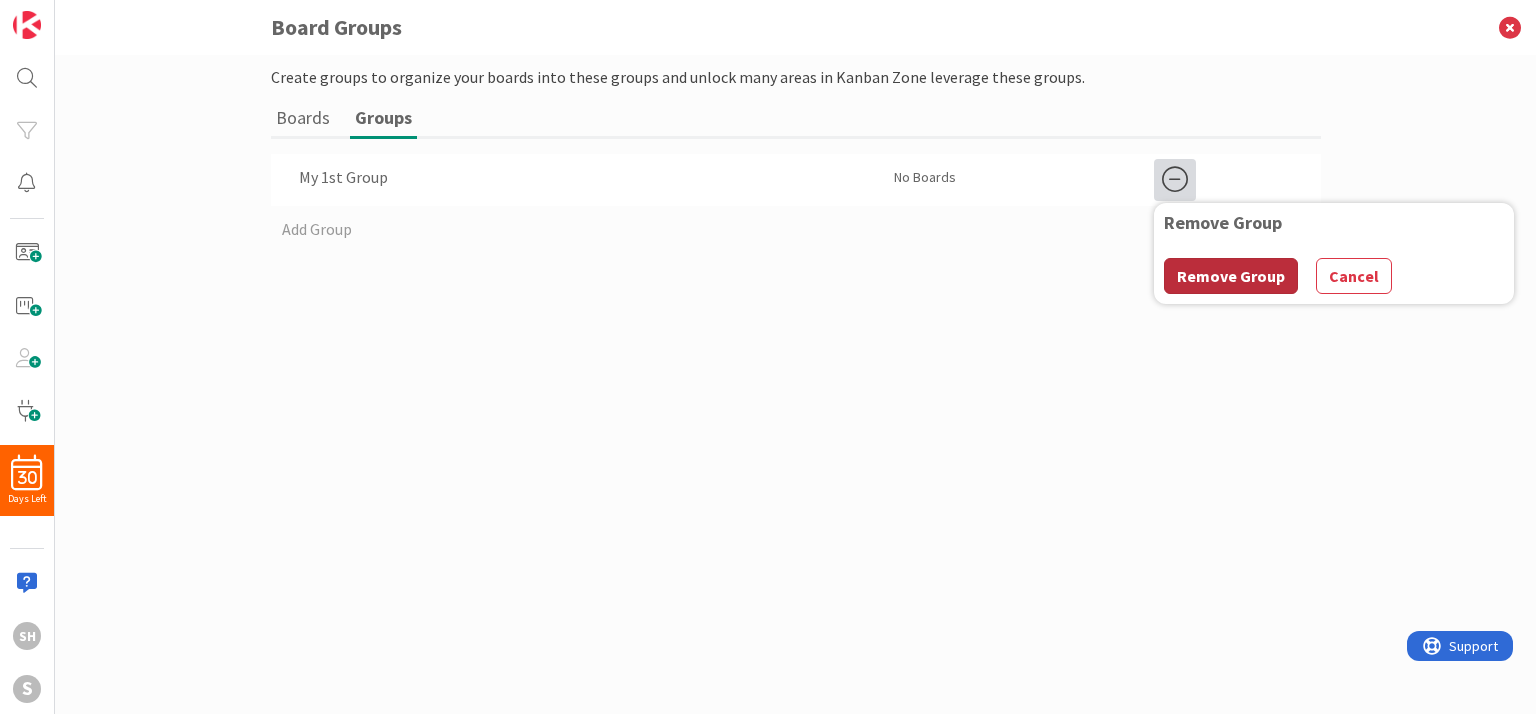 click on "Remove Group" at bounding box center (1231, 276) 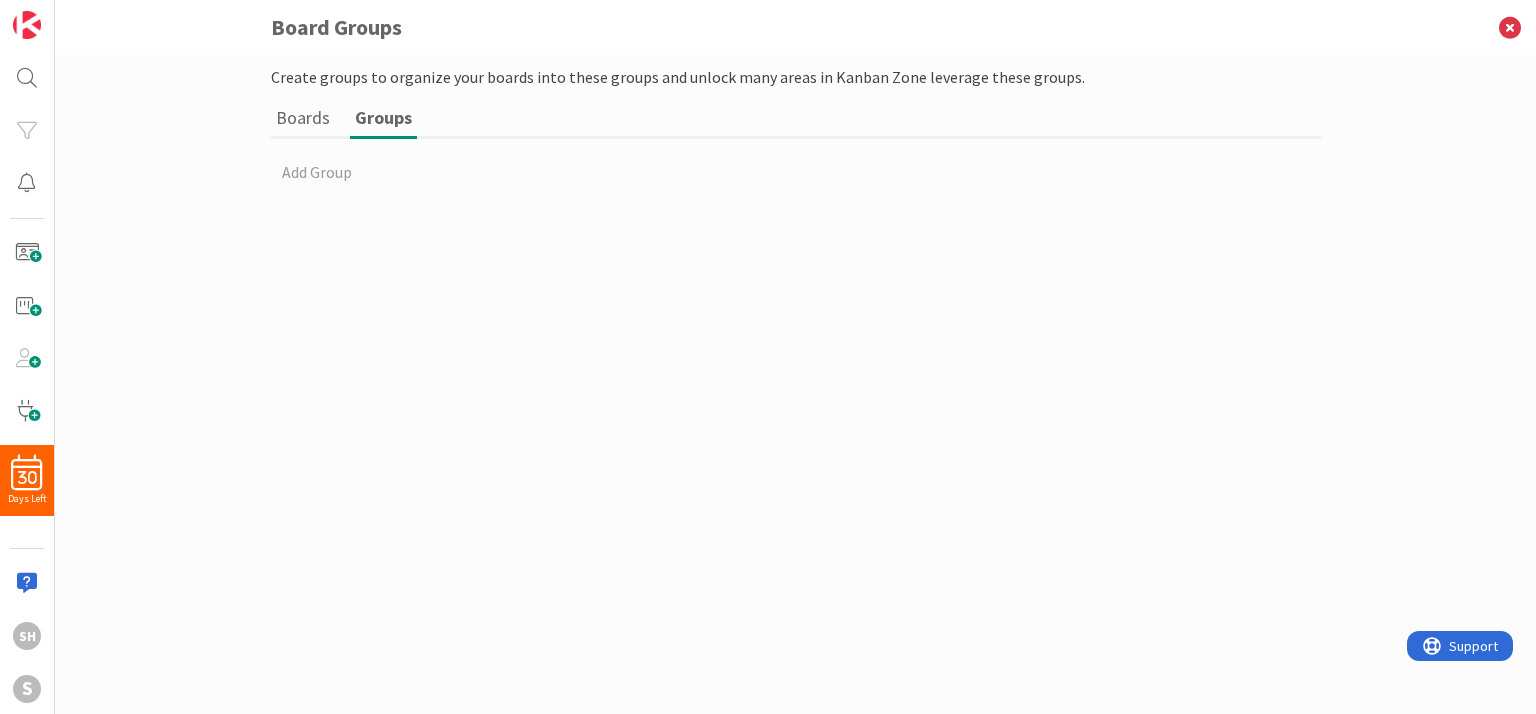 click on "Boards" at bounding box center (303, 117) 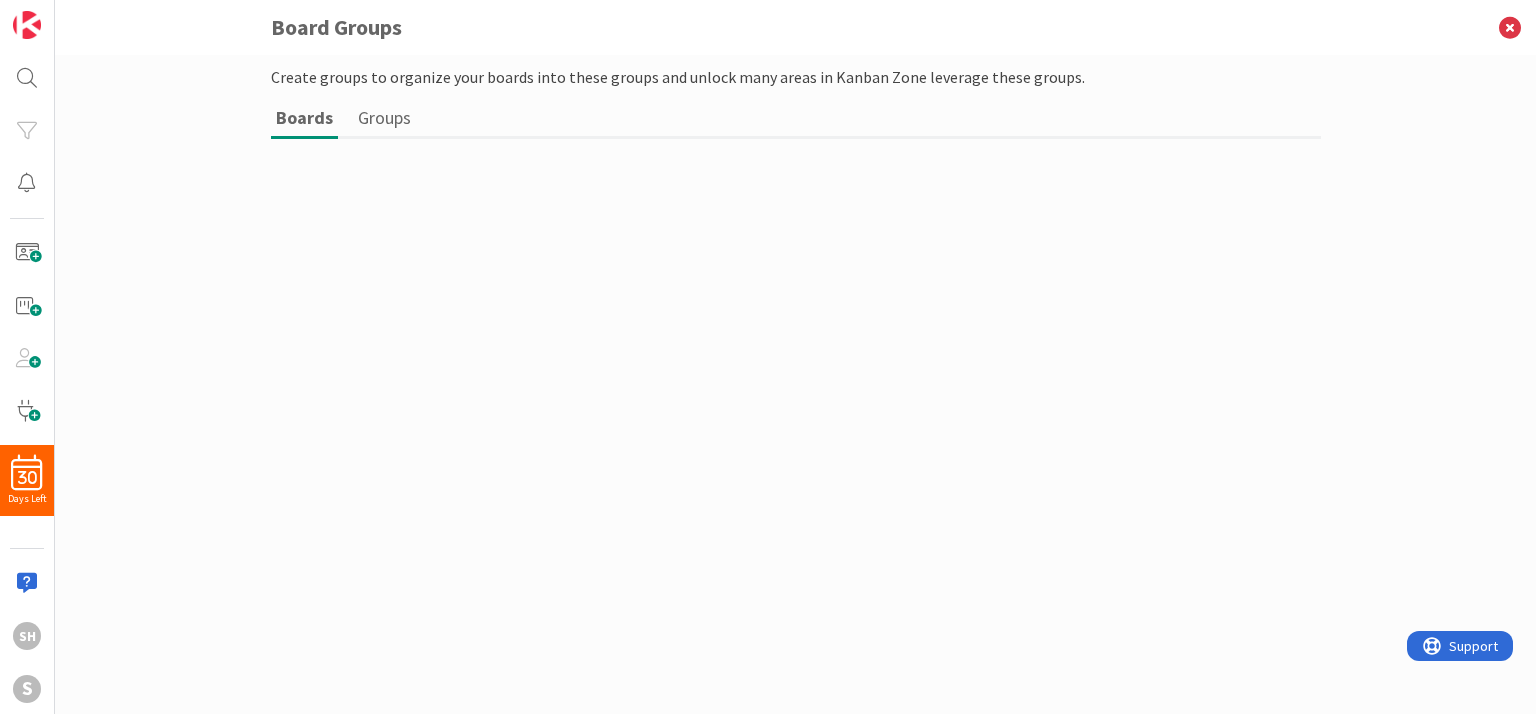 click on "Groups" at bounding box center (384, 117) 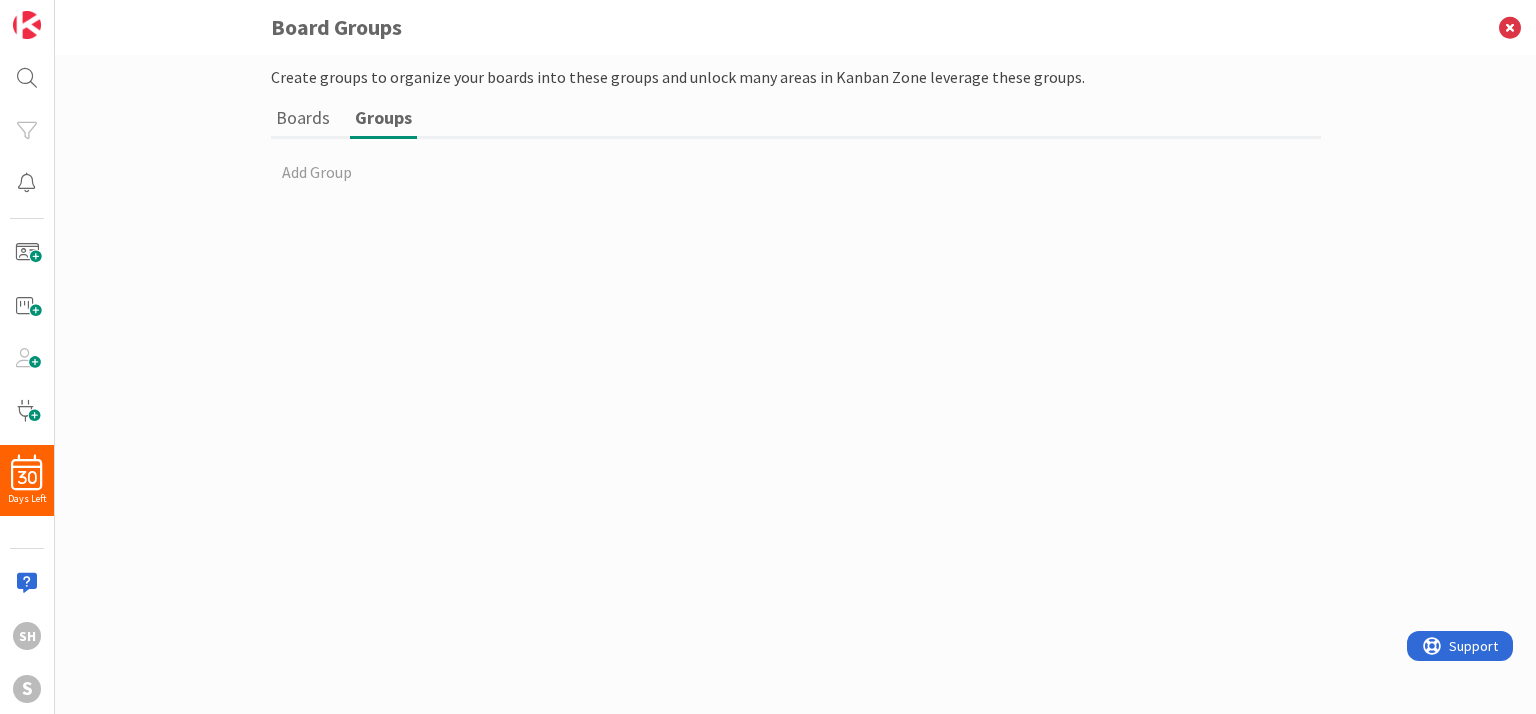 click on "Boards" at bounding box center (303, 117) 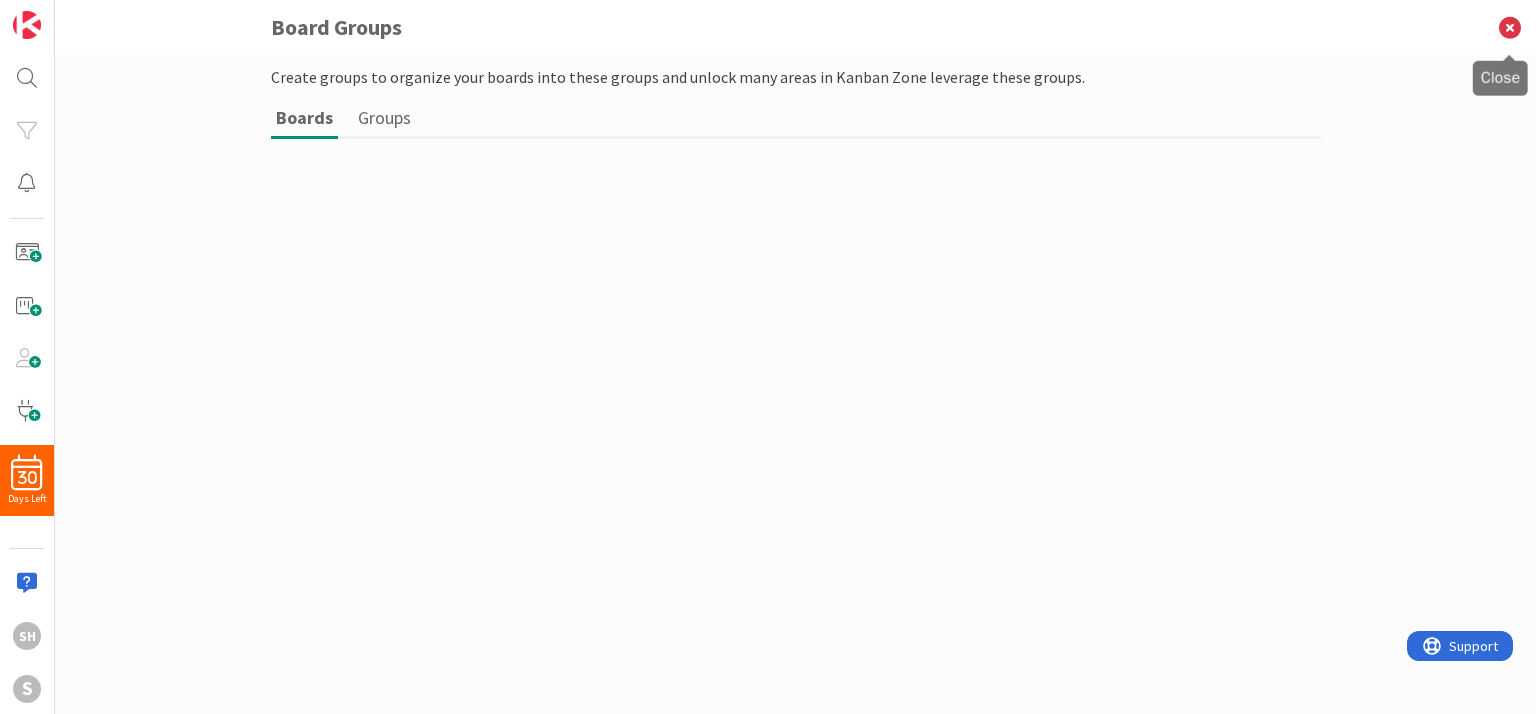 drag, startPoint x: 1504, startPoint y: 19, endPoint x: 1463, endPoint y: 43, distance: 47.507893 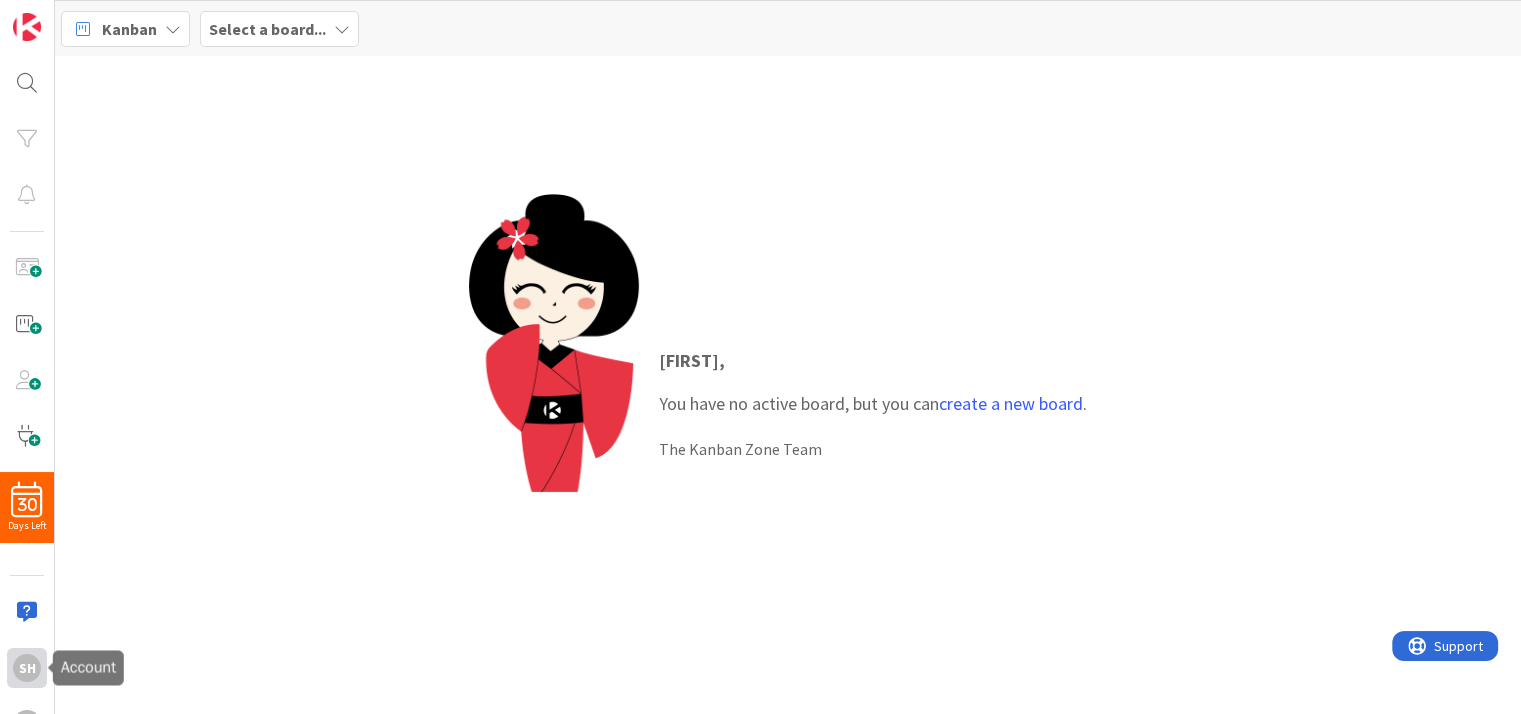 click on "SH" at bounding box center (27, 668) 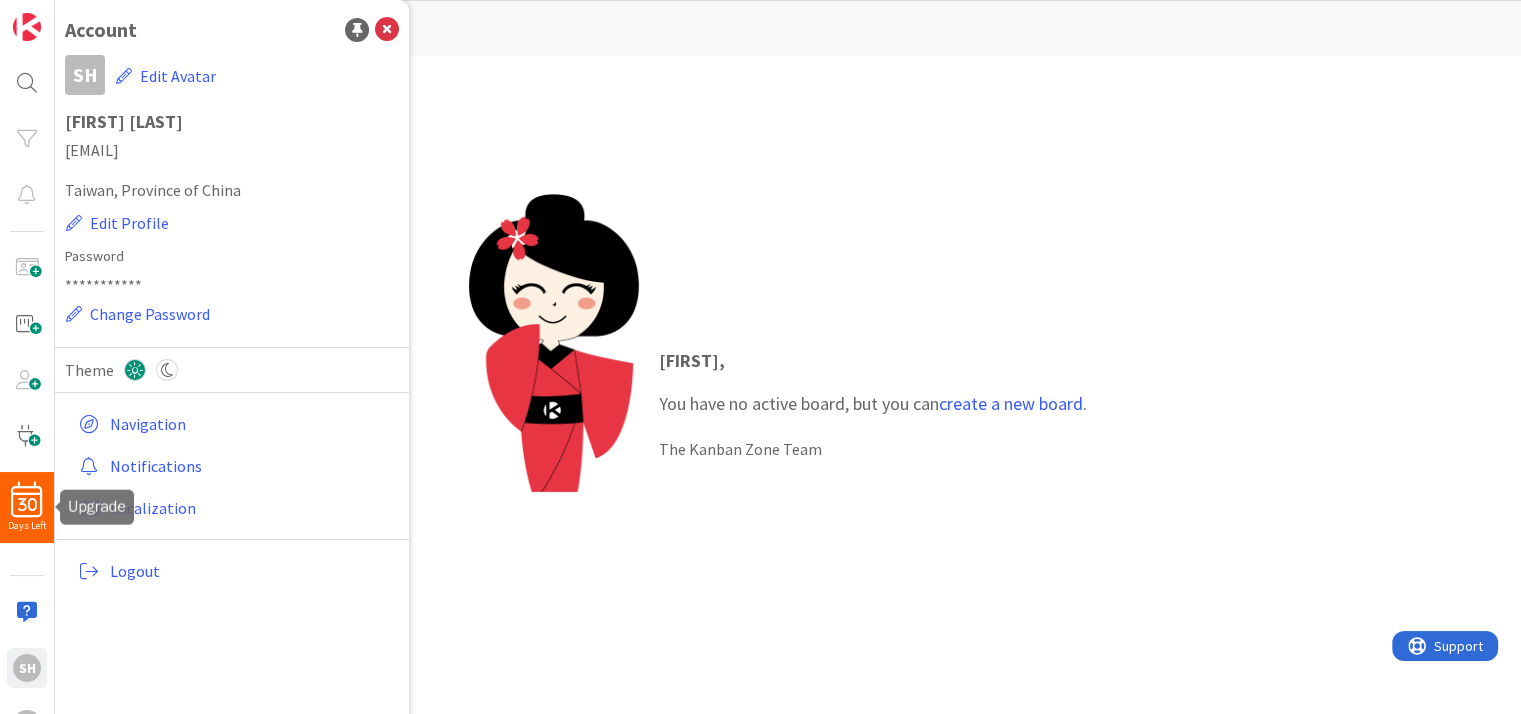 scroll, scrollTop: 0, scrollLeft: 0, axis: both 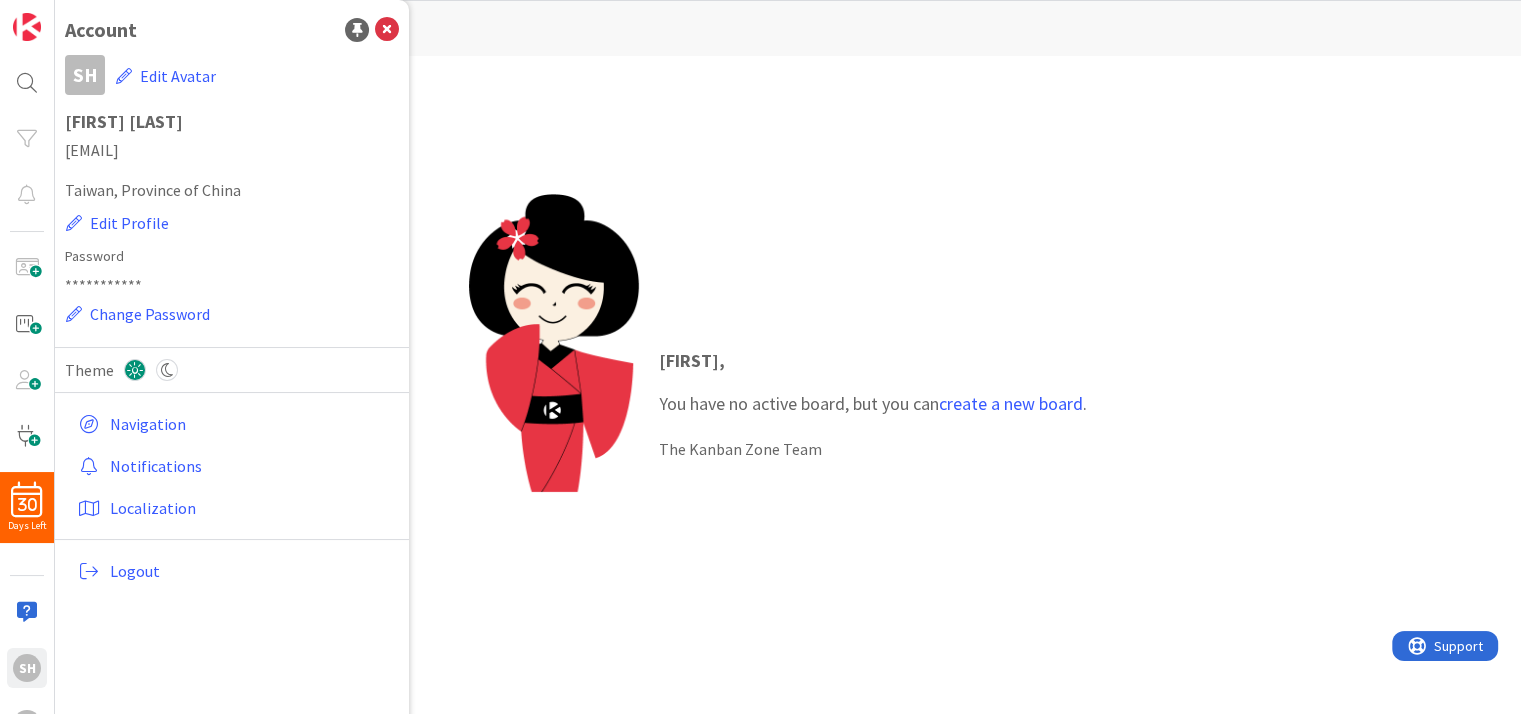 click at bounding box center [554, 404] 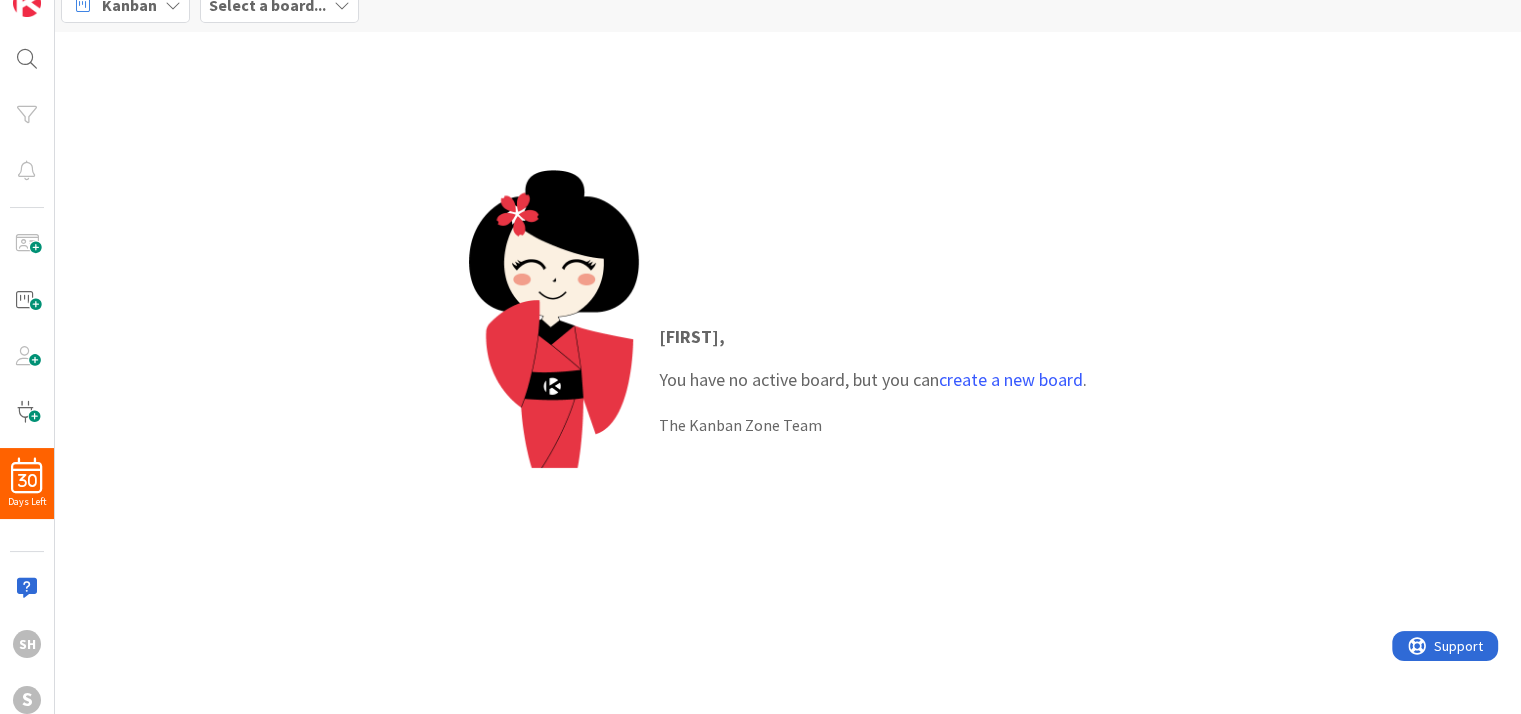 scroll, scrollTop: 36, scrollLeft: 0, axis: vertical 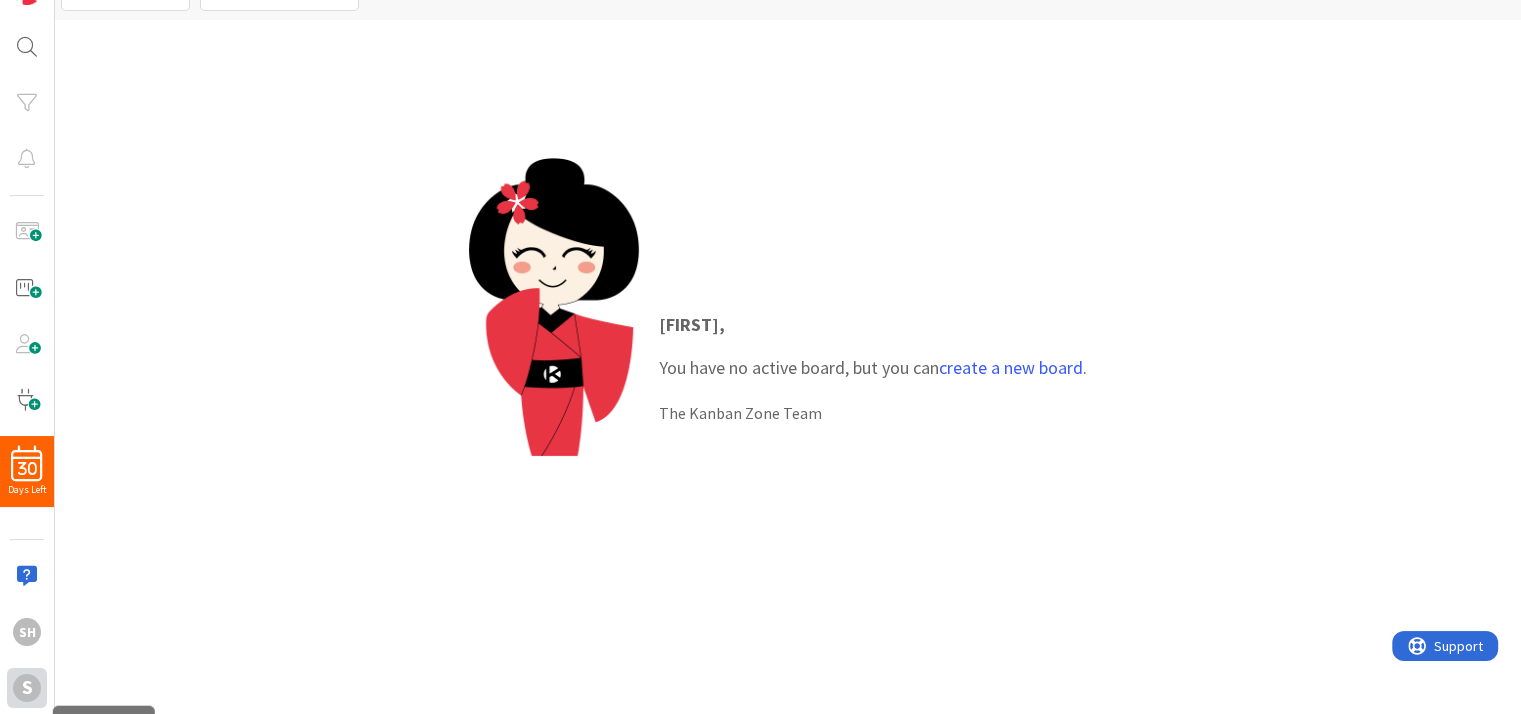click on "S" at bounding box center (27, 688) 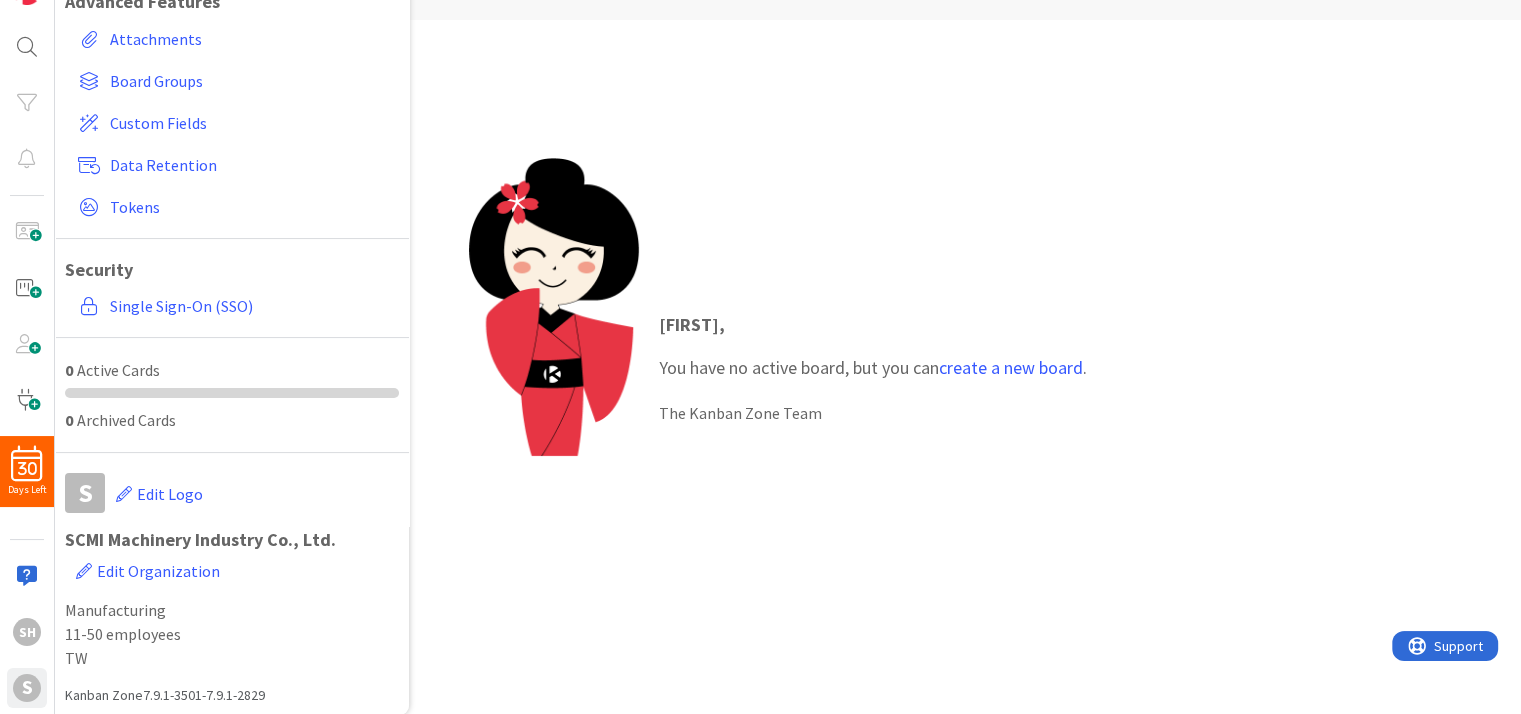 scroll, scrollTop: 0, scrollLeft: 0, axis: both 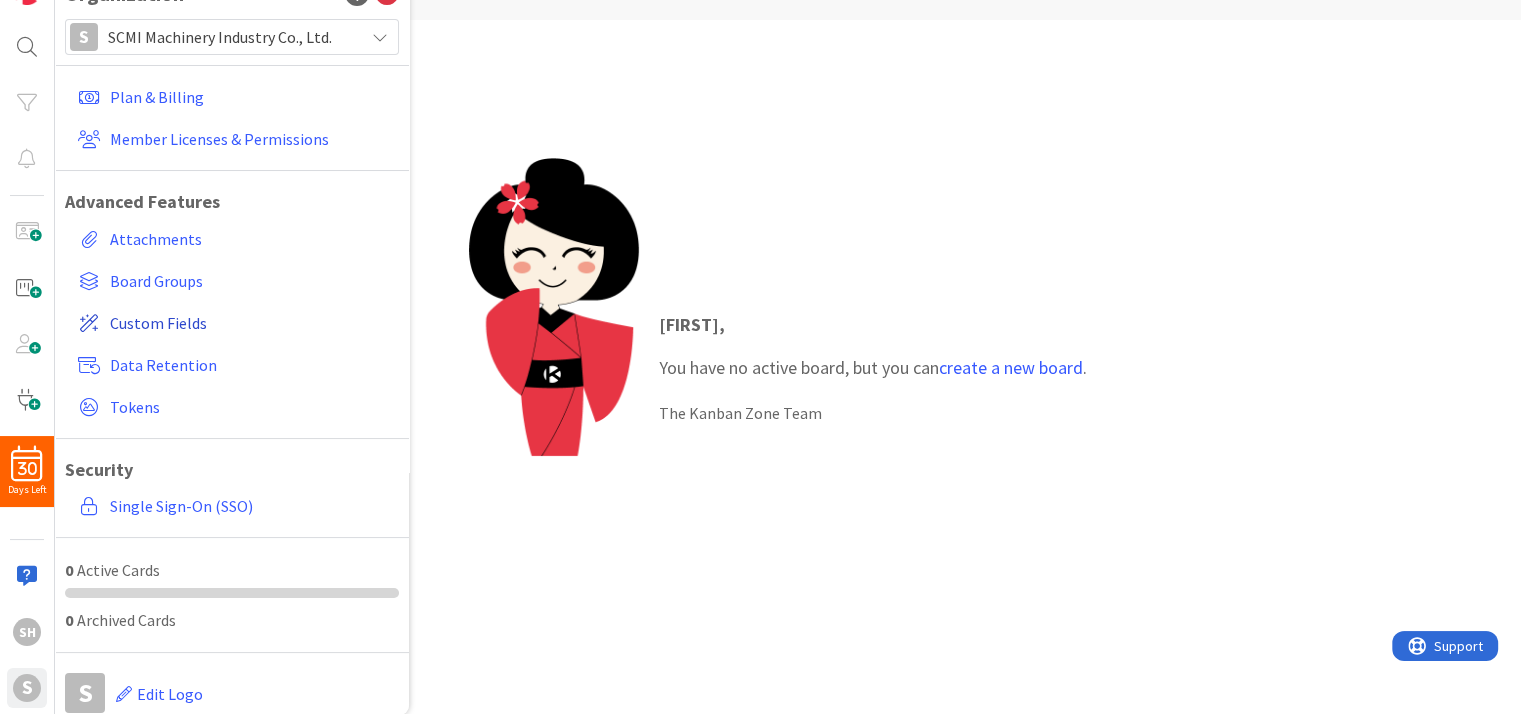 click on "Custom Fields" at bounding box center (250, 323) 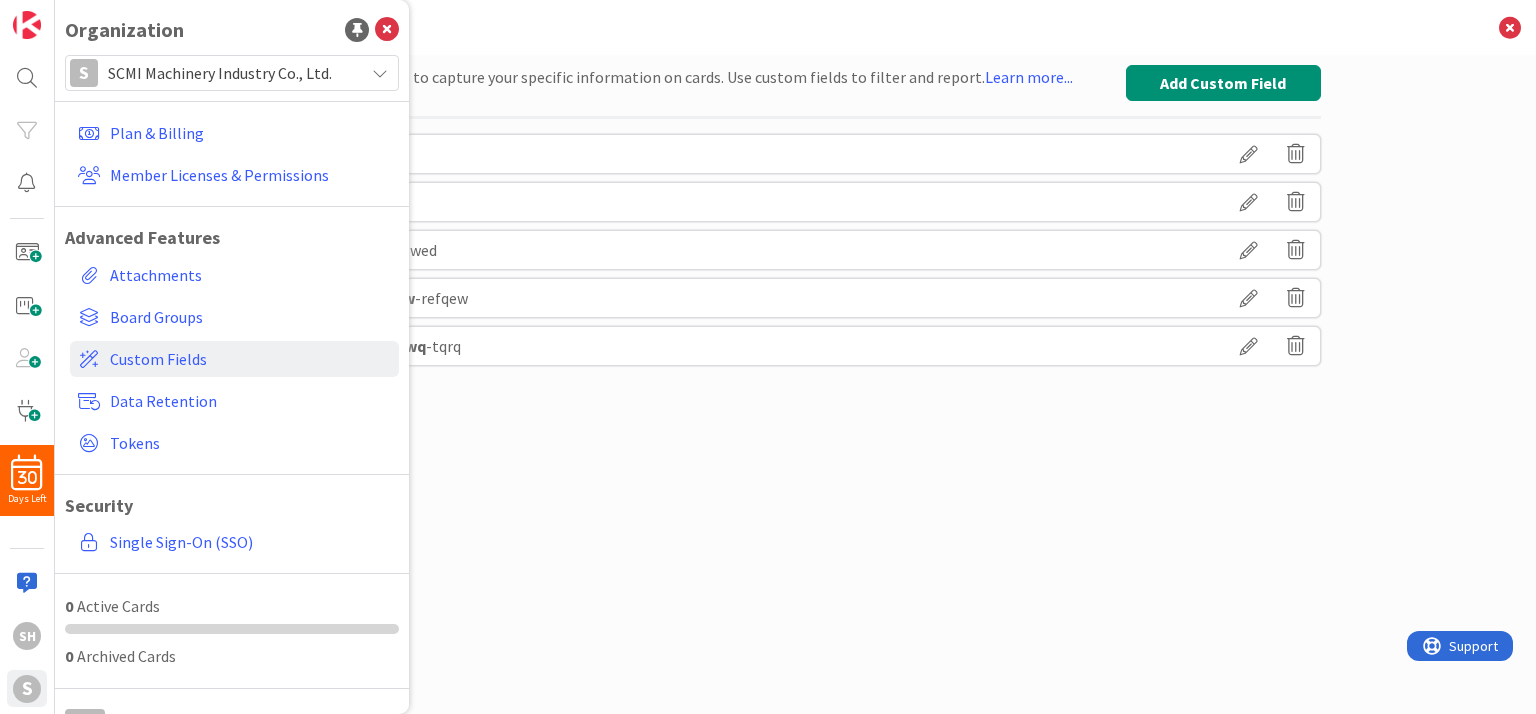 scroll, scrollTop: 0, scrollLeft: 0, axis: both 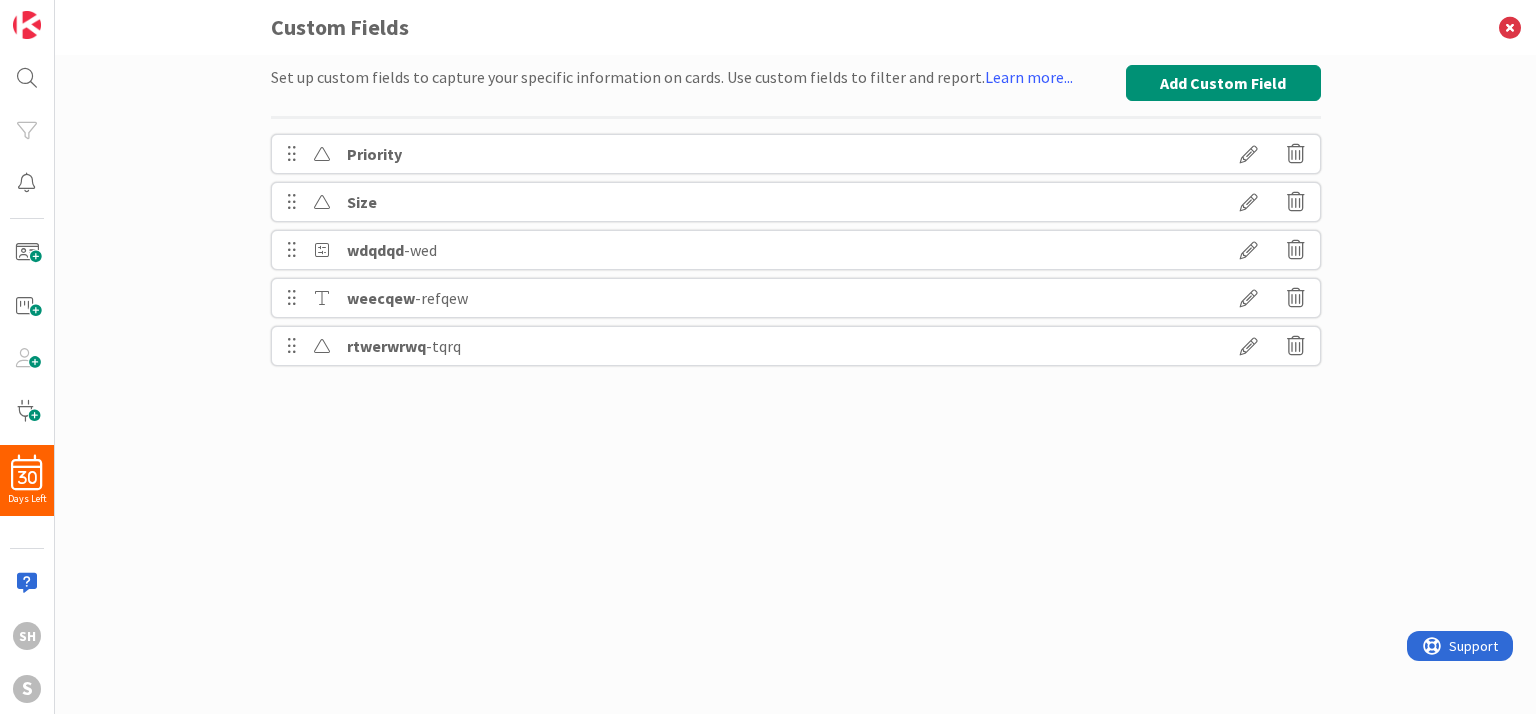 click at bounding box center (1296, 250) 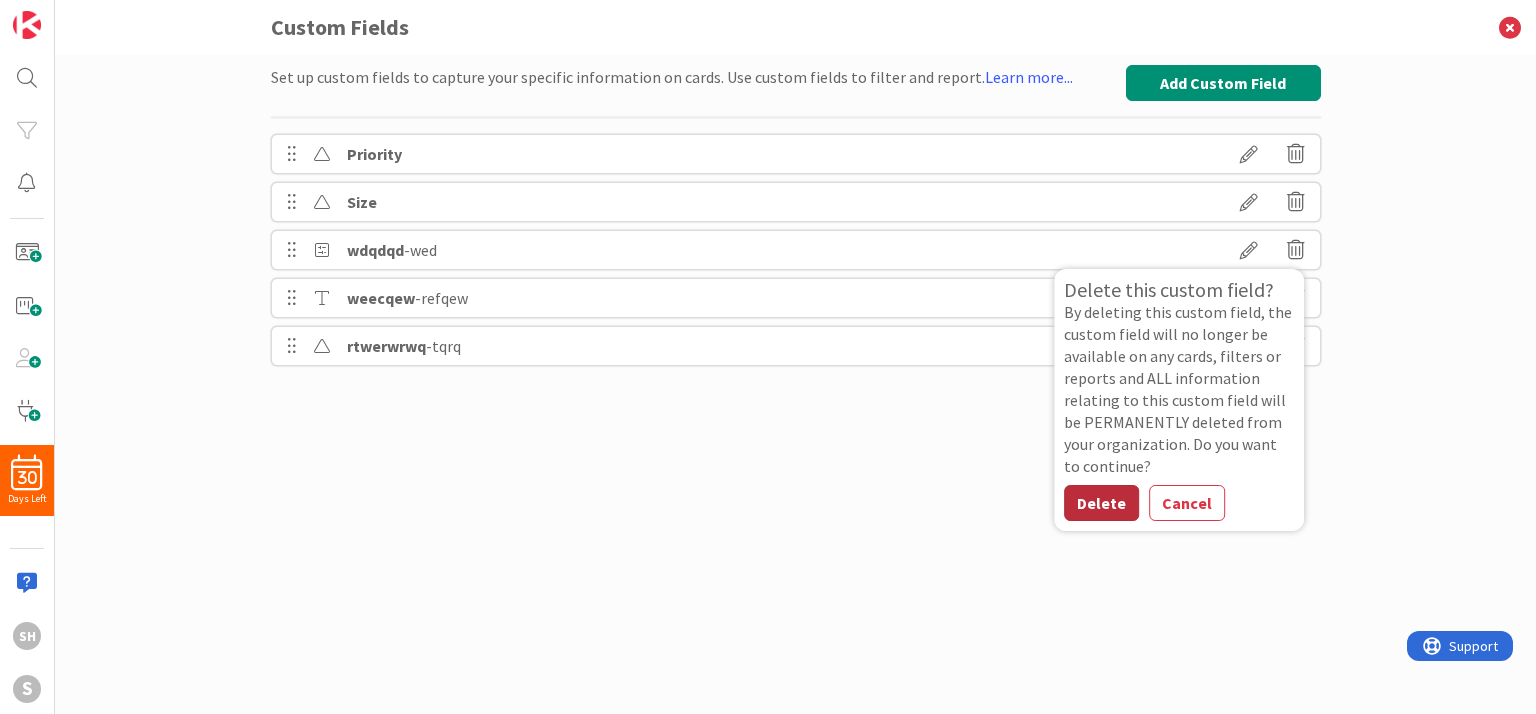 click on "Delete" at bounding box center (1101, 503) 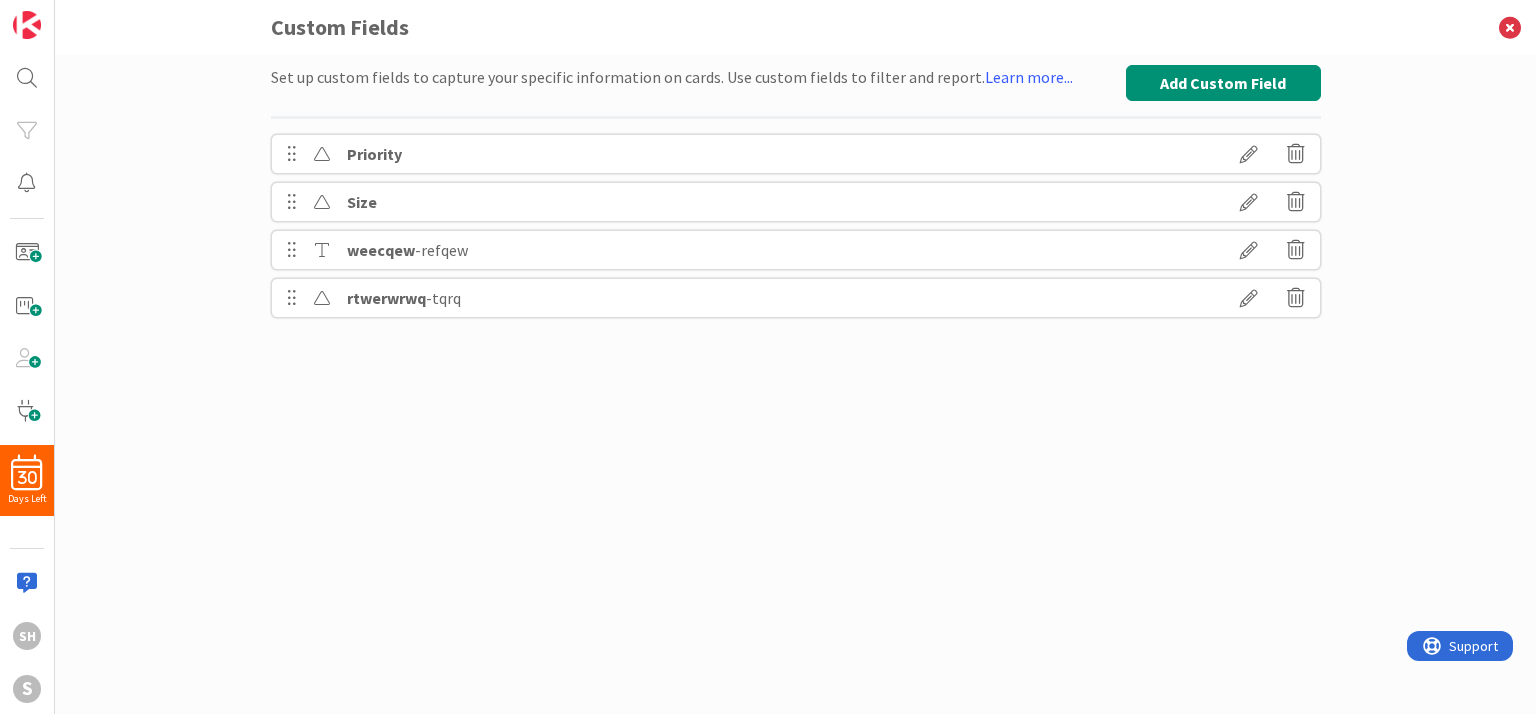 click at bounding box center [1296, 298] 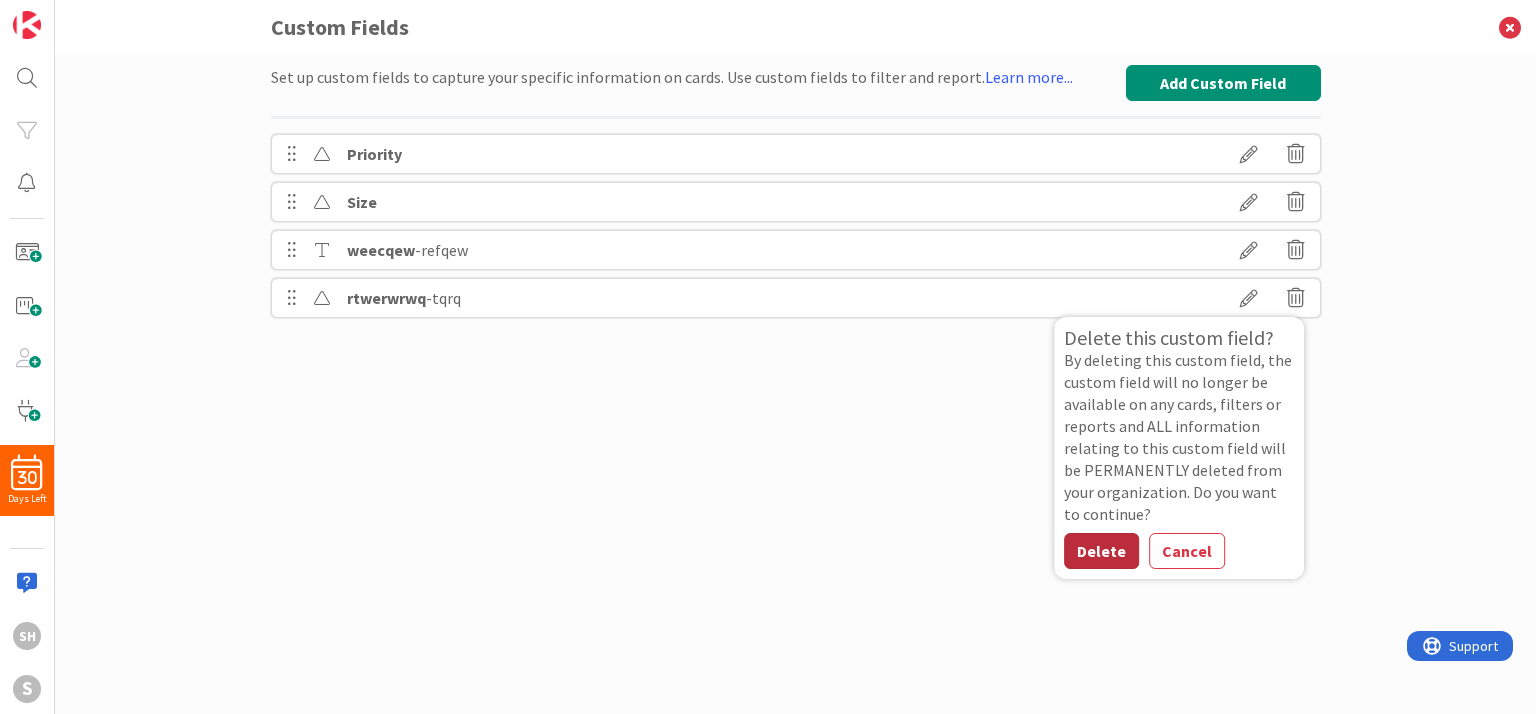 click on "Delete" at bounding box center [1101, 551] 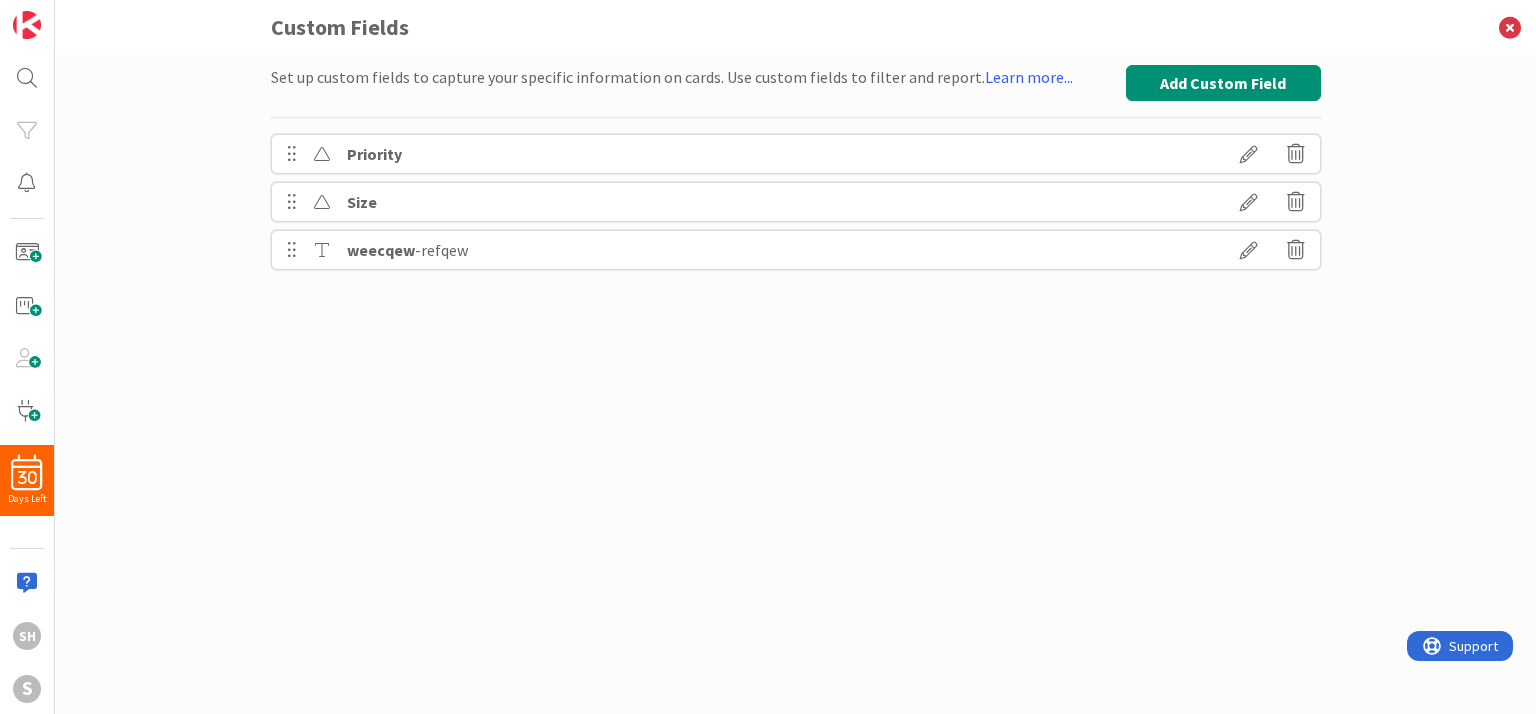 click at bounding box center [1296, 250] 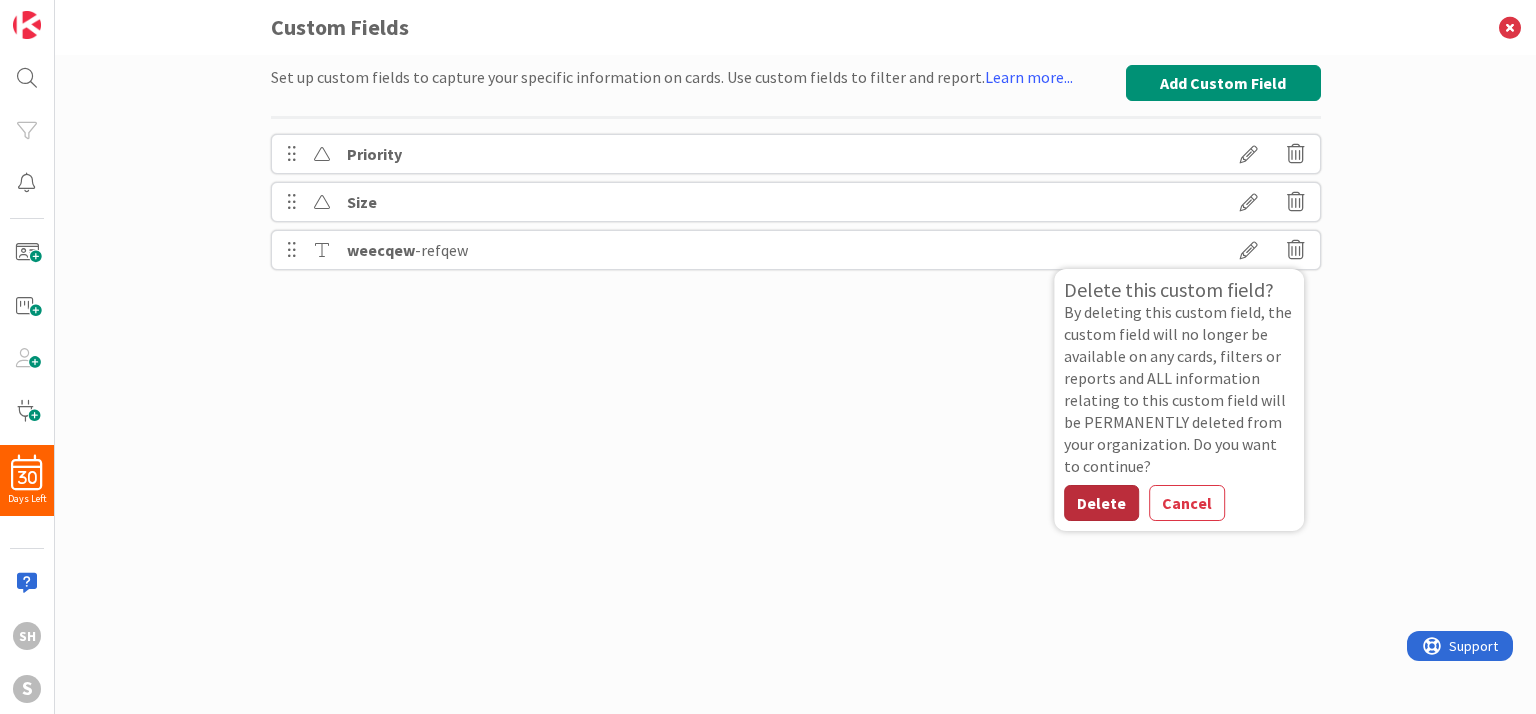 click on "Delete" at bounding box center [1101, 503] 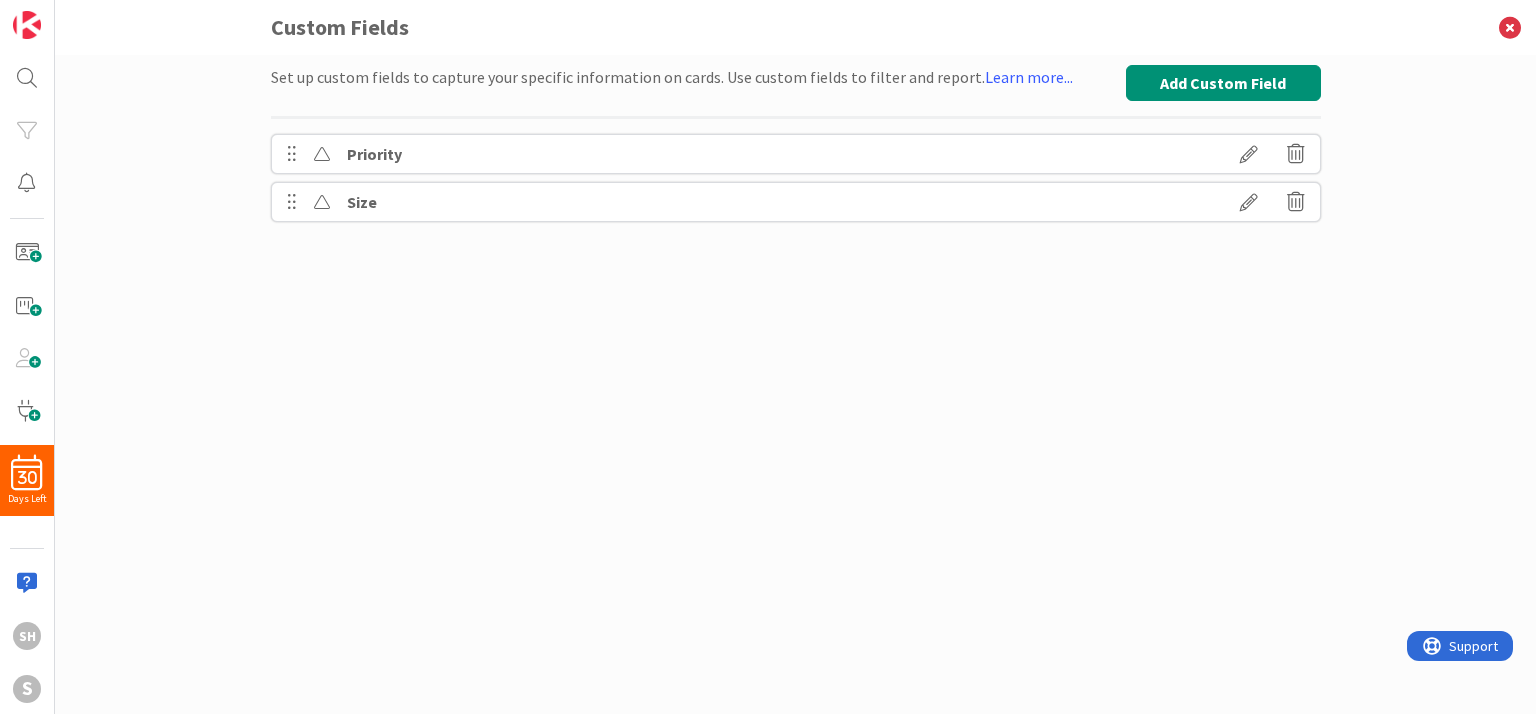 click on "Set up custom fields to capture your specific information on cards. Use custom fields to filter and report.  Learn more... Add Custom Field Priority Size" at bounding box center [796, 364] 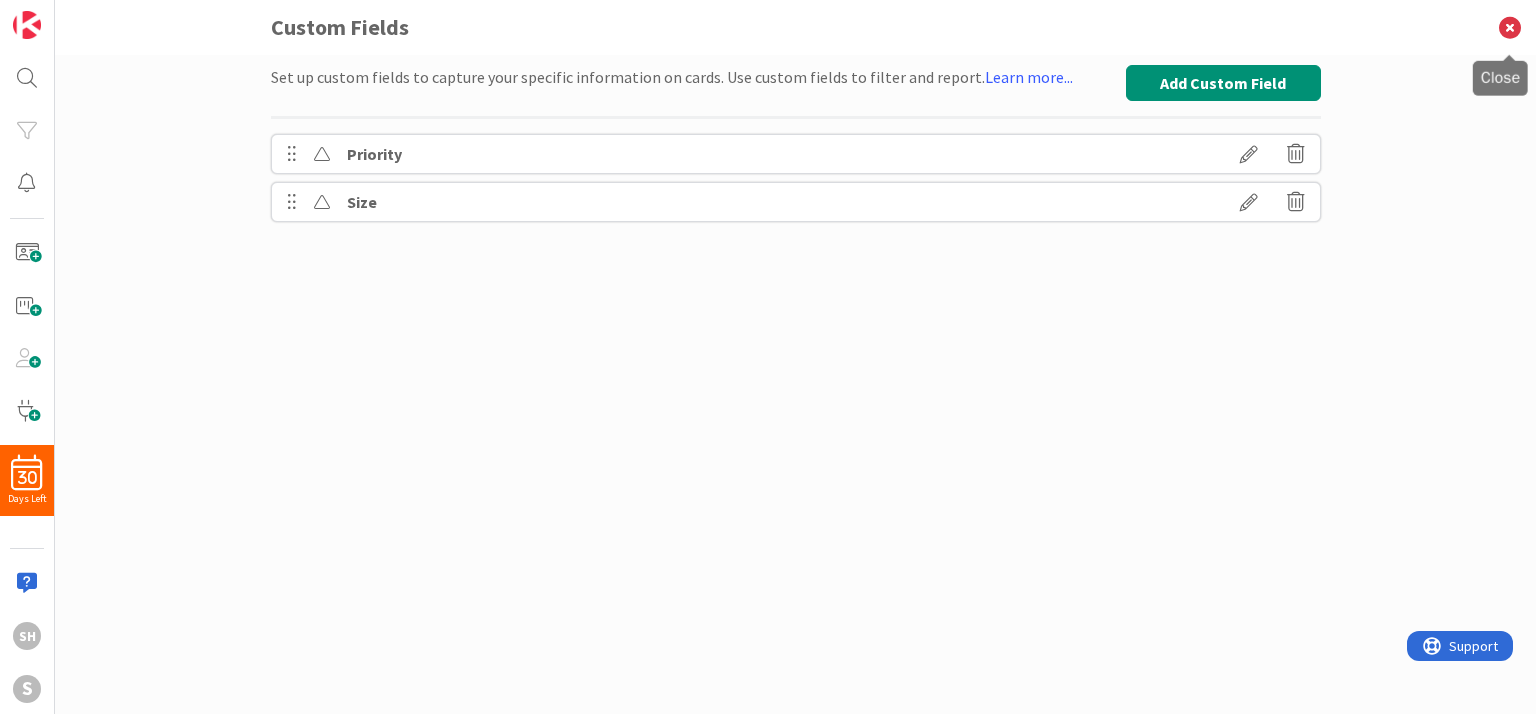 drag, startPoint x: 1508, startPoint y: 21, endPoint x: 1464, endPoint y: 72, distance: 67.357254 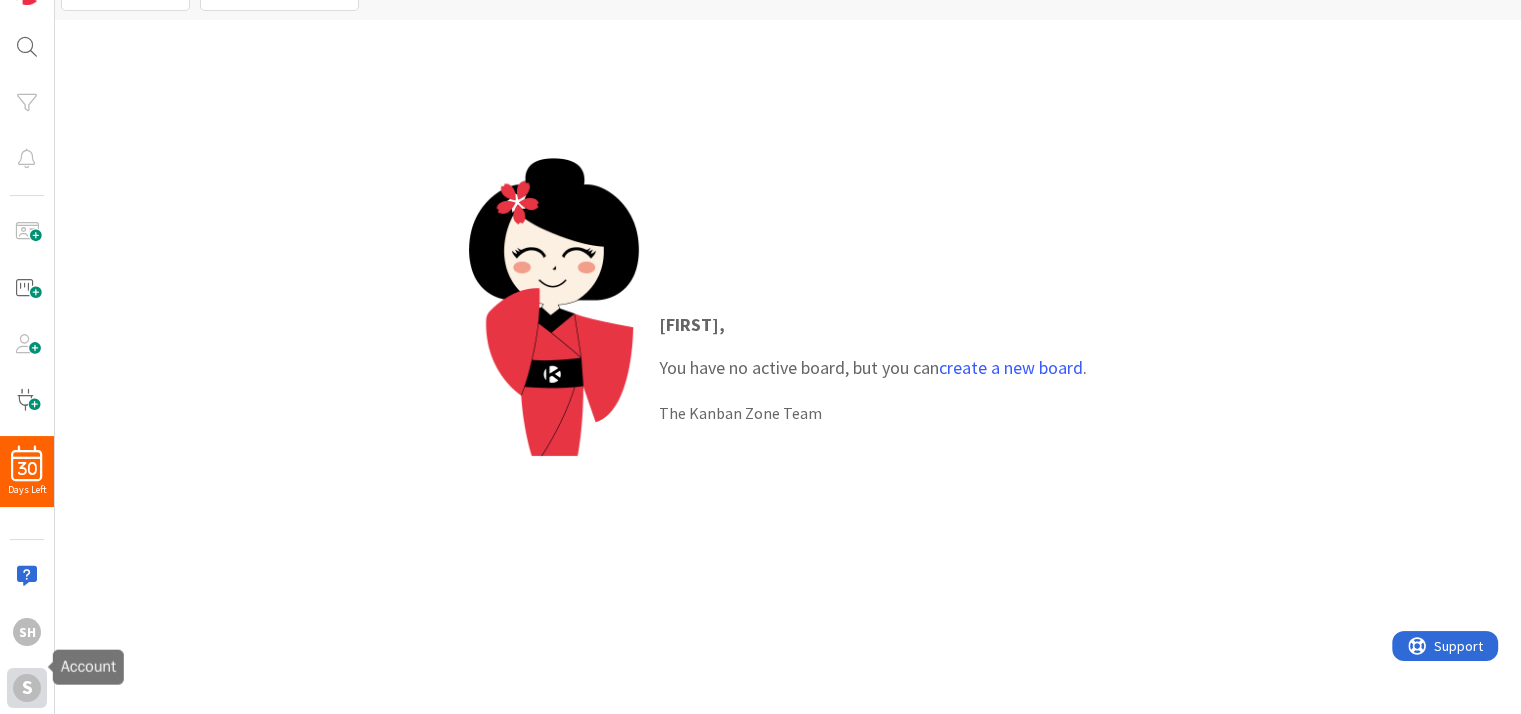 scroll, scrollTop: 0, scrollLeft: 0, axis: both 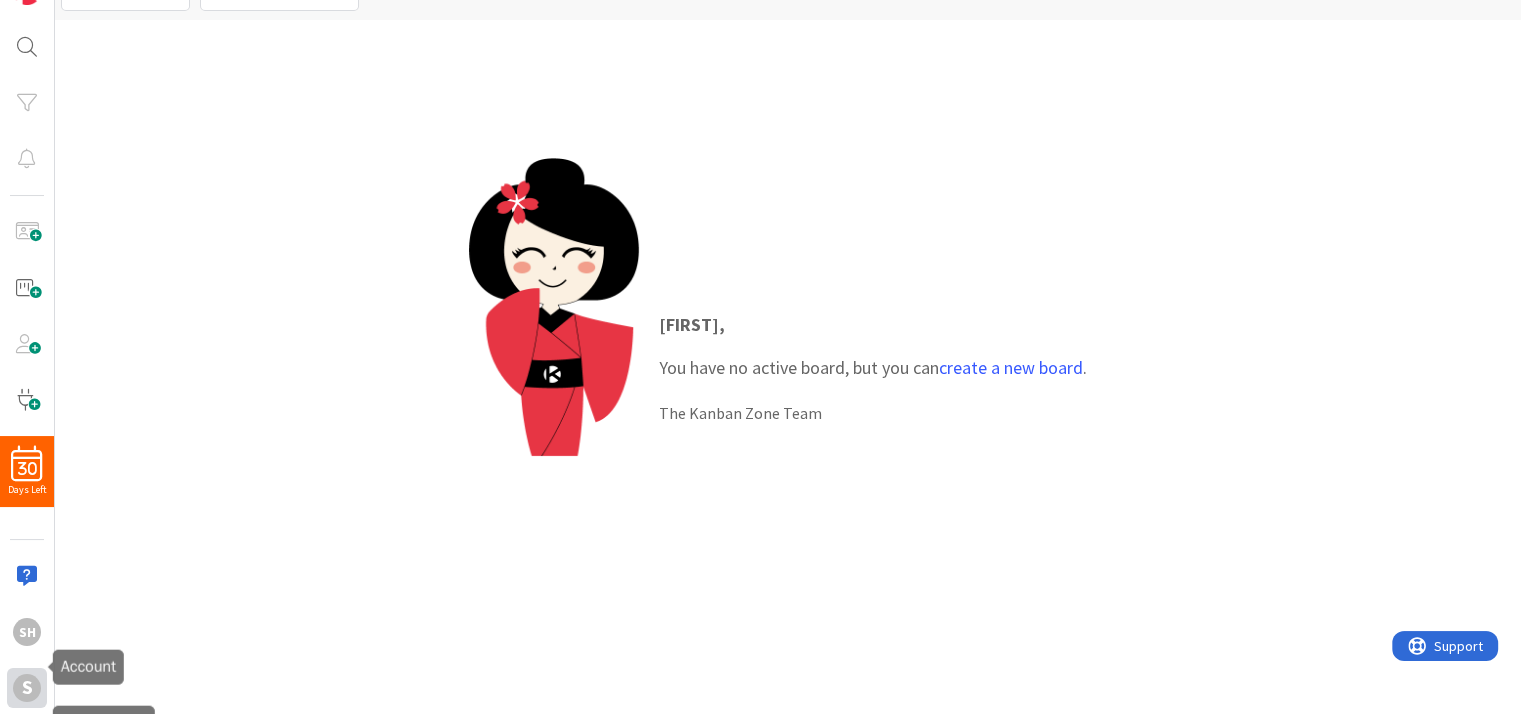 click on "S" at bounding box center (27, 688) 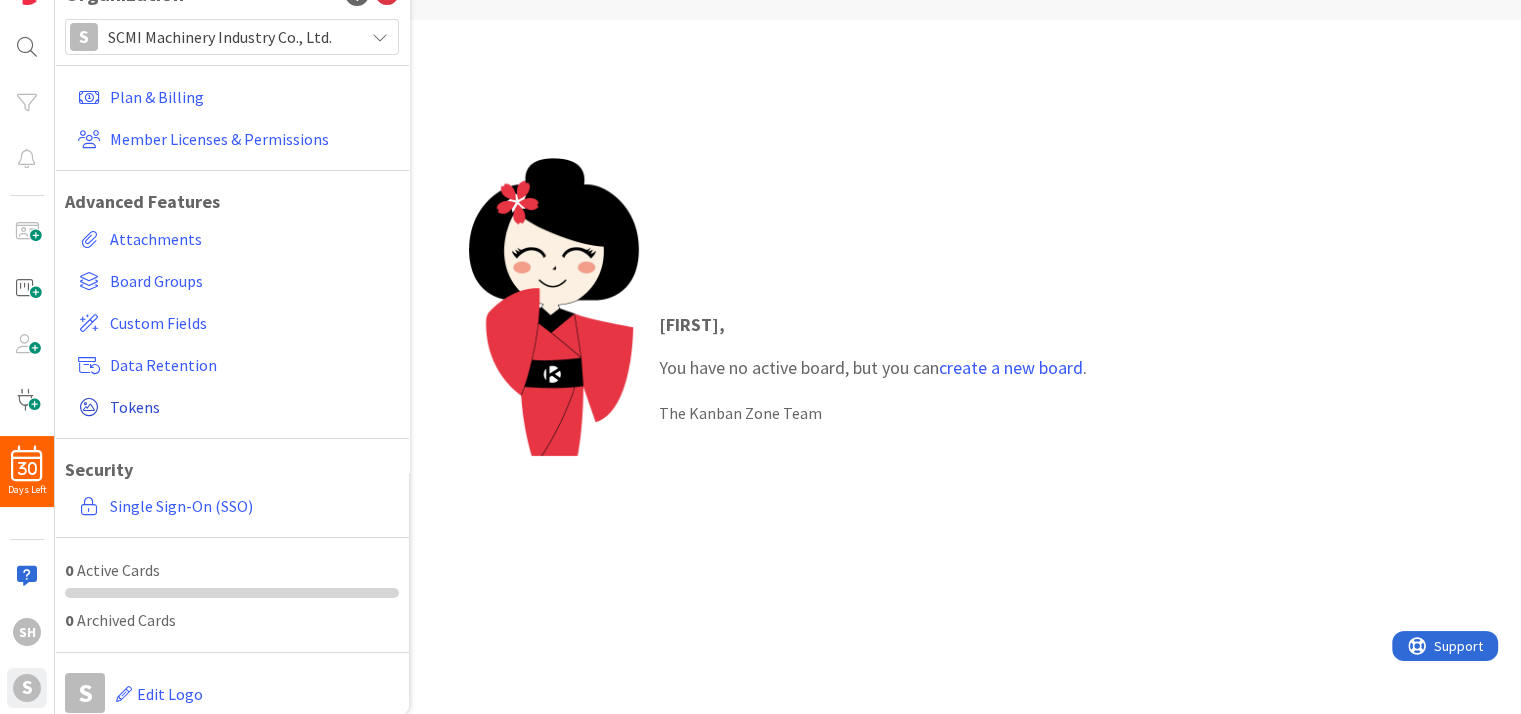 click on "Tokens" at bounding box center (250, 407) 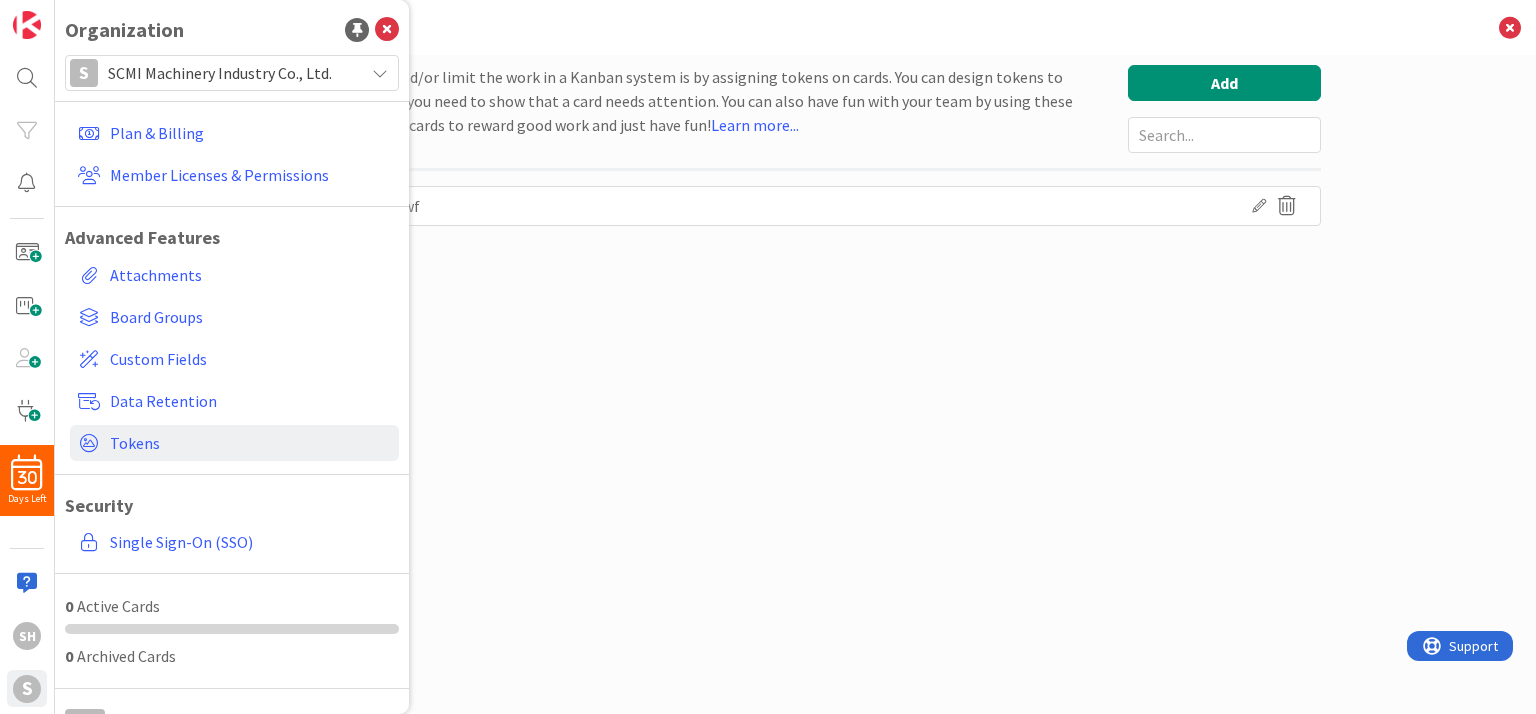 scroll, scrollTop: 0, scrollLeft: 0, axis: both 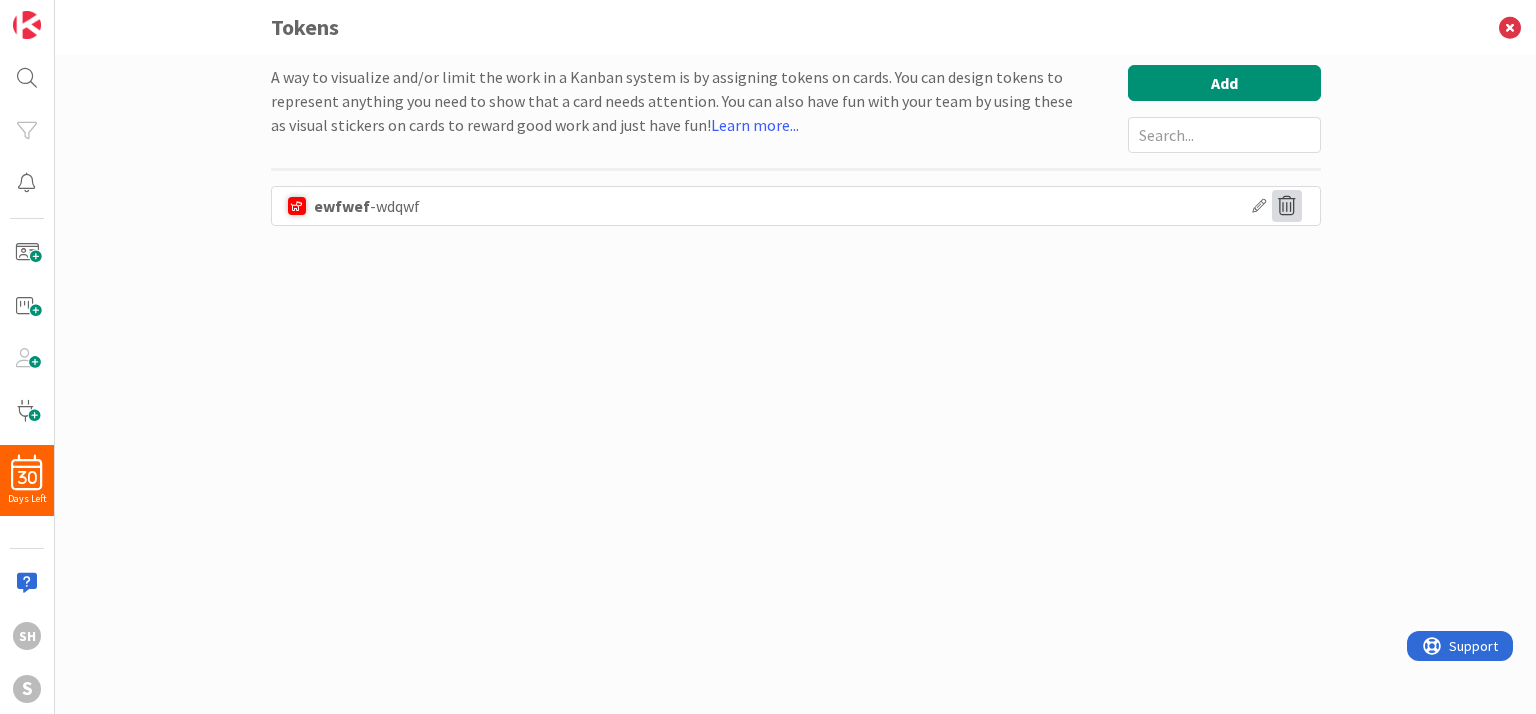 click at bounding box center (1287, 206) 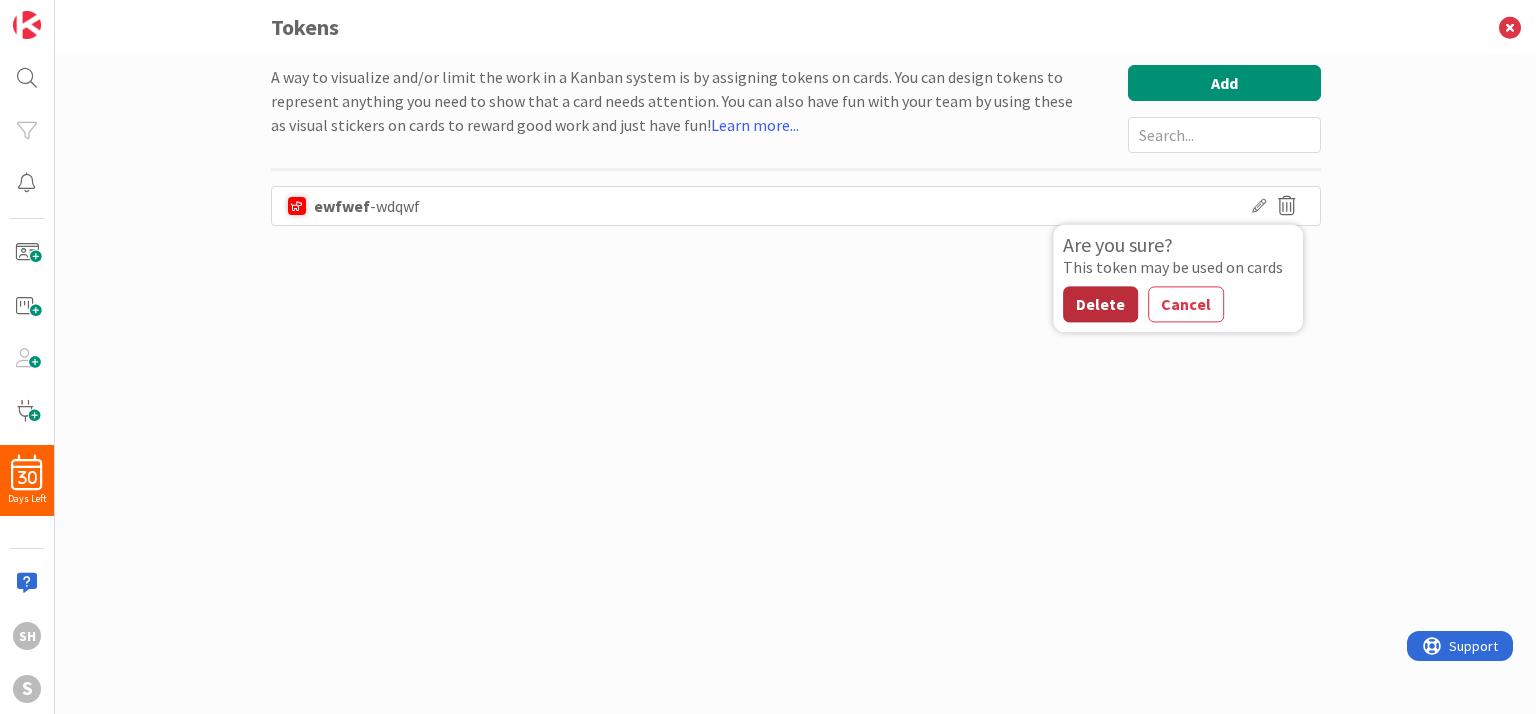 click on "Delete" at bounding box center [1100, 304] 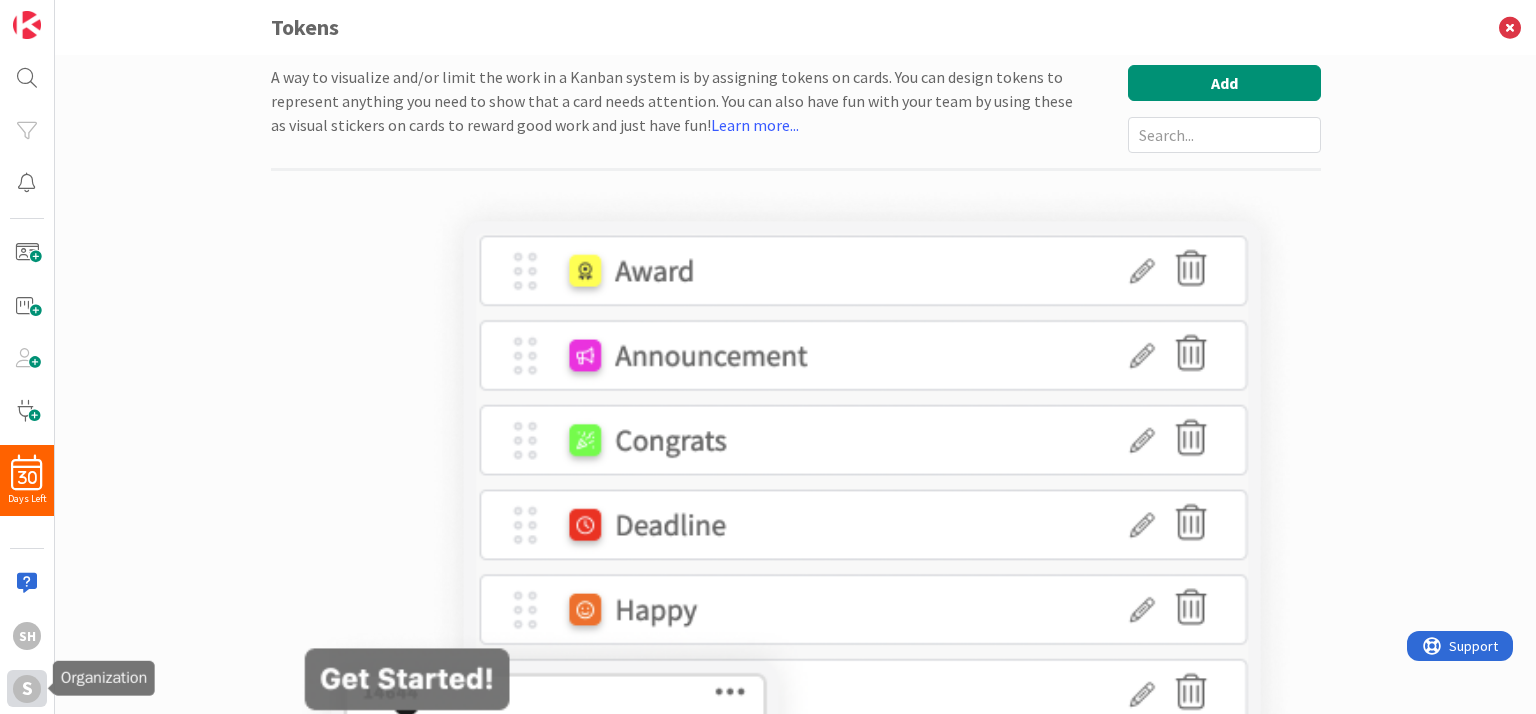 click on "S" at bounding box center (27, 688) 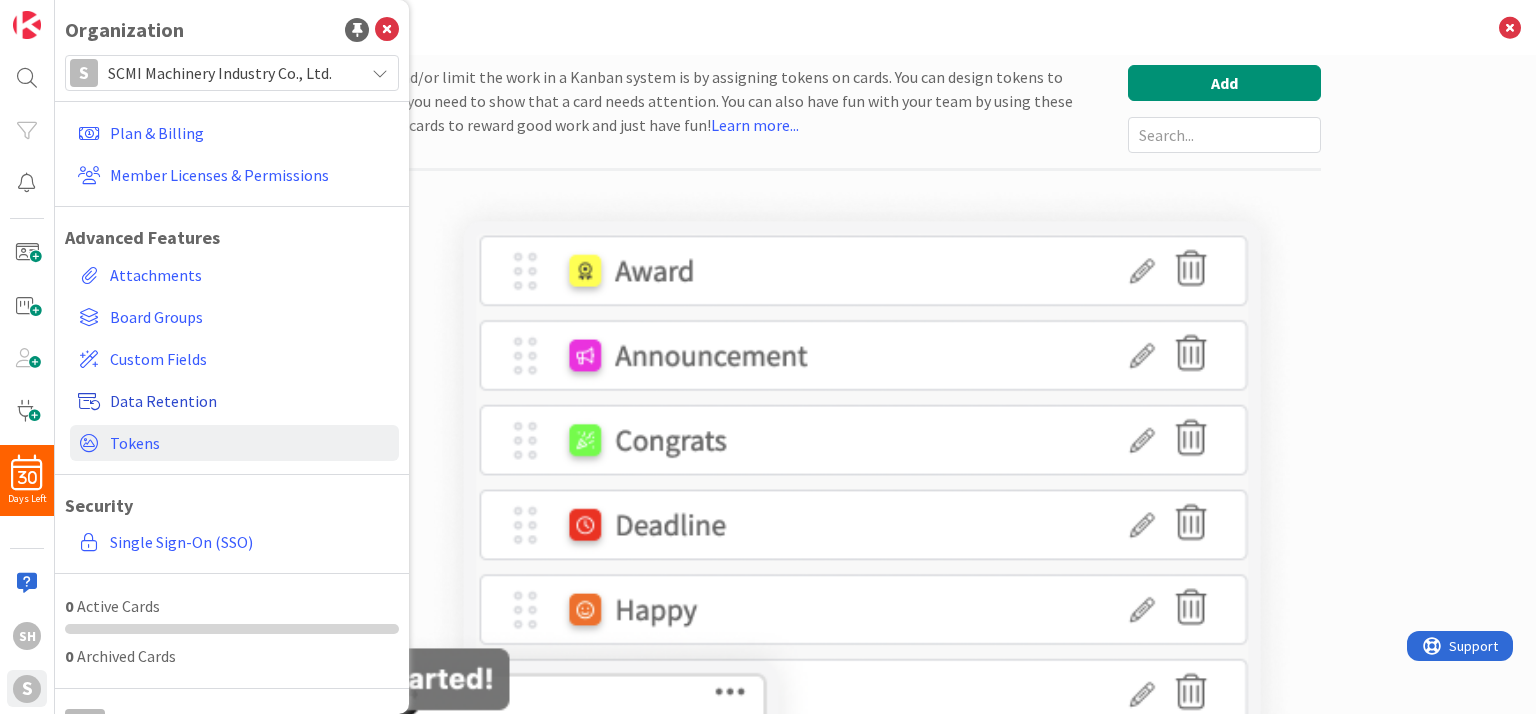 click on "Data Retention" at bounding box center (250, 401) 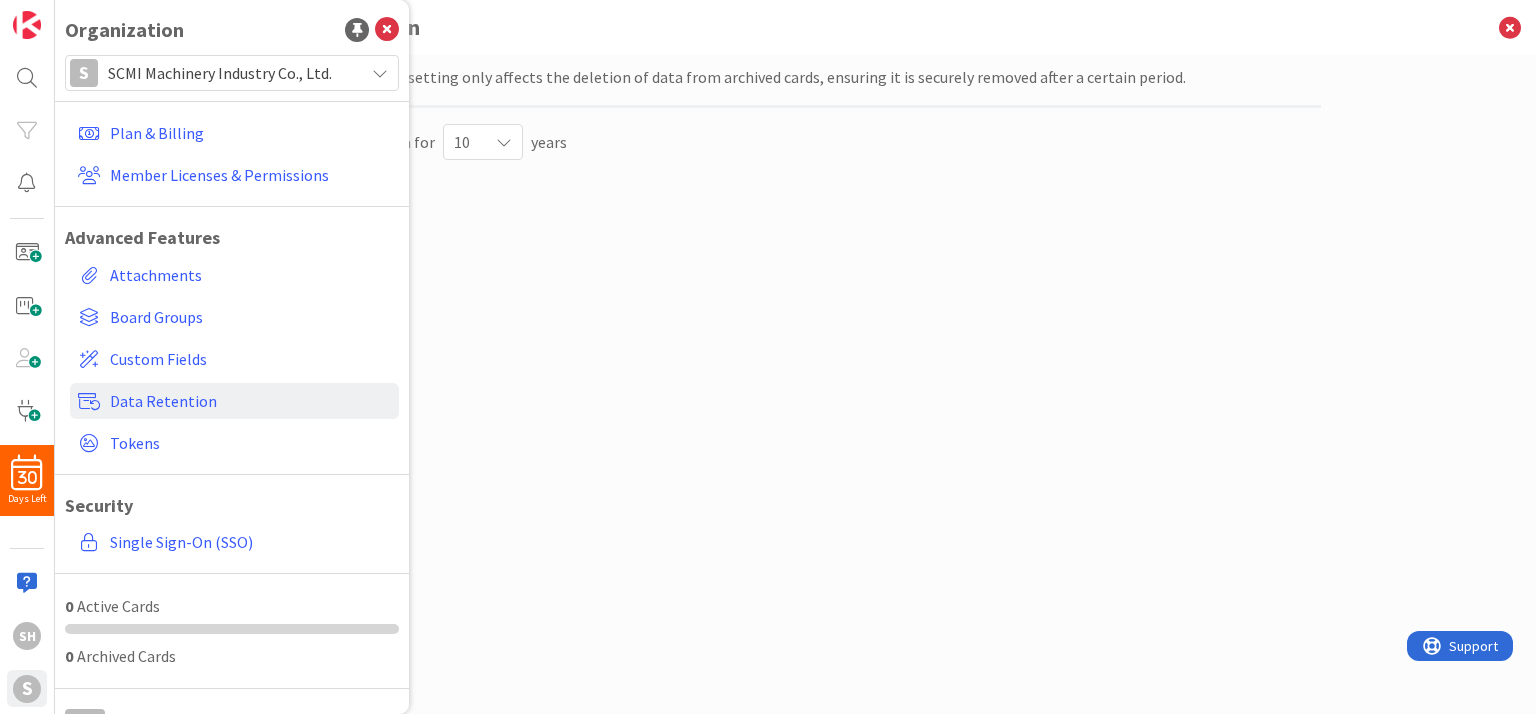 scroll, scrollTop: 0, scrollLeft: 0, axis: both 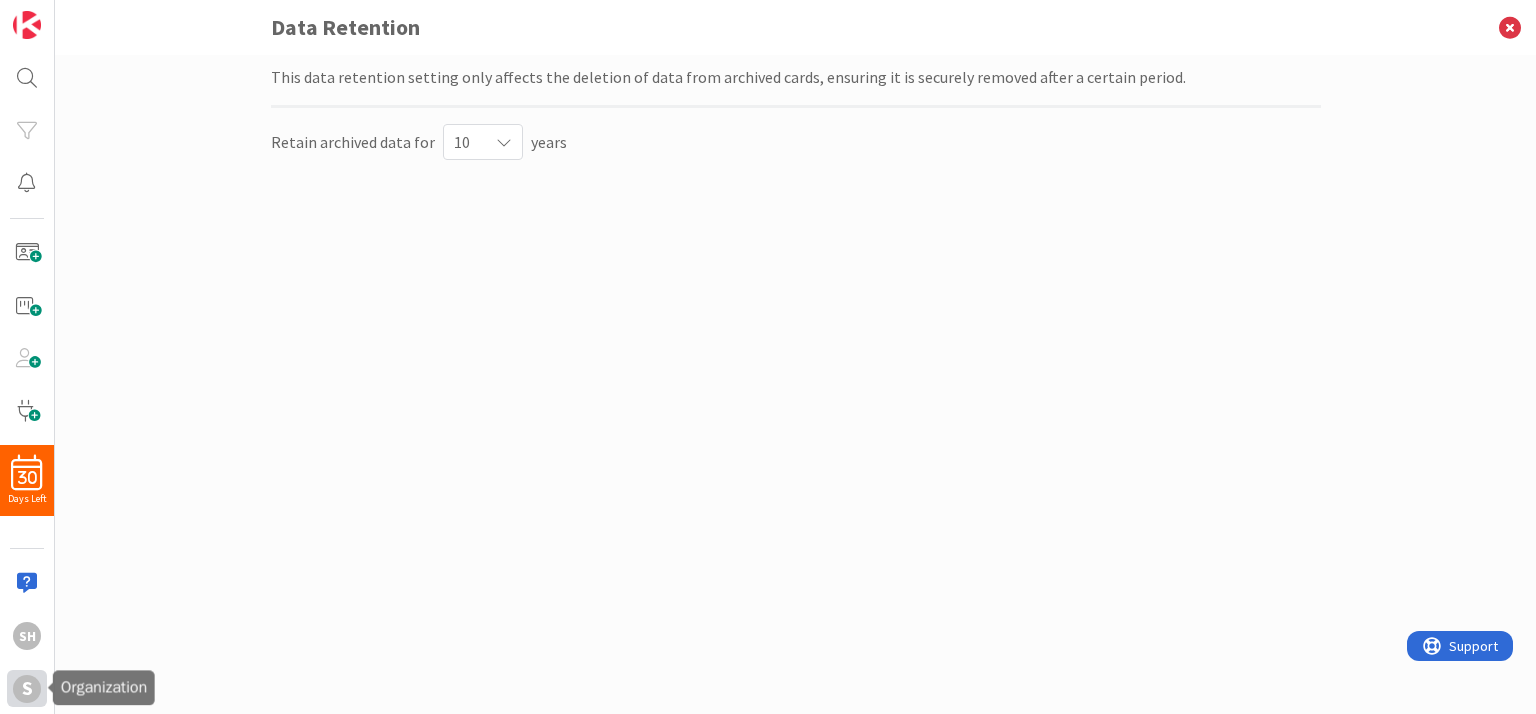 click on "S" at bounding box center (27, 689) 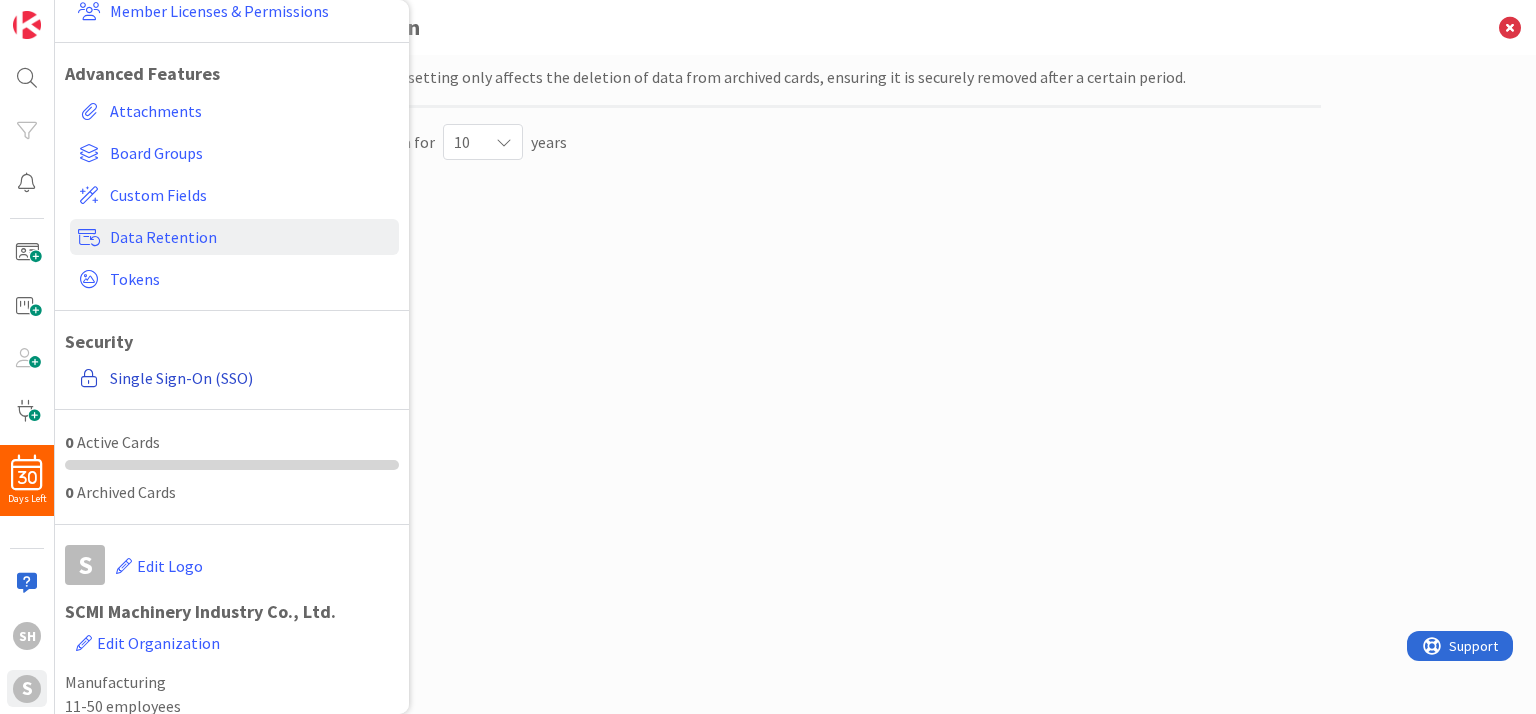 scroll, scrollTop: 241, scrollLeft: 0, axis: vertical 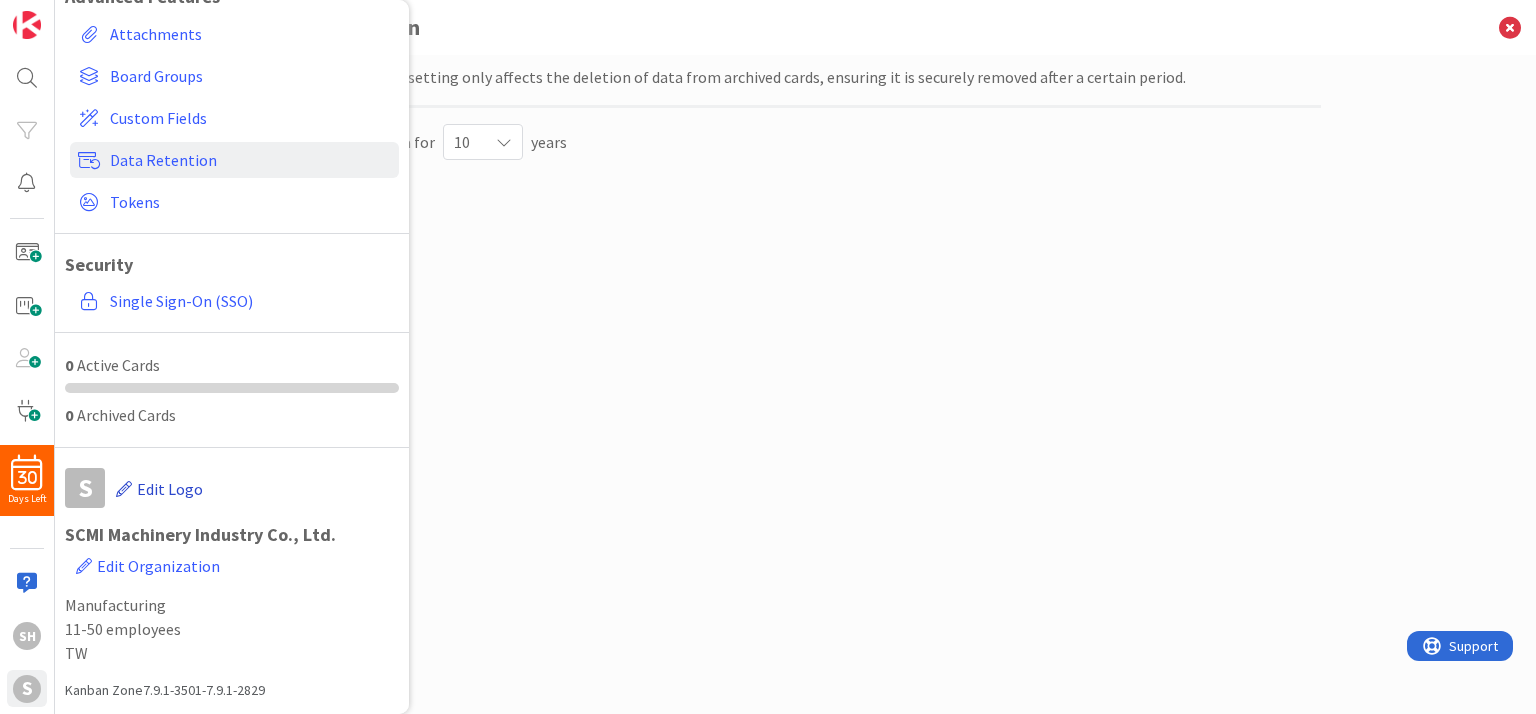 click on "Edit Logo" at bounding box center [170, 489] 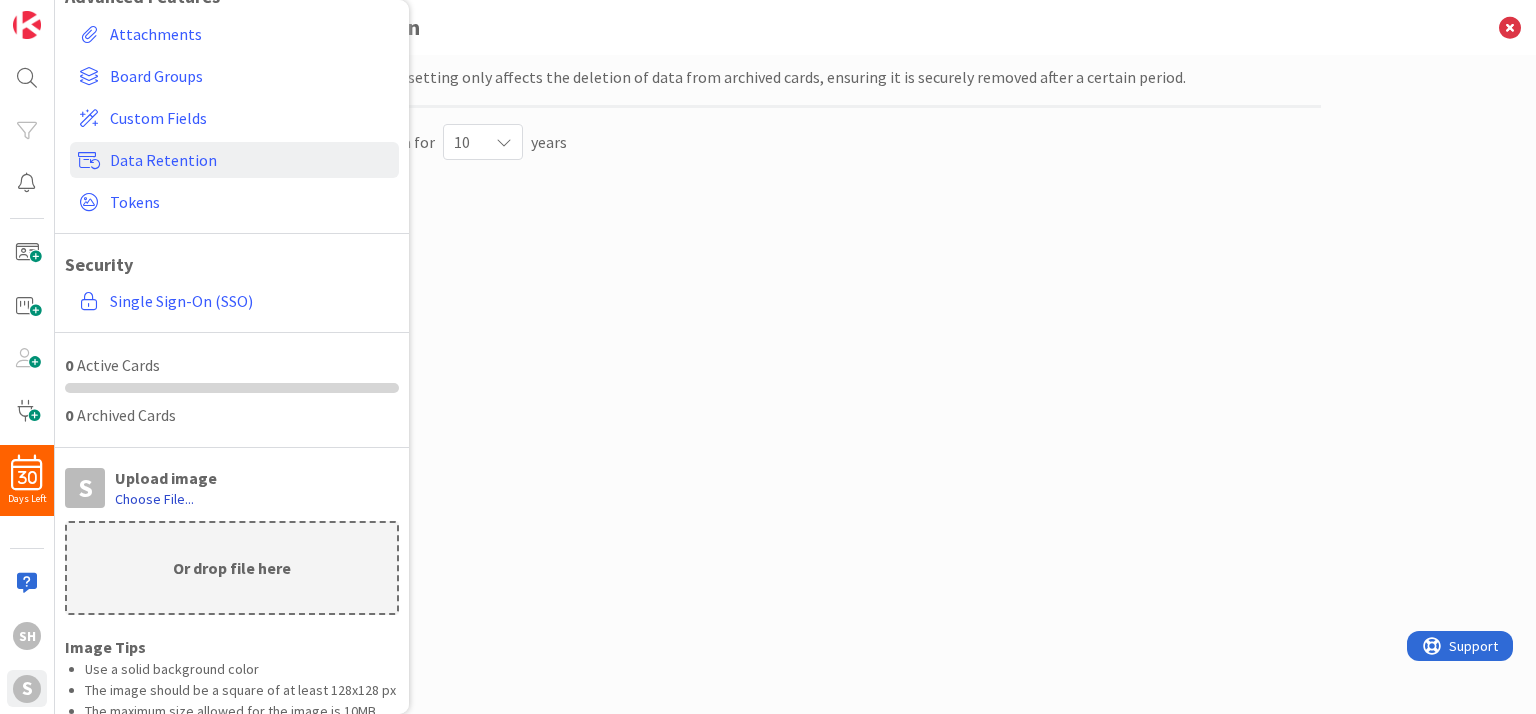 click on "Choose File..." at bounding box center (154, 499) 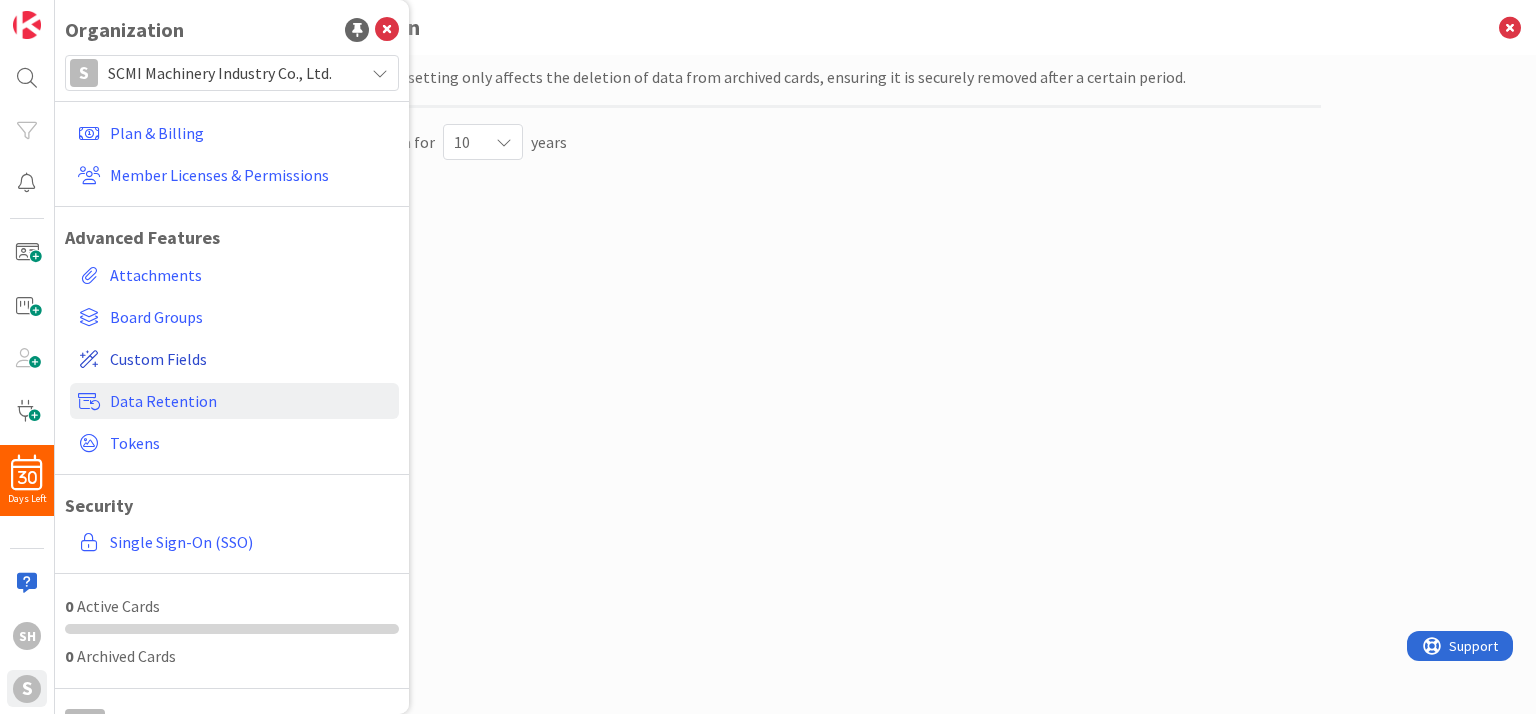 click on "Custom Fields" at bounding box center [250, 359] 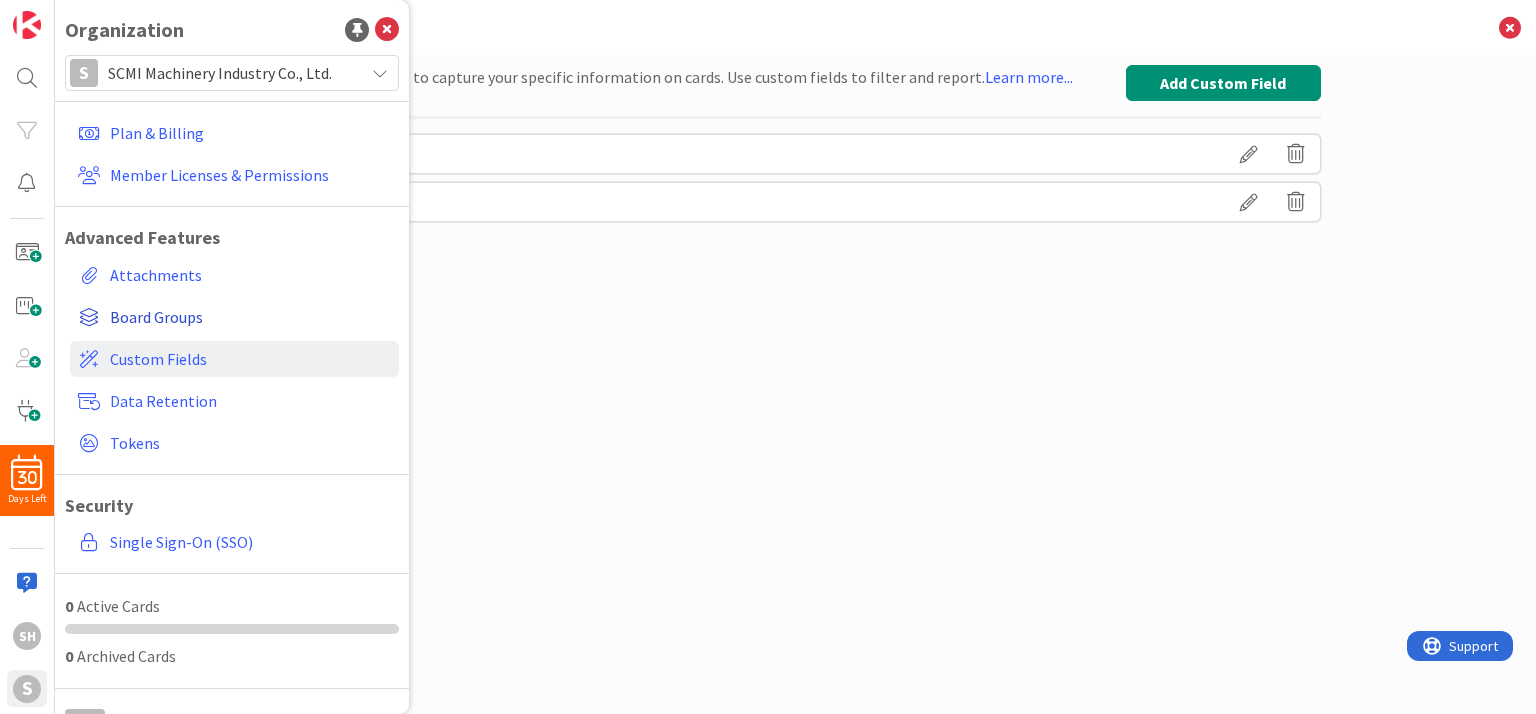 click on "Board Groups" at bounding box center [234, 317] 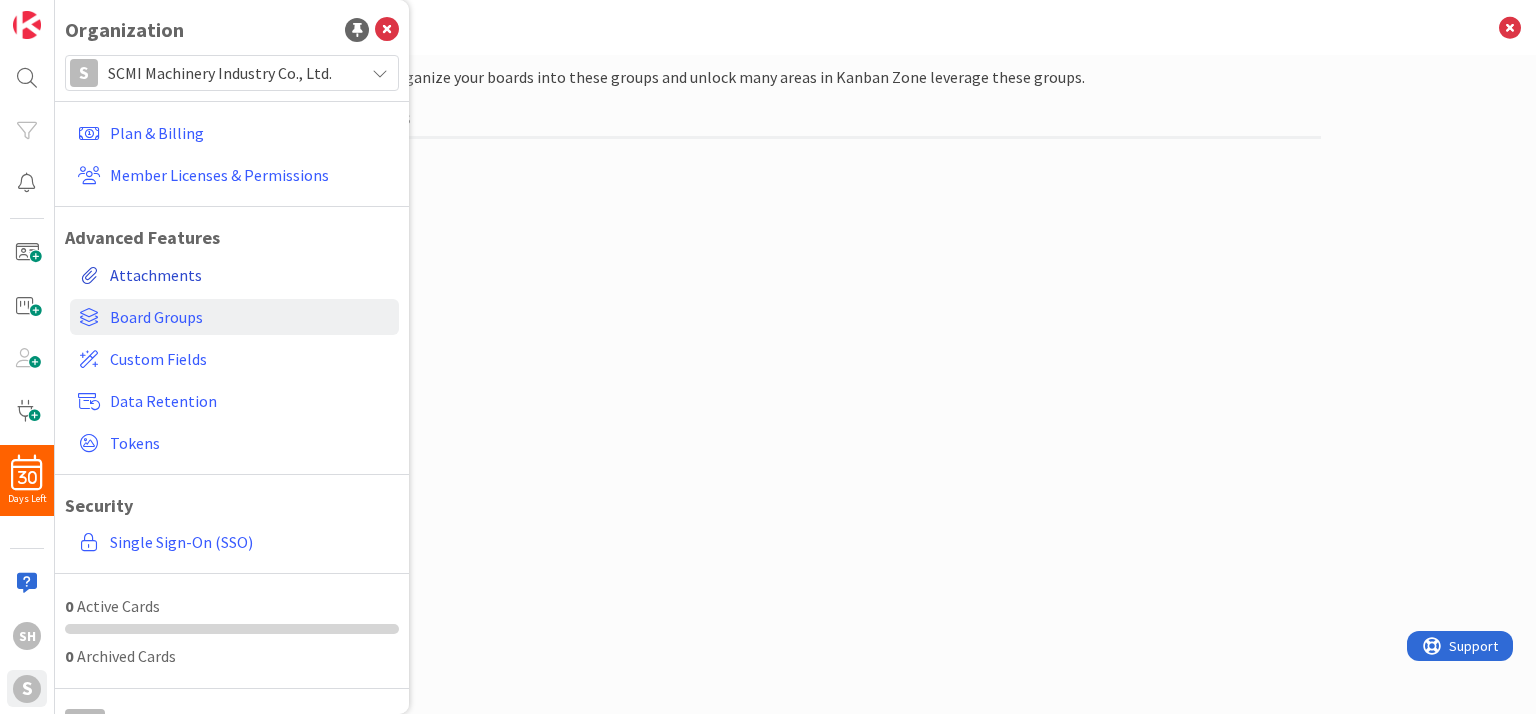 scroll, scrollTop: 0, scrollLeft: 0, axis: both 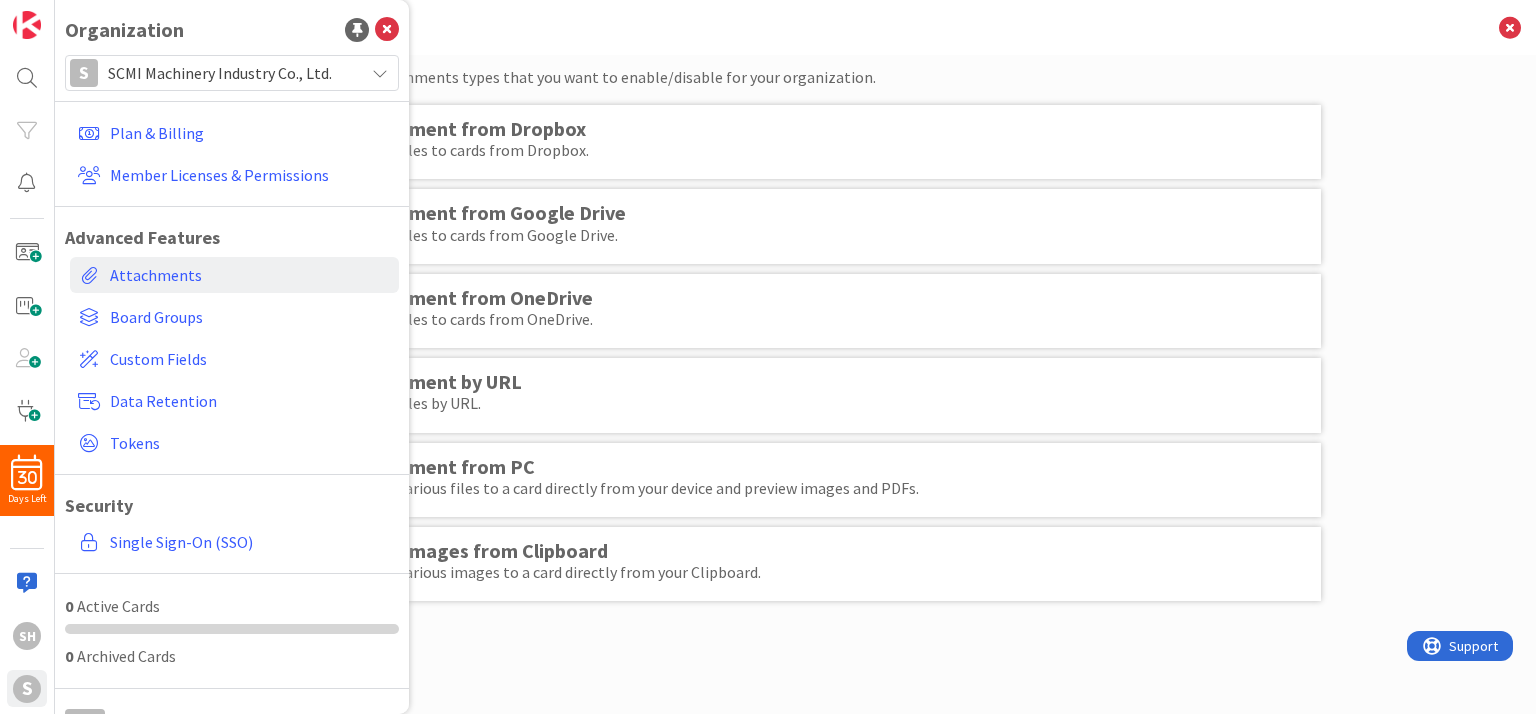 click on "Choose which attachments types that you want to enable/disable for your organization. Attachment from Dropbox Attach files to cards from Dropbox. Attachment from Google Drive Attach files to cards from Google Drive. Attachment from OneDrive Attach files to cards from OneDrive. Attachment by URL Attach files by URL. Attachment from PC Attach various files to a card directly from your device and preview images and PDFs. Paste images from Clipboard Attach various images to a card directly from your Clipboard." at bounding box center [795, 384] 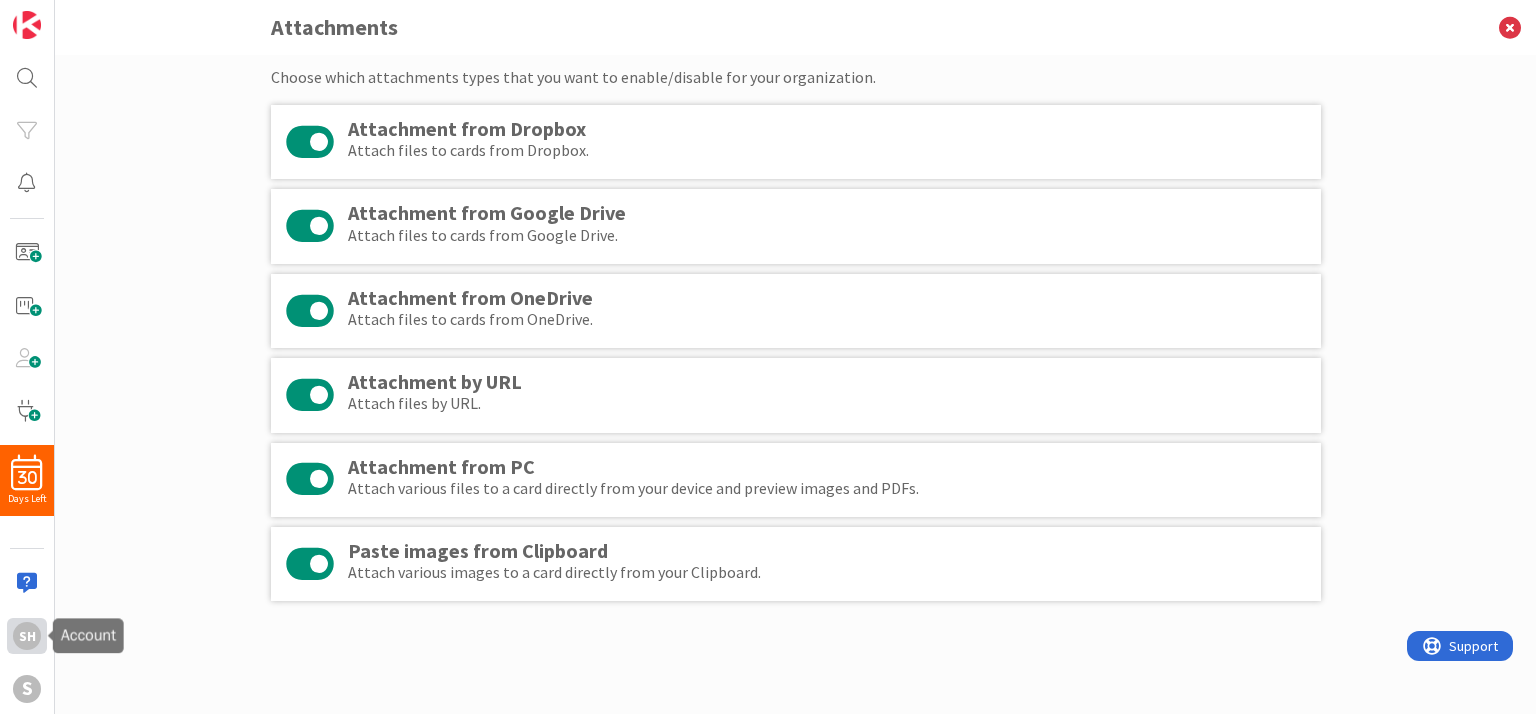 click on "SH" at bounding box center (27, 636) 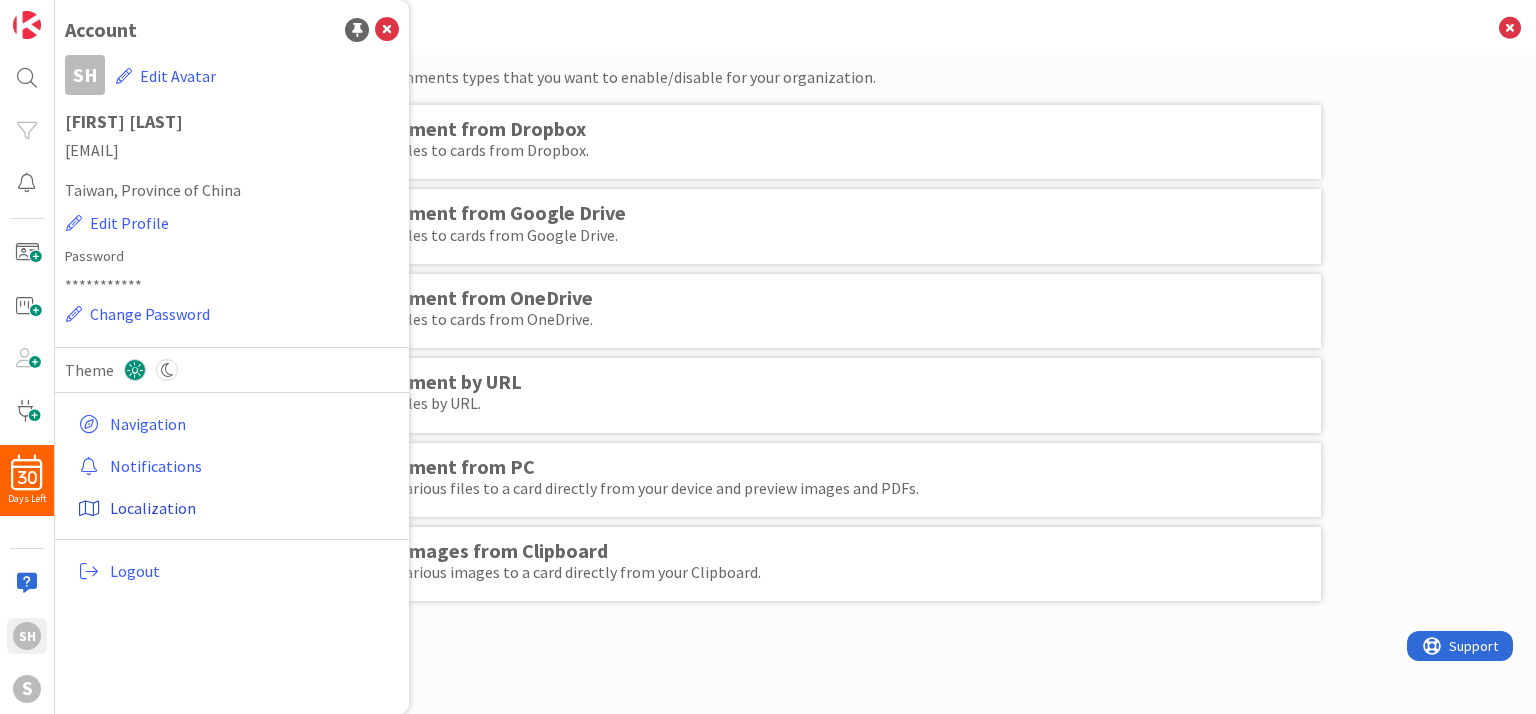 click on "Localization" at bounding box center [234, 508] 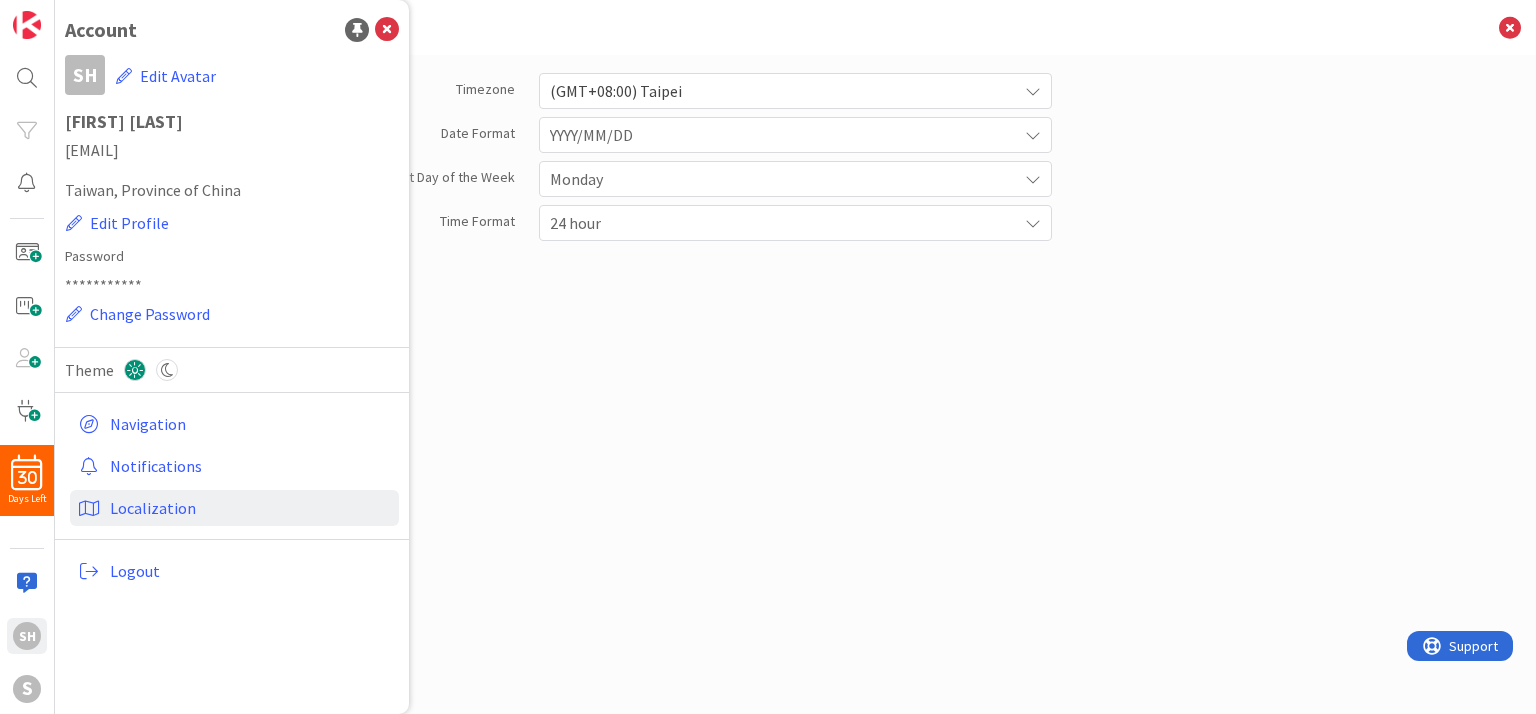 scroll, scrollTop: 0, scrollLeft: 0, axis: both 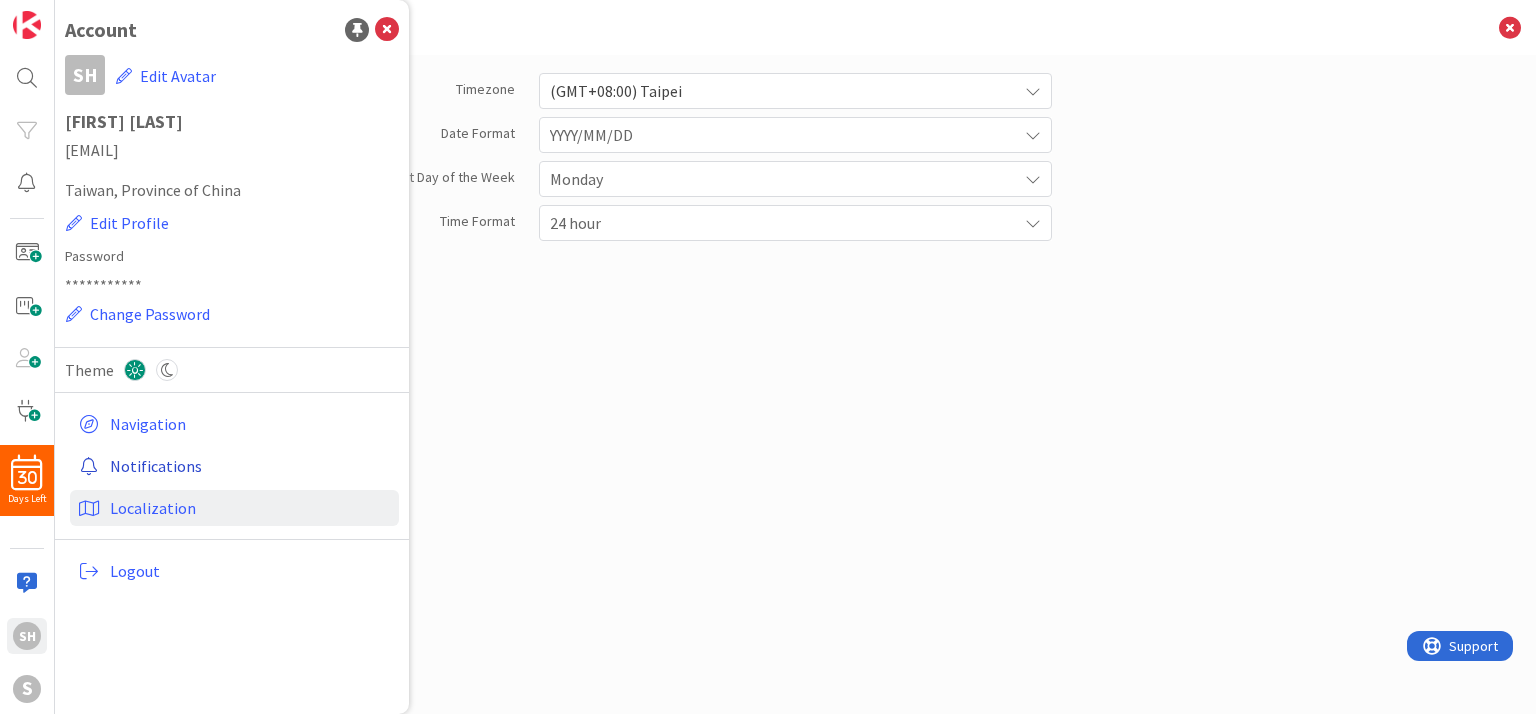 click on "Notifications" at bounding box center (234, 466) 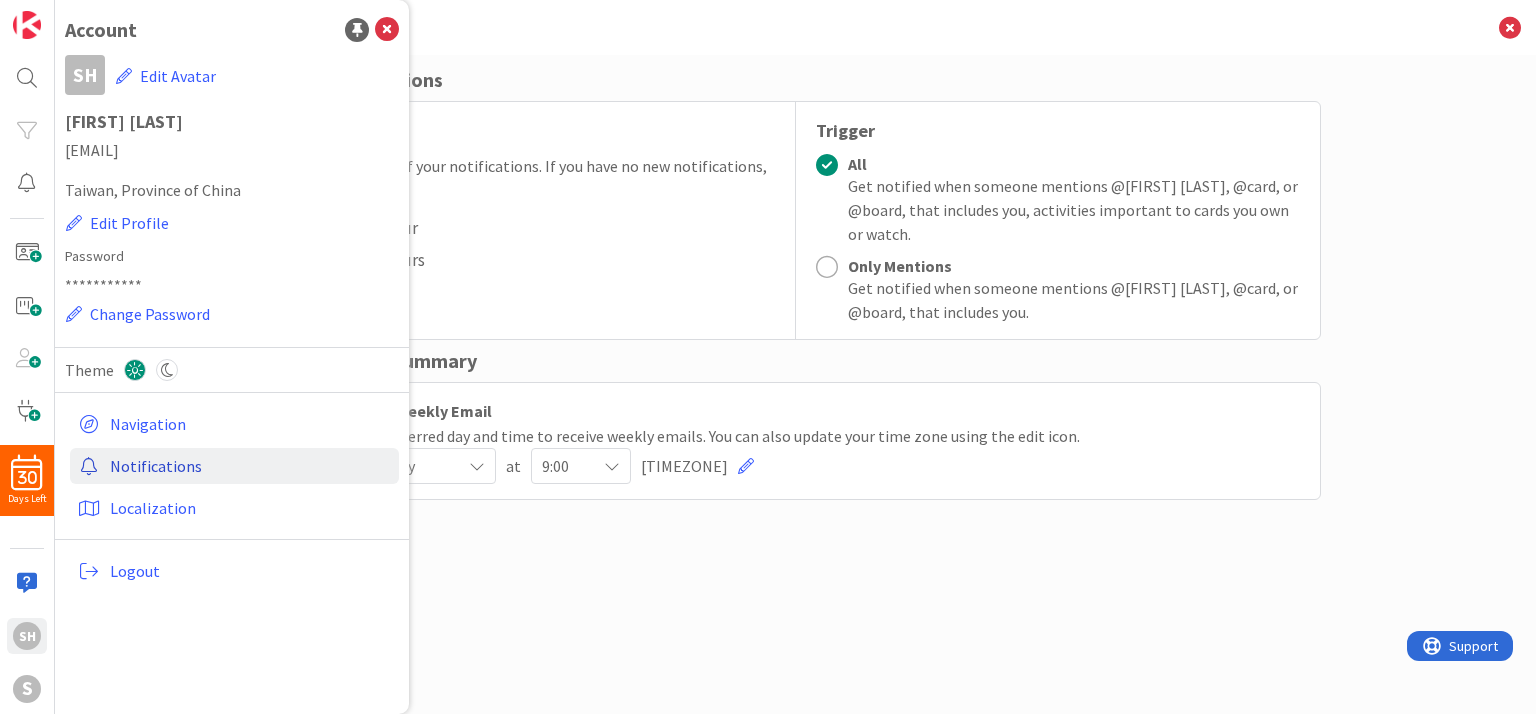 scroll, scrollTop: 0, scrollLeft: 0, axis: both 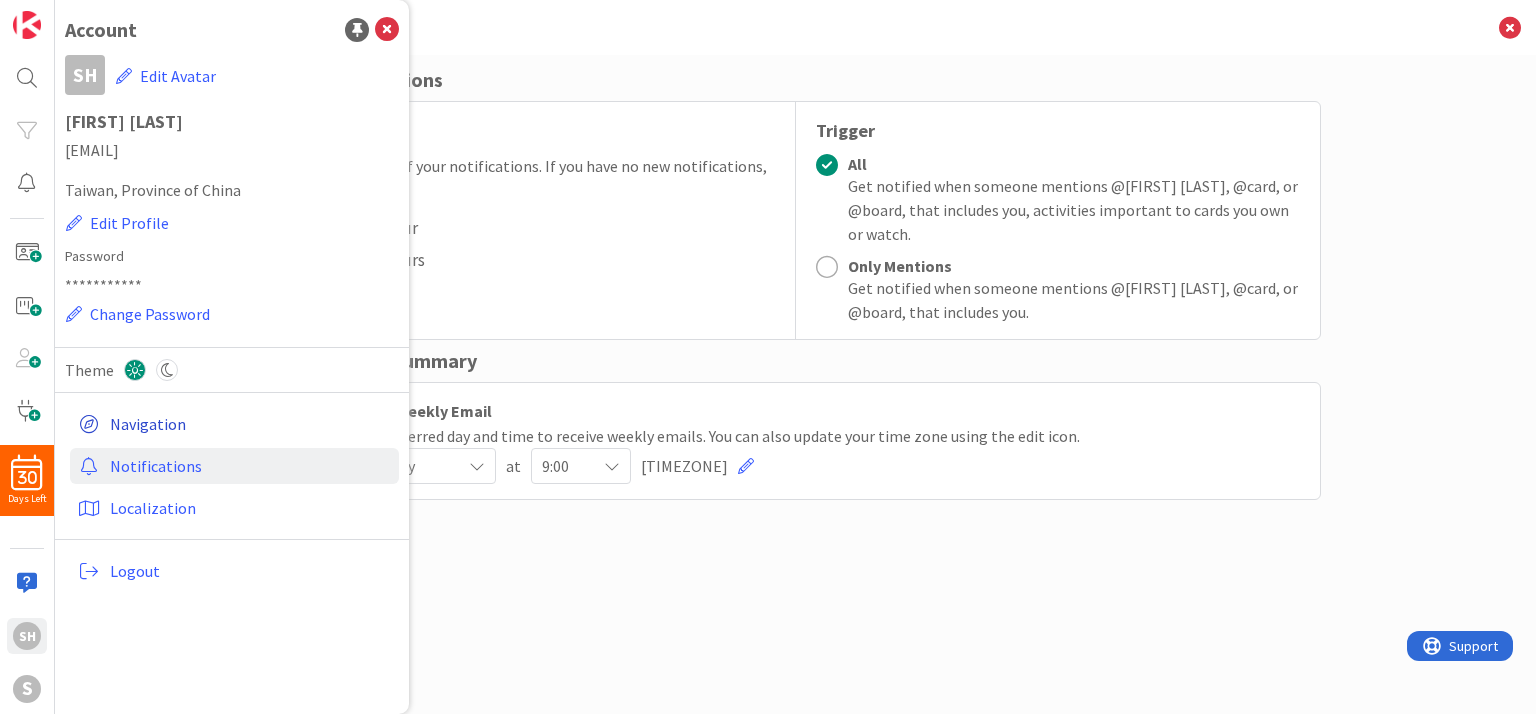 click on "Navigation" at bounding box center (234, 424) 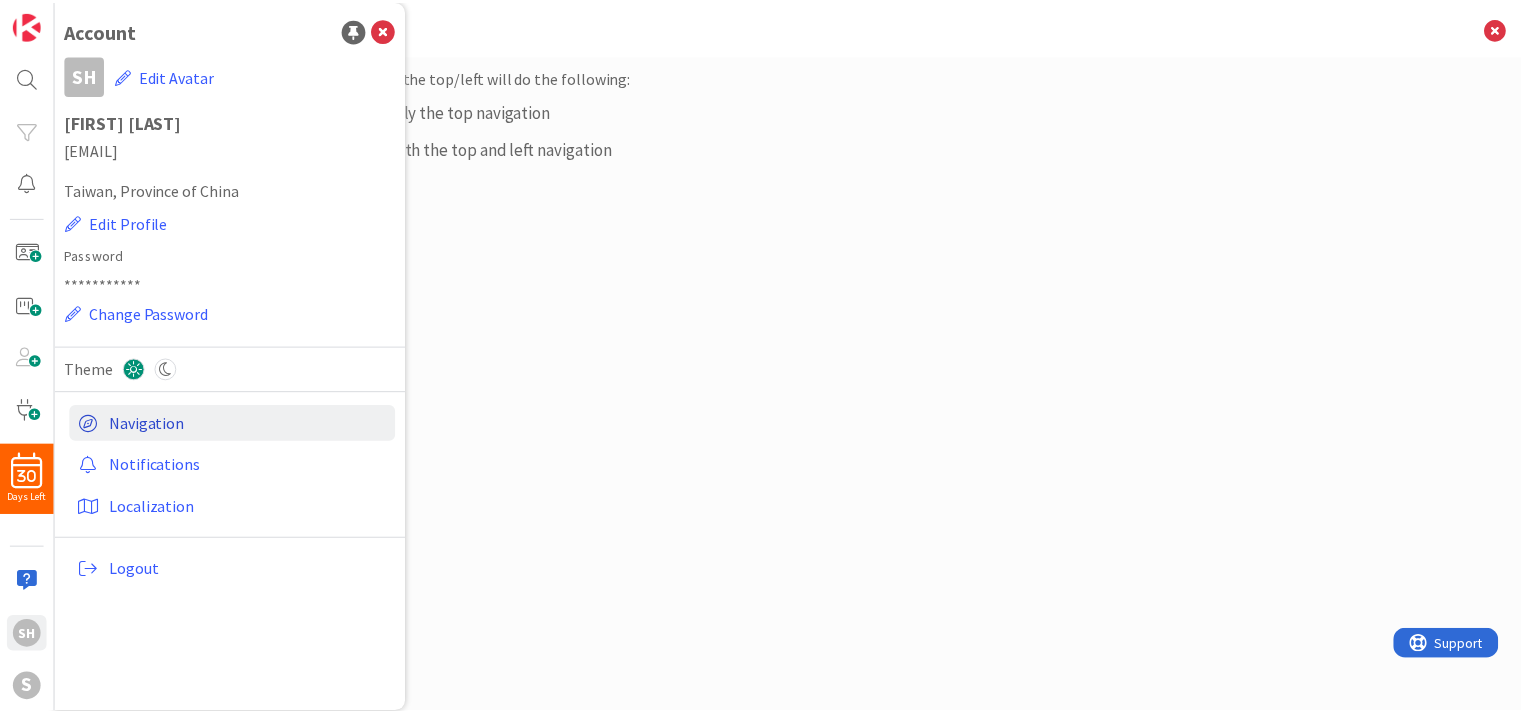 scroll, scrollTop: 0, scrollLeft: 0, axis: both 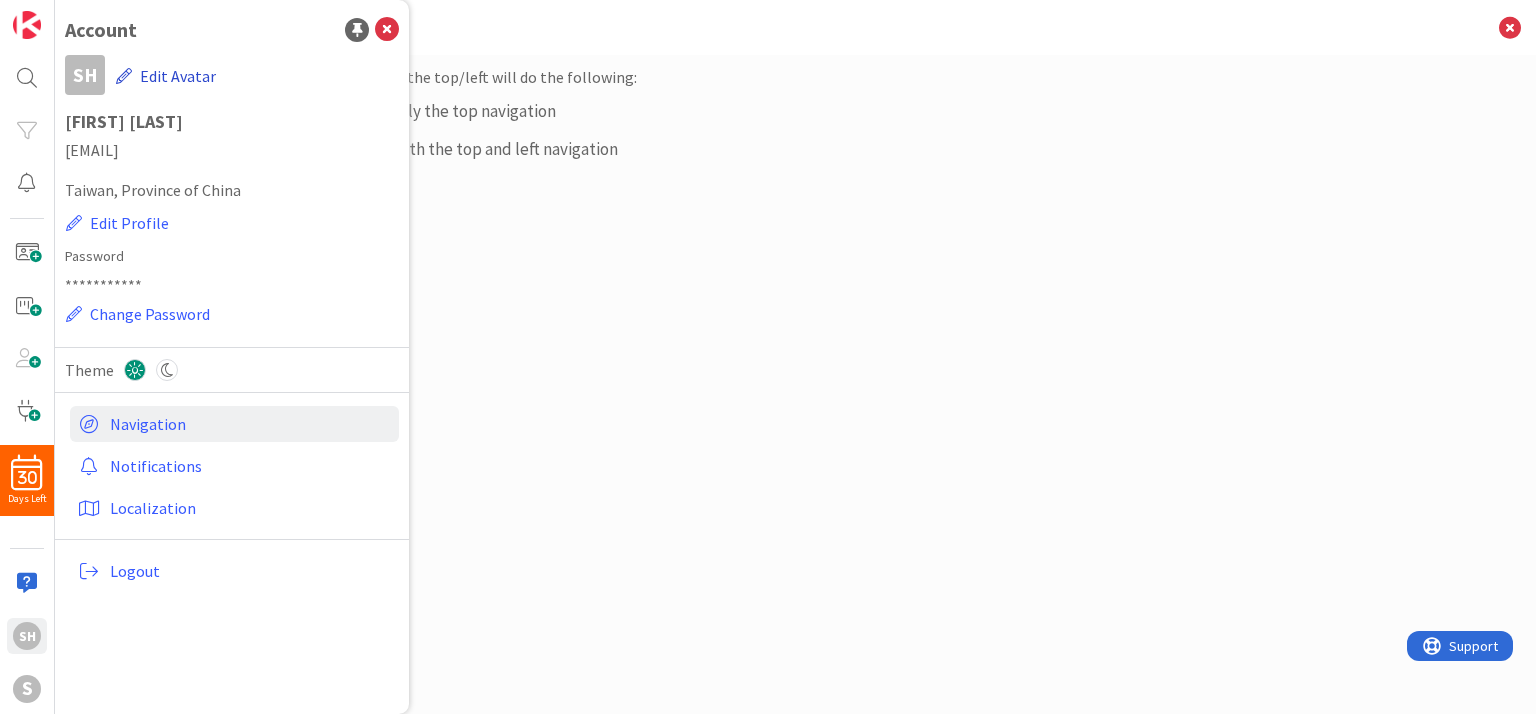 click on "Edit Avatar" at bounding box center (166, 76) 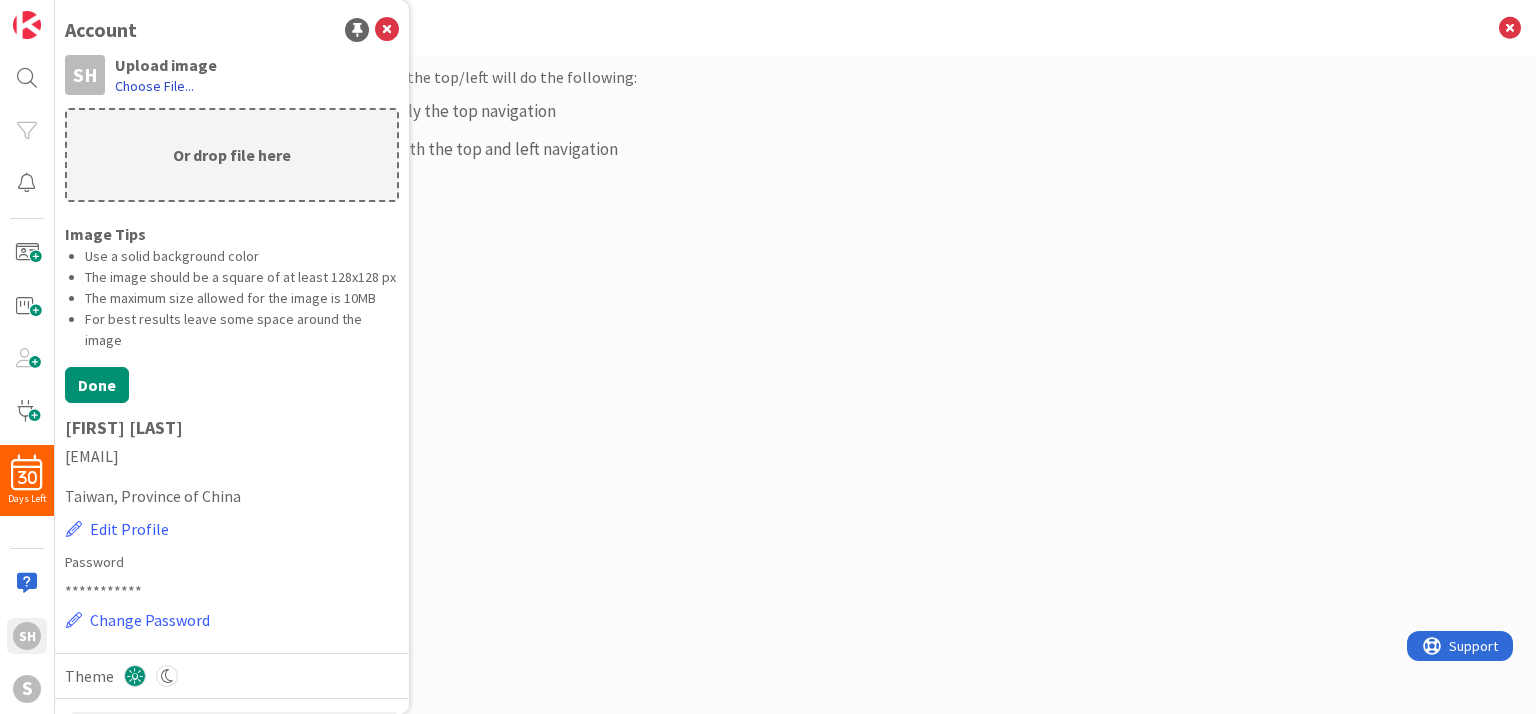 click on "Choose File..." at bounding box center [154, 86] 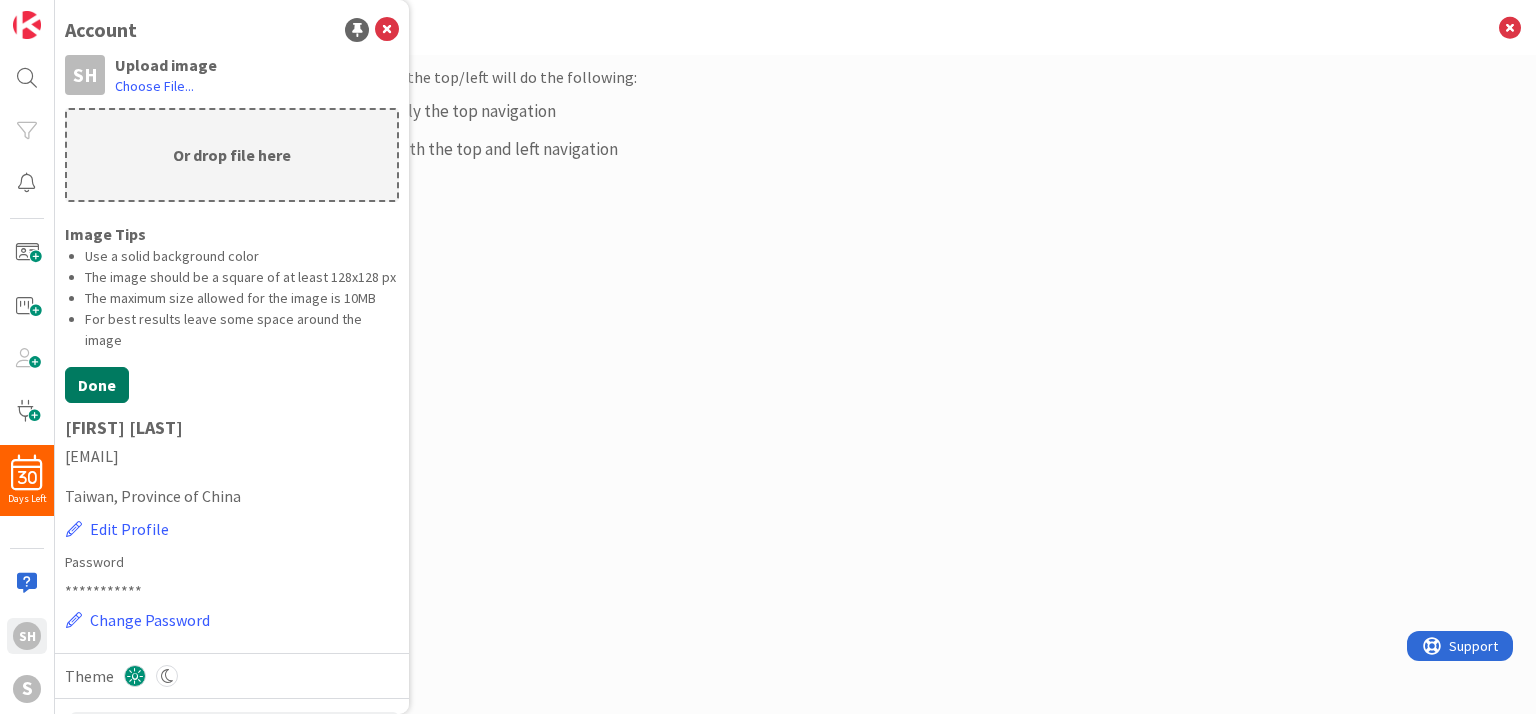 click on "Done" at bounding box center (97, 385) 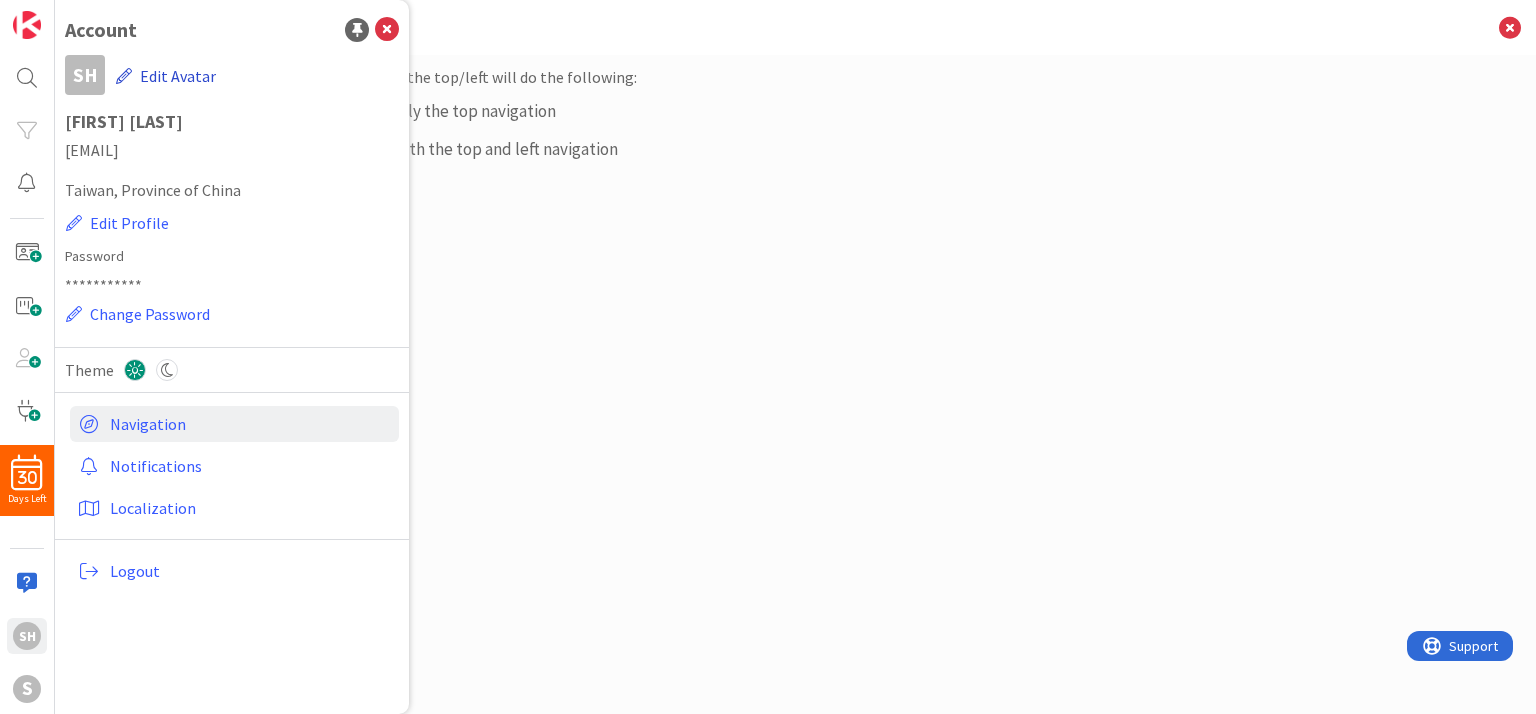 drag, startPoint x: 228, startPoint y: 79, endPoint x: 171, endPoint y: 77, distance: 57.035076 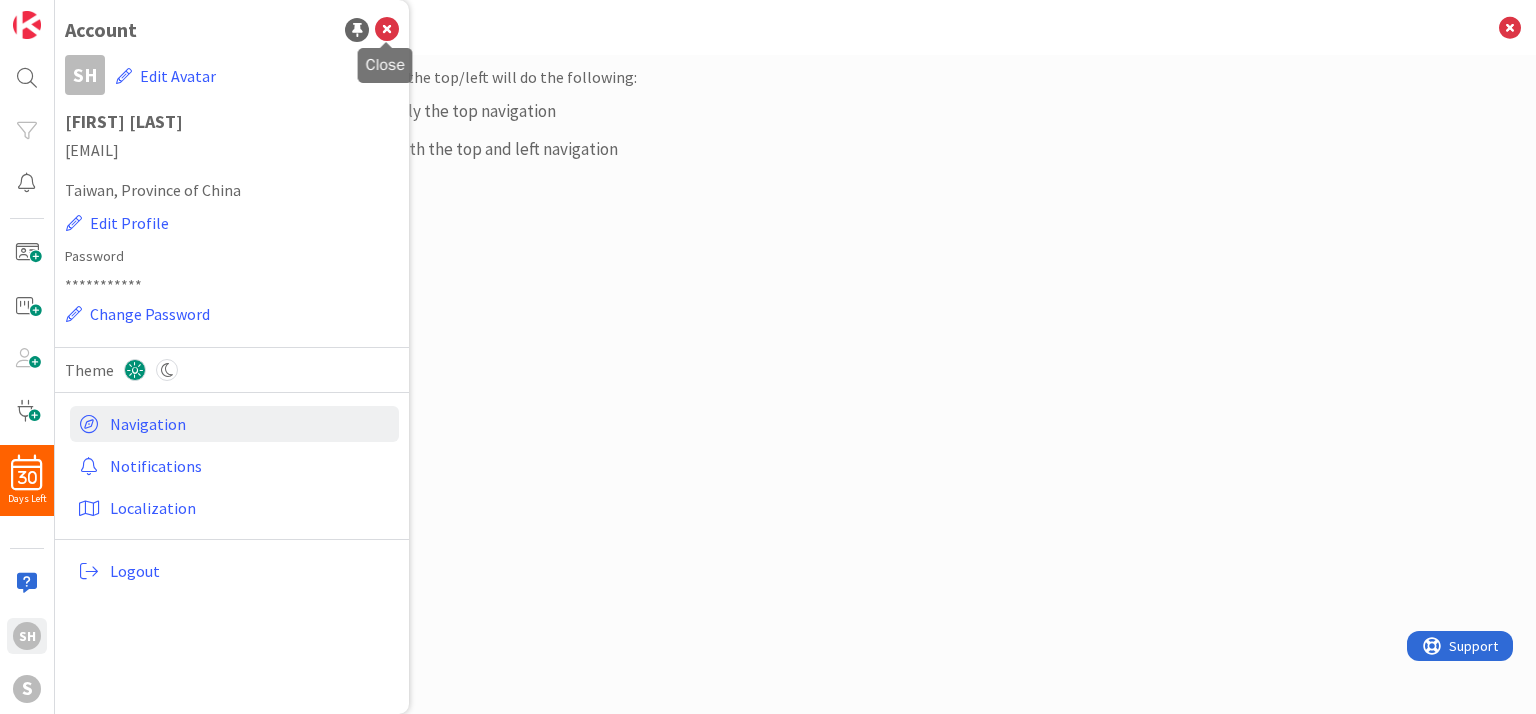 click at bounding box center (387, 30) 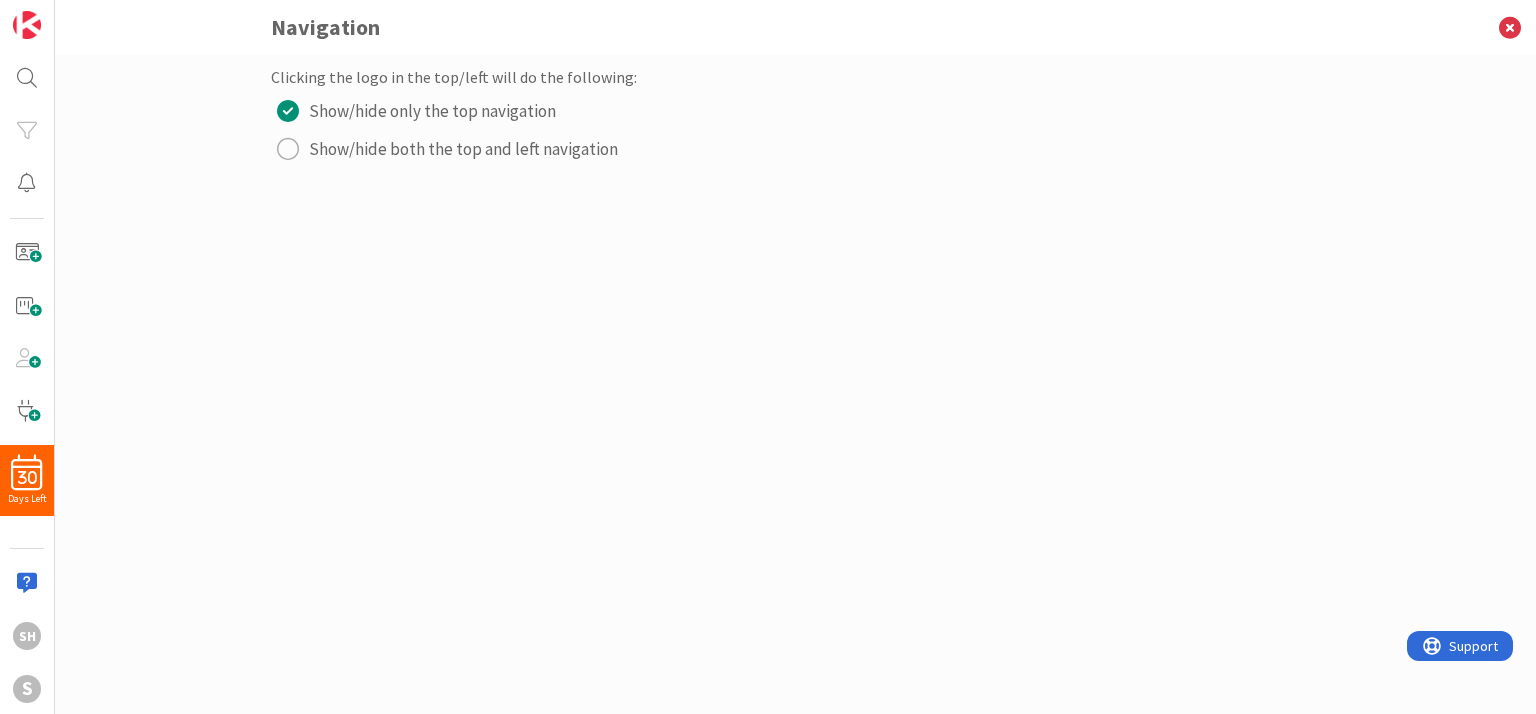 click on "Clicking the logo in the top/left will do the following: Show/hide only the top navigation Show/hide both the top and left navigation" at bounding box center [796, 364] 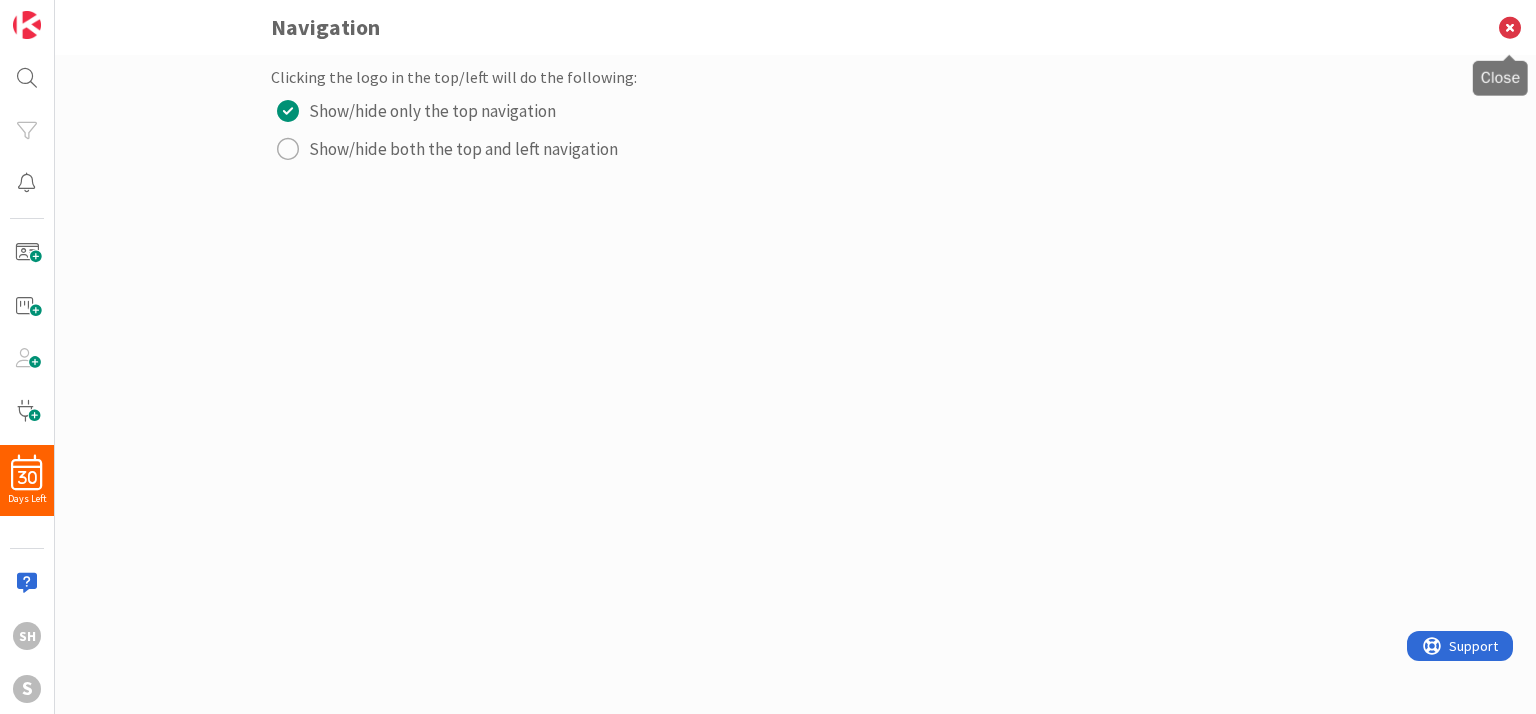 click at bounding box center [1510, 27] 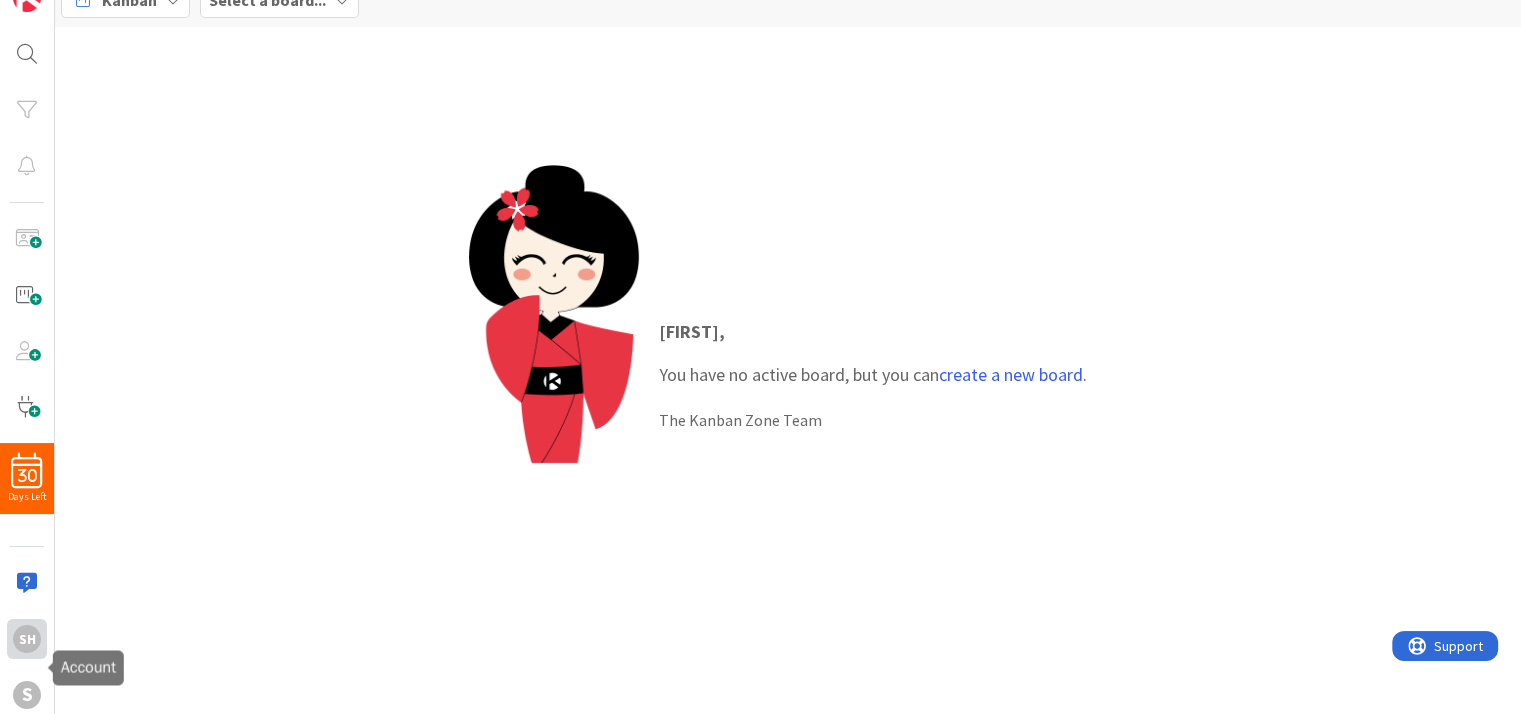 scroll, scrollTop: 36, scrollLeft: 0, axis: vertical 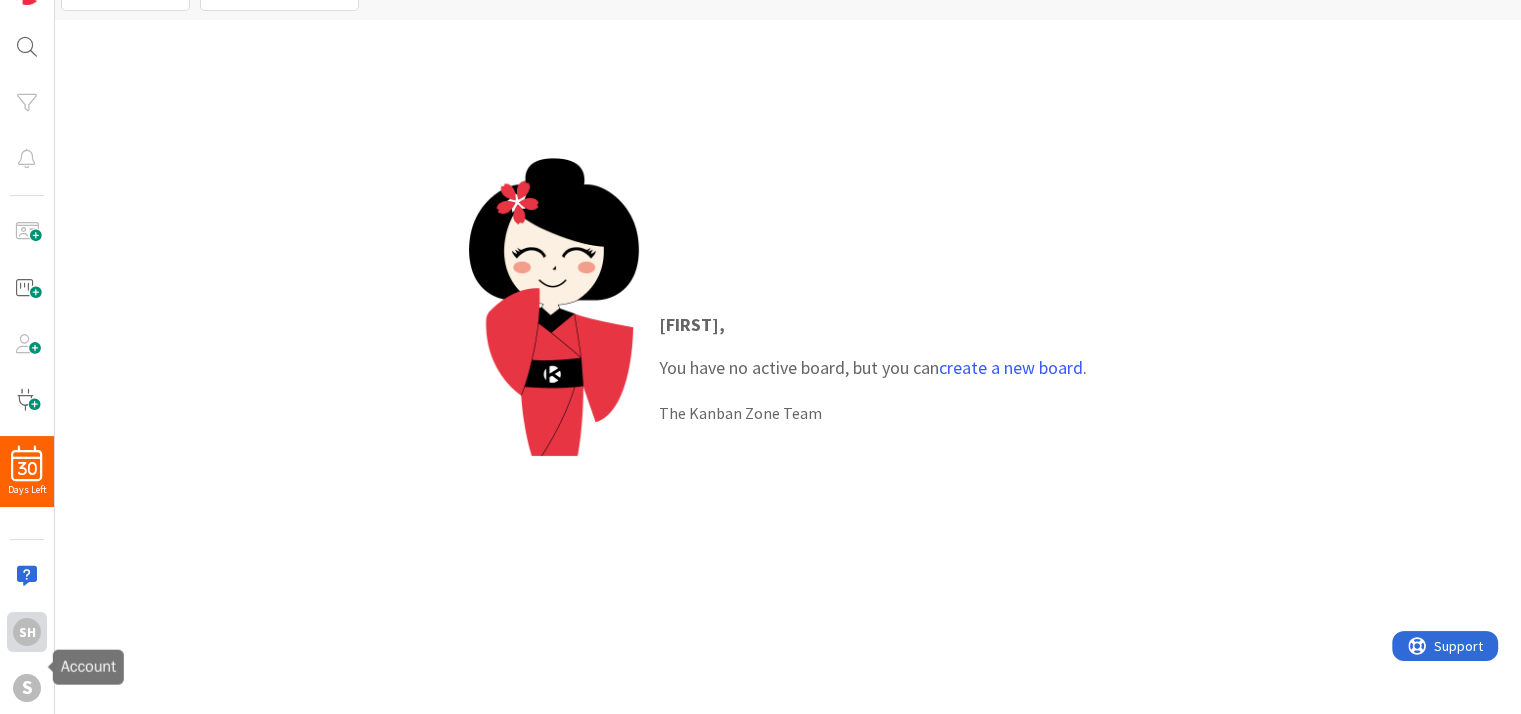 click on "SH" at bounding box center (27, 632) 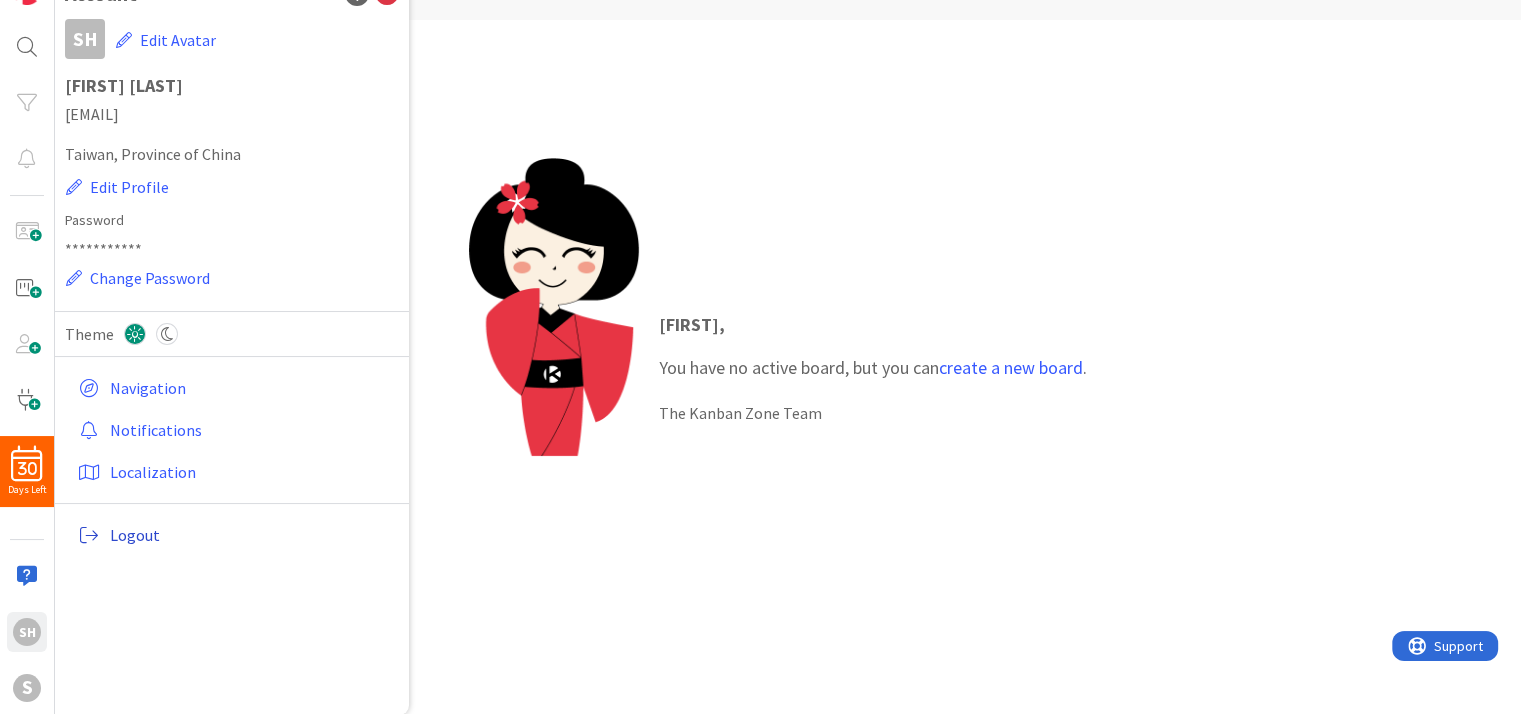 click on "Logout" at bounding box center [250, 535] 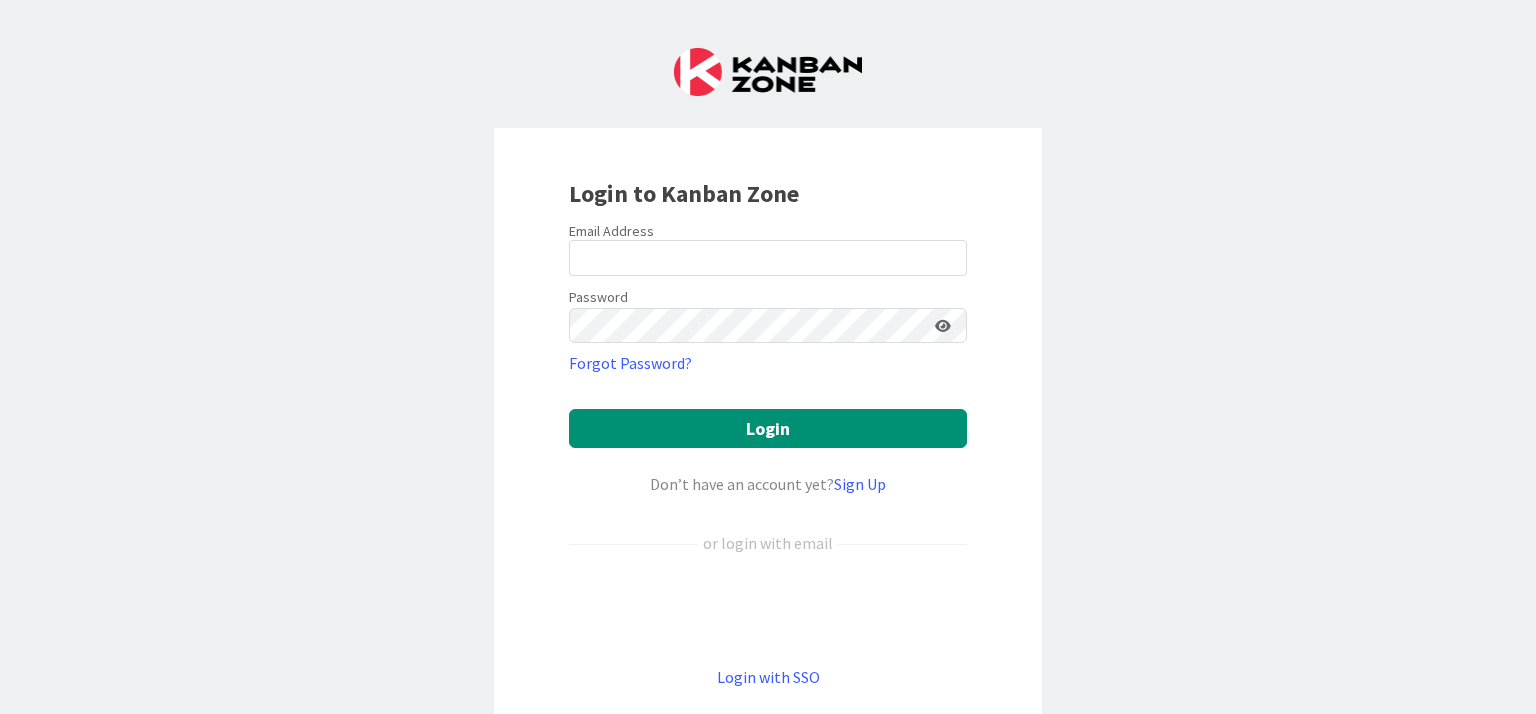 scroll, scrollTop: 0, scrollLeft: 0, axis: both 